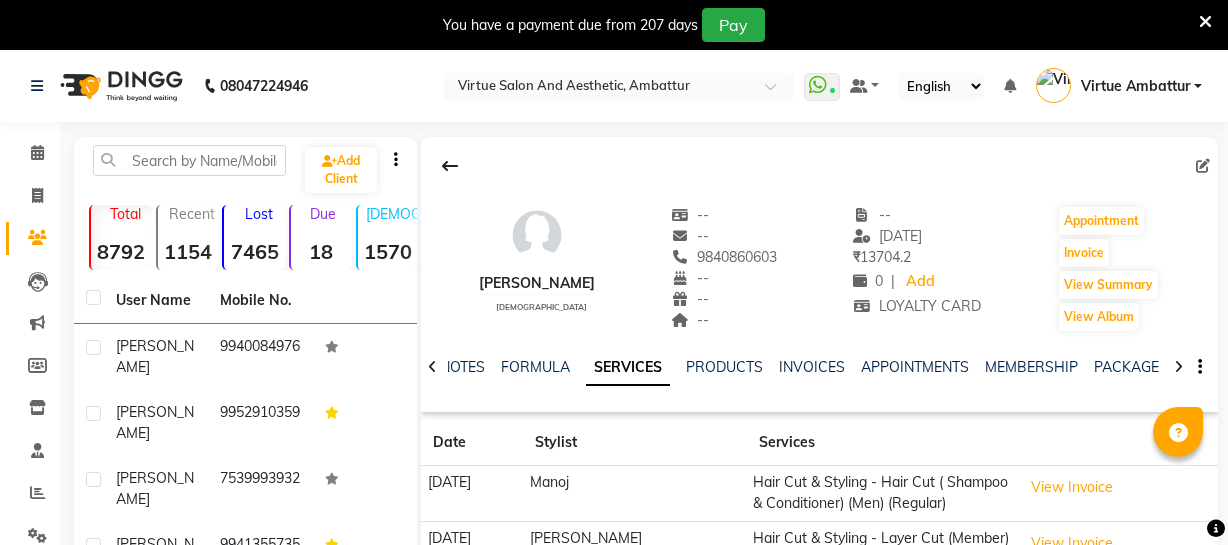 scroll, scrollTop: 0, scrollLeft: 0, axis: both 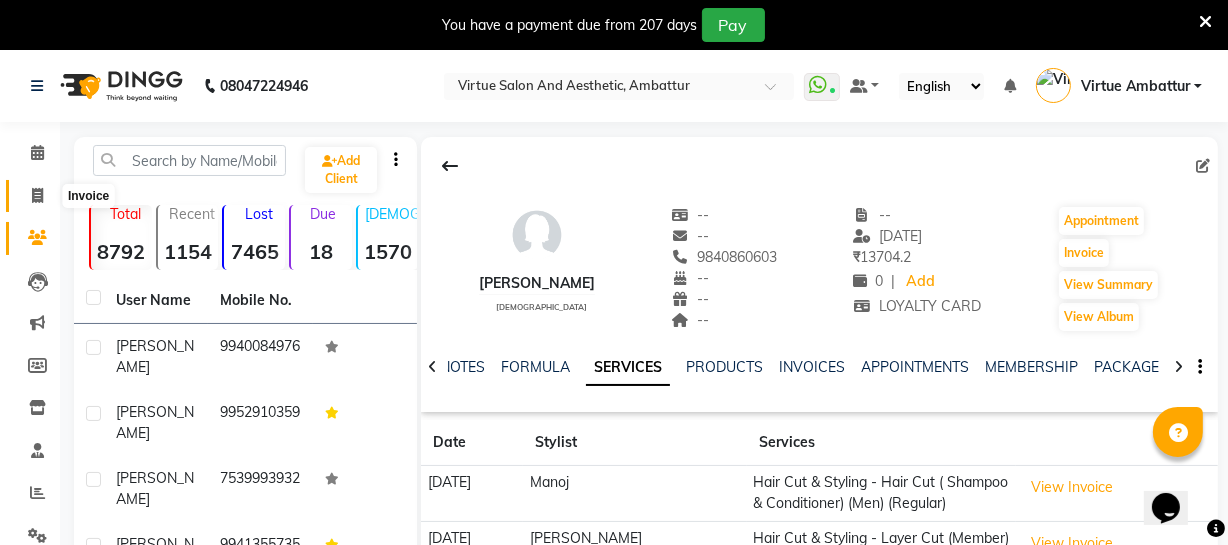 click 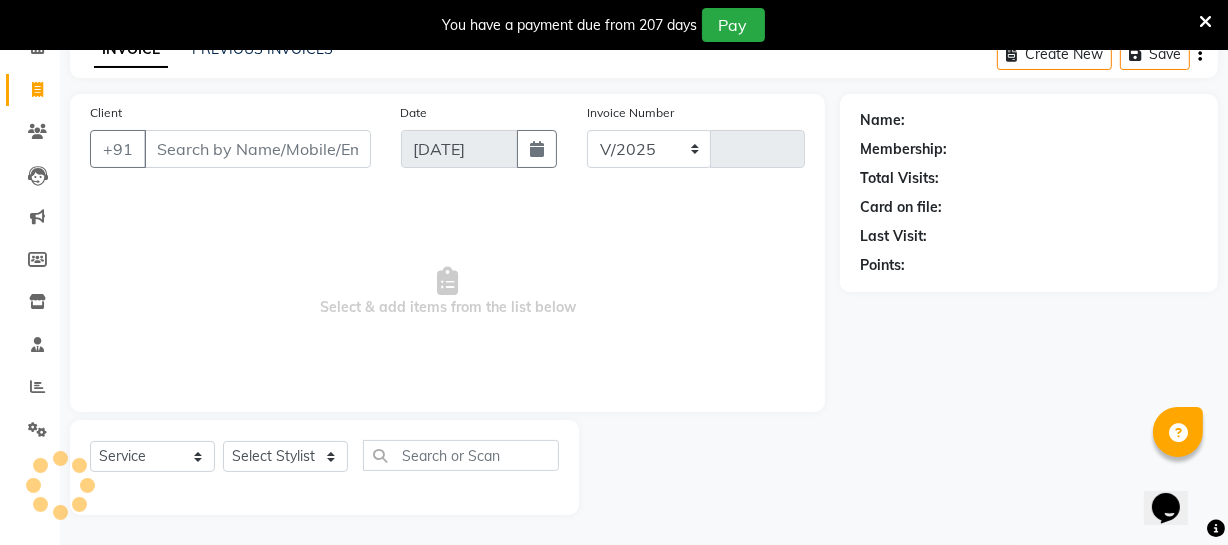 select on "5237" 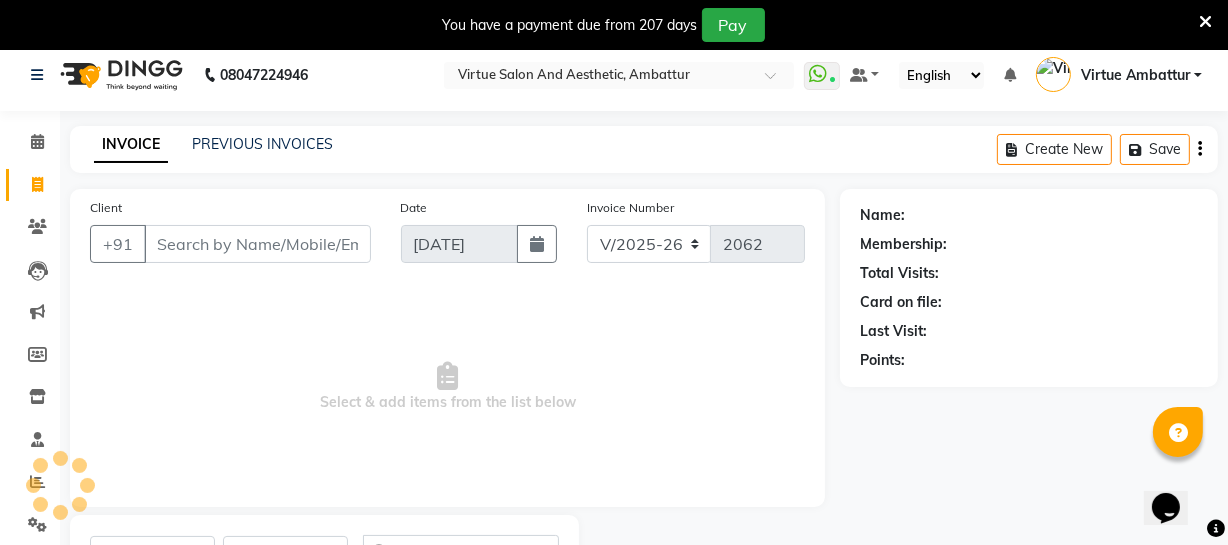 scroll, scrollTop: 0, scrollLeft: 0, axis: both 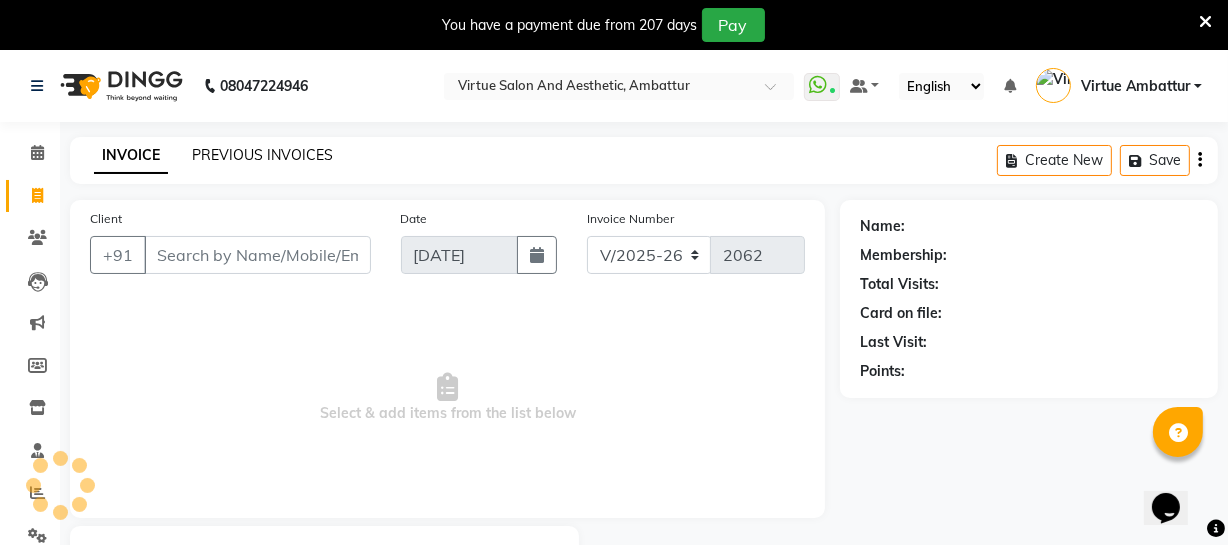 click on "PREVIOUS INVOICES" 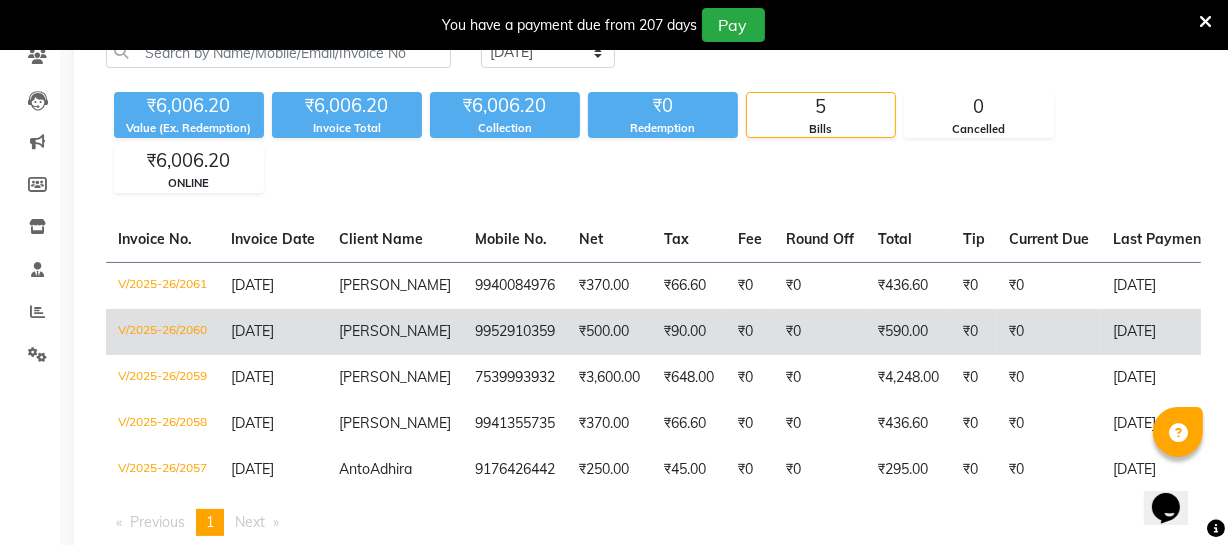 scroll, scrollTop: 0, scrollLeft: 0, axis: both 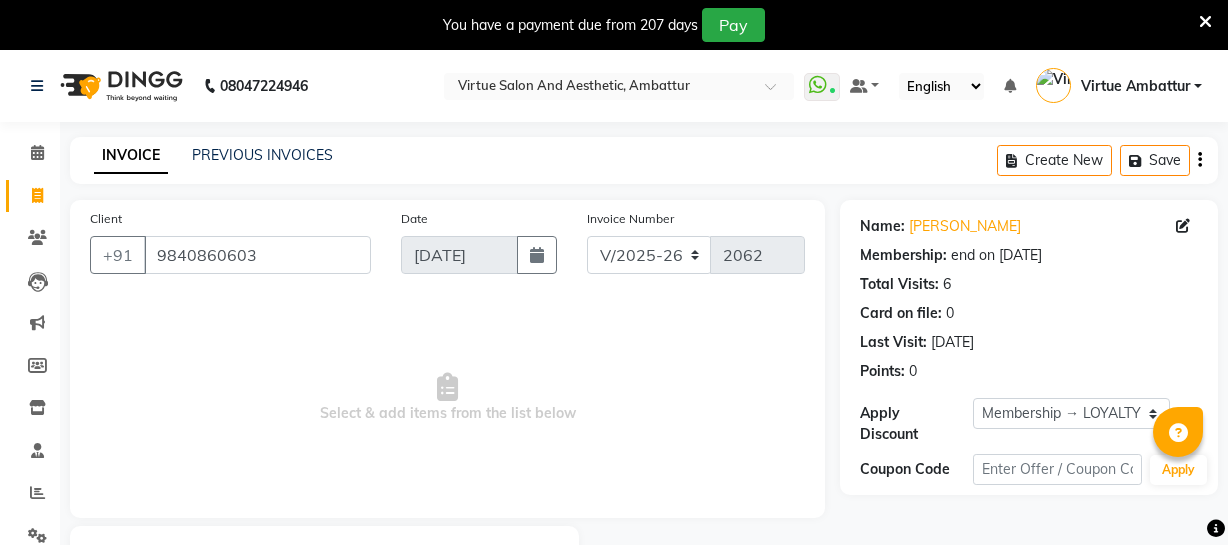select on "5237" 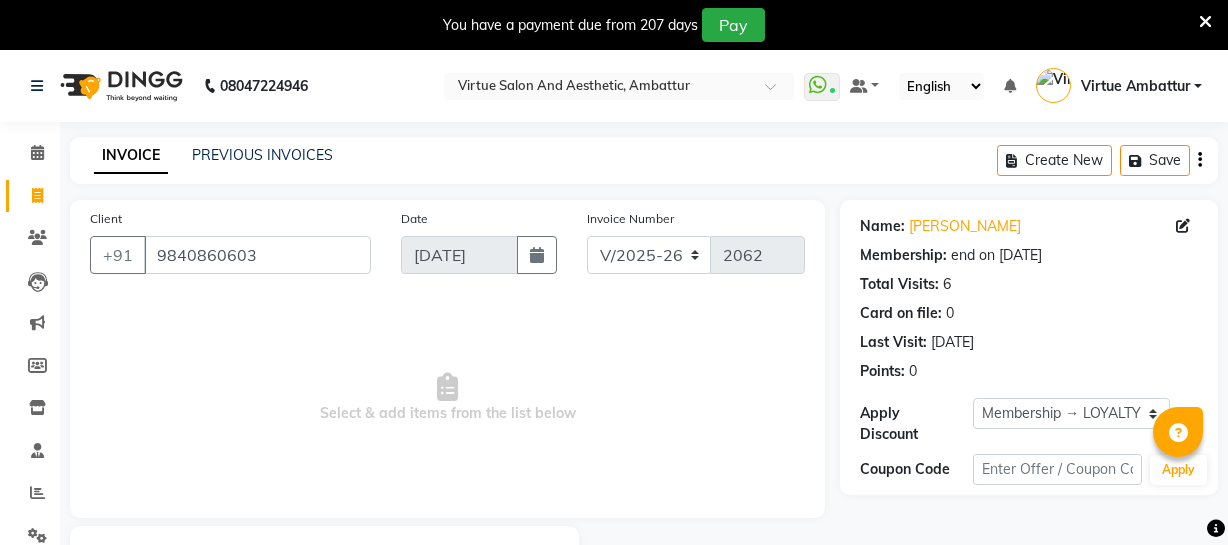 scroll, scrollTop: 0, scrollLeft: 0, axis: both 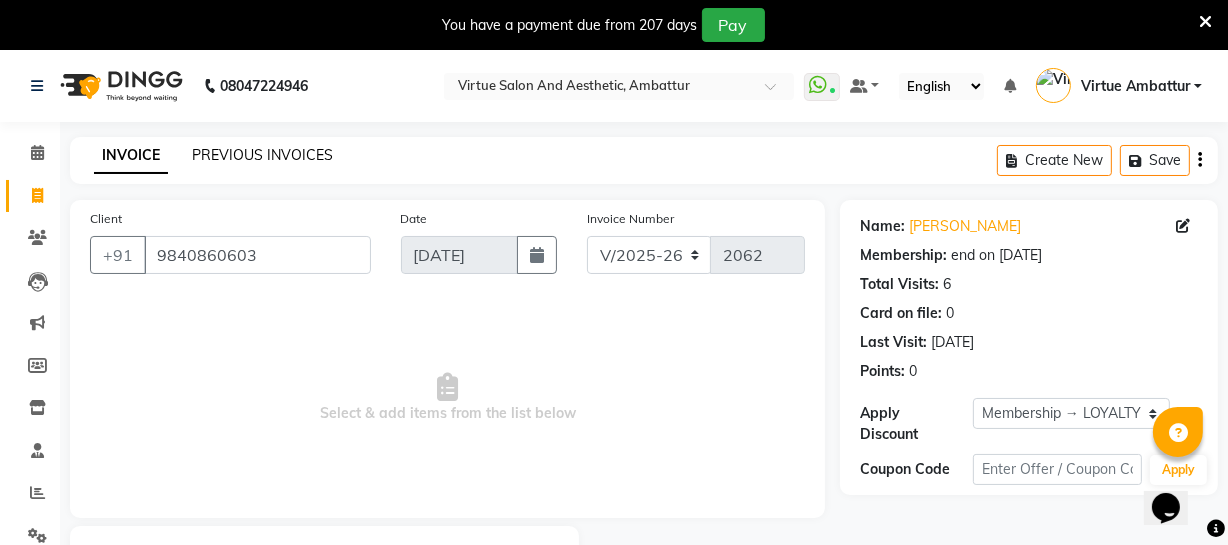 click on "PREVIOUS INVOICES" 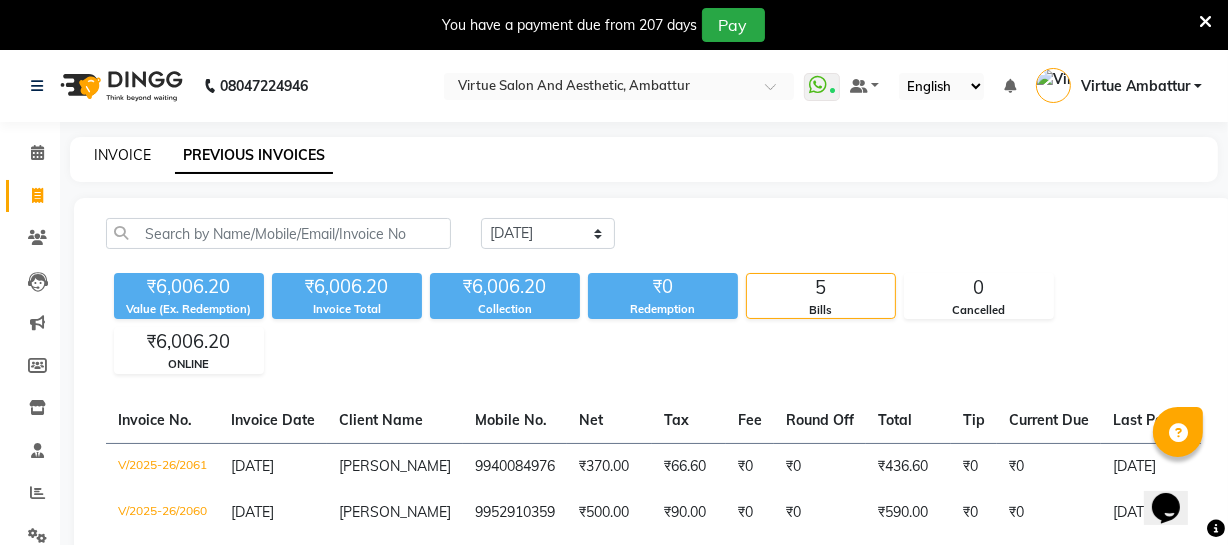 click on "INVOICE" 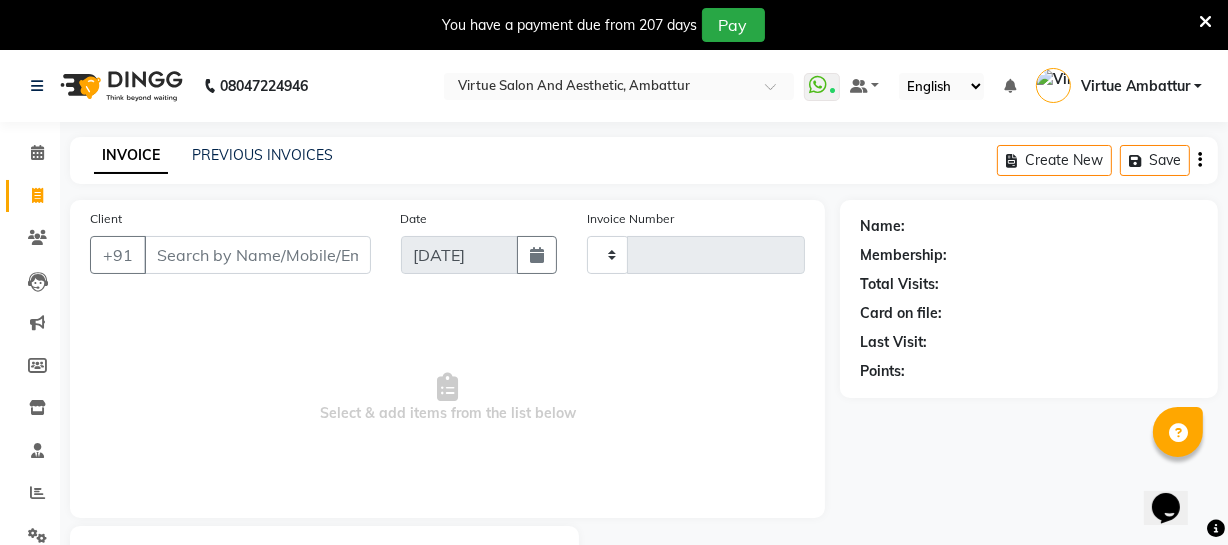 scroll, scrollTop: 107, scrollLeft: 0, axis: vertical 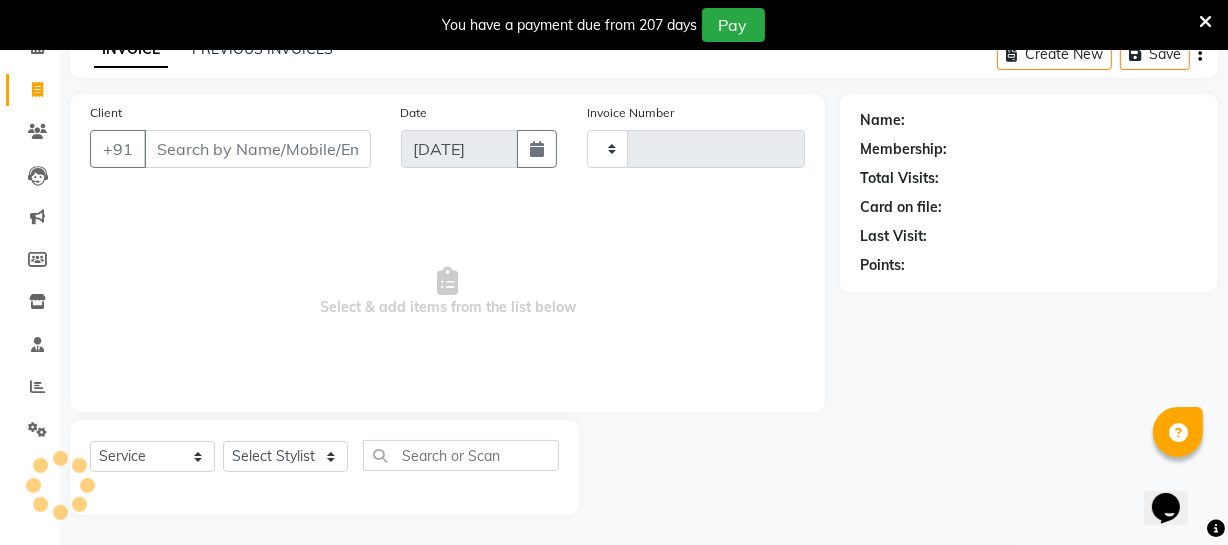 type on "2062" 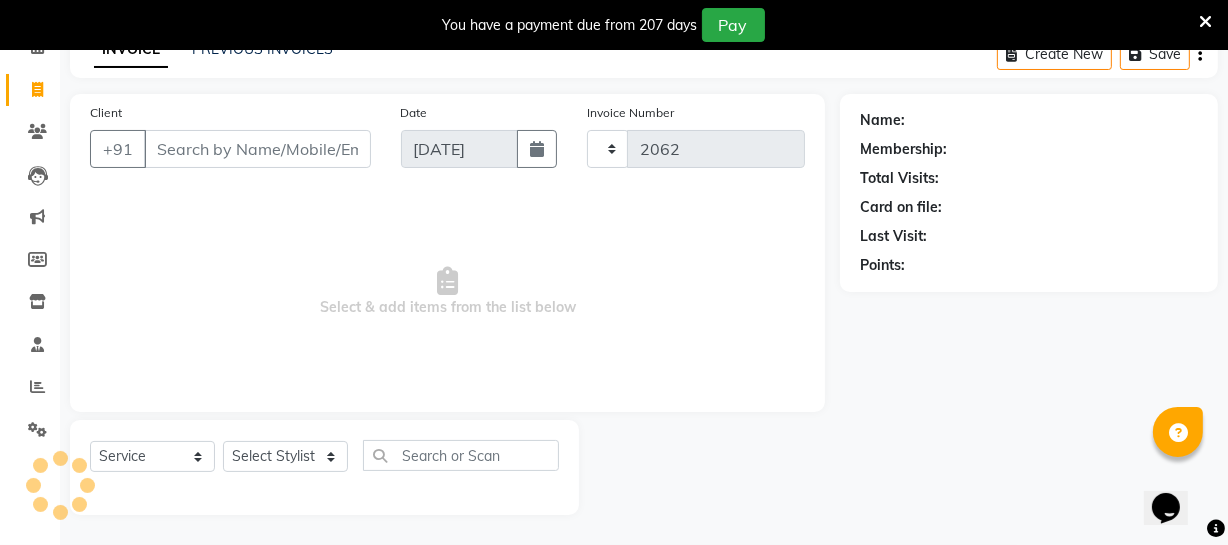 select on "5237" 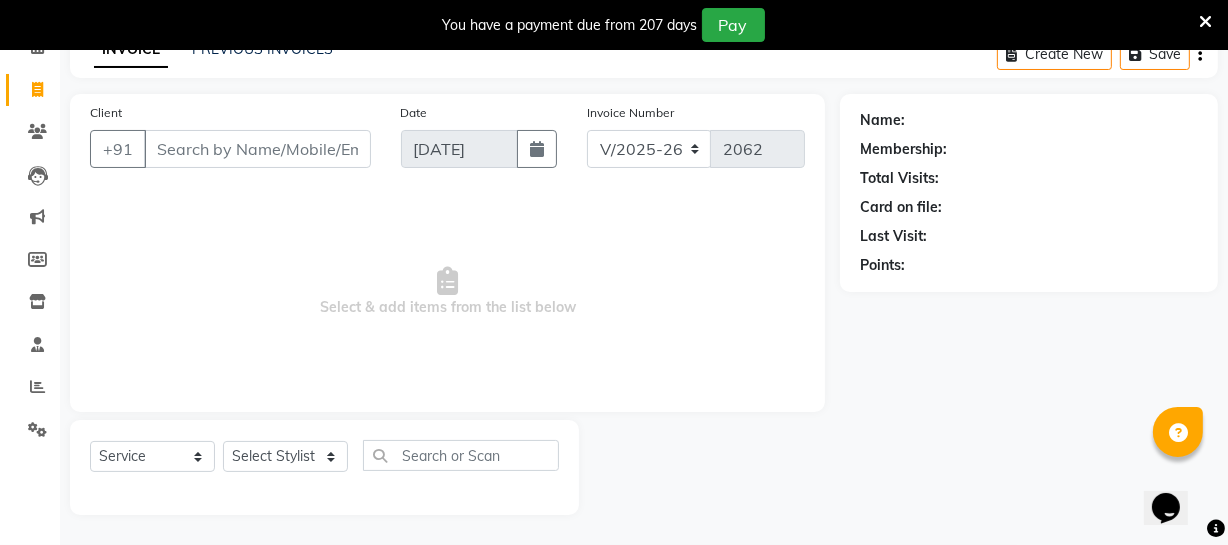 click on "Client" at bounding box center [257, 149] 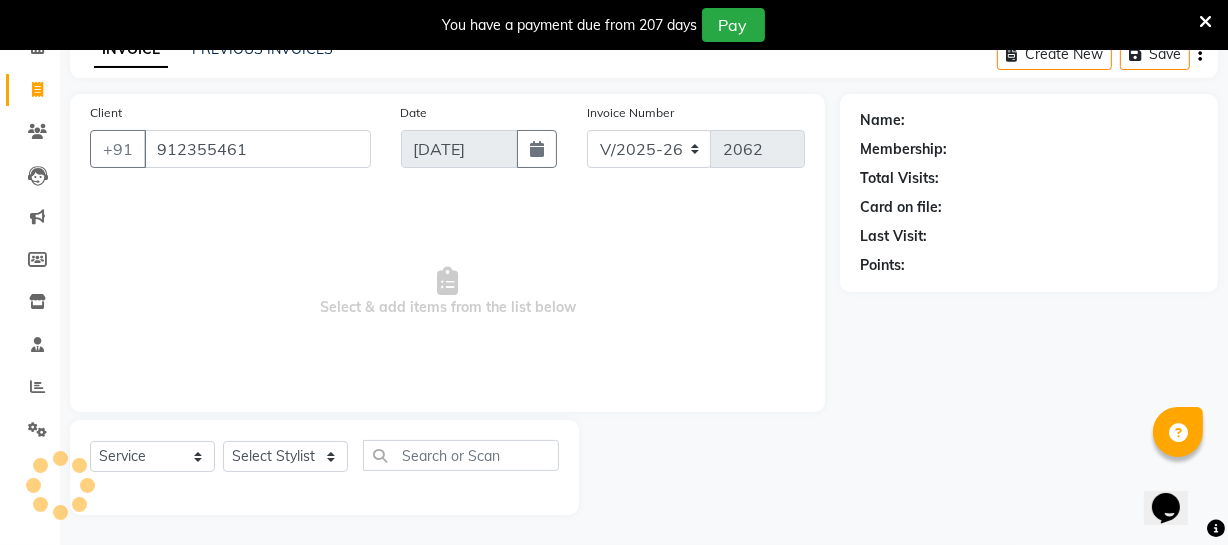 type on "9123554616" 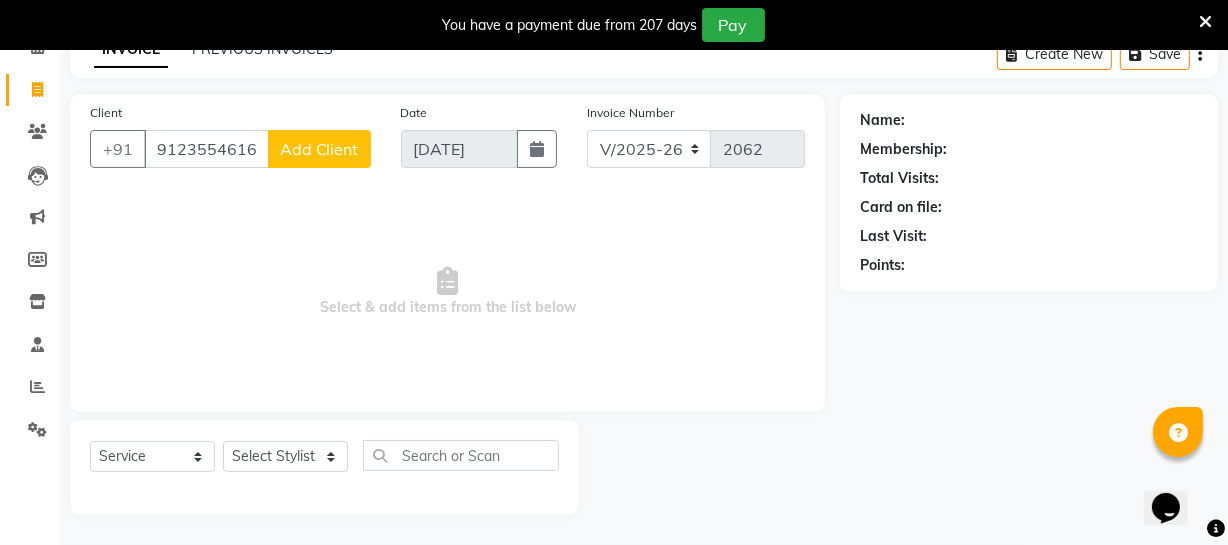 drag, startPoint x: 262, startPoint y: 147, endPoint x: 150, endPoint y: 126, distance: 113.951744 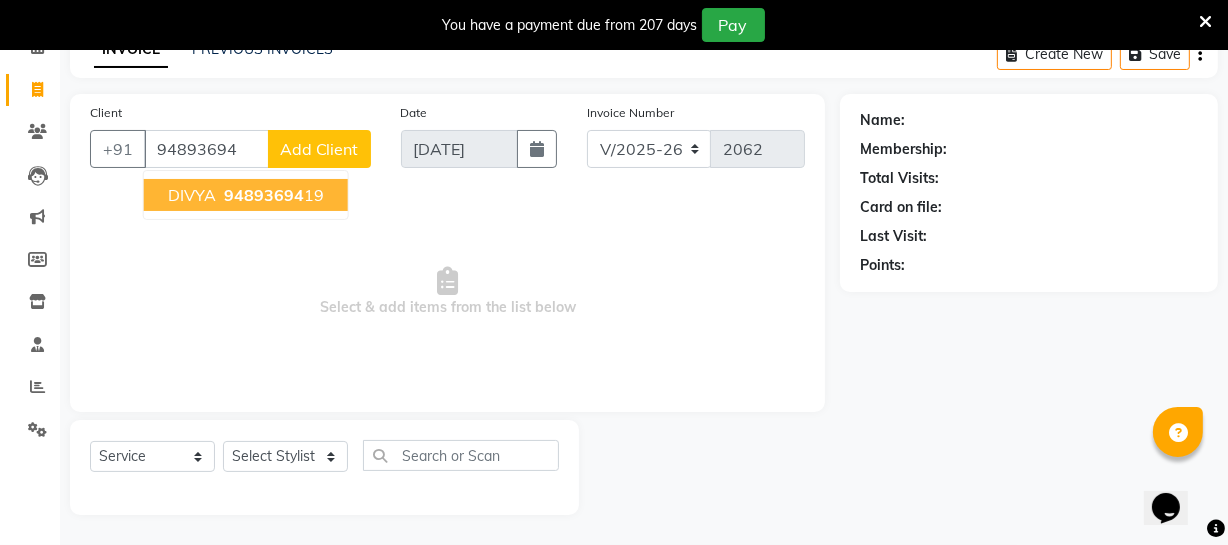 drag, startPoint x: 227, startPoint y: 198, endPoint x: 250, endPoint y: 177, distance: 31.144823 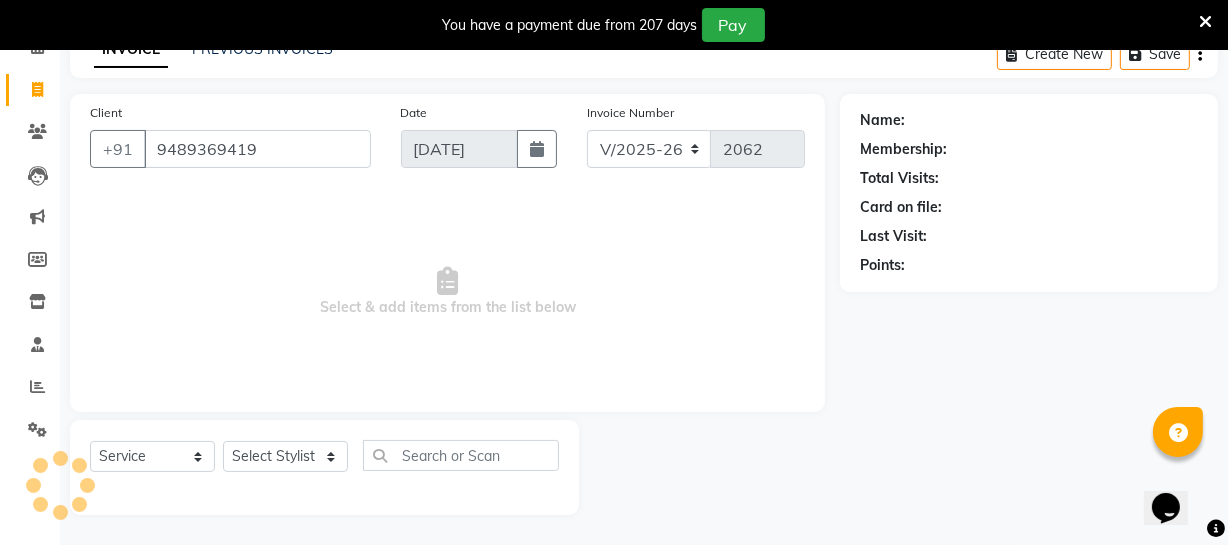 type on "9489369419" 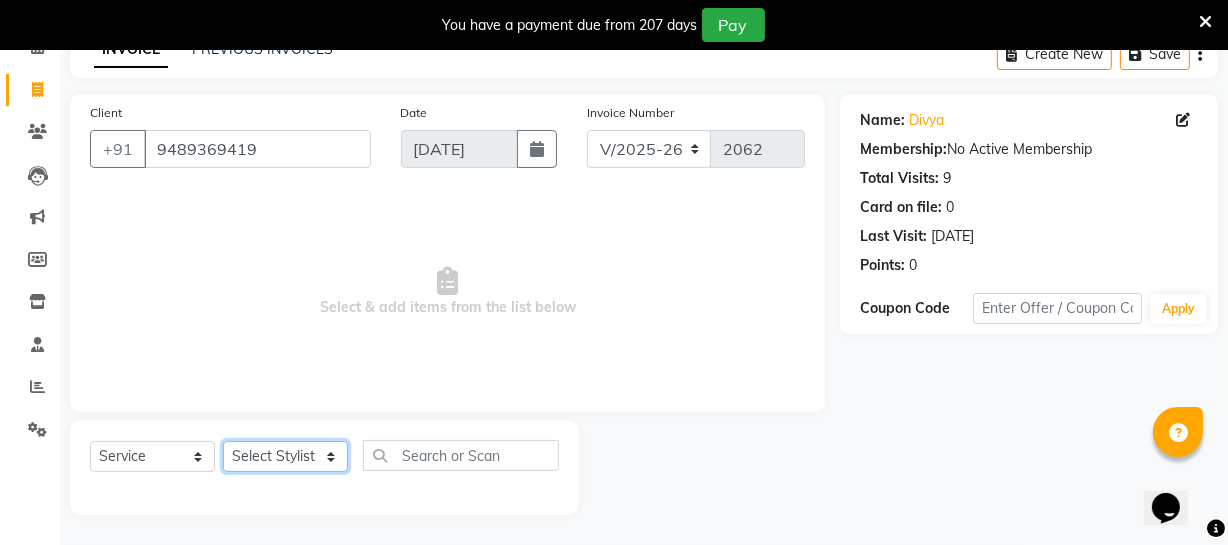 click on "Select Stylist [PERSON_NAME] [PERSON_NAME] [PERSON_NAME] [PERSON_NAME] [PERSON_NAME] [PERSON_NAME] Make up Mani Unisex Stylist [PERSON_NAME] [PERSON_NAME] [PERSON_NAME] Unisex Ramya [PERSON_NAME] Unisex [PERSON_NAME] [PERSON_NAME] [PERSON_NAME] Thiru Virtue Aesthetic Virtue Ambattur" 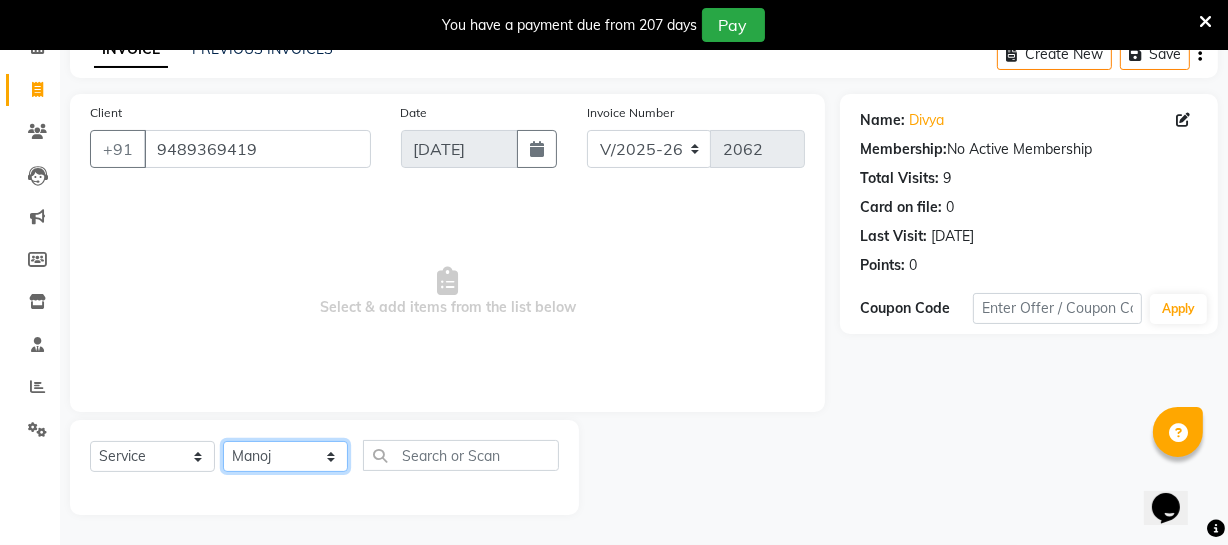 click on "Select Stylist [PERSON_NAME] [PERSON_NAME] [PERSON_NAME] [PERSON_NAME] [PERSON_NAME] [PERSON_NAME] Make up Mani Unisex Stylist [PERSON_NAME] [PERSON_NAME] [PERSON_NAME] Unisex Ramya [PERSON_NAME] Unisex [PERSON_NAME] [PERSON_NAME] [PERSON_NAME] Thiru Virtue Aesthetic Virtue Ambattur" 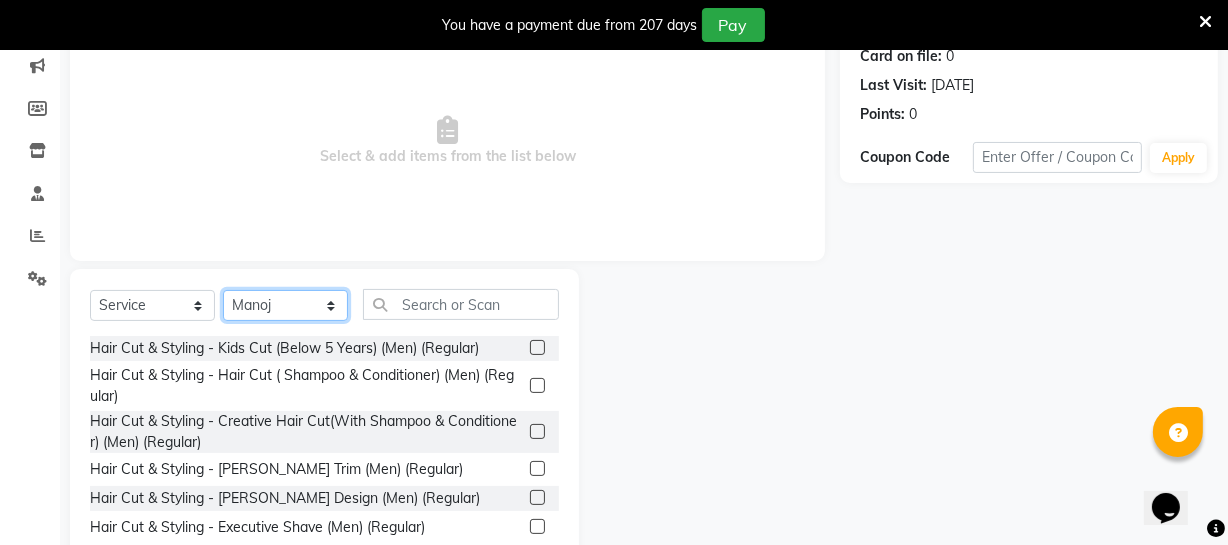 scroll, scrollTop: 289, scrollLeft: 0, axis: vertical 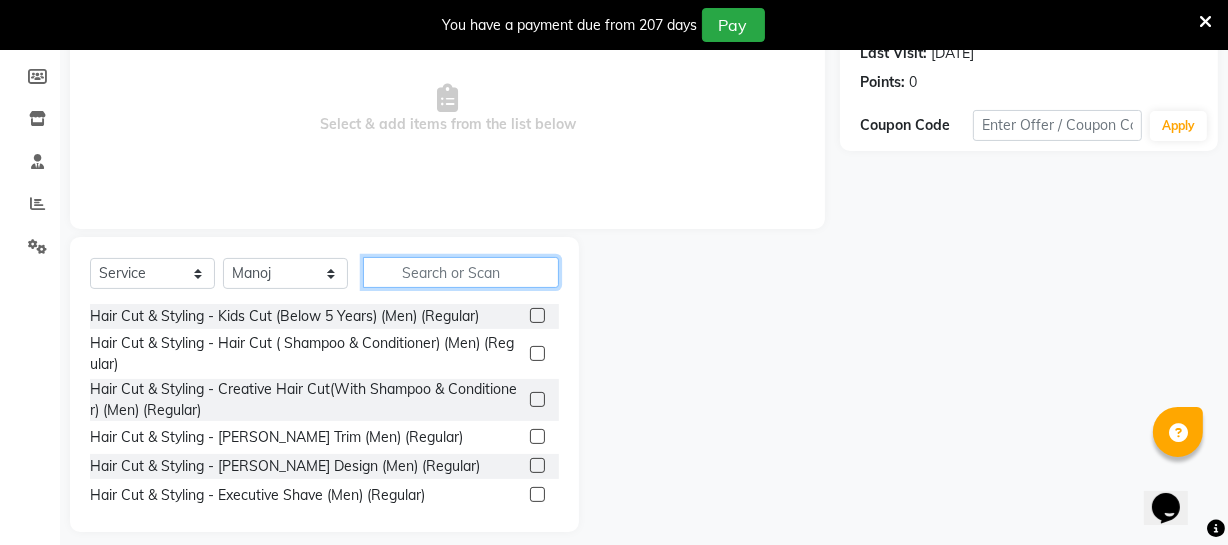 click 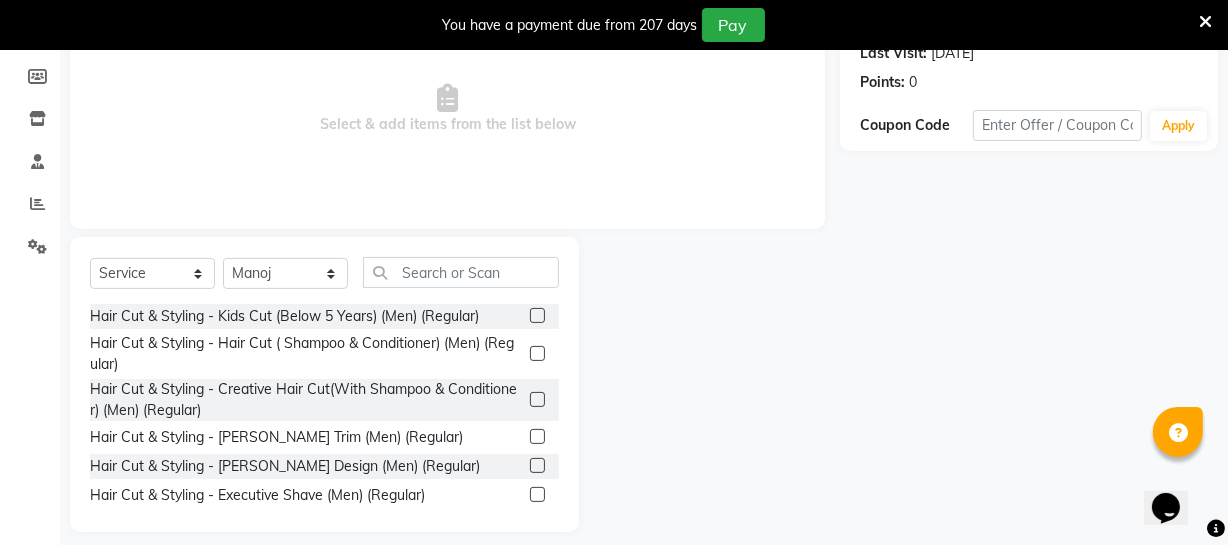 click 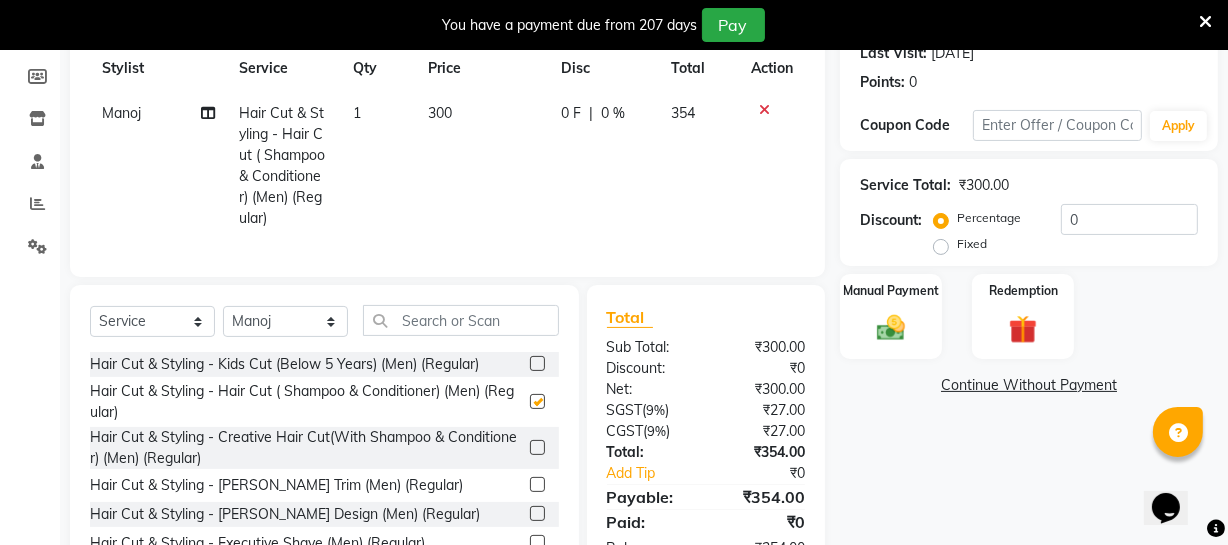 checkbox on "false" 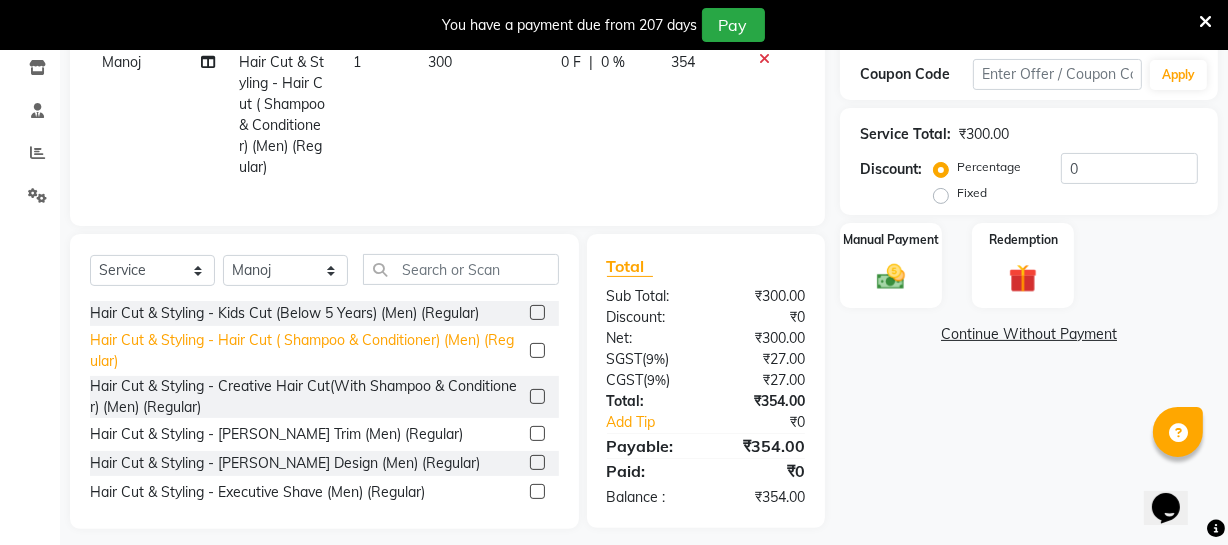 scroll, scrollTop: 368, scrollLeft: 0, axis: vertical 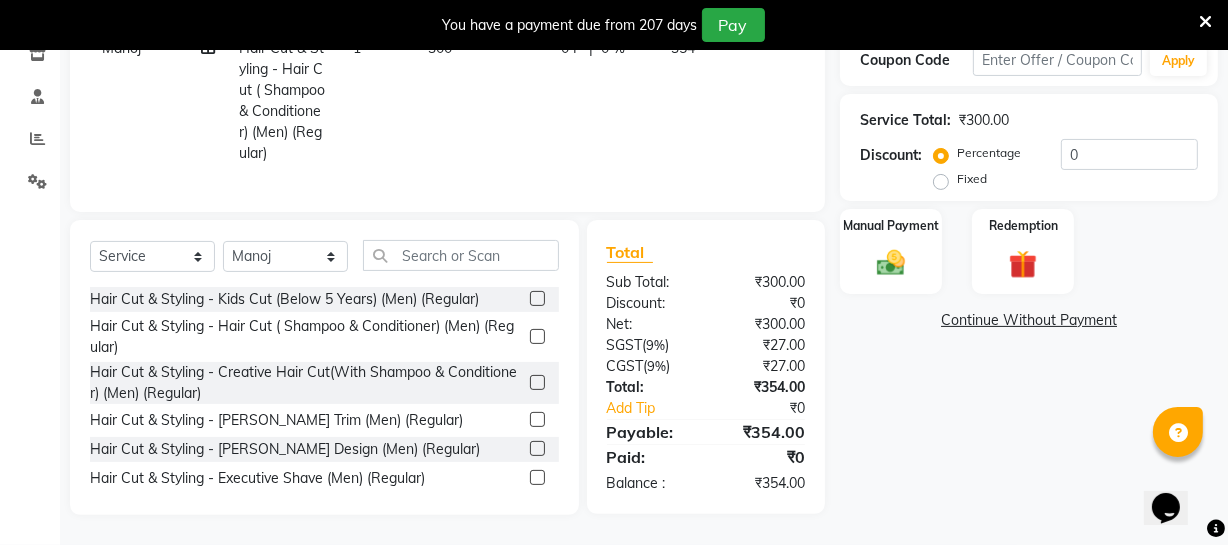click 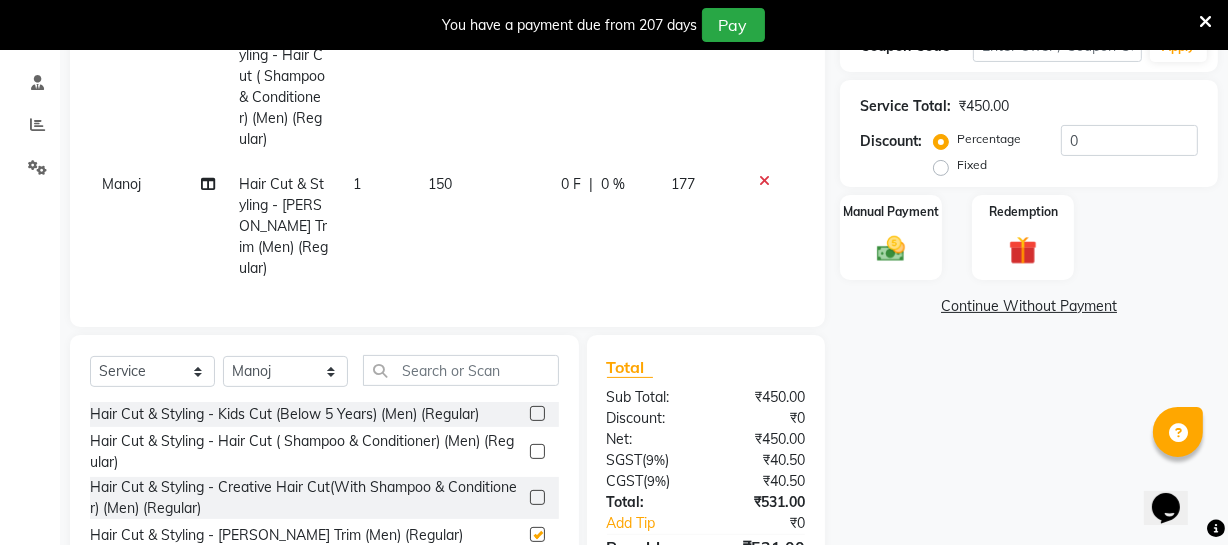 checkbox on "false" 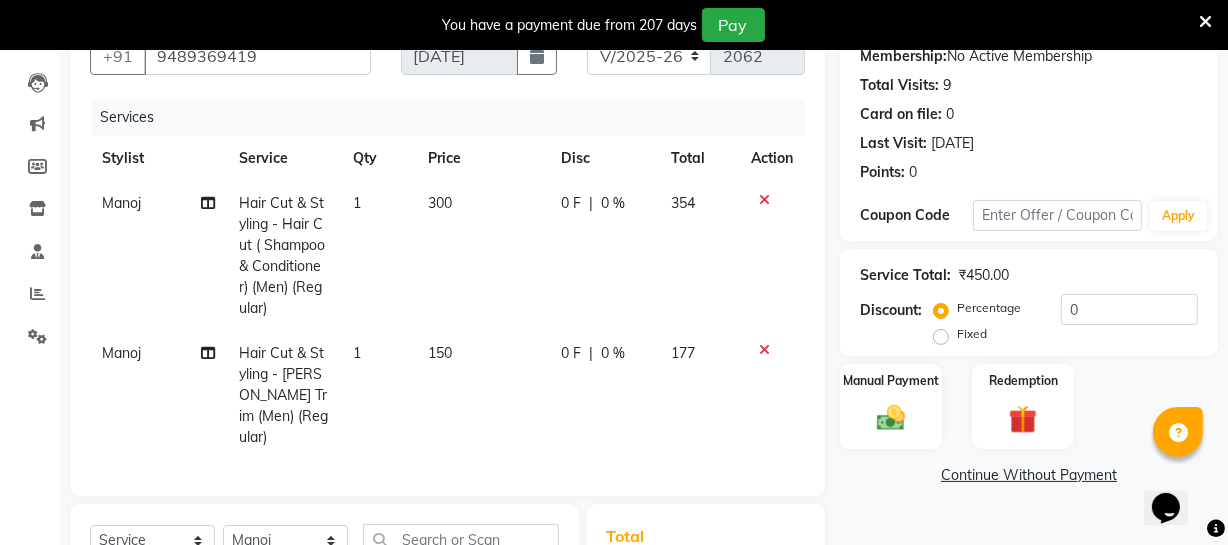 scroll, scrollTop: 186, scrollLeft: 0, axis: vertical 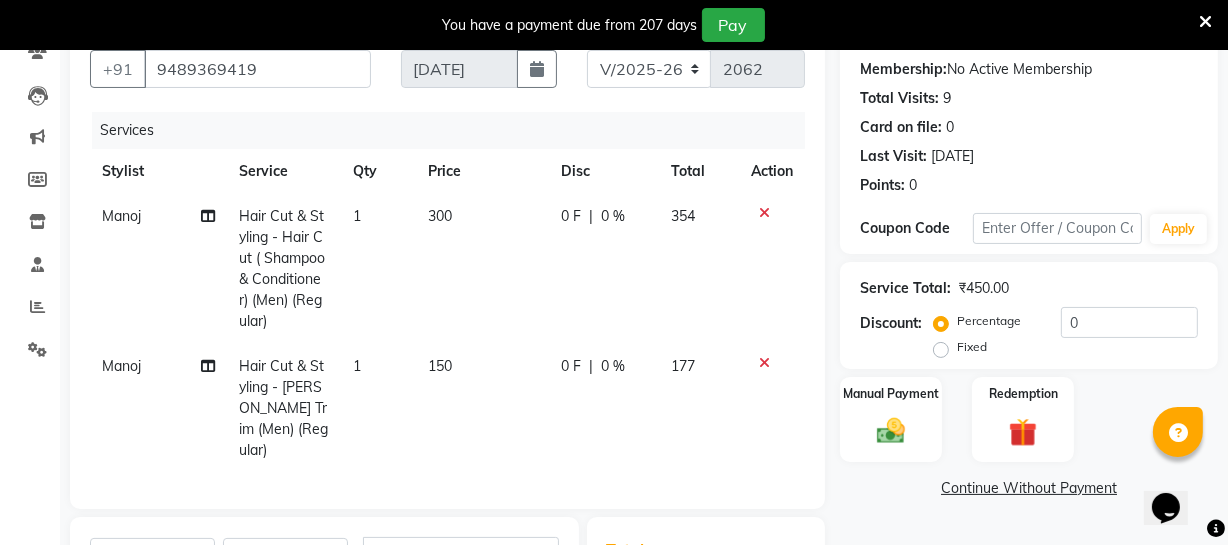 click 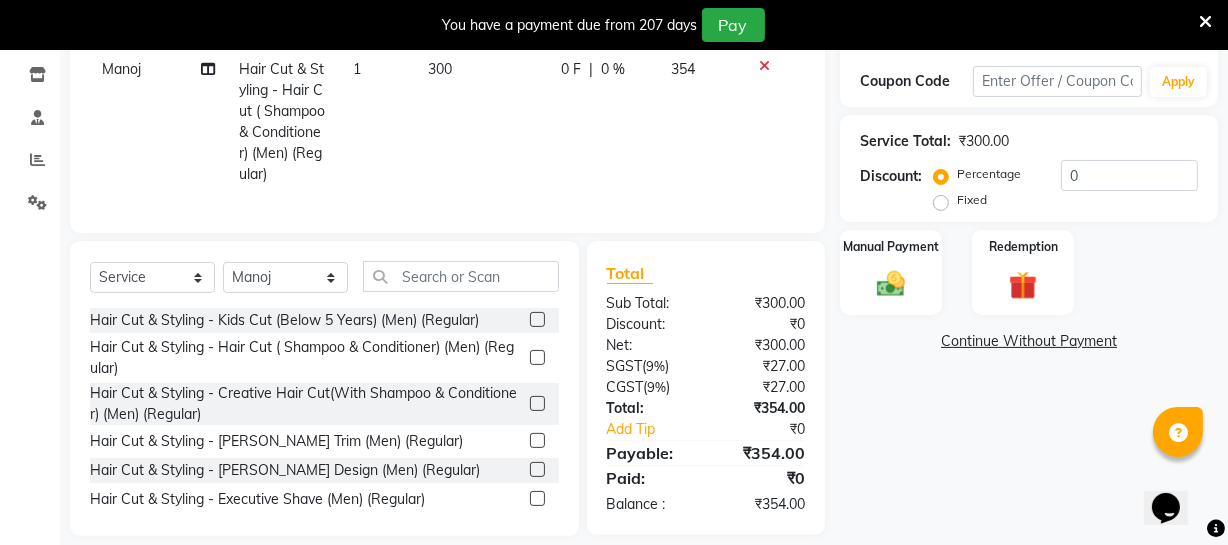 scroll, scrollTop: 368, scrollLeft: 0, axis: vertical 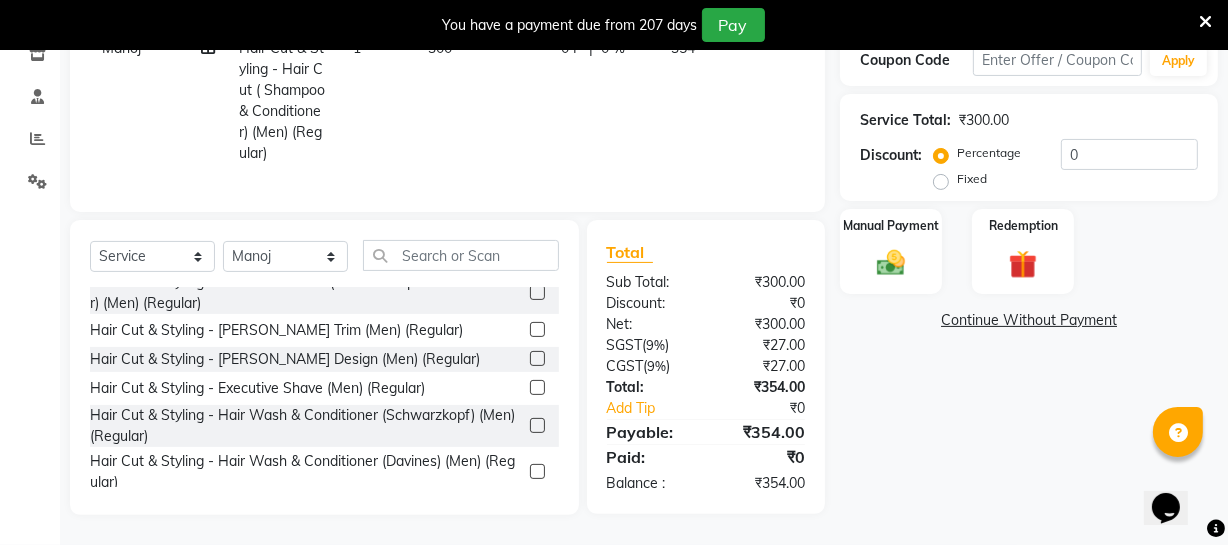click 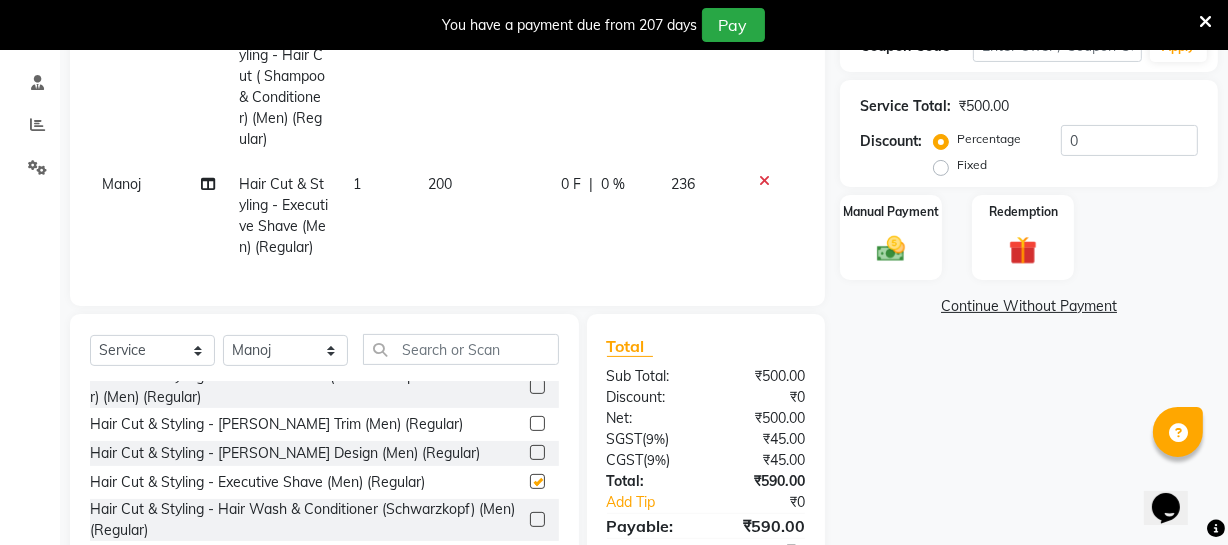 checkbox on "false" 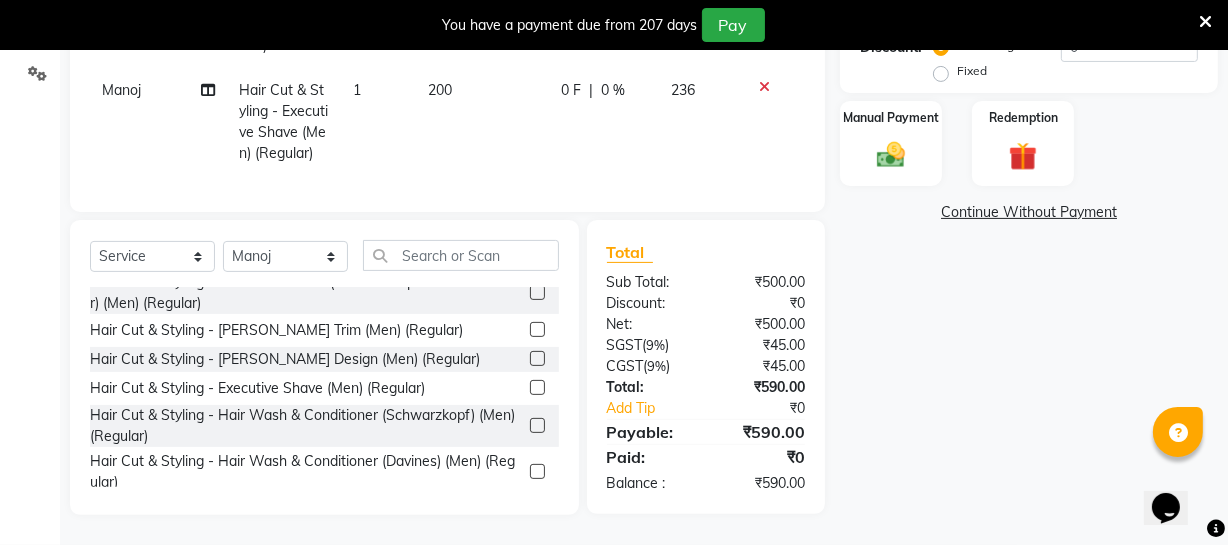scroll, scrollTop: 476, scrollLeft: 0, axis: vertical 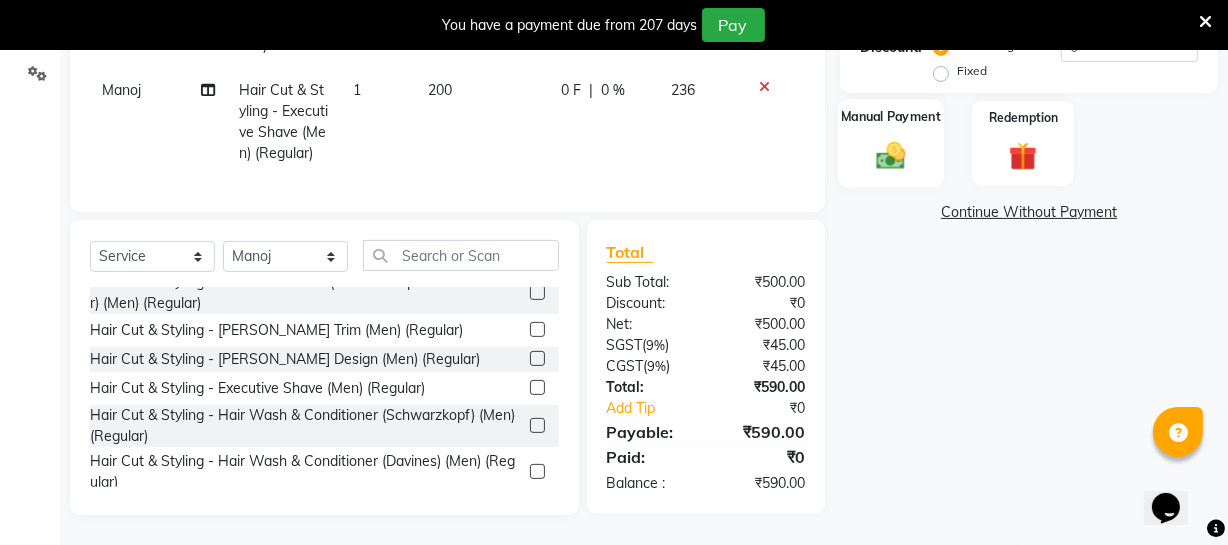 click 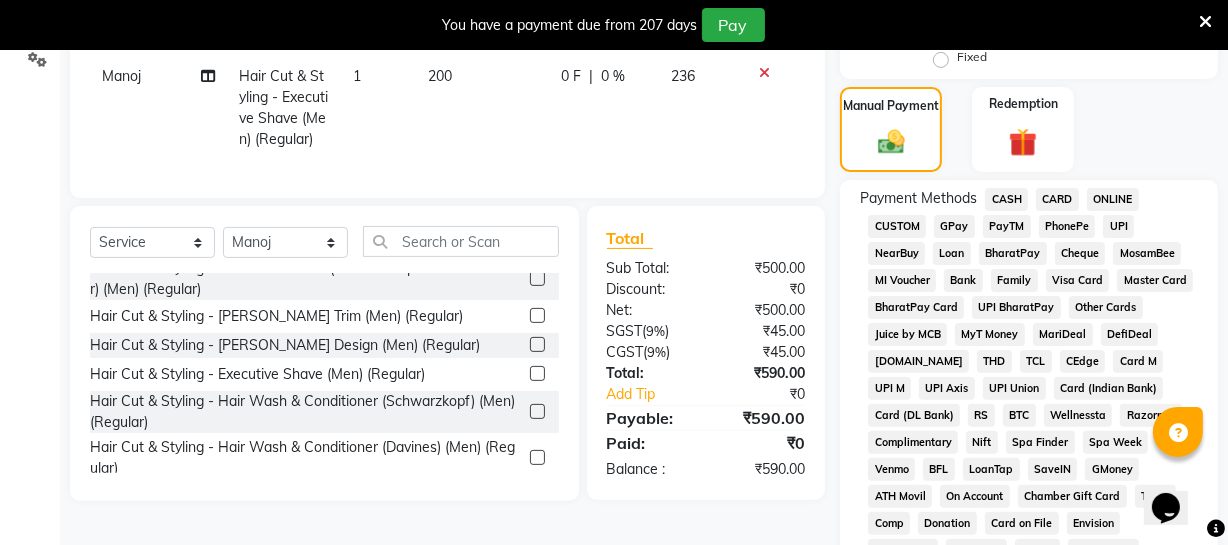 click on "CASH" 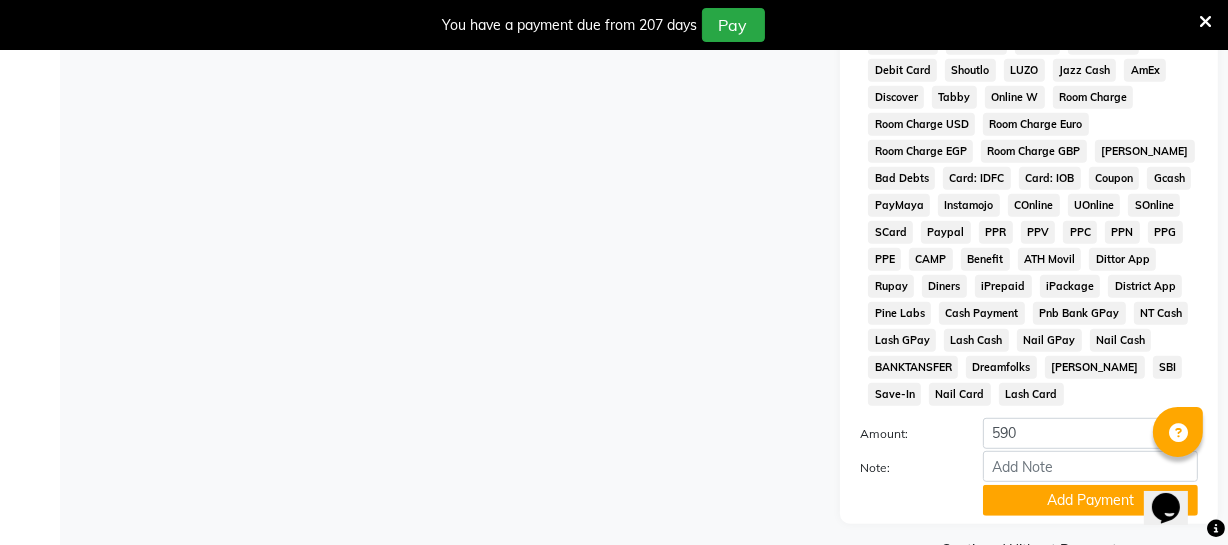 scroll, scrollTop: 1033, scrollLeft: 0, axis: vertical 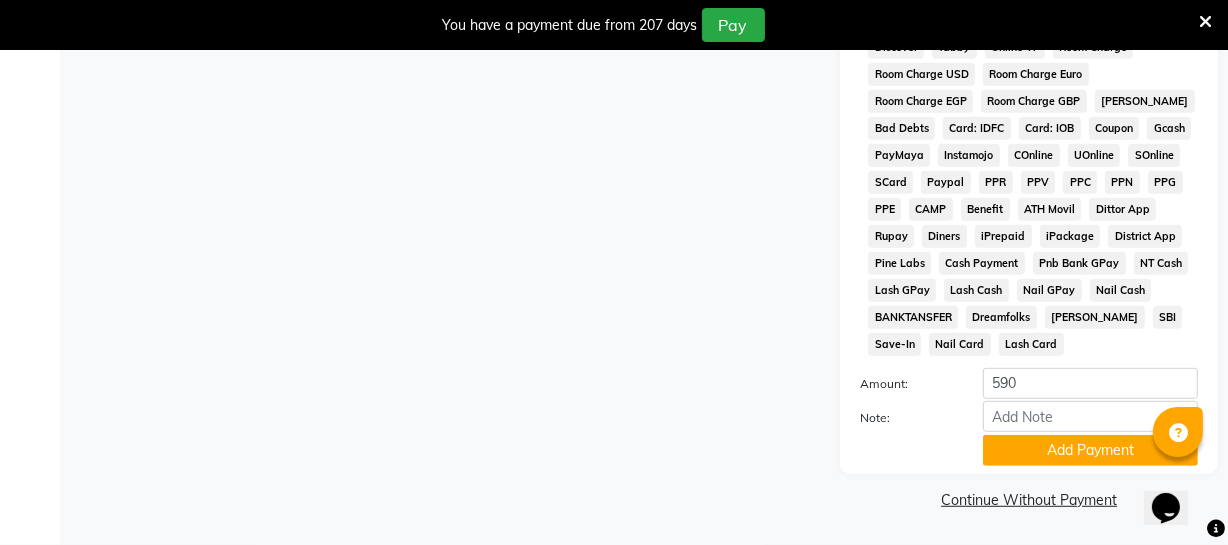 click on "Add Payment" 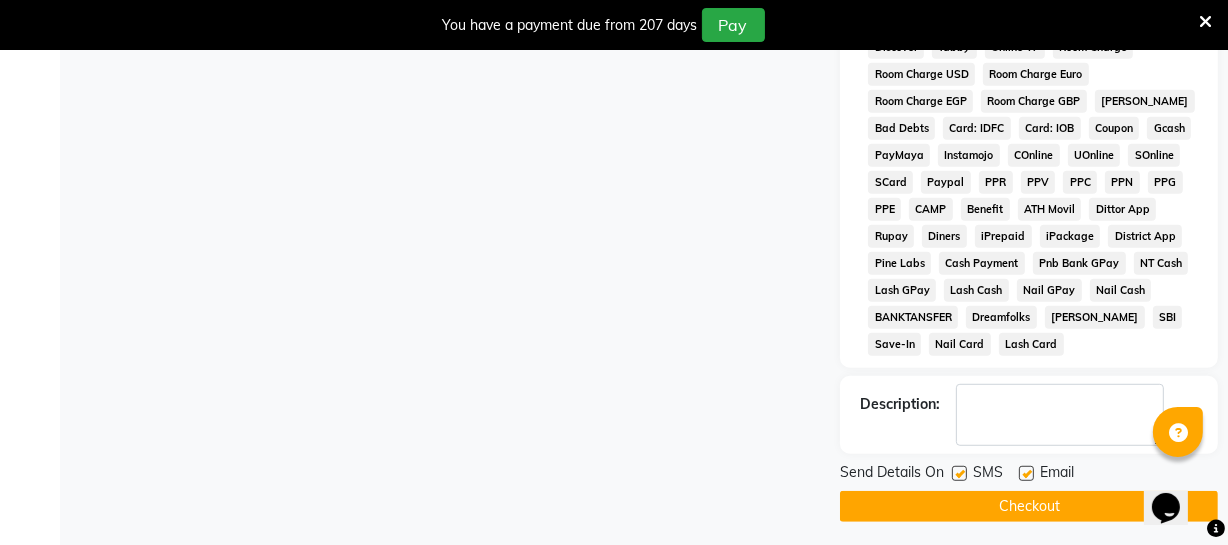 click on "Checkout" 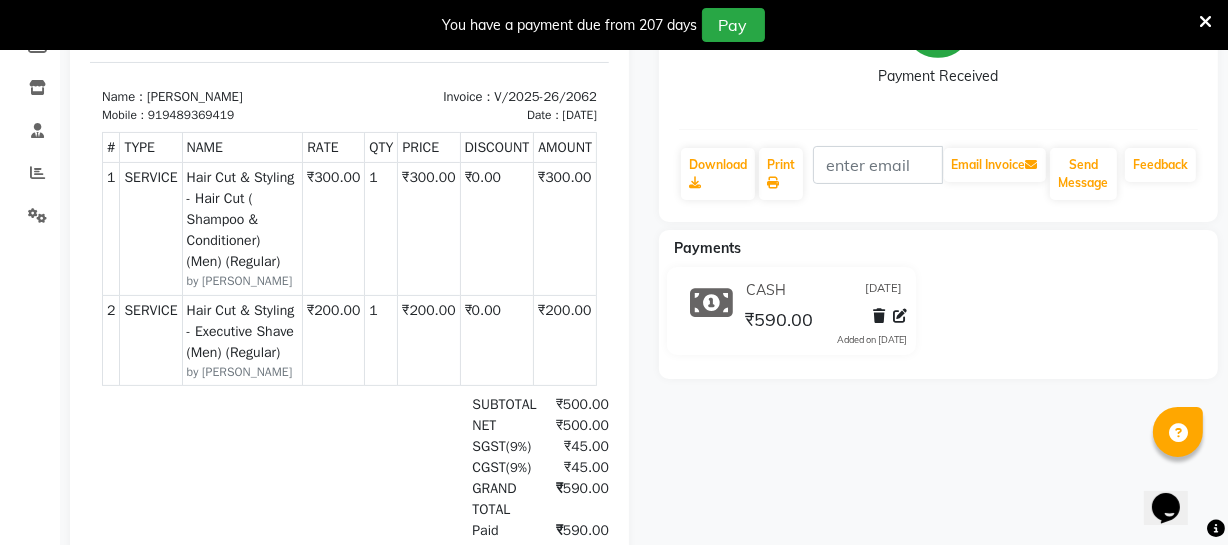 scroll, scrollTop: 0, scrollLeft: 0, axis: both 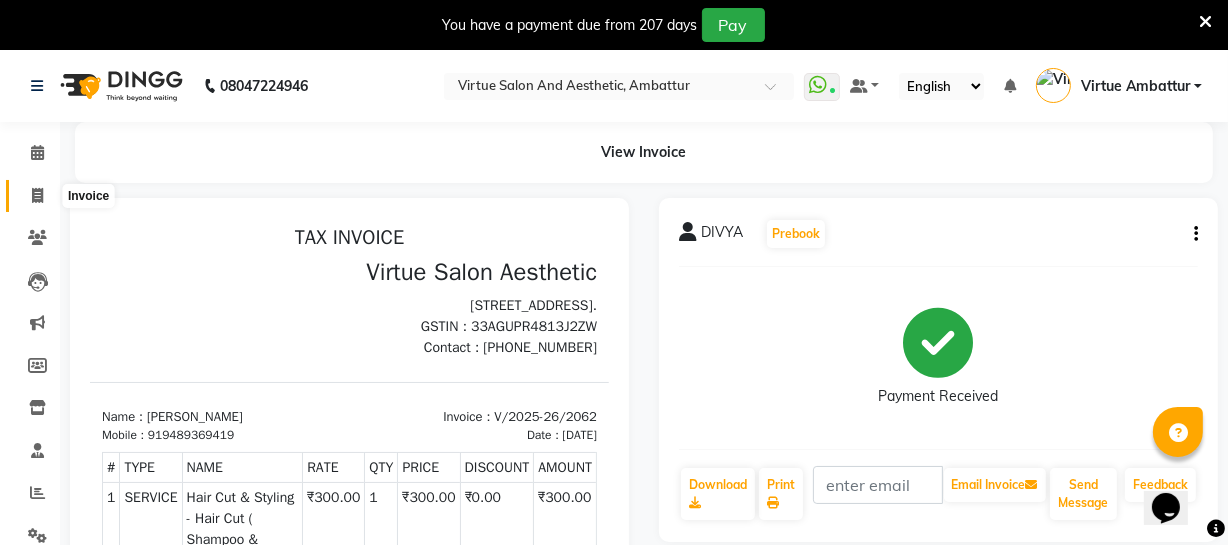 click 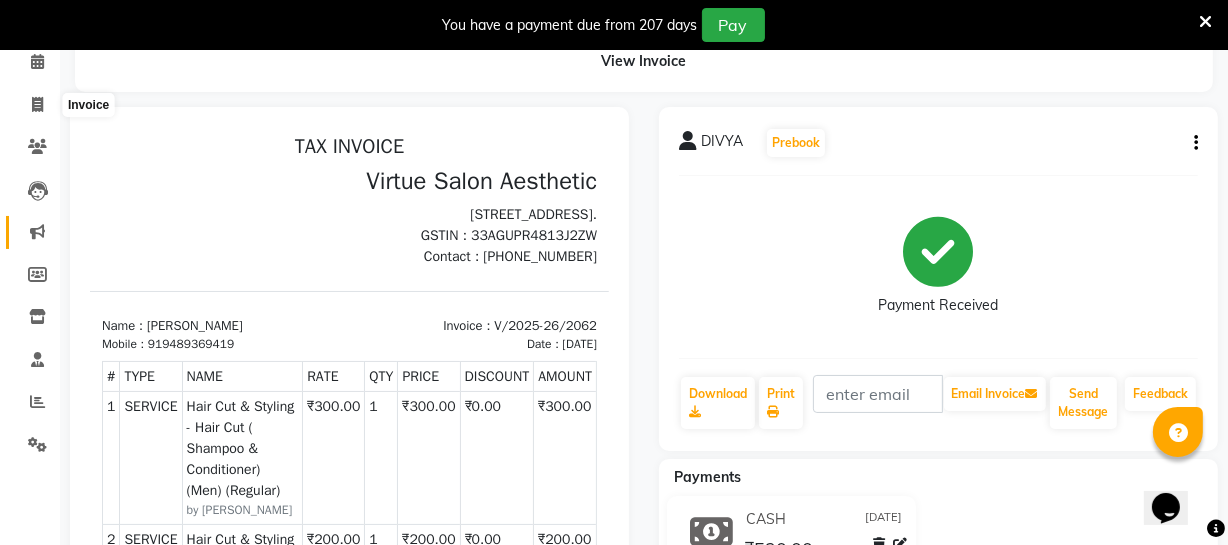 select on "5237" 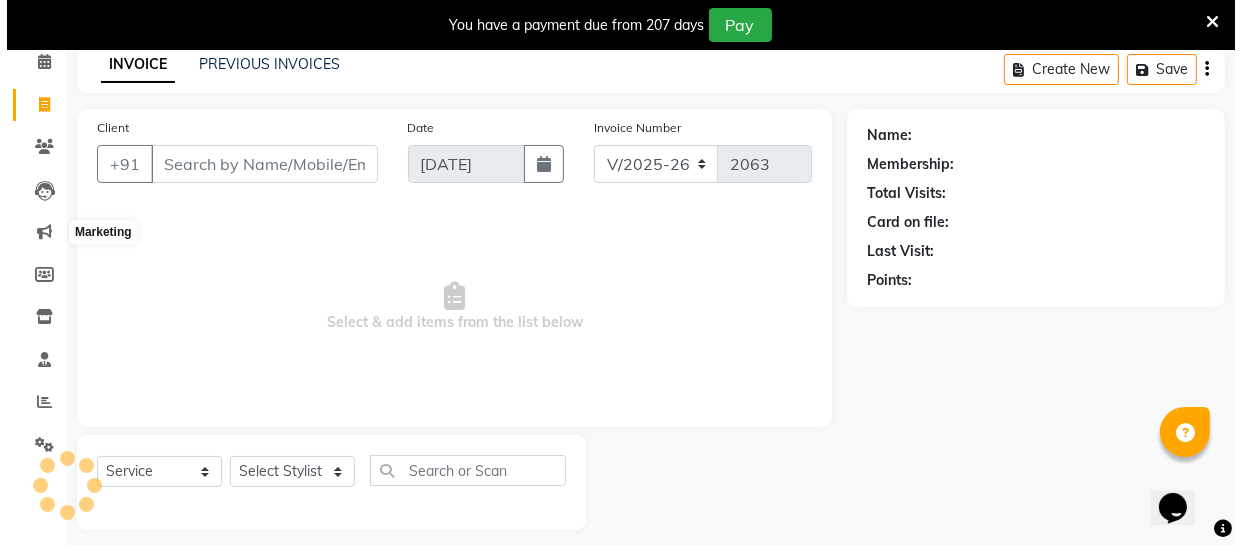 scroll, scrollTop: 107, scrollLeft: 0, axis: vertical 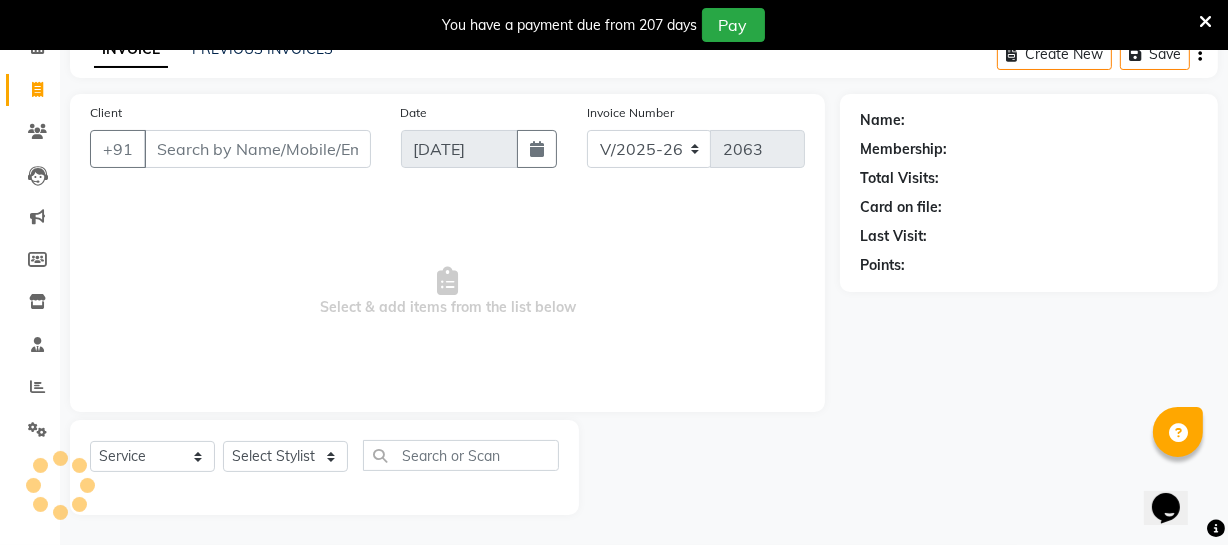 click on "Client" at bounding box center [257, 149] 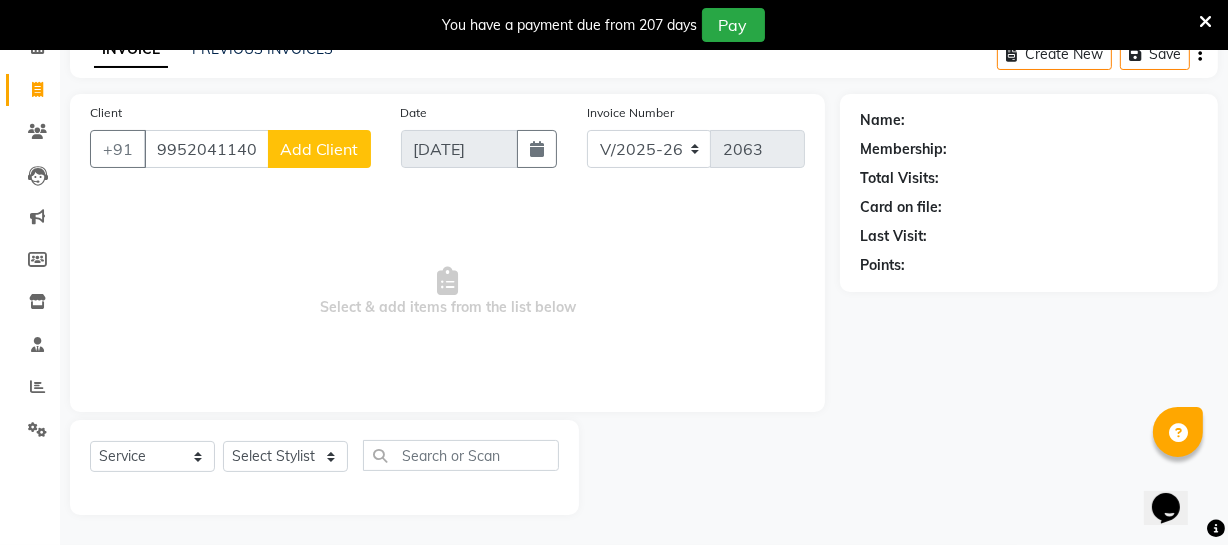 type on "9952041140" 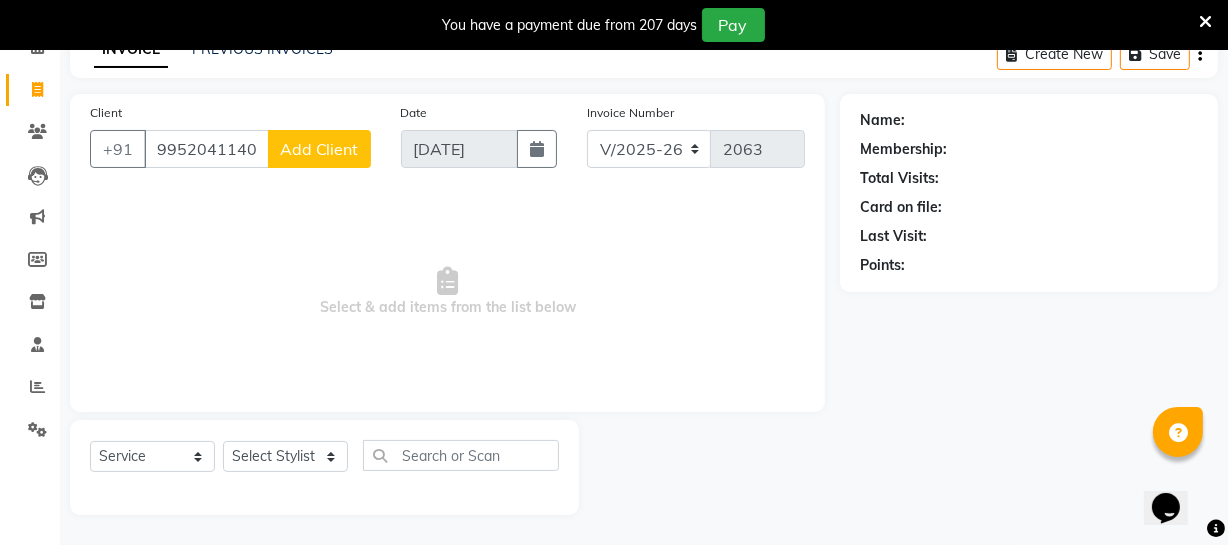 click on "Add Client" 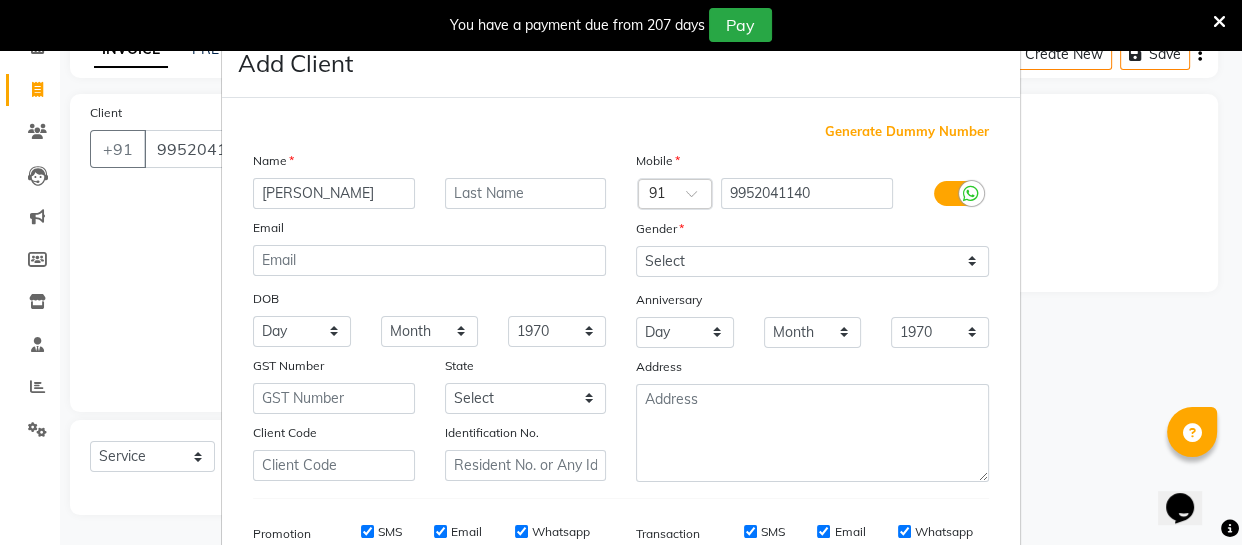 type on "[PERSON_NAME]" 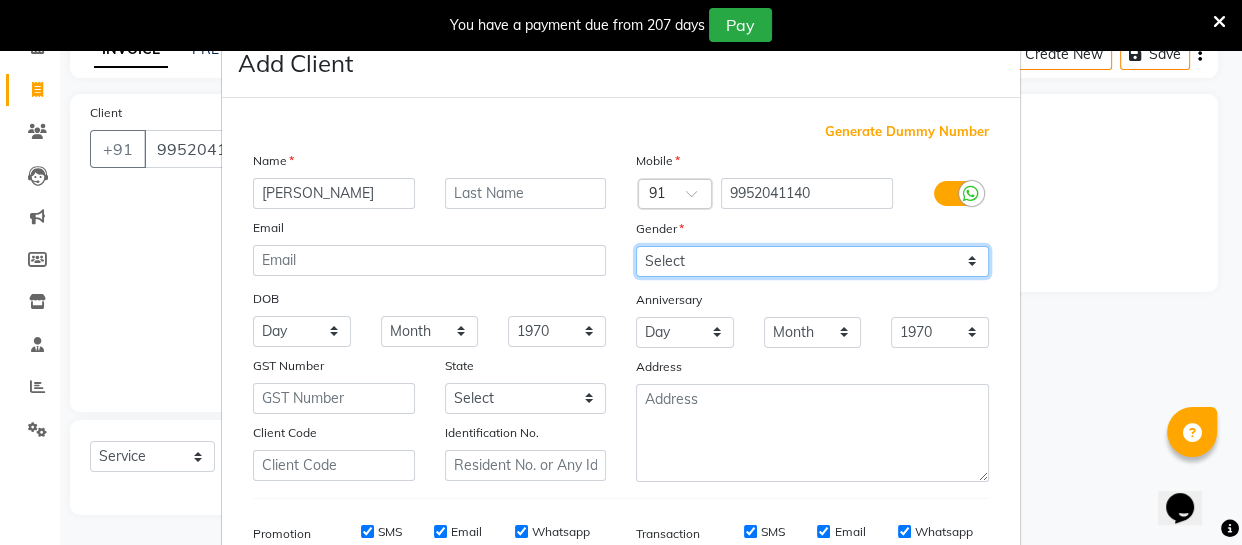 click on "Select [DEMOGRAPHIC_DATA] [DEMOGRAPHIC_DATA] Other Prefer Not To Say" at bounding box center (812, 261) 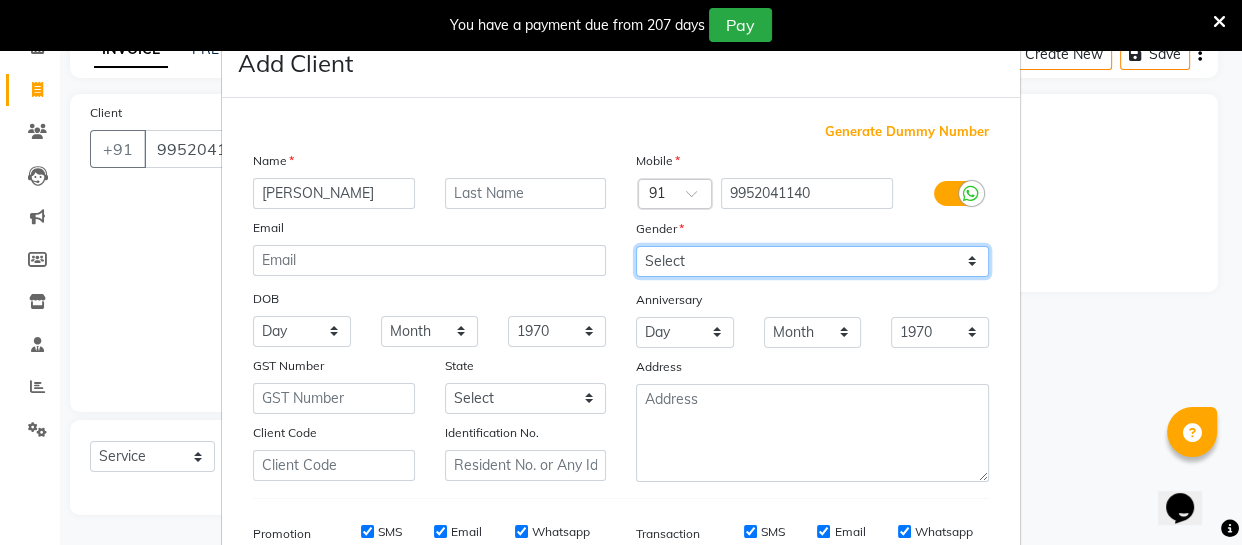select on "[DEMOGRAPHIC_DATA]" 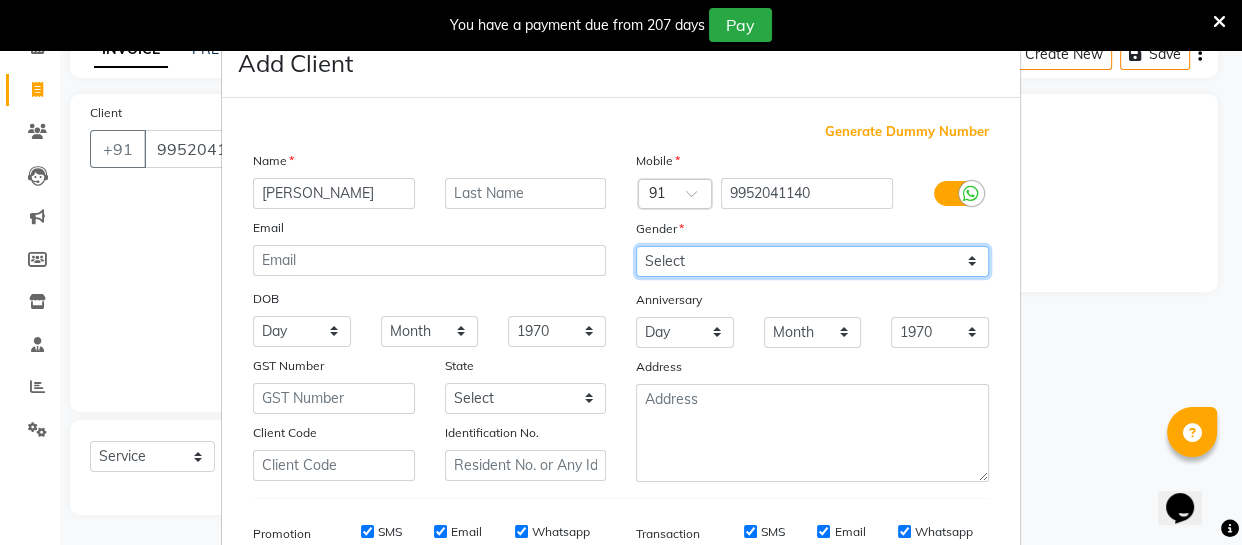 click on "Select [DEMOGRAPHIC_DATA] [DEMOGRAPHIC_DATA] Other Prefer Not To Say" at bounding box center (812, 261) 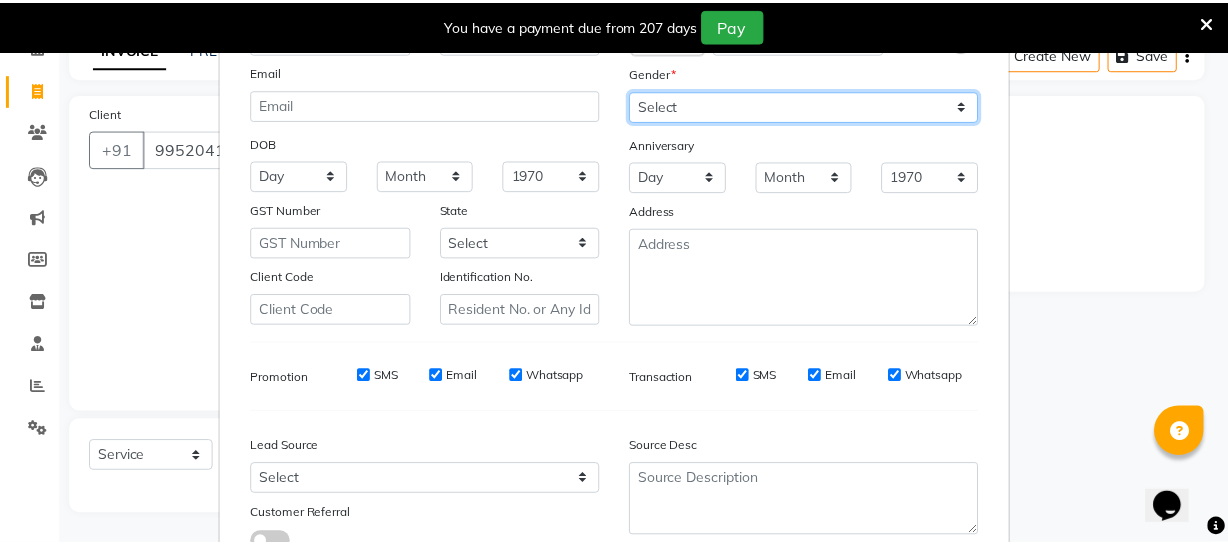 scroll, scrollTop: 309, scrollLeft: 0, axis: vertical 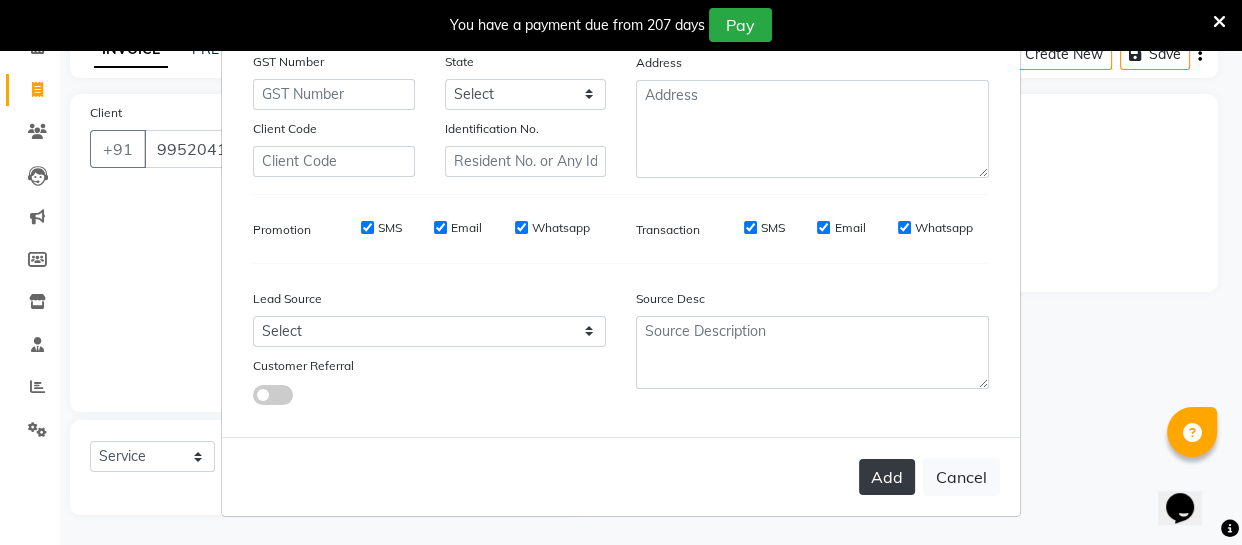 click on "Add" at bounding box center [887, 477] 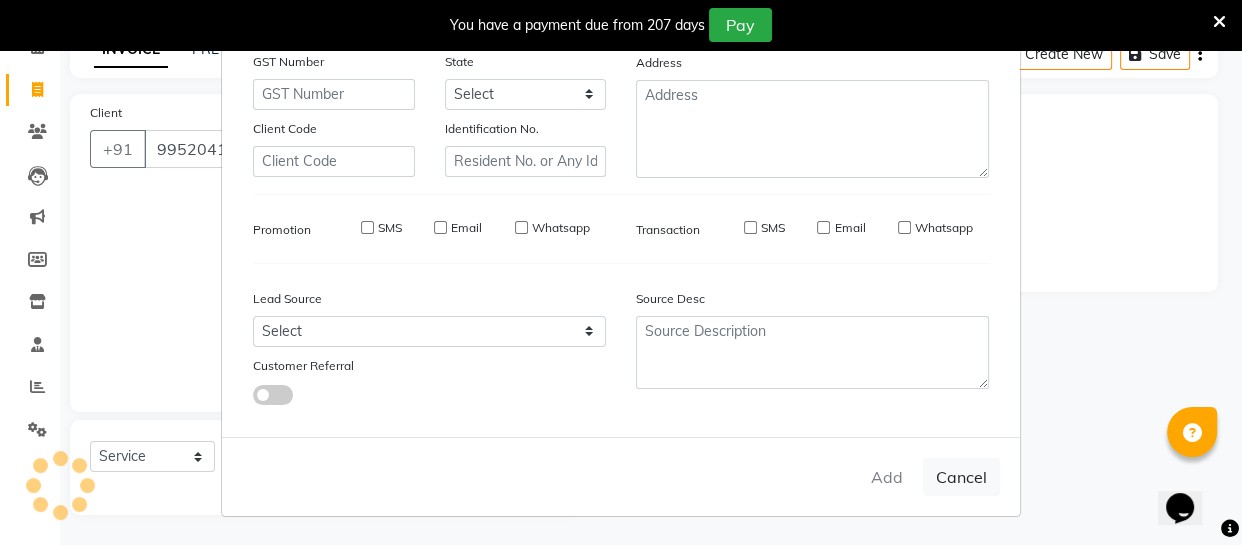 type 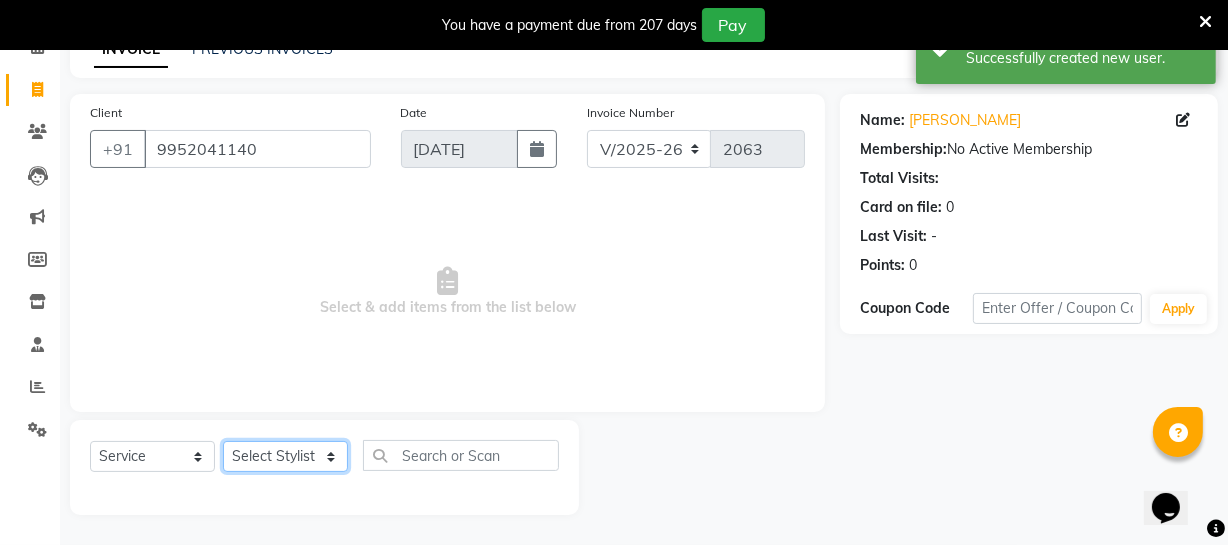 click on "Select Stylist [PERSON_NAME] [PERSON_NAME] [PERSON_NAME] [PERSON_NAME] [PERSON_NAME] [PERSON_NAME] Make up Mani Unisex Stylist [PERSON_NAME] [PERSON_NAME] [PERSON_NAME] Unisex Ramya [PERSON_NAME] Unisex [PERSON_NAME] [PERSON_NAME] [PERSON_NAME] Thiru Virtue Aesthetic Virtue Ambattur" 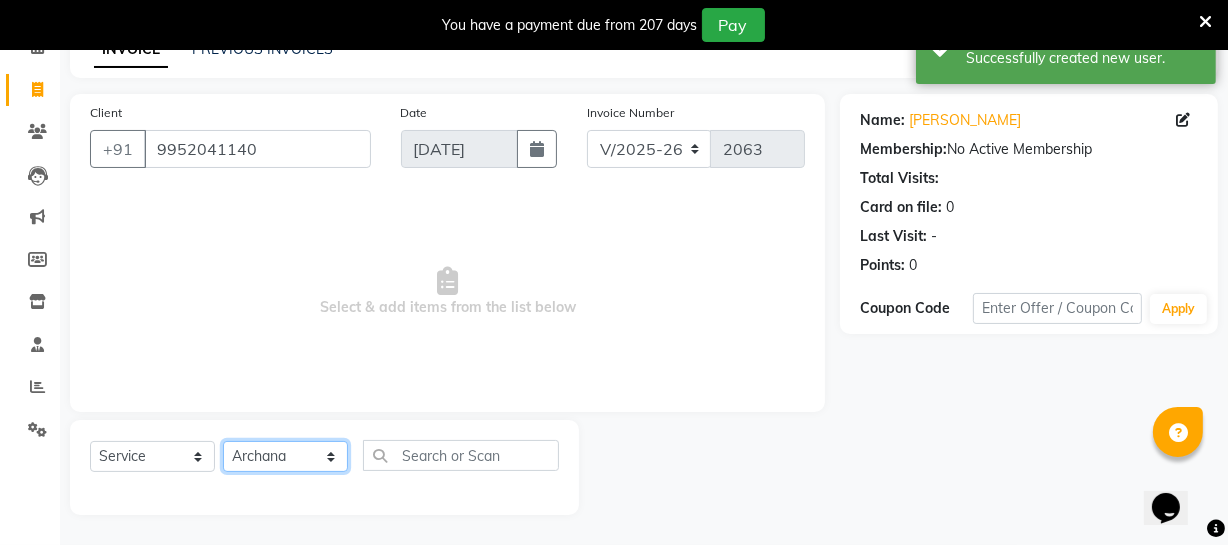 click on "Select Stylist [PERSON_NAME] [PERSON_NAME] [PERSON_NAME] [PERSON_NAME] [PERSON_NAME] [PERSON_NAME] Make up Mani Unisex Stylist [PERSON_NAME] [PERSON_NAME] [PERSON_NAME] Unisex Ramya [PERSON_NAME] Unisex [PERSON_NAME] [PERSON_NAME] [PERSON_NAME] Thiru Virtue Aesthetic Virtue Ambattur" 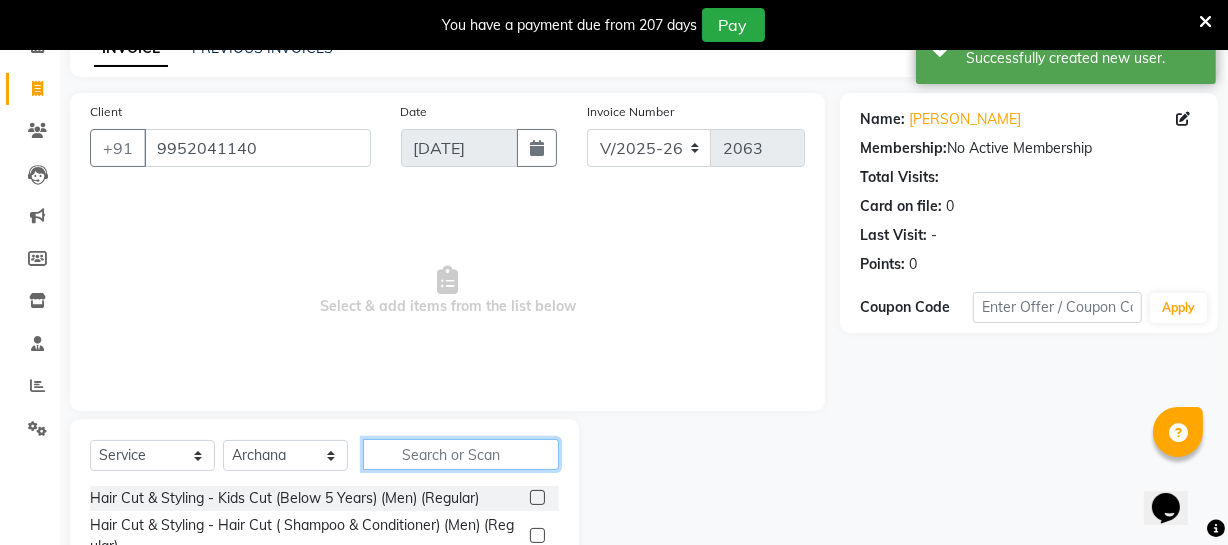 click 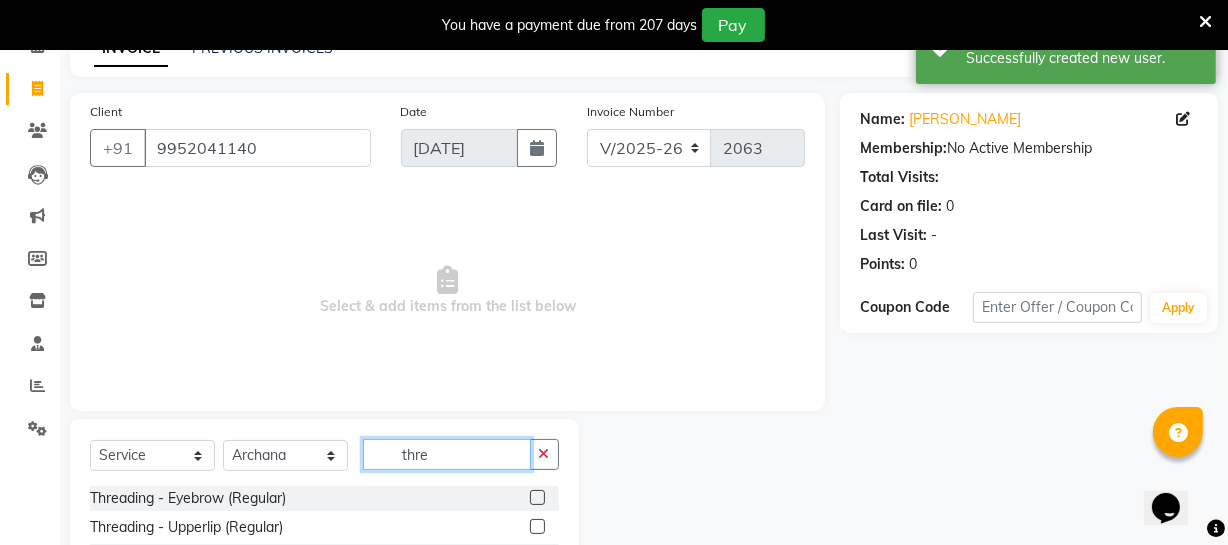 type on "thre" 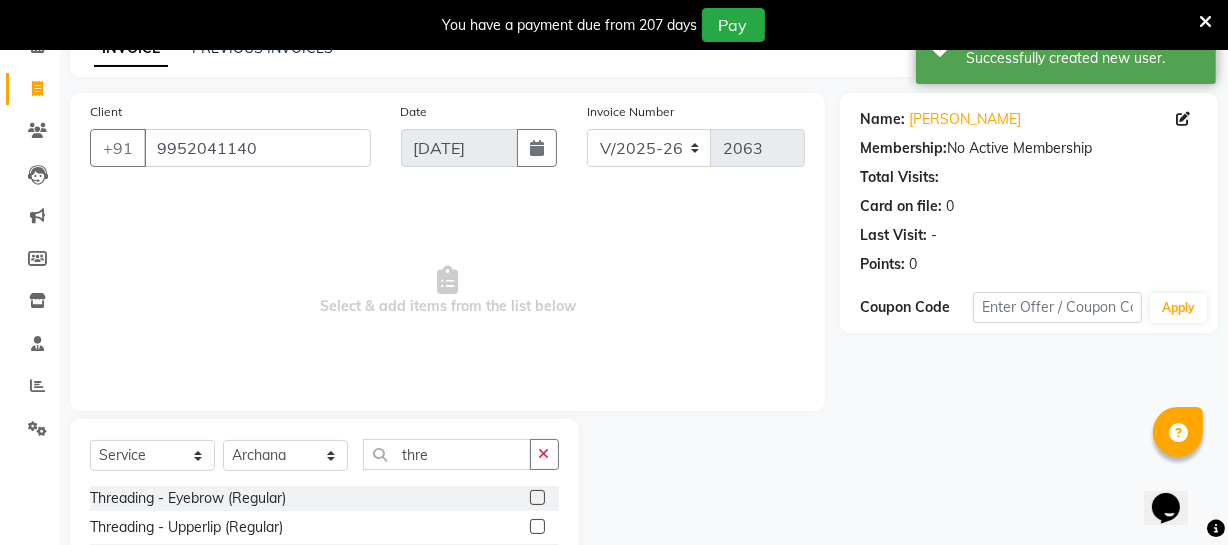 click 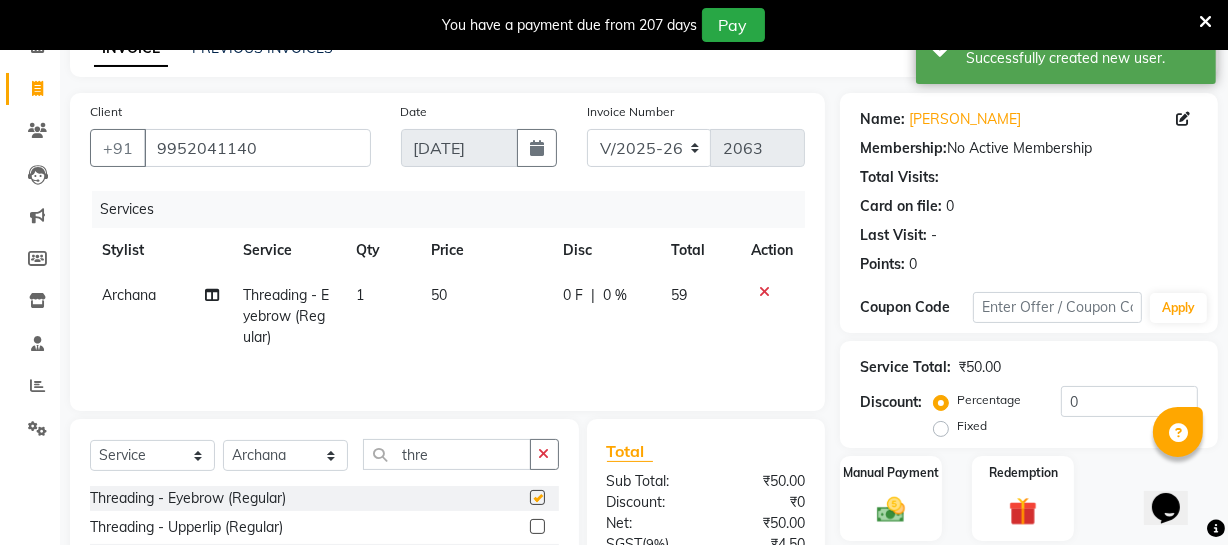 checkbox on "false" 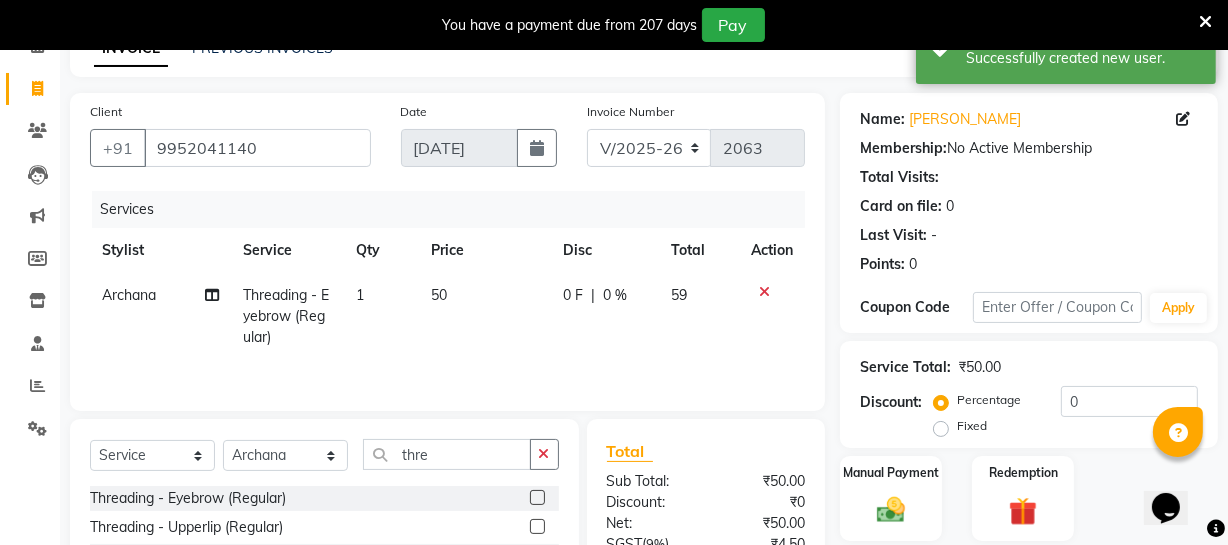 click 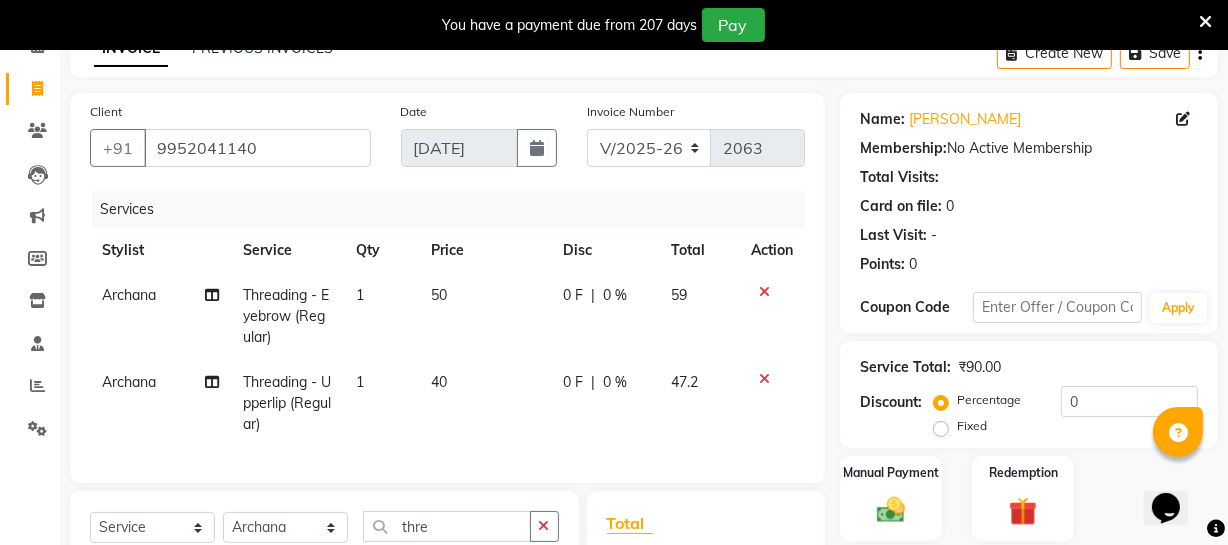 checkbox on "false" 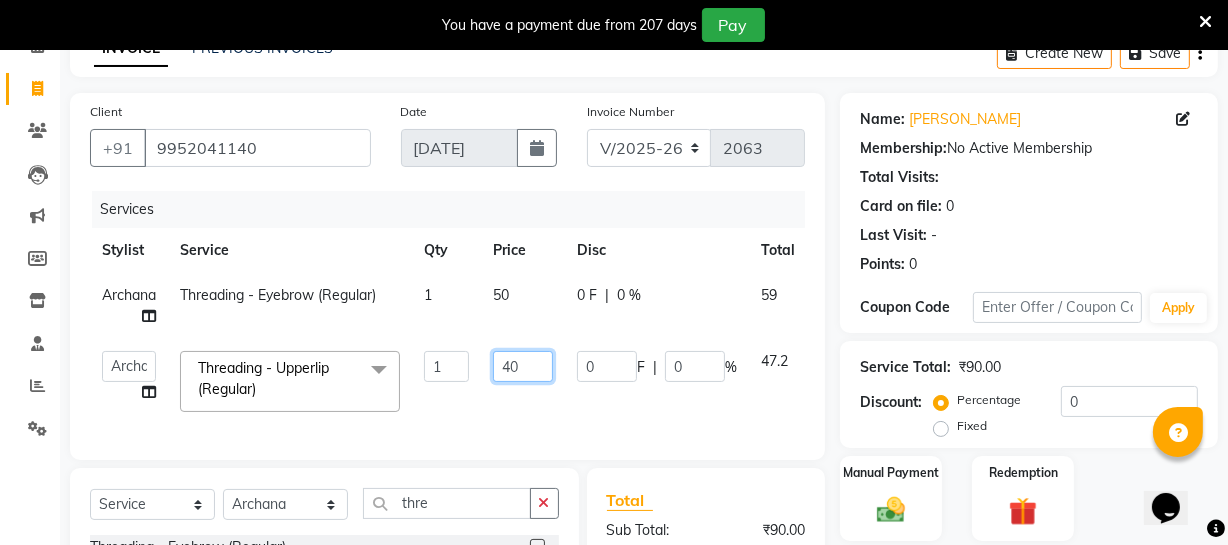 drag, startPoint x: 512, startPoint y: 367, endPoint x: 498, endPoint y: 355, distance: 18.439089 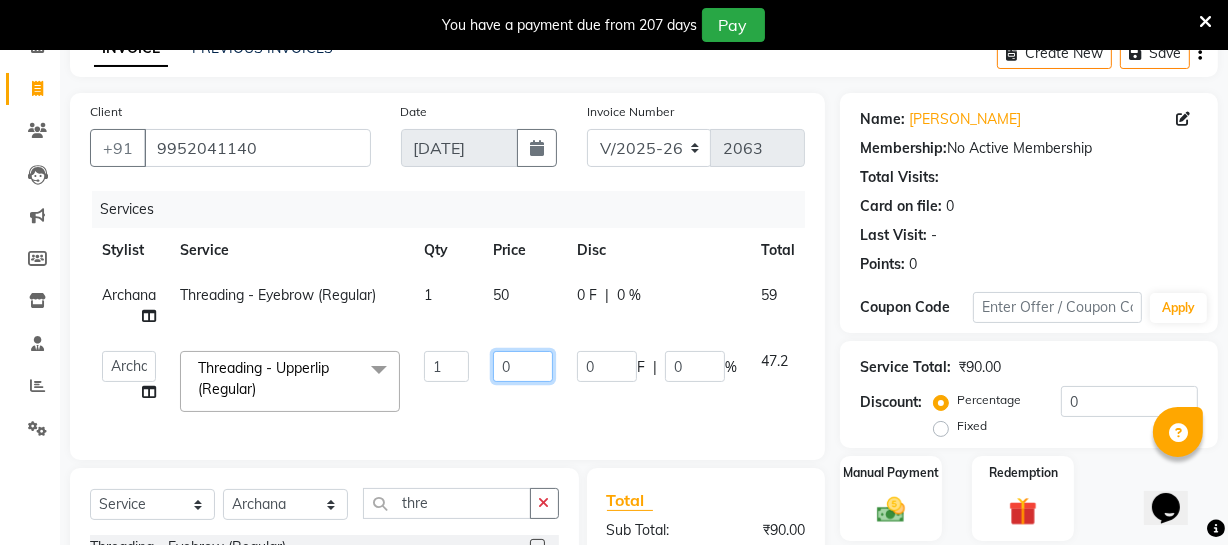 type on "50" 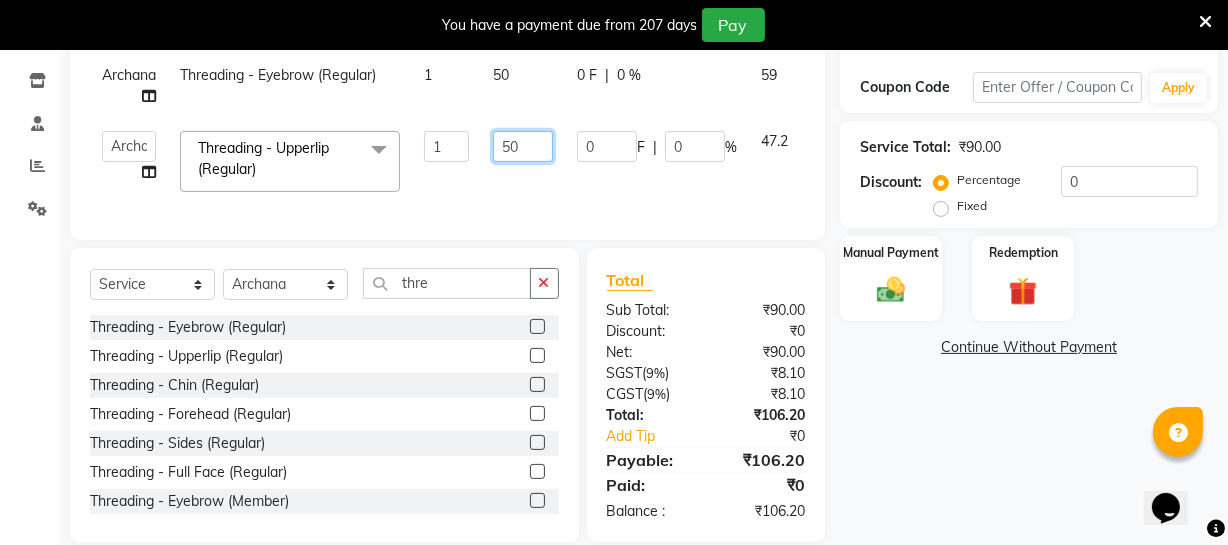 scroll, scrollTop: 369, scrollLeft: 0, axis: vertical 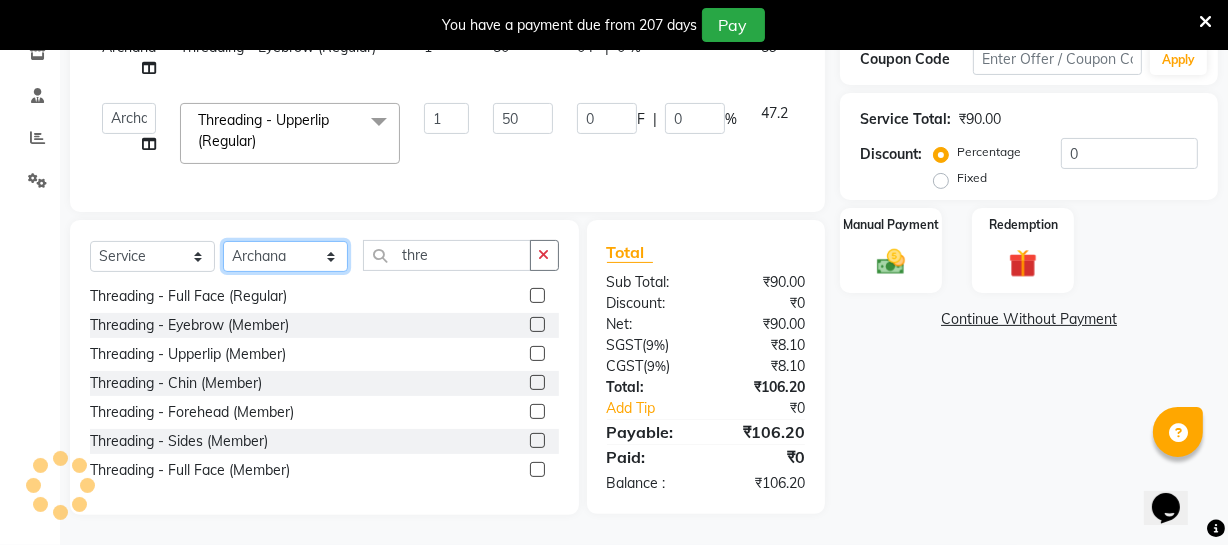 click on "Select  Service  Product  Membership  Package Voucher Prepaid Gift Card  Select Stylist [PERSON_NAME] Deepika Devi Dilip  Divya Dolly [PERSON_NAME] [PERSON_NAME] [PERSON_NAME] Make up Mani Unisex Stylist [PERSON_NAME] [PERSON_NAME] [PERSON_NAME] Unisex Ramya RICITTA [PERSON_NAME] Unisex [PERSON_NAME] [PERSON_NAME] [PERSON_NAME] Thiru Virtue Aesthetic Virtue Ambattur thre Threading - Eyebrow  (Regular)  Threading - Upperlip  (Regular)  Threading - Chin  (Regular)  Threading - Forehead  (Regular)  Threading - Sides  (Regular)  Threading - Full Face  (Regular)  Threading - Eyebrow  (Member)  Threading - Upperlip  (Member)  Threading - Chin  (Member)  Threading - Forehead  (Member)  Threading - Sides  (Member)  Threading - Full Face  (Member)" 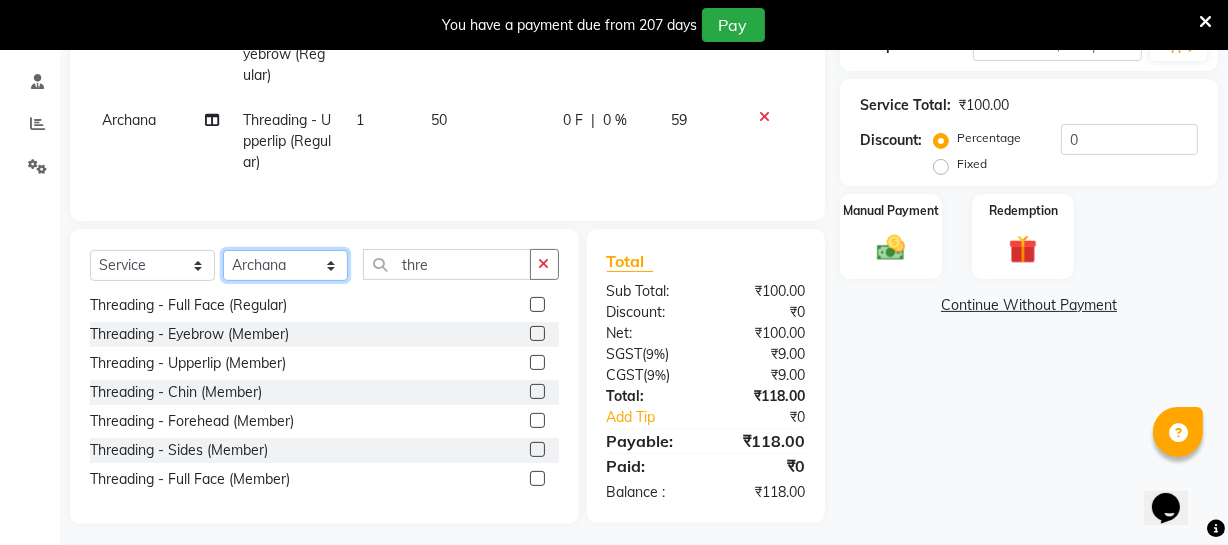 select on "48223" 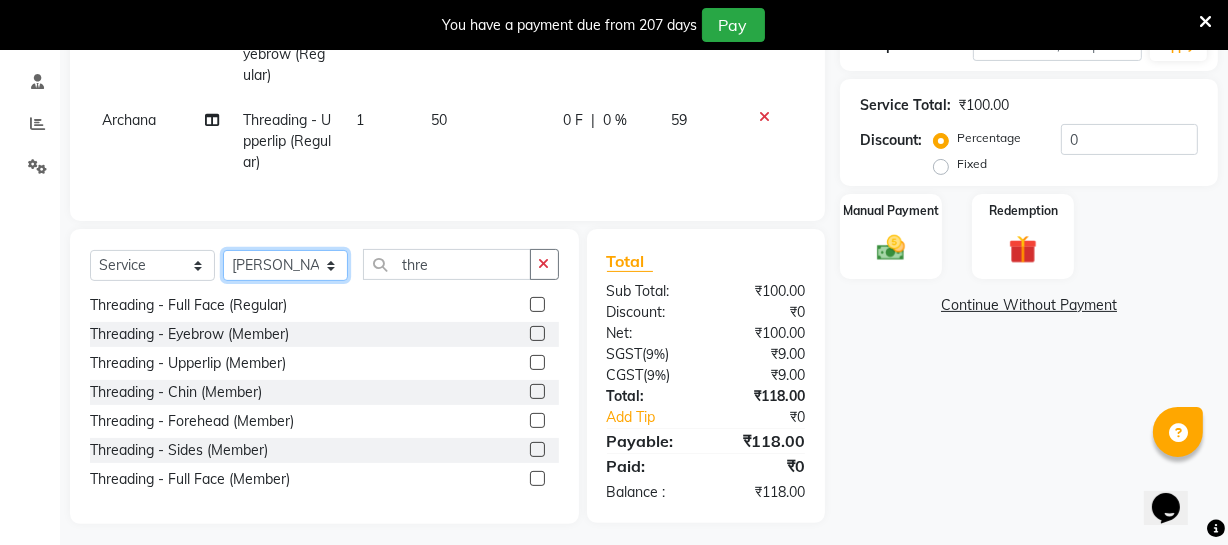 click on "Select Stylist [PERSON_NAME] [PERSON_NAME] [PERSON_NAME] [PERSON_NAME] [PERSON_NAME] [PERSON_NAME] Make up Mani Unisex Stylist [PERSON_NAME] [PERSON_NAME] [PERSON_NAME] Unisex Ramya [PERSON_NAME] Unisex [PERSON_NAME] [PERSON_NAME] [PERSON_NAME] Thiru Virtue Aesthetic Virtue Ambattur" 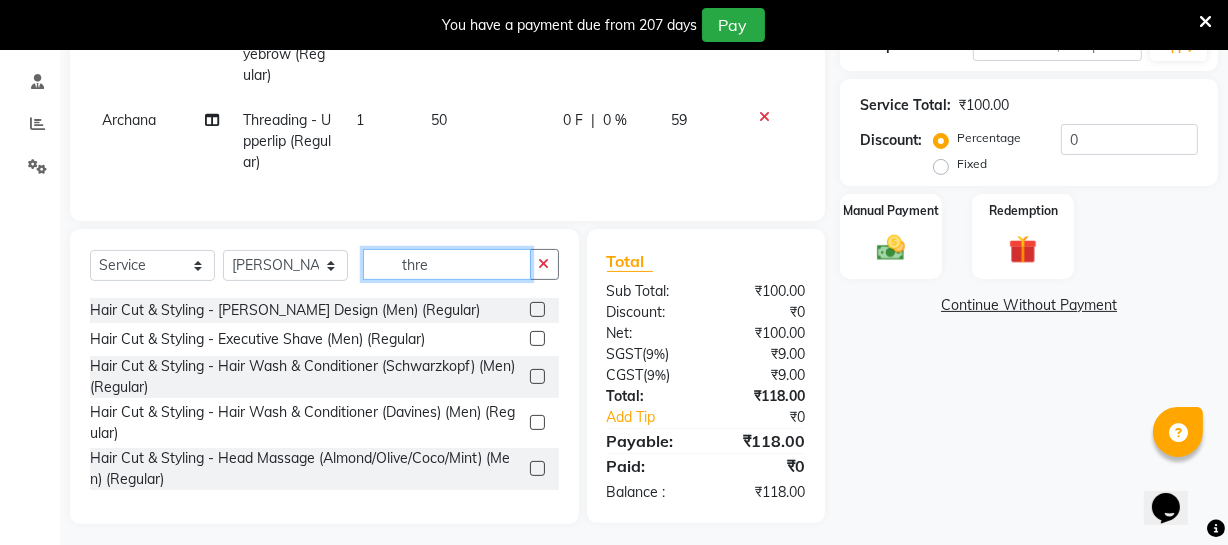 click on "thre" 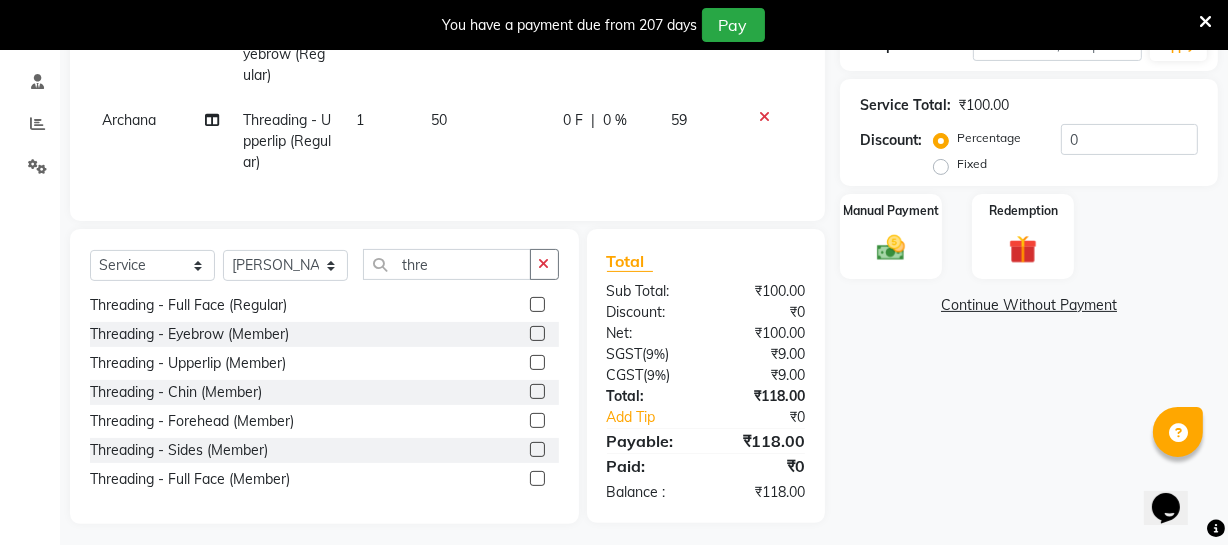 click 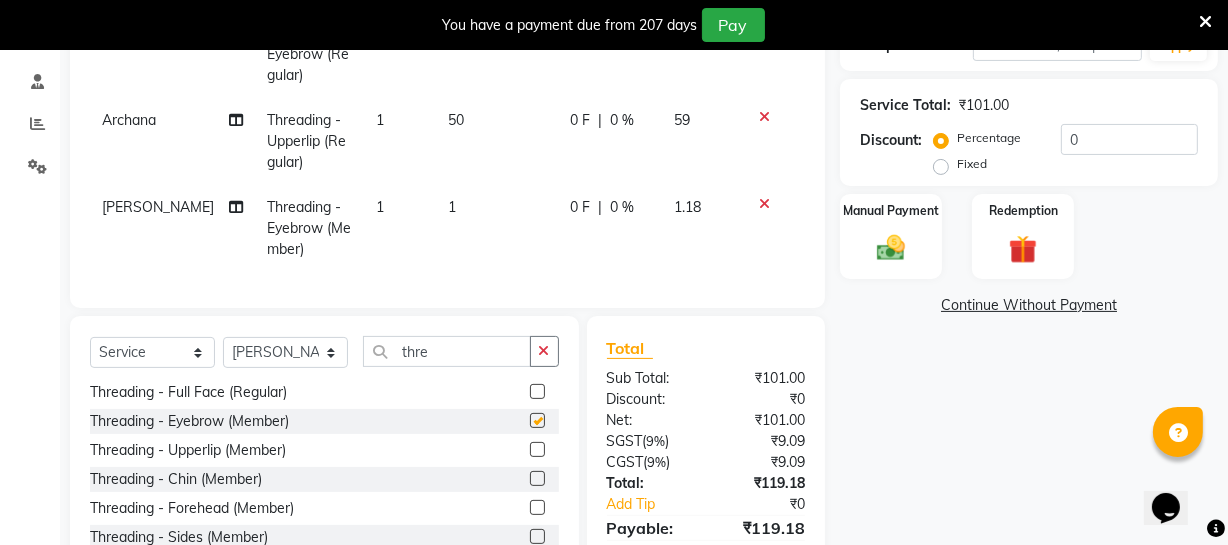 checkbox on "false" 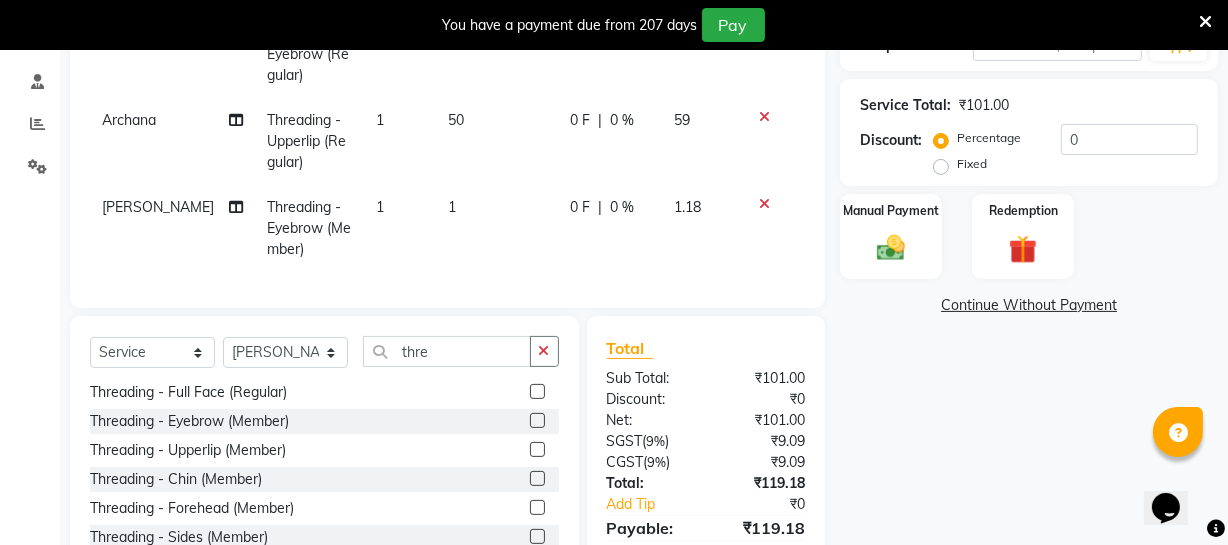 click 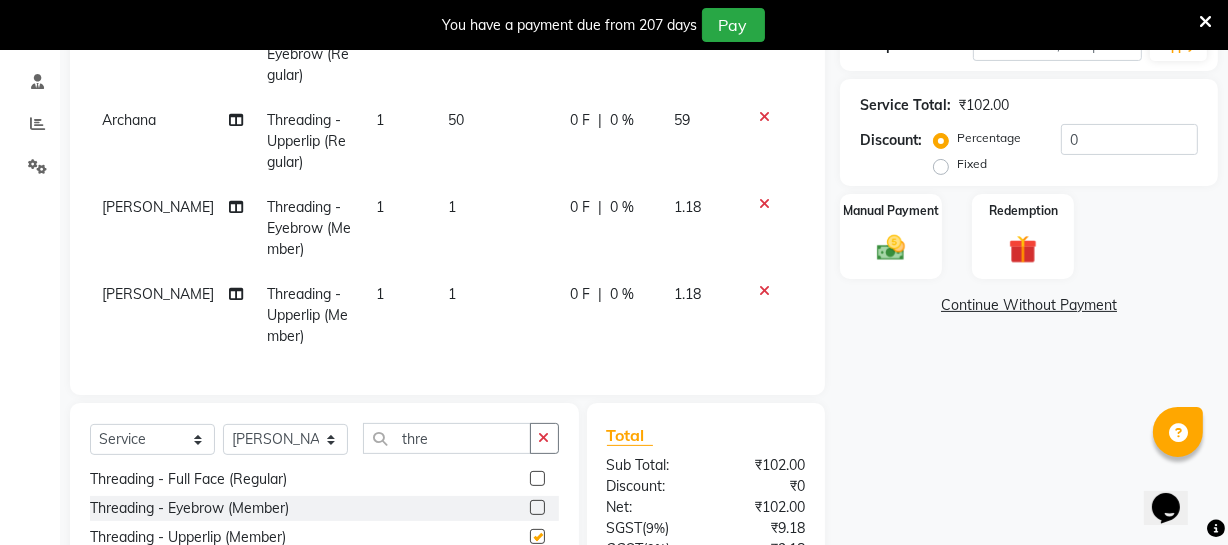 checkbox on "false" 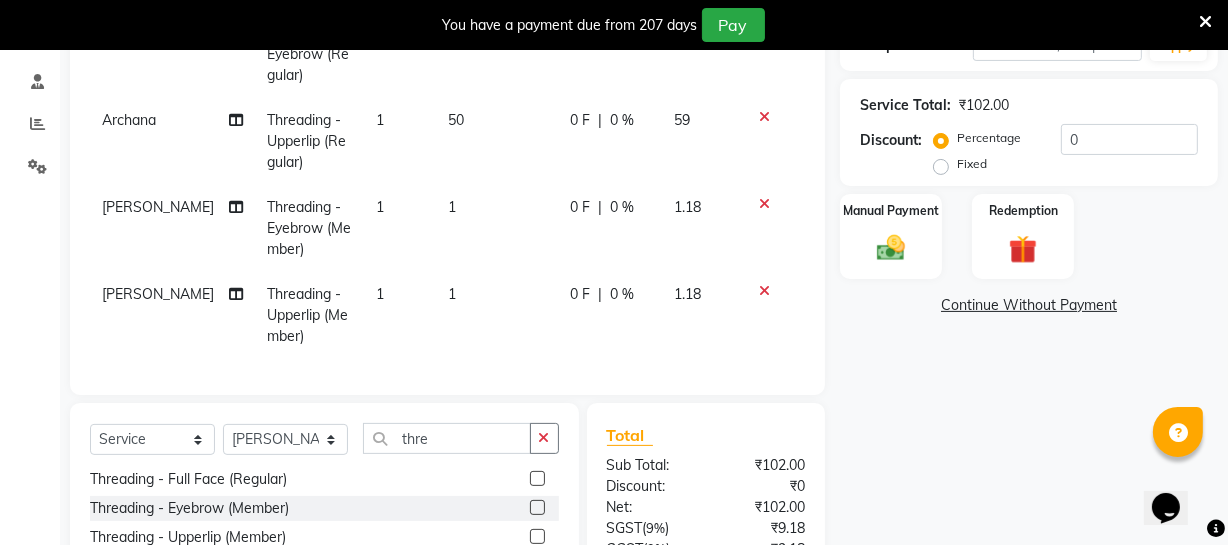 click on "1" 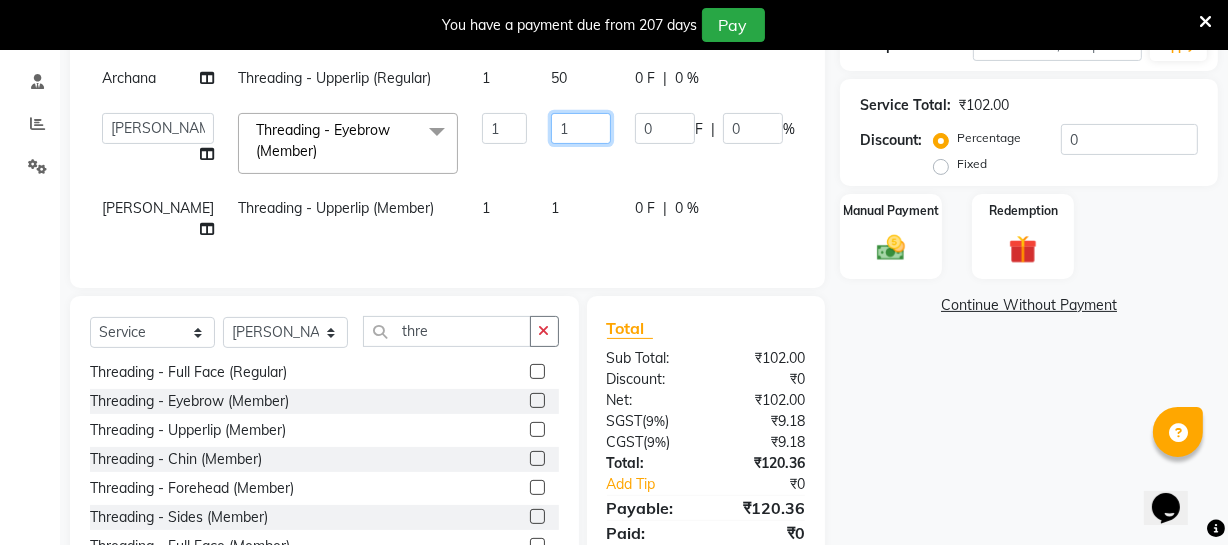 click on "1" 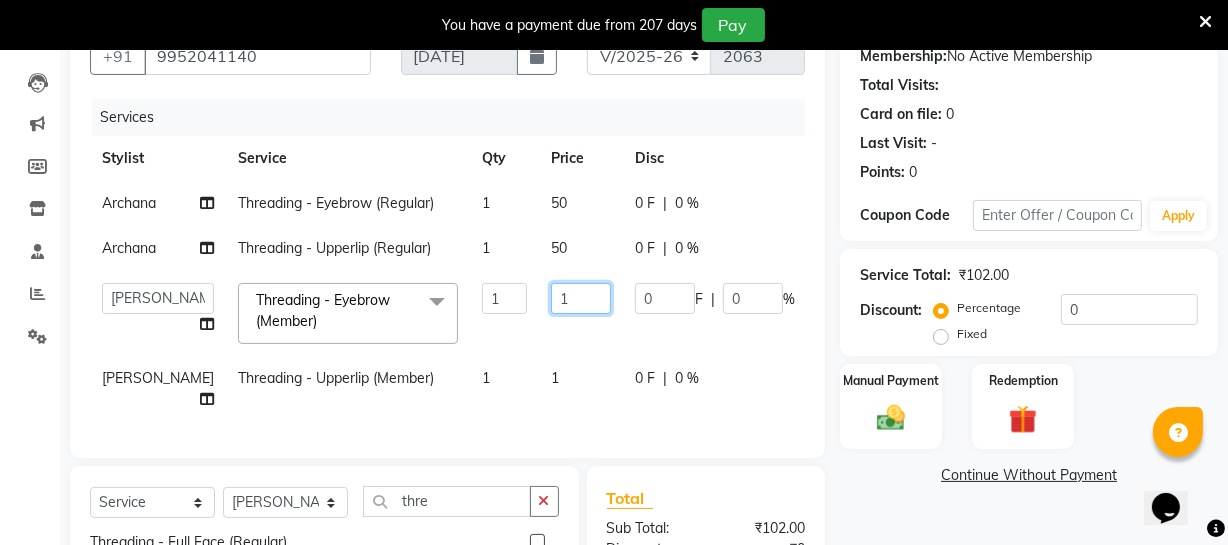 scroll, scrollTop: 187, scrollLeft: 0, axis: vertical 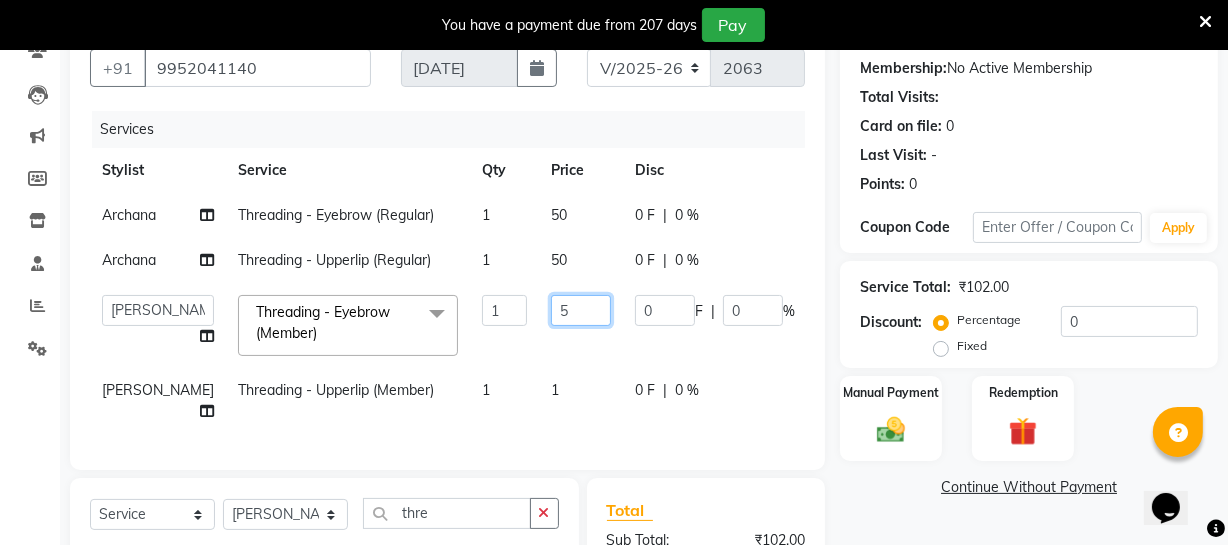 type on "50" 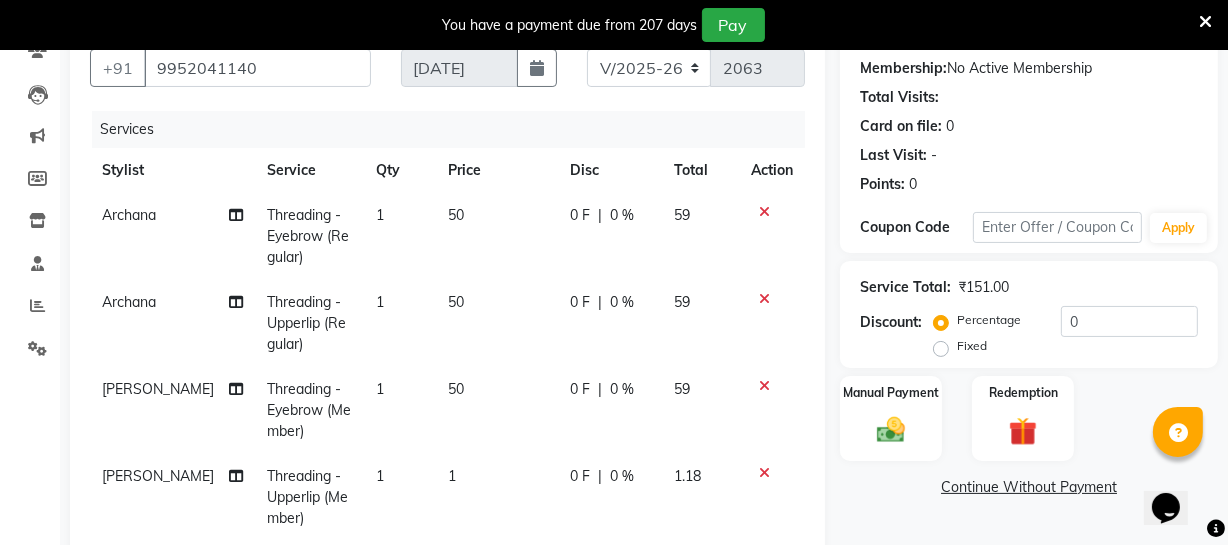 click on "1" 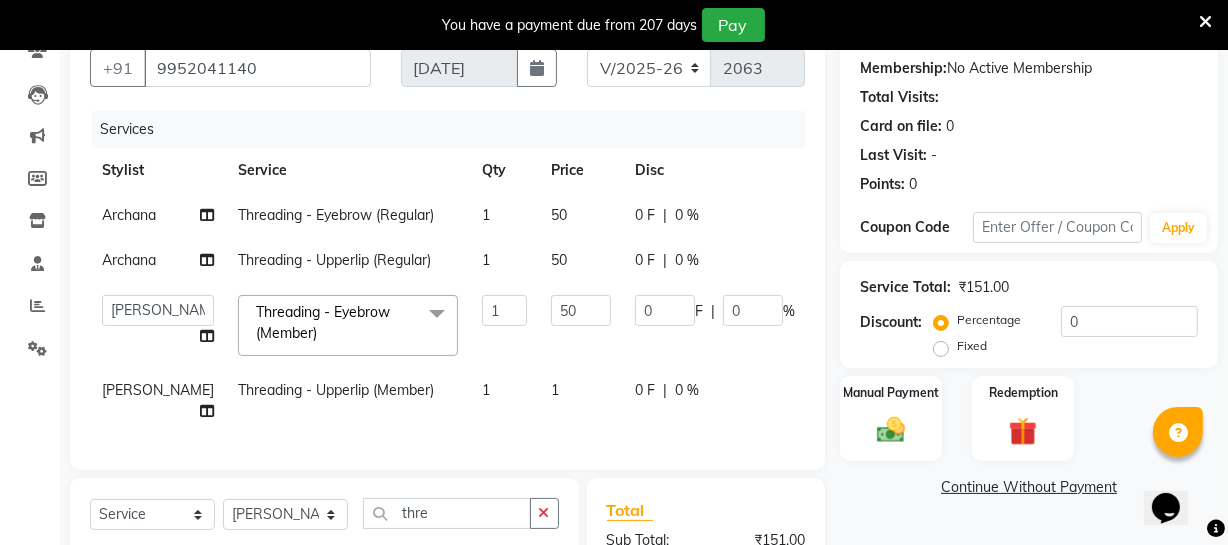 click on "Threading - Eyebrow  (Member)  x" 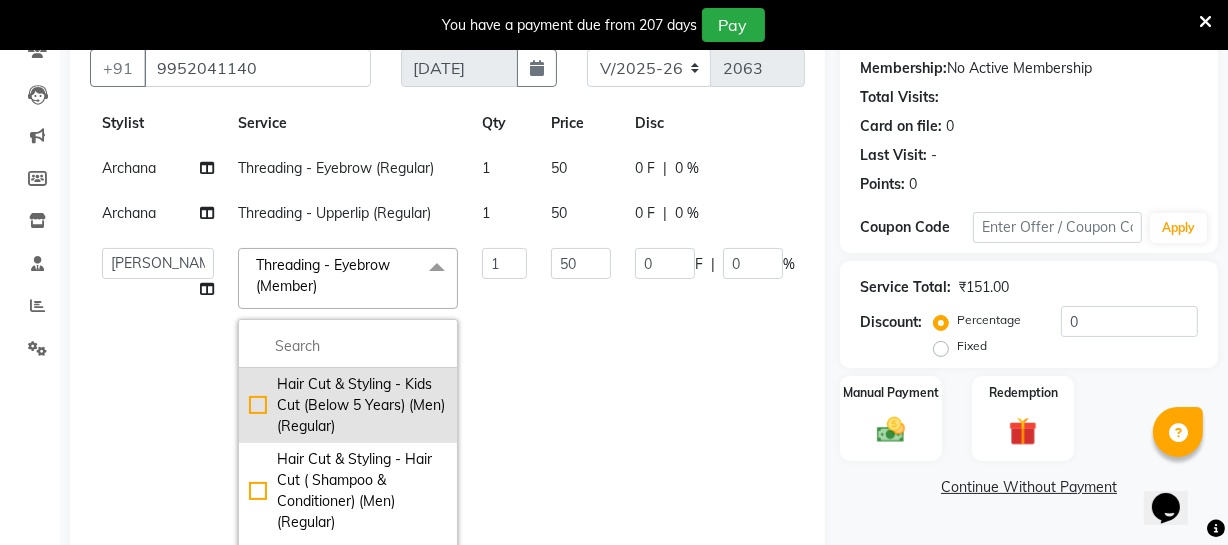scroll, scrollTop: 90, scrollLeft: 0, axis: vertical 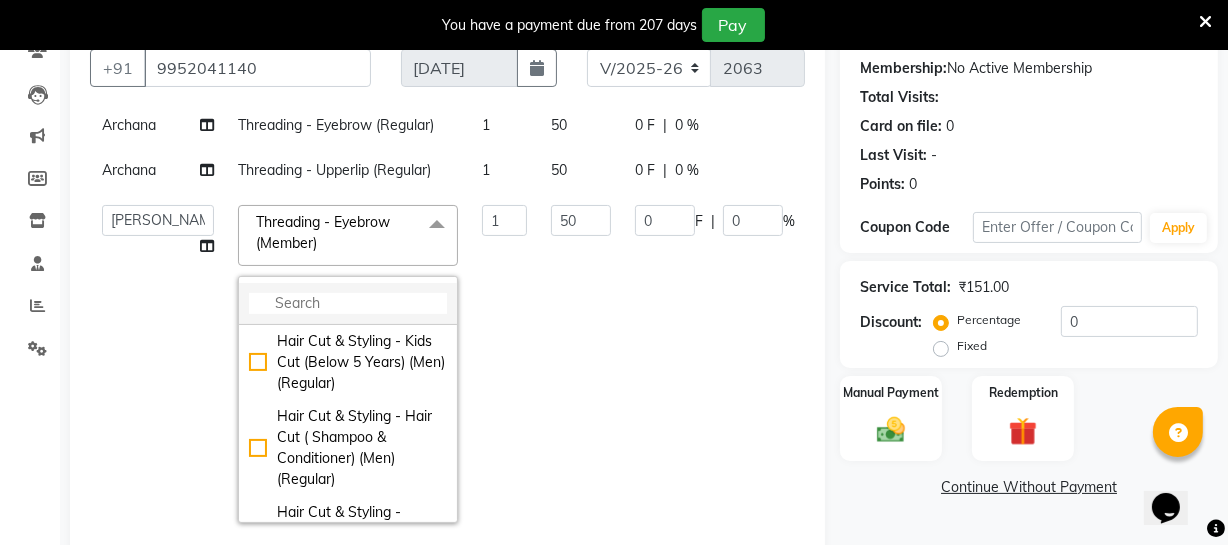 click 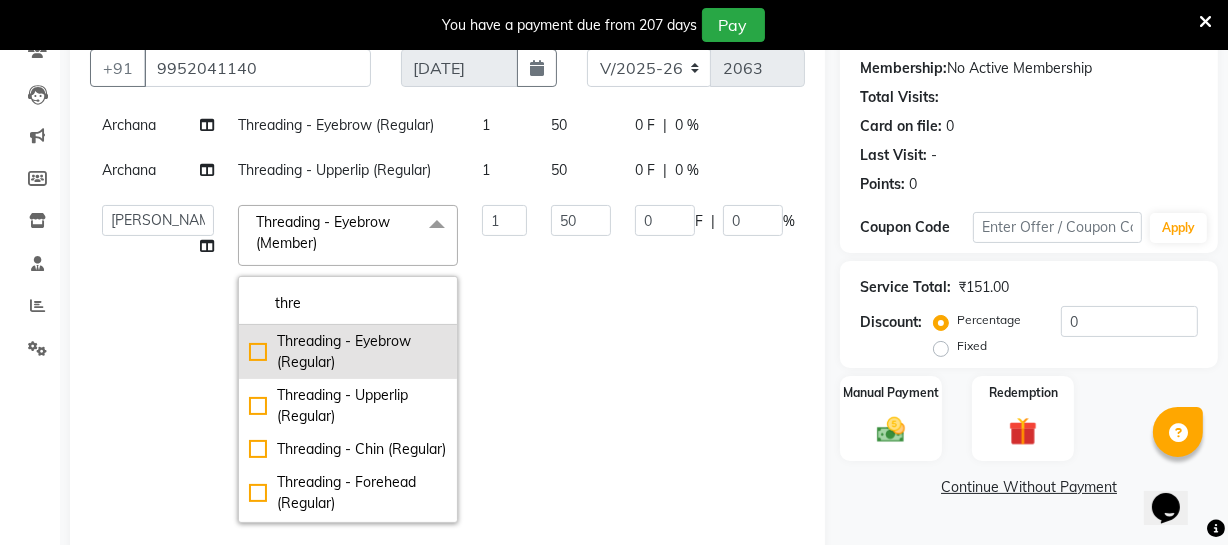 type on "thre" 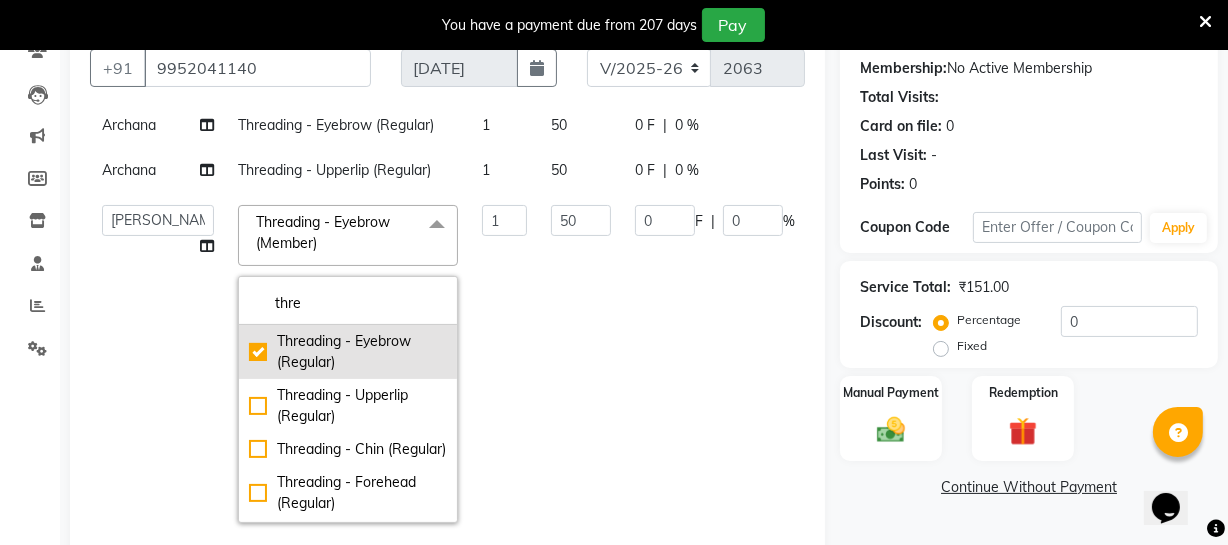 checkbox on "true" 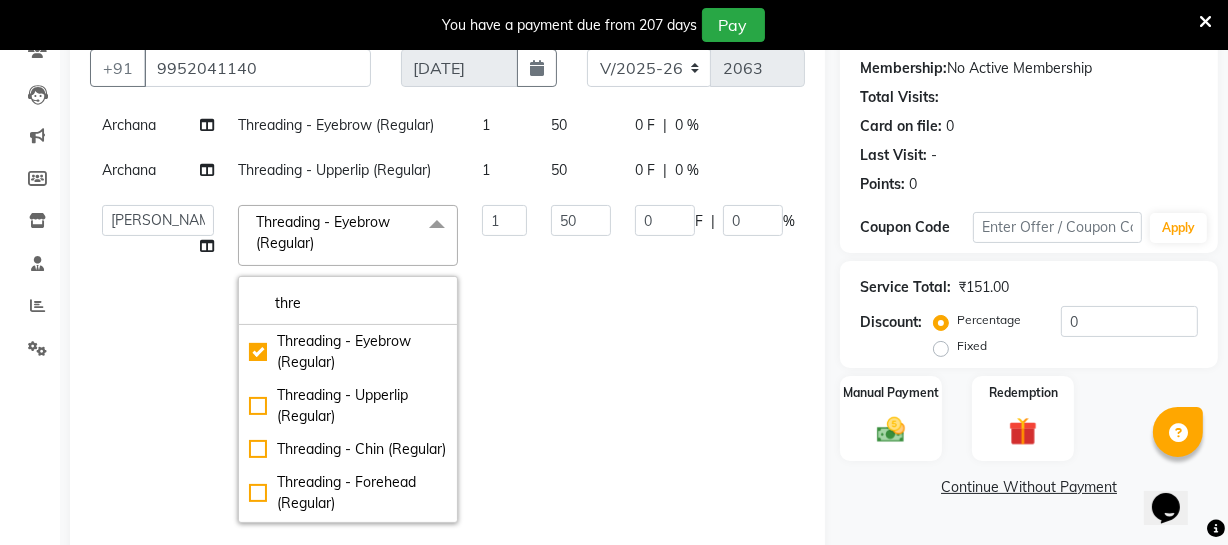 click on "0 F | 0 %" 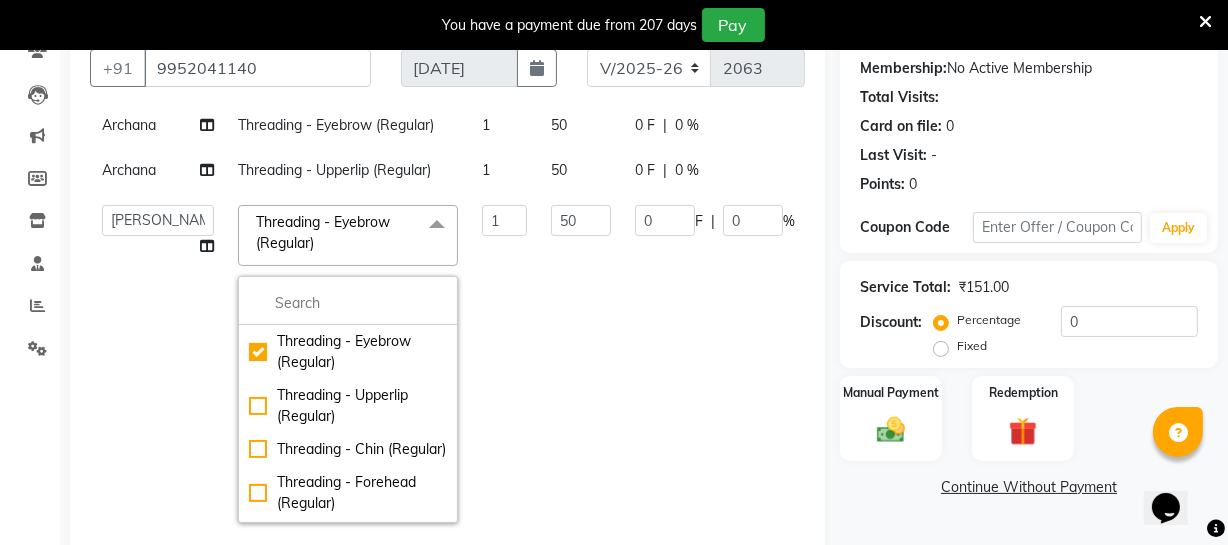 scroll, scrollTop: 0, scrollLeft: 0, axis: both 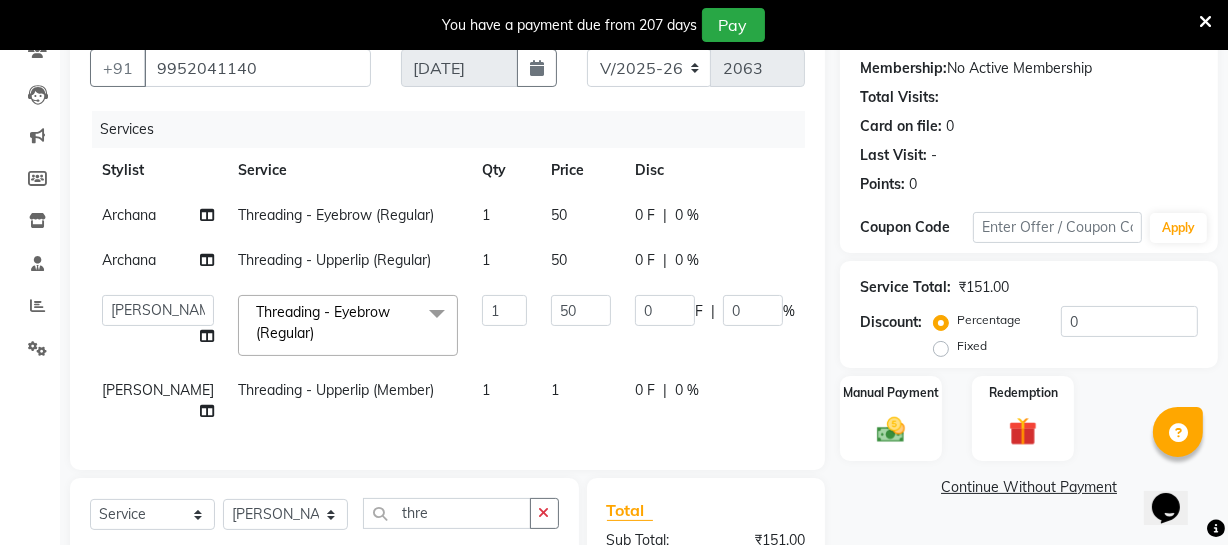 click on "Threading - Upperlip  (Member)" 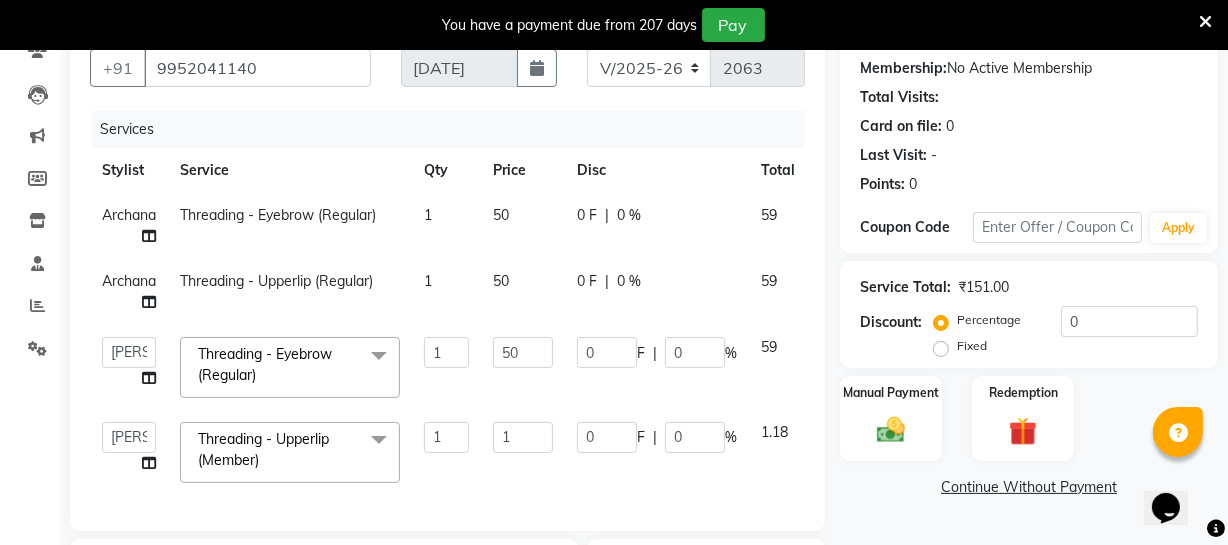 click on "Threading - Upperlip  (Member)" 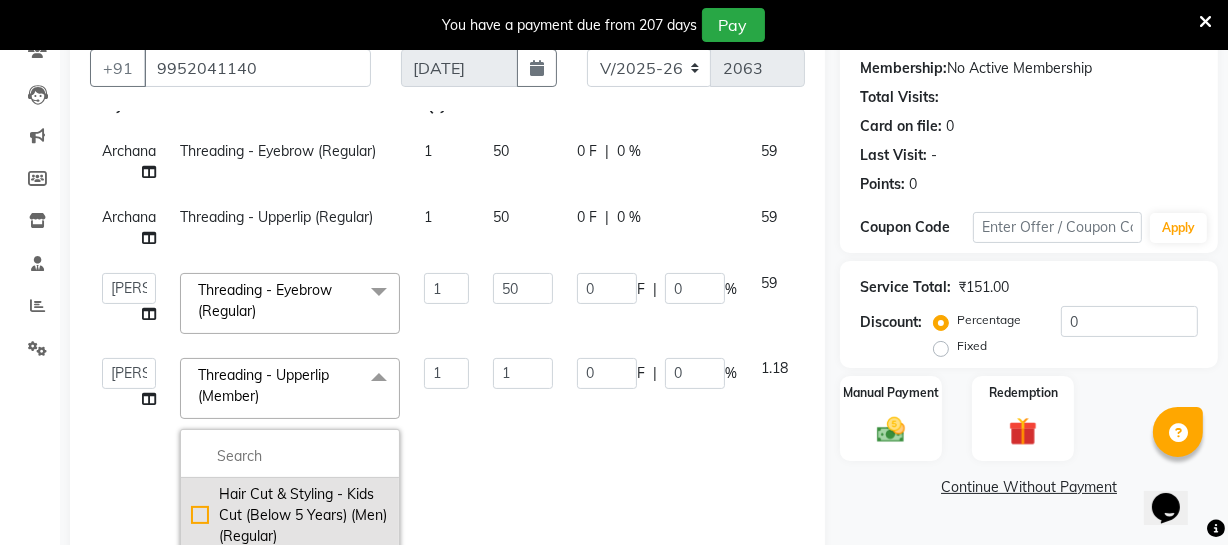 scroll, scrollTop: 181, scrollLeft: 0, axis: vertical 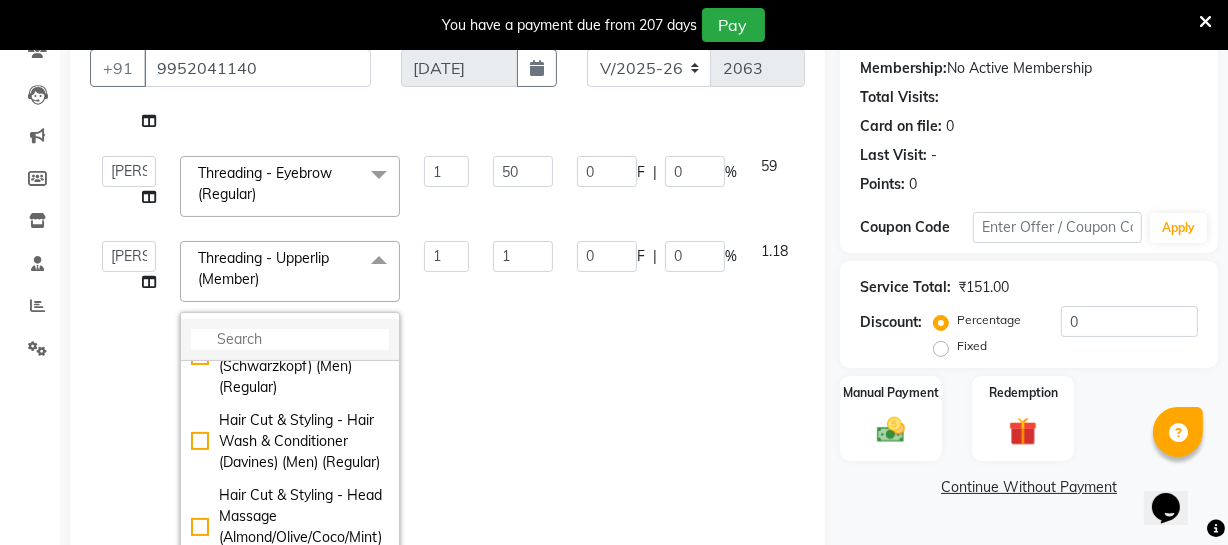 click 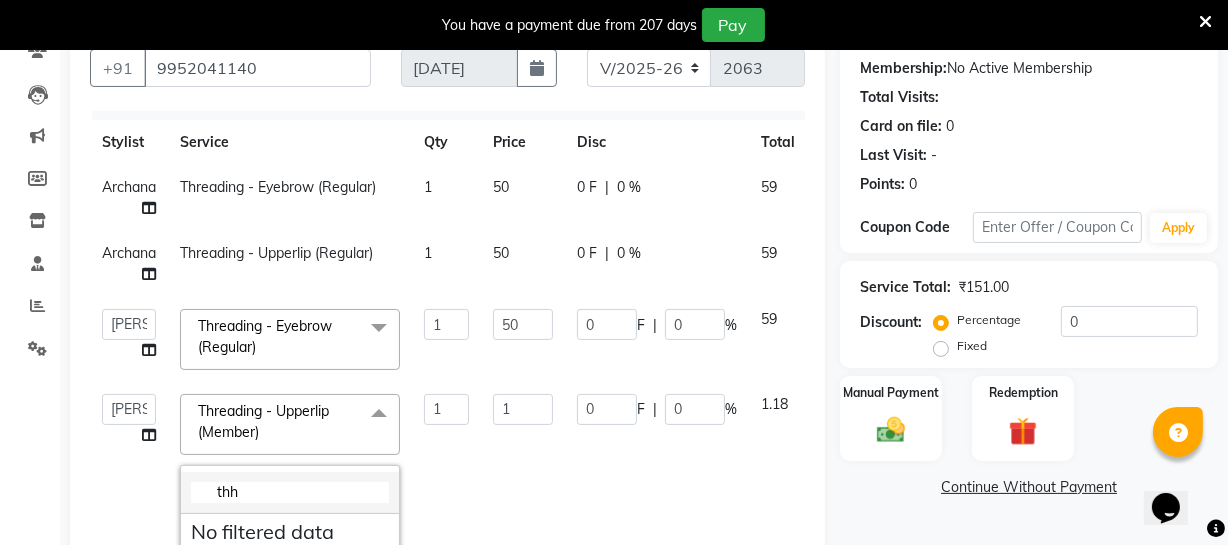 scroll, scrollTop: 0, scrollLeft: 0, axis: both 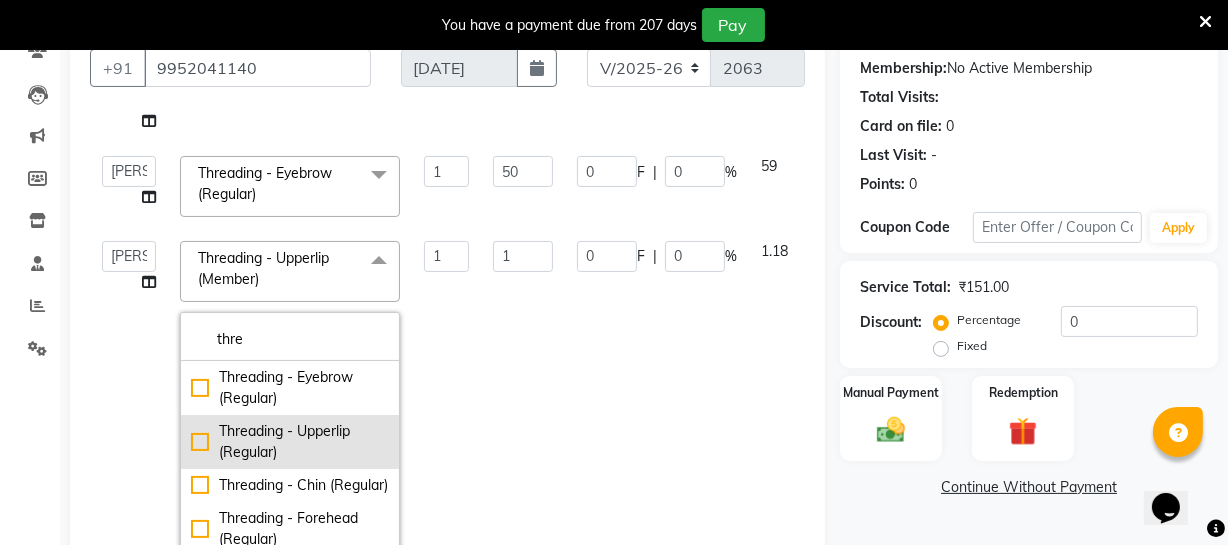 type on "thre" 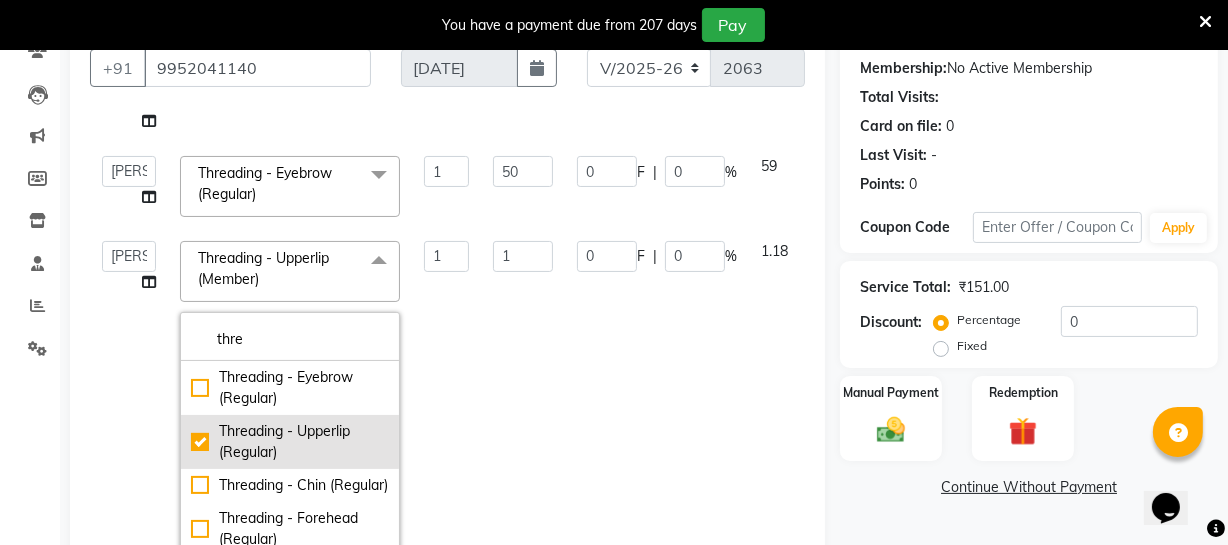 type on "40" 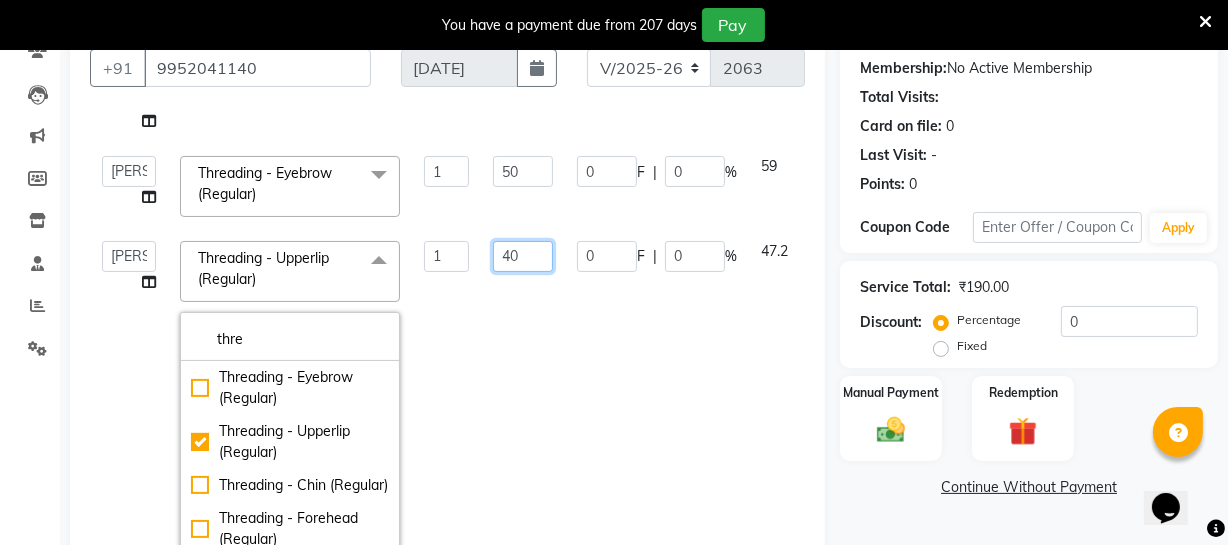 click on "40" 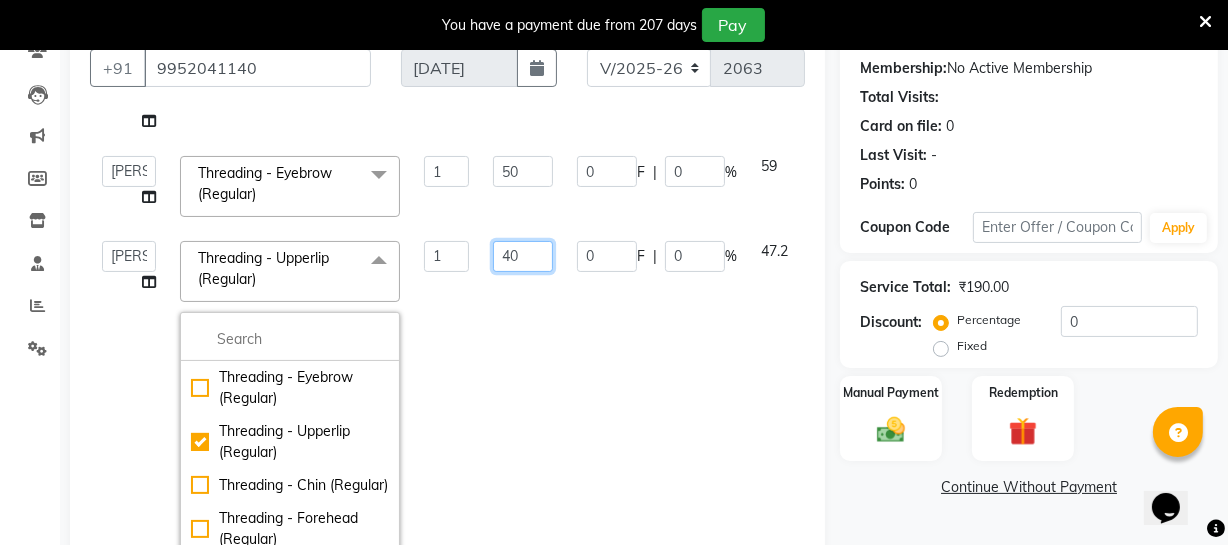 scroll, scrollTop: 0, scrollLeft: 0, axis: both 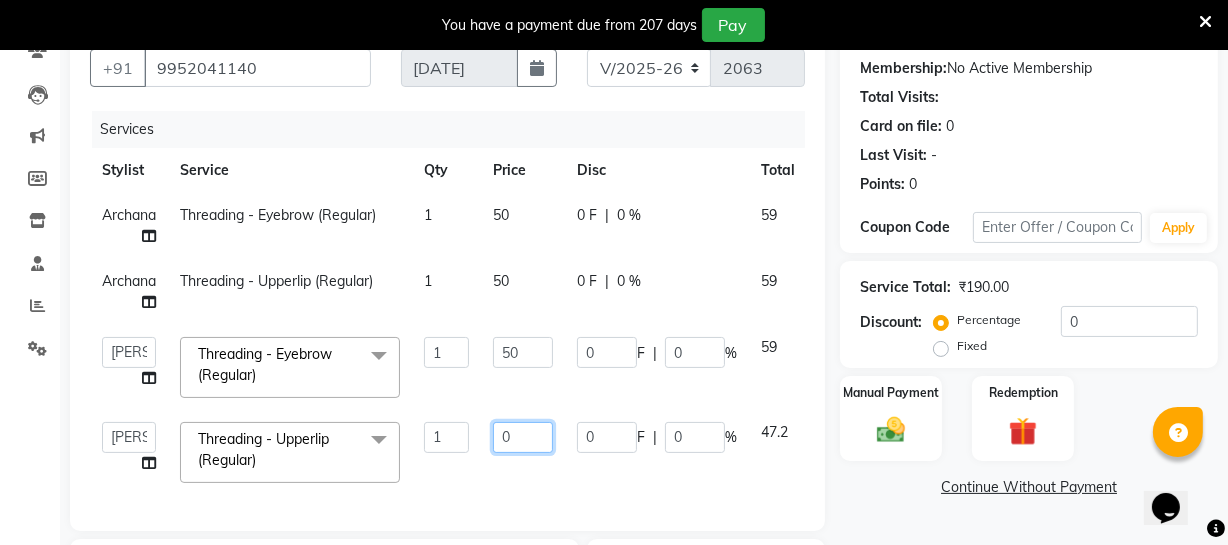 type on "50" 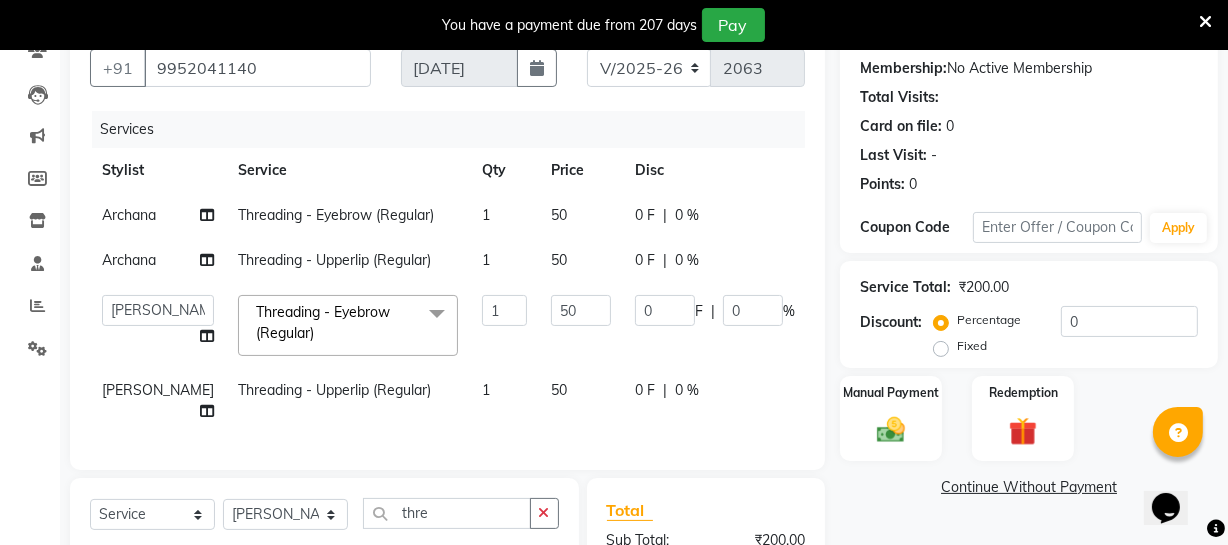 click on "Services Stylist Service Qty Price Disc Total Action Archana Threading - Eyebrow  (Regular) 1 50 0 F | 0 % 59 Archana Threading - Upperlip  (Regular) 1 50 0 F | 0 % 59  [PERSON_NAME]   [PERSON_NAME]   [PERSON_NAME]    Divya   Dolly   [PERSON_NAME]   [PERSON_NAME]   [PERSON_NAME]   Make up   Mani Unisex Stylist   Manoj   [PERSON_NAME]   [PERSON_NAME] Unisex   Ramya   RICITTA   [PERSON_NAME] Unisex   [PERSON_NAME]   [PERSON_NAME]   [PERSON_NAME]   Thiru   Virtue Aesthetic   Virtue Ambattur  Threading - Eyebrow  (Regular)  x Hair Cut & Styling - Kids Cut (Below 5 Years) (Men) (Regular) Hair Cut & Styling - Hair Cut ( Shampoo & Conditioner) (Men) (Regular) Hair Cut & Styling - Creative Hair Cut(With Shampoo & Conditioner) (Men) (Regular) Hair Cut & Styling - [PERSON_NAME] Trim (Men) (Regular) Hair Cut & Styling - [PERSON_NAME] Design (Men) (Regular) Hair Cut & Styling - Executive Shave (Men) (Regular) Hair Cut & Styling - Hair Wash & Conditioner (Schwarzkopf) (Men) (Regular) Hair Cut & Styling - Kids Cut (Below 5 Years) (Men) (Member)" 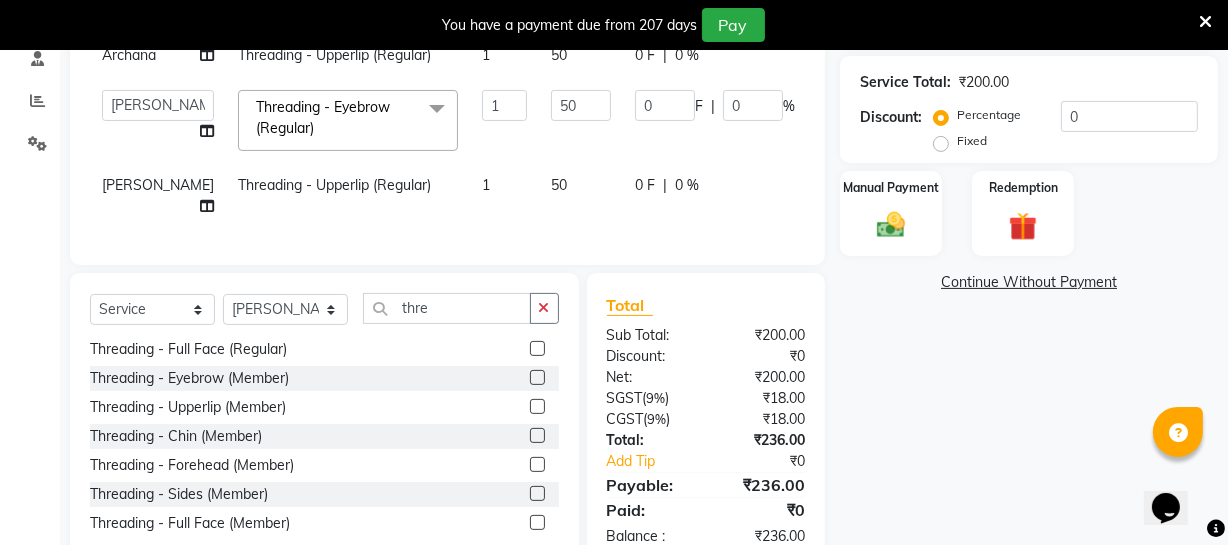 scroll, scrollTop: 389, scrollLeft: 0, axis: vertical 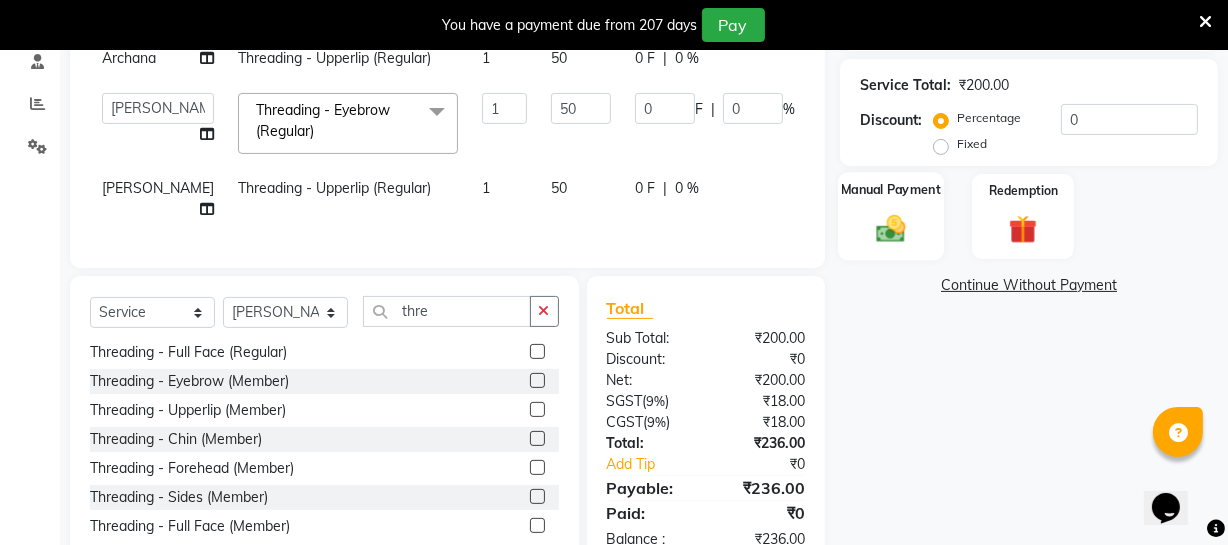 click on "Manual Payment" 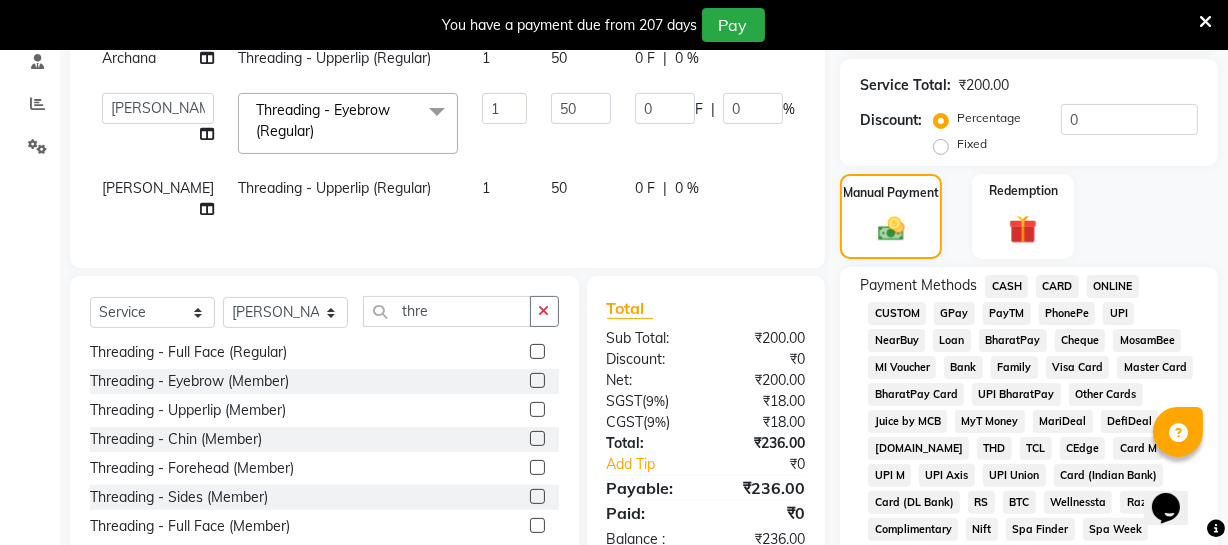 click on "CASH" 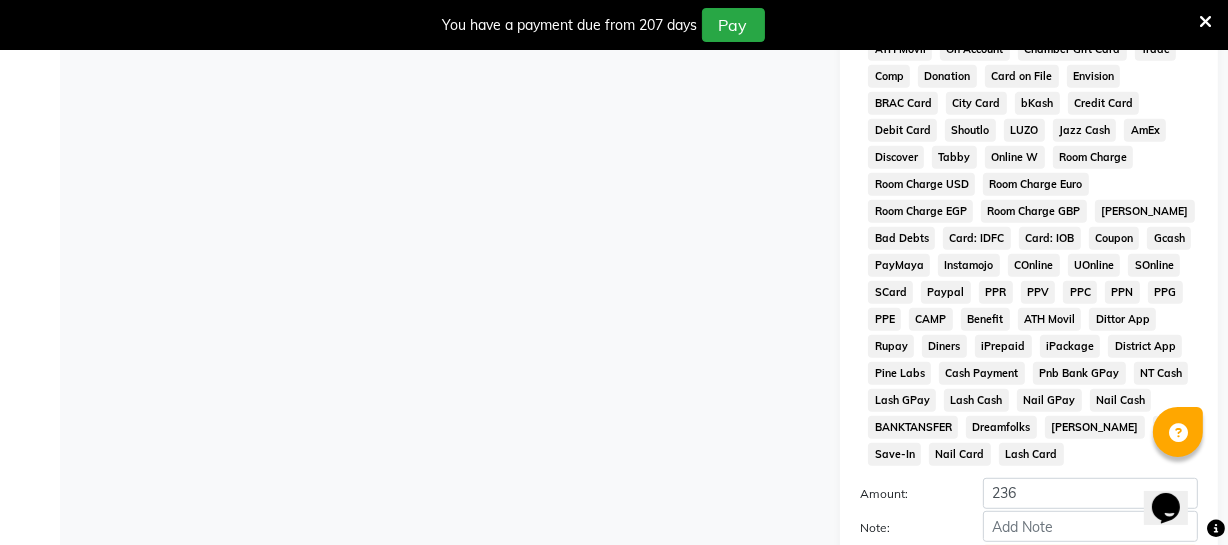 scroll, scrollTop: 1025, scrollLeft: 0, axis: vertical 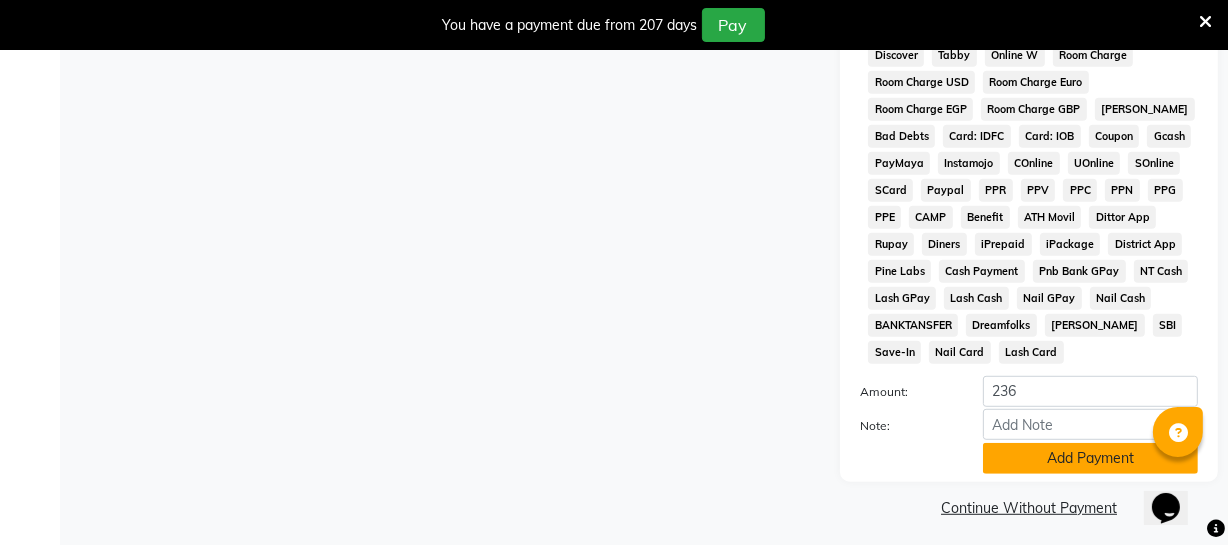 click on "Add Payment" 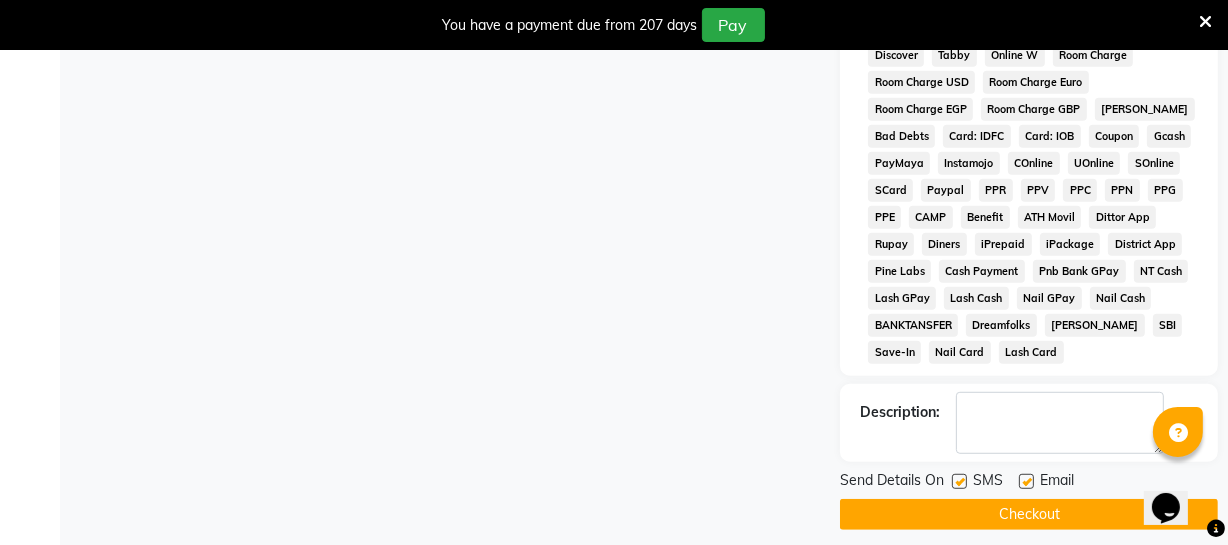 click on "Checkout" 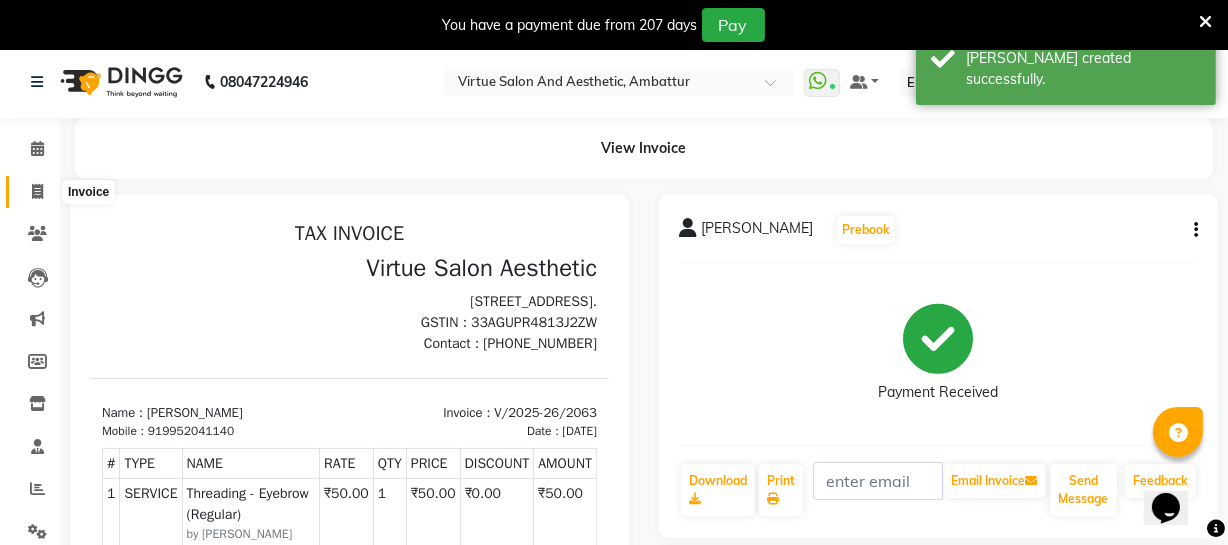 scroll, scrollTop: 0, scrollLeft: 0, axis: both 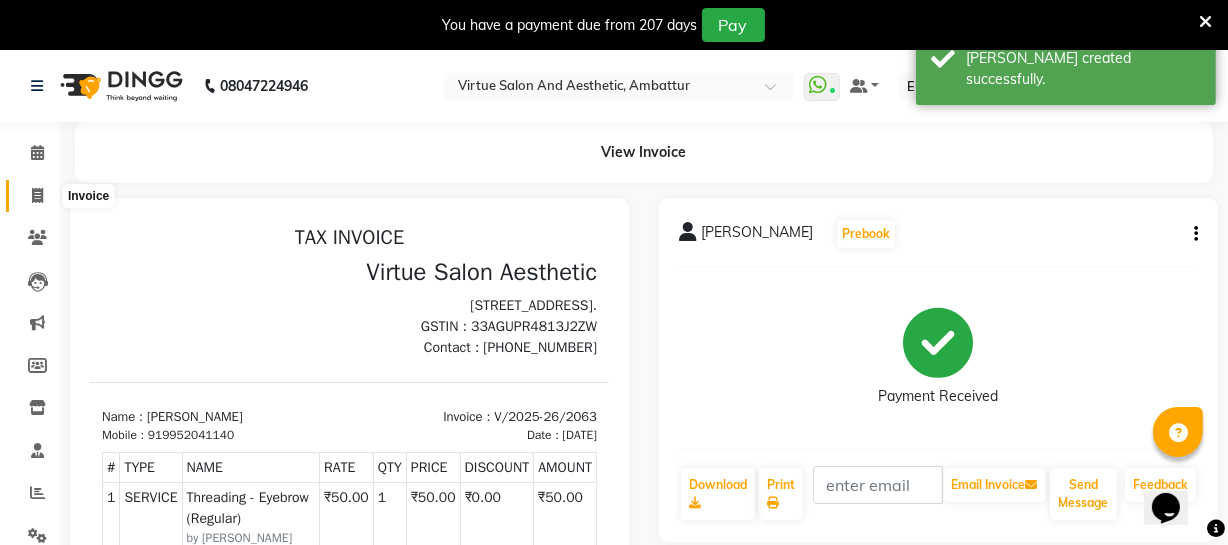 click 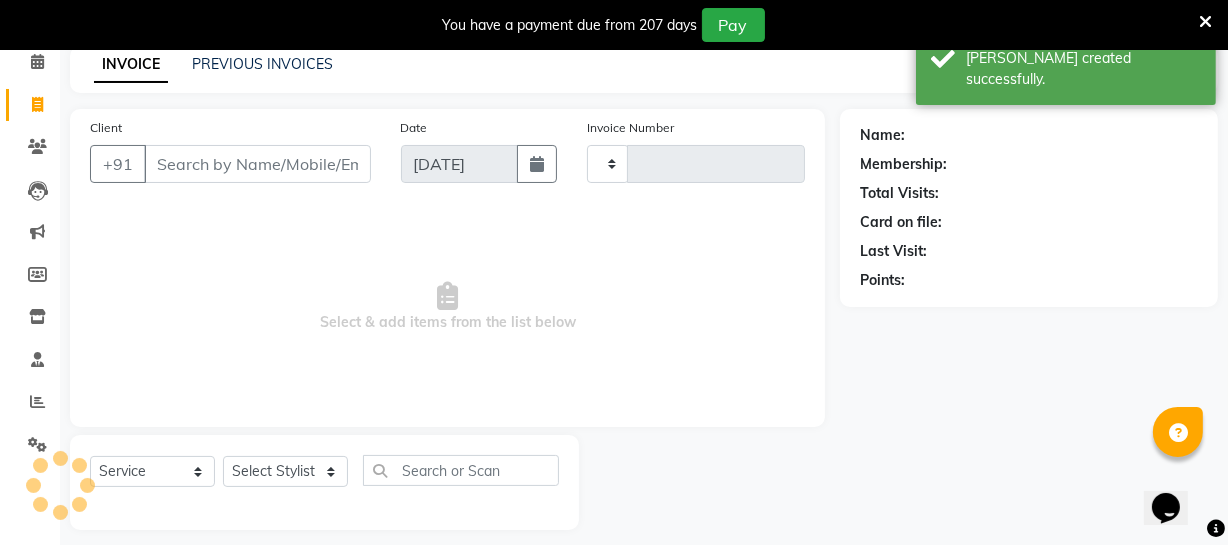 scroll, scrollTop: 107, scrollLeft: 0, axis: vertical 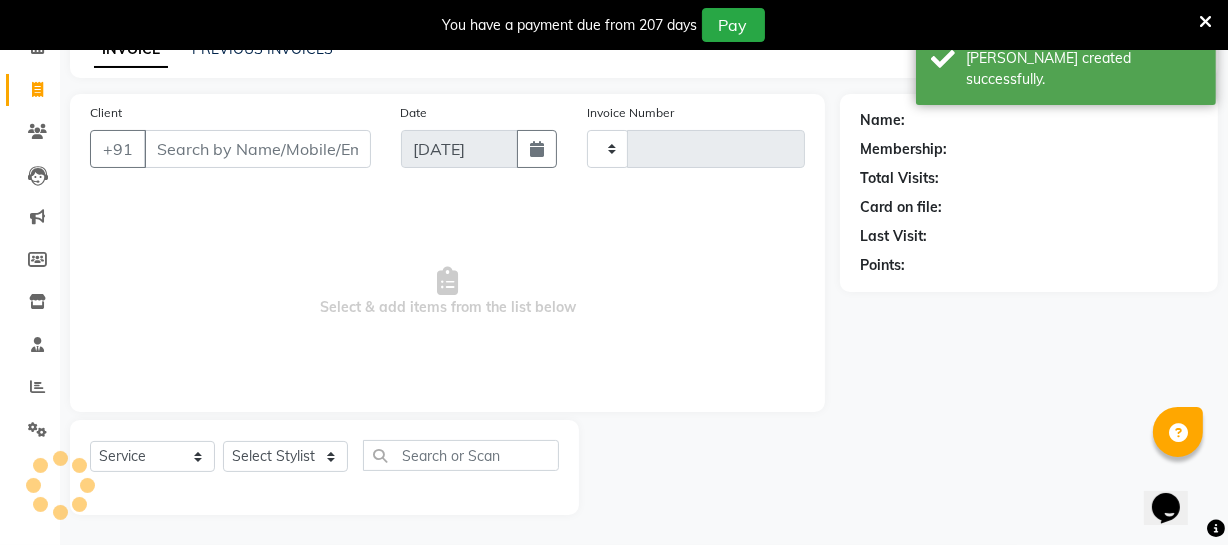 type on "2064" 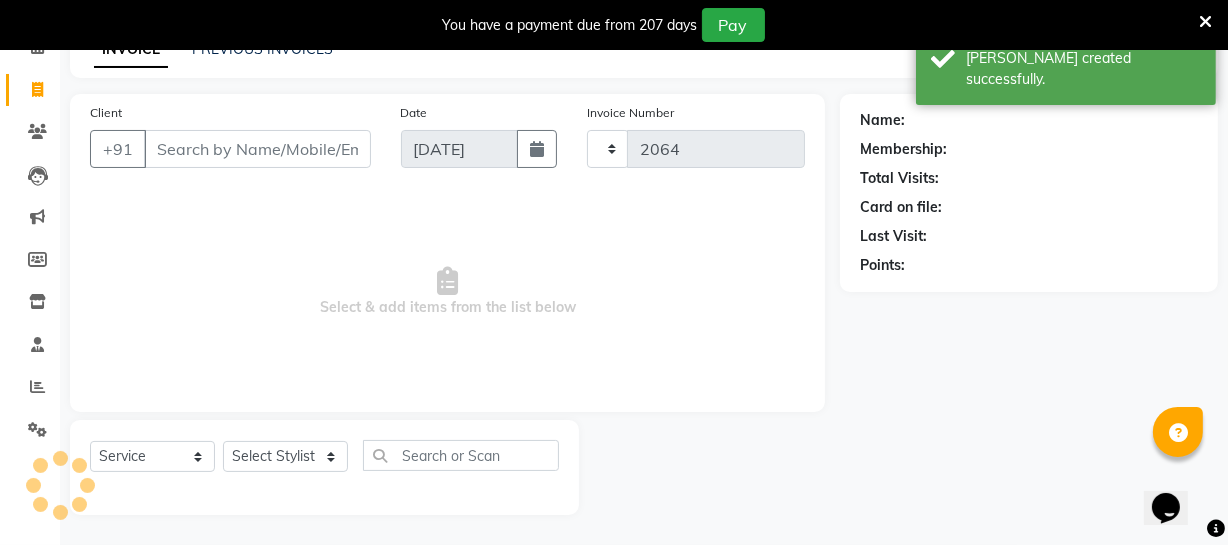 select on "5237" 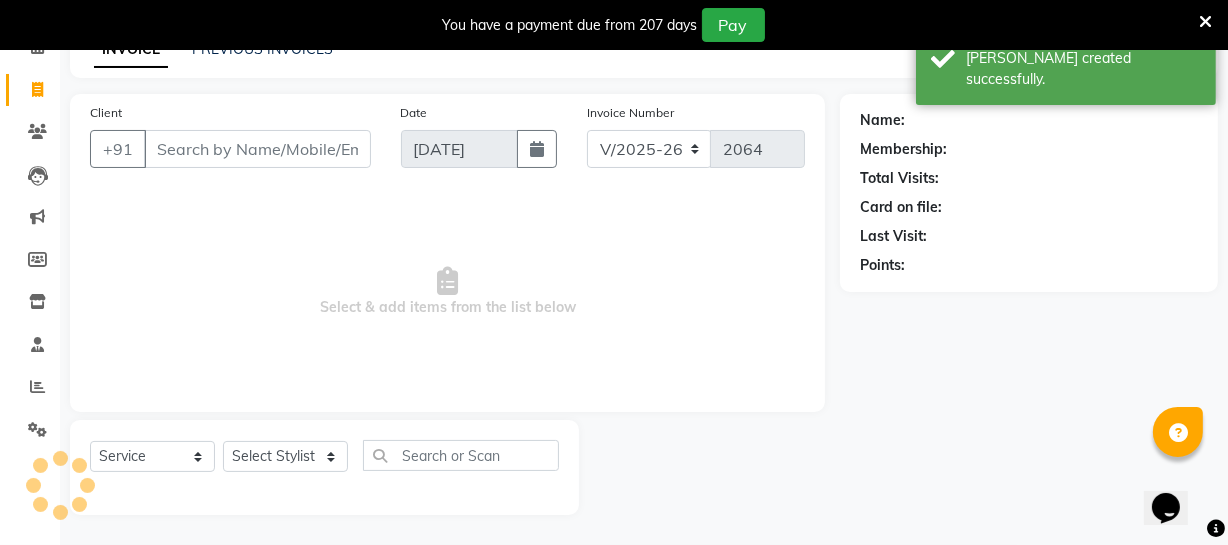 click on "Client" at bounding box center (257, 149) 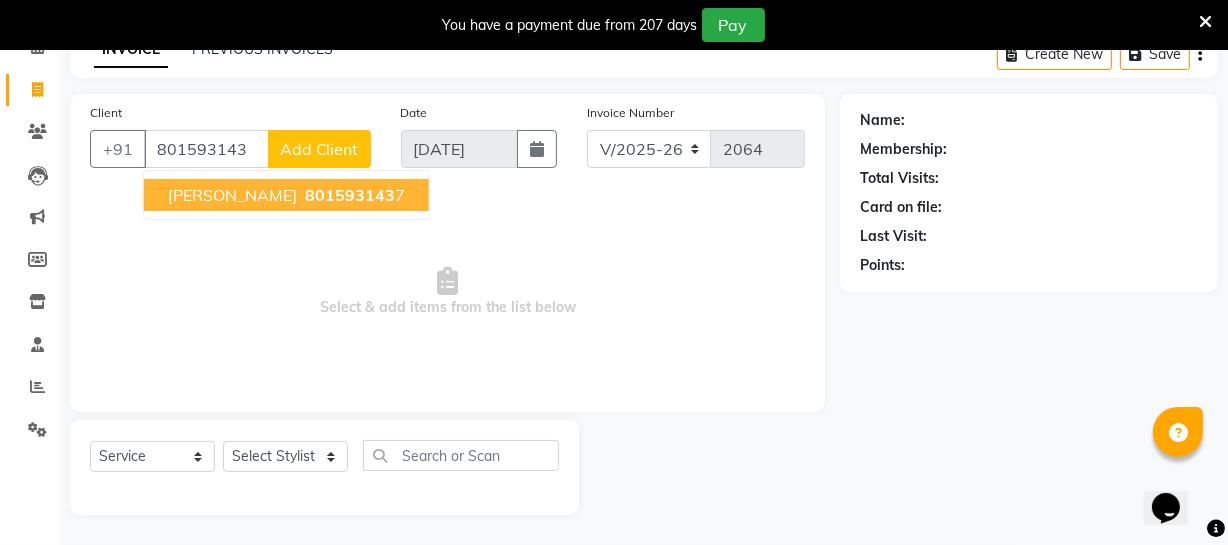 click on "[PERSON_NAME]" at bounding box center (232, 195) 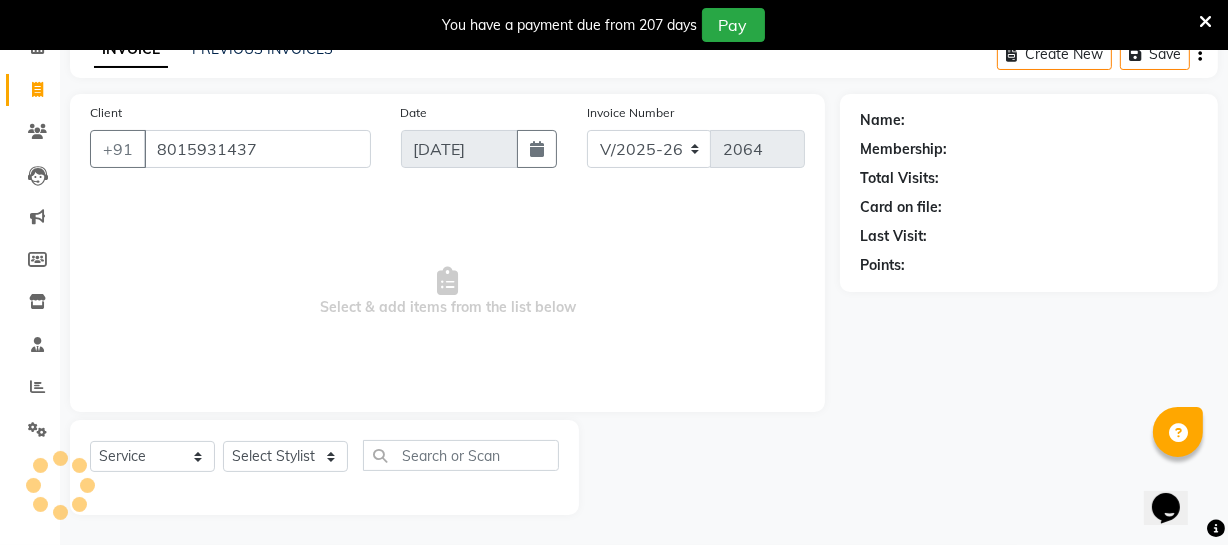 type on "8015931437" 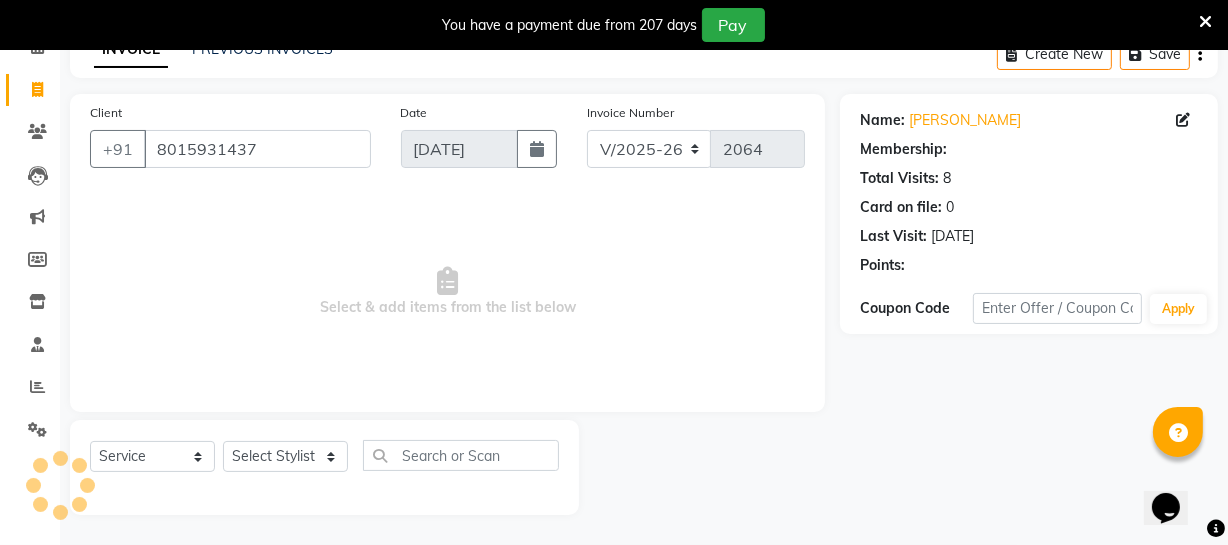 select on "1: Object" 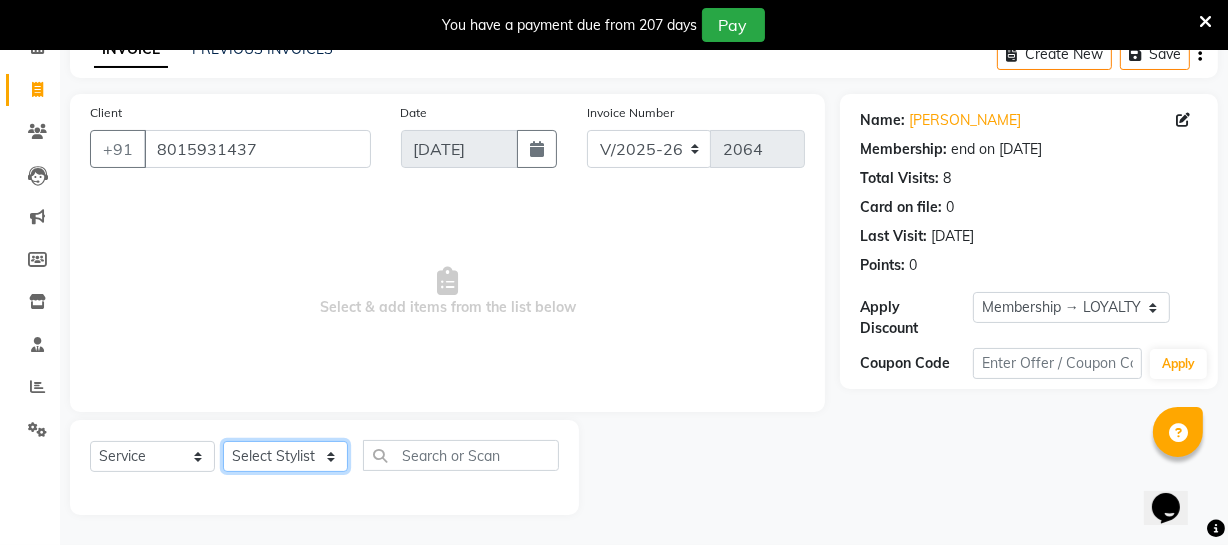 click on "Select Stylist [PERSON_NAME] [PERSON_NAME] [PERSON_NAME] [PERSON_NAME] [PERSON_NAME] [PERSON_NAME] Make up Mani Unisex Stylist [PERSON_NAME] [PERSON_NAME] [PERSON_NAME] Unisex Ramya [PERSON_NAME] Unisex [PERSON_NAME] [PERSON_NAME] [PERSON_NAME] Thiru Virtue Aesthetic Virtue Ambattur" 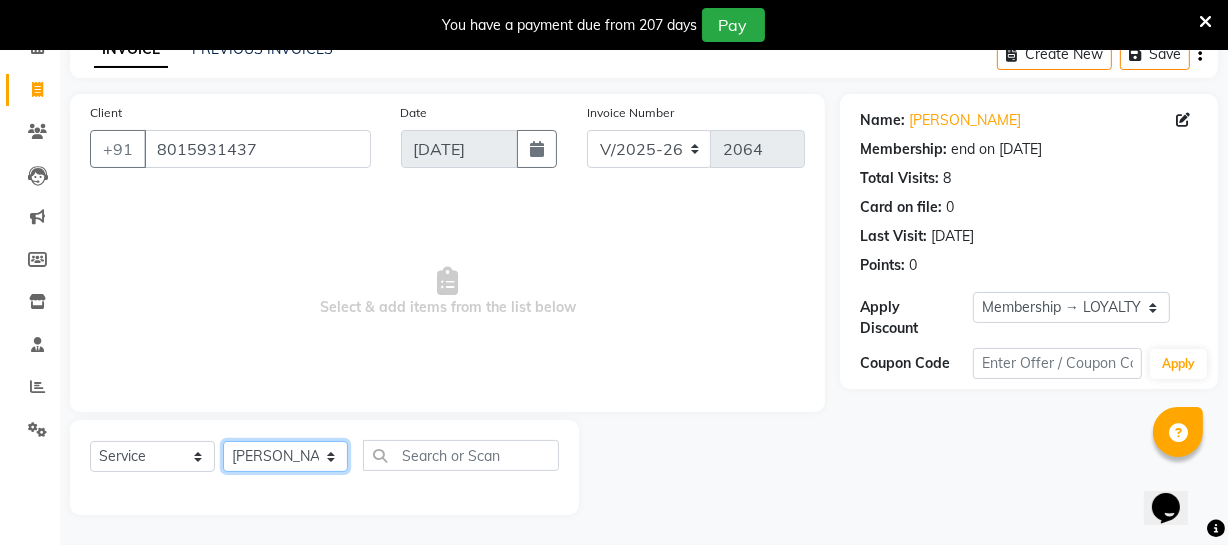 click on "Select Stylist [PERSON_NAME] [PERSON_NAME] [PERSON_NAME] [PERSON_NAME] [PERSON_NAME] [PERSON_NAME] Make up Mani Unisex Stylist [PERSON_NAME] [PERSON_NAME] [PERSON_NAME] Unisex Ramya [PERSON_NAME] Unisex [PERSON_NAME] [PERSON_NAME] [PERSON_NAME] Thiru Virtue Aesthetic Virtue Ambattur" 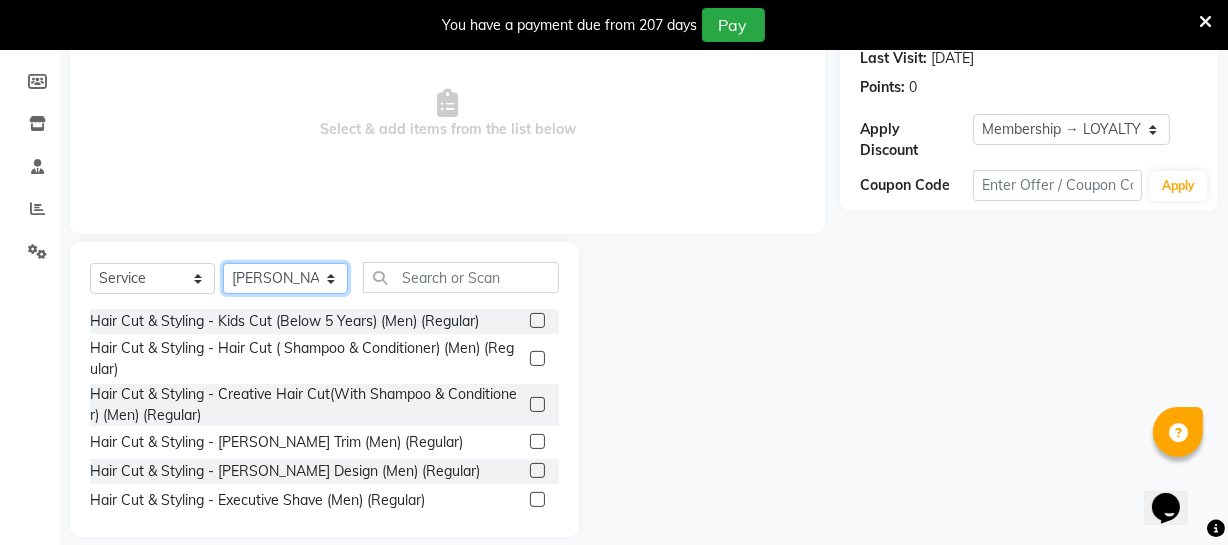 scroll, scrollTop: 289, scrollLeft: 0, axis: vertical 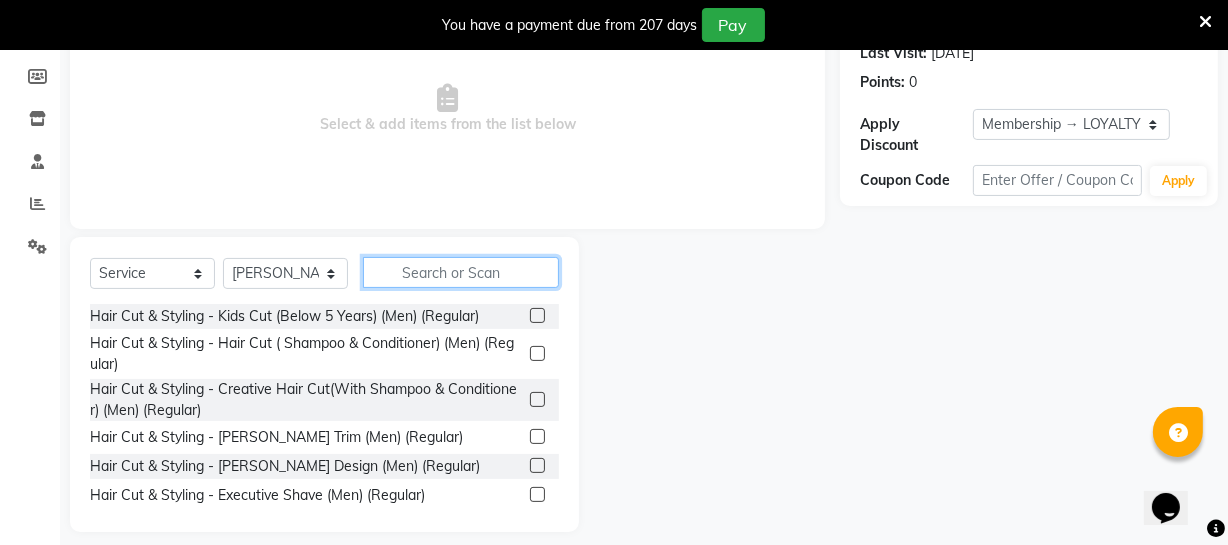 click 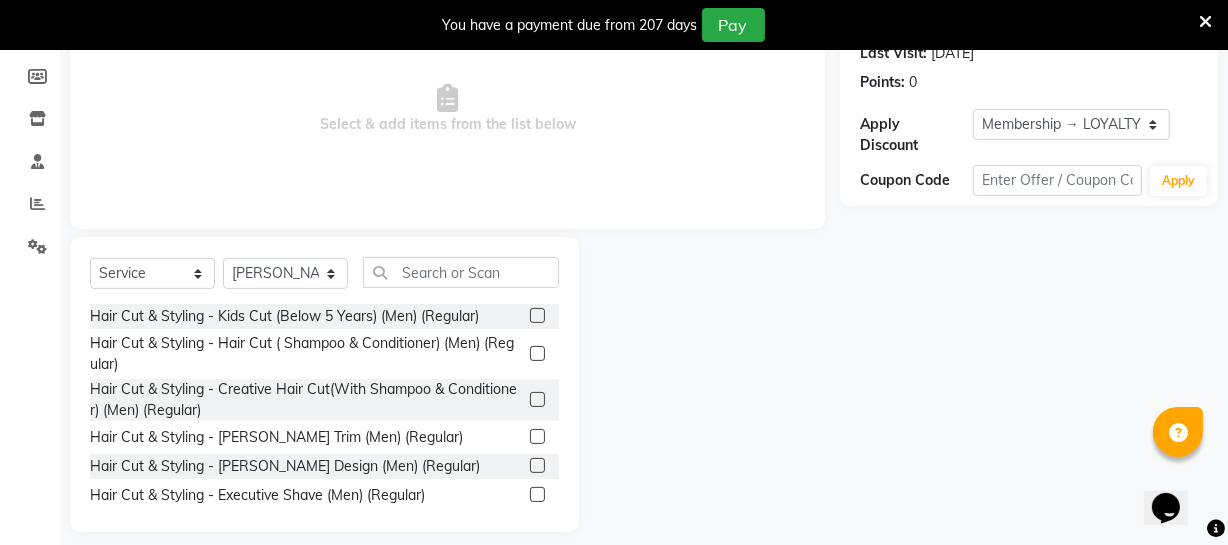 click 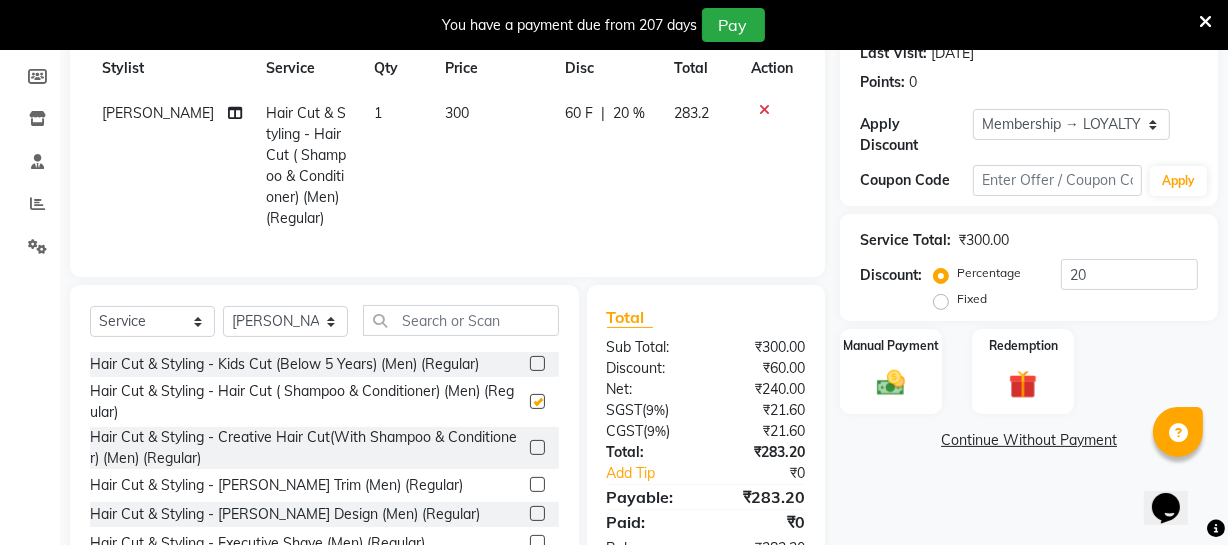 checkbox on "false" 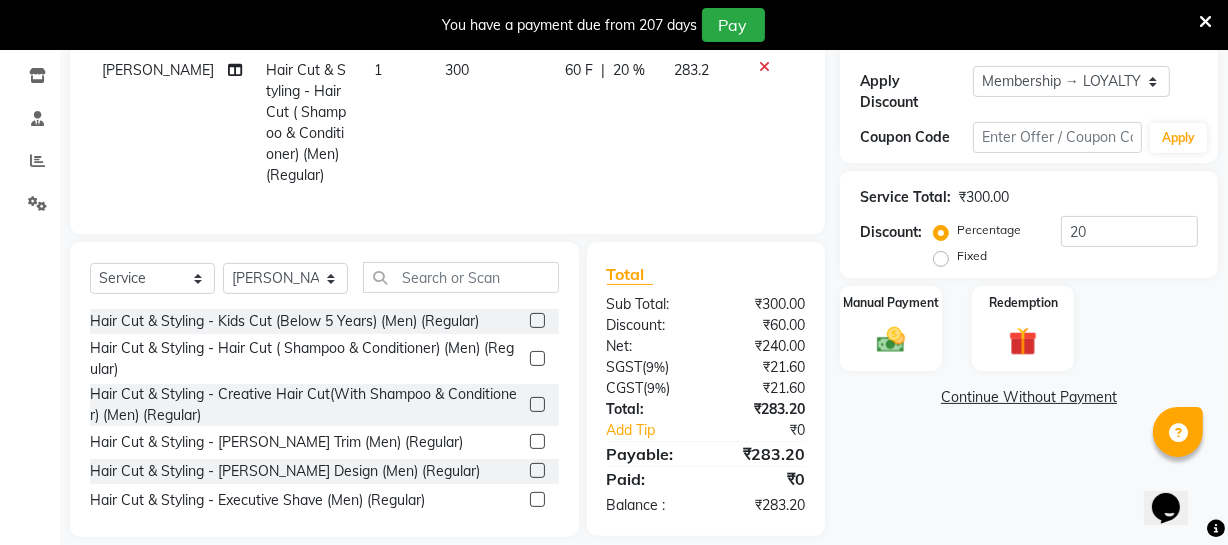 scroll, scrollTop: 368, scrollLeft: 0, axis: vertical 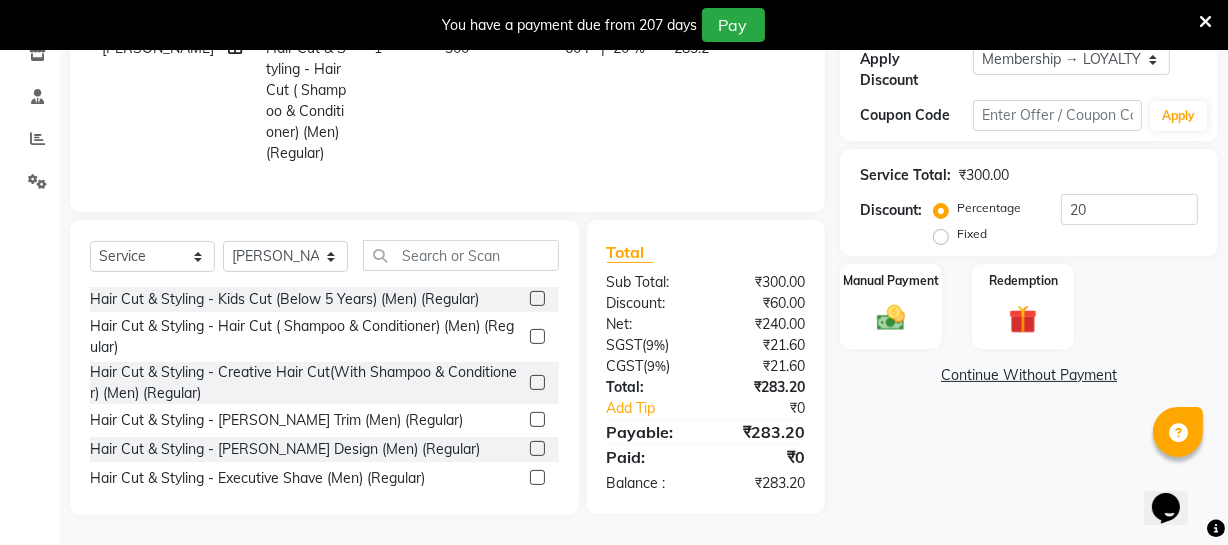 click 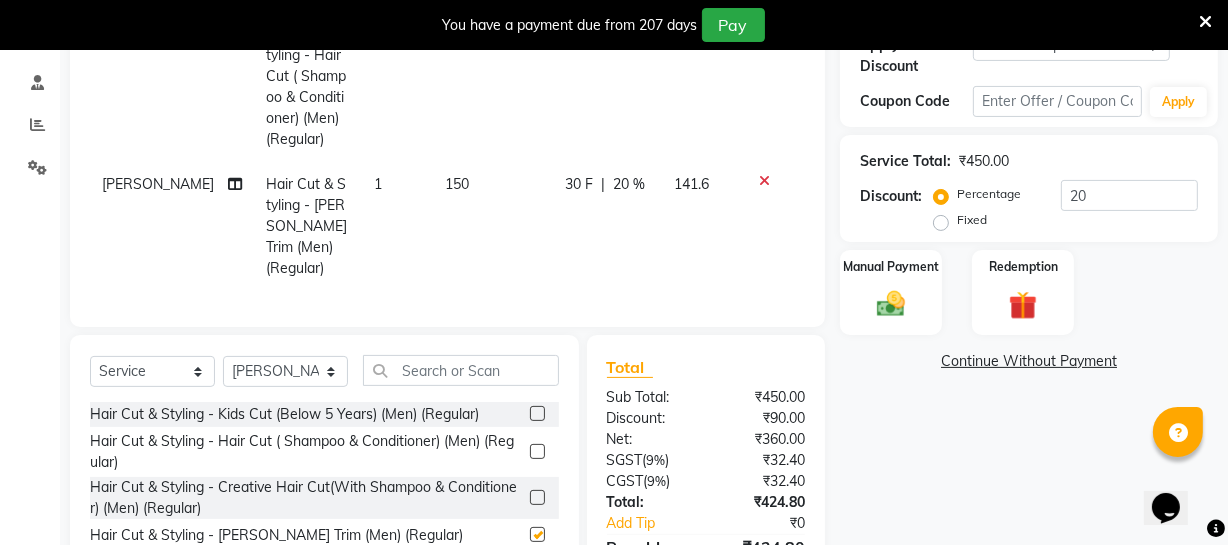 checkbox on "false" 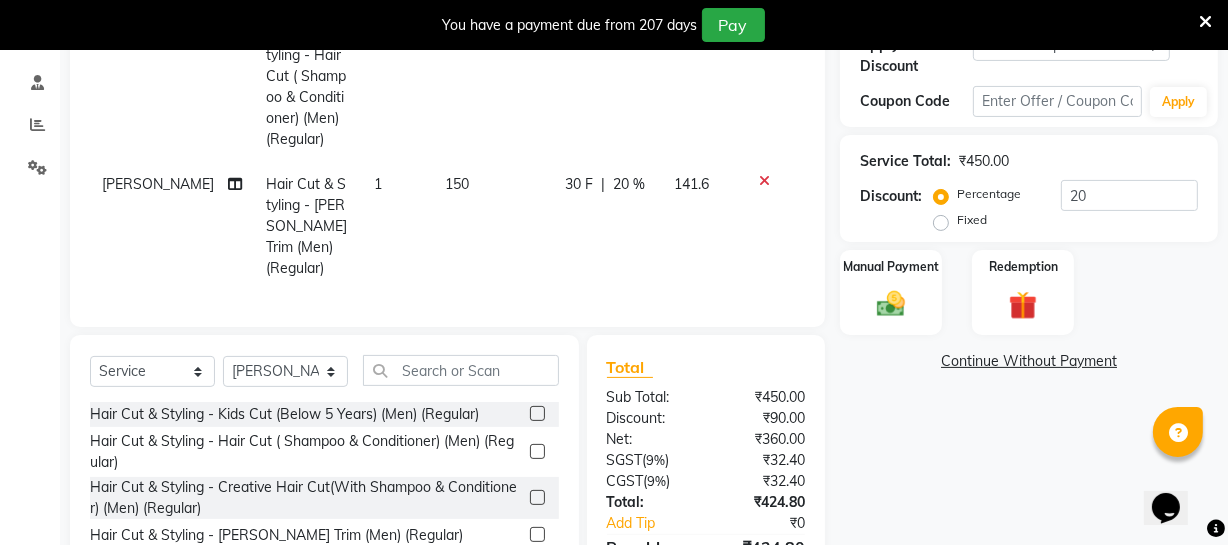 click on "150" 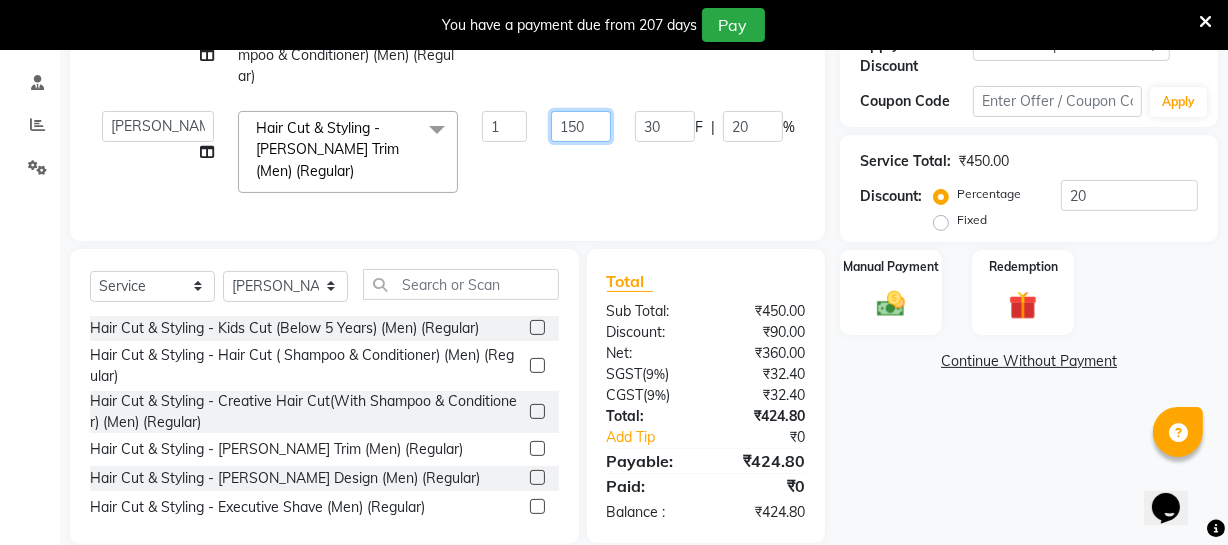 click on "150" 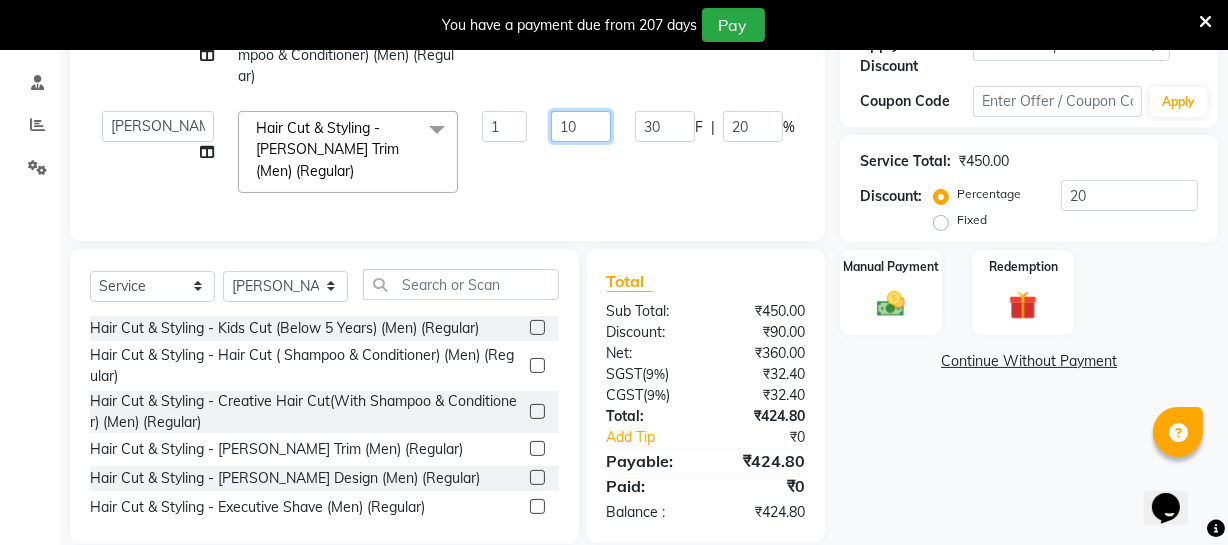 type on "120" 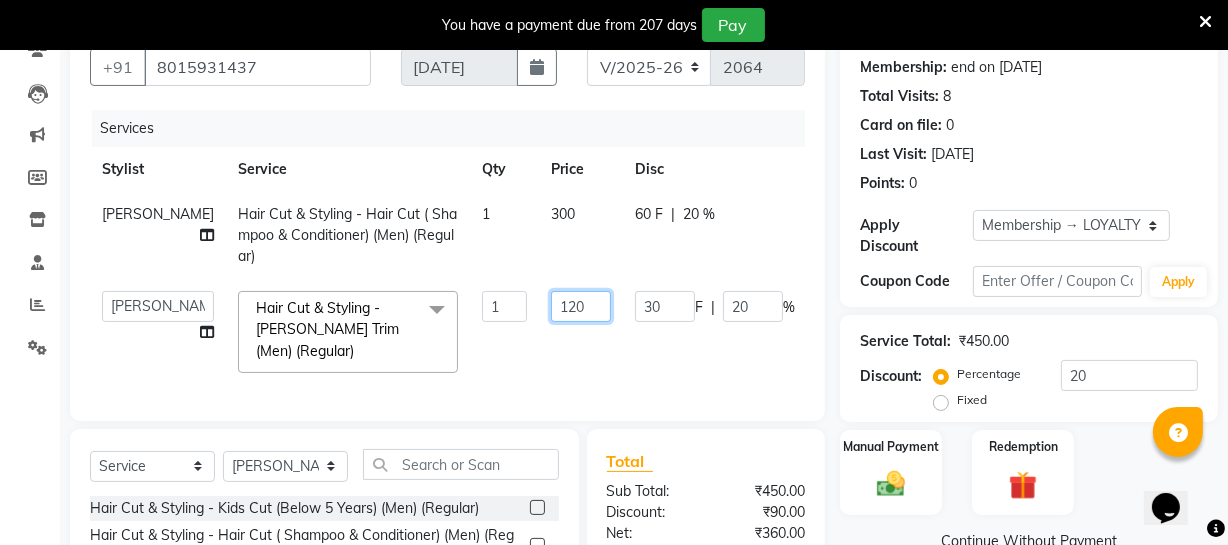 scroll, scrollTop: 95, scrollLeft: 0, axis: vertical 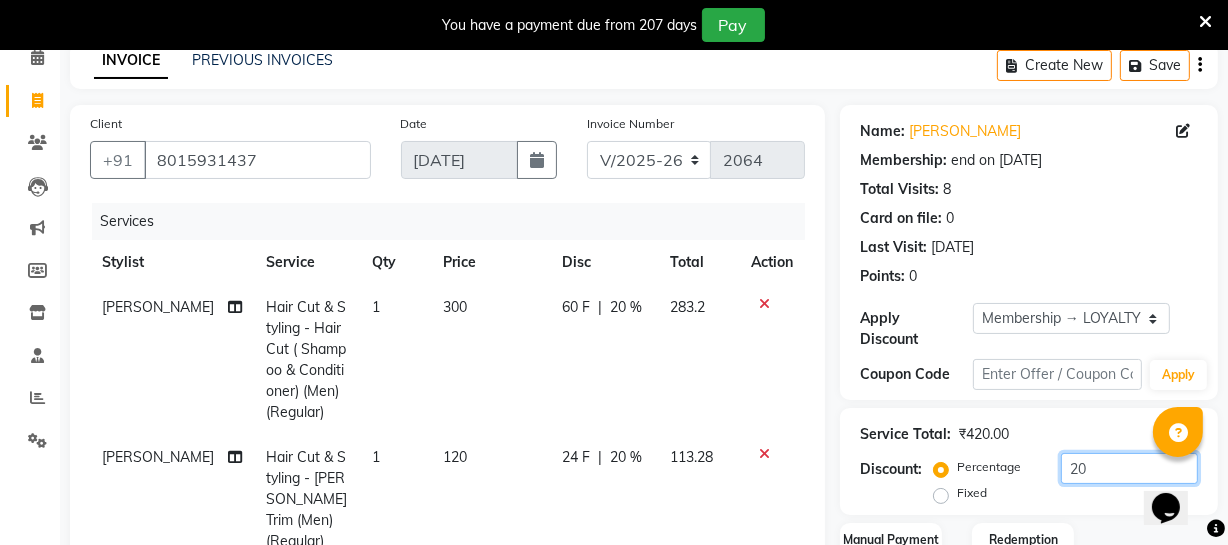 drag, startPoint x: 984, startPoint y: 492, endPoint x: 946, endPoint y: 493, distance: 38.013157 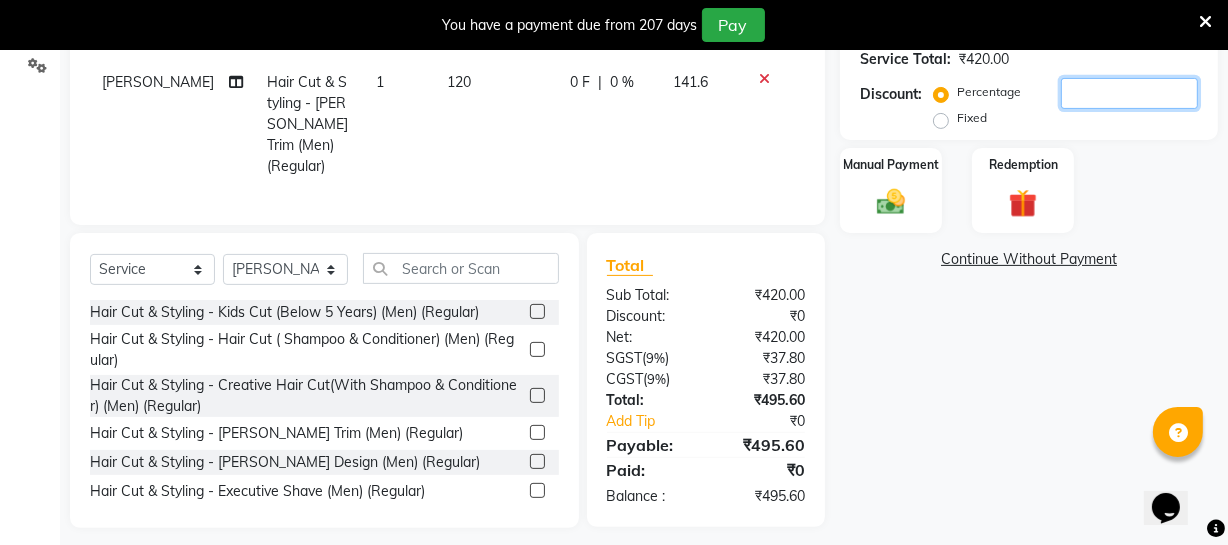 scroll, scrollTop: 476, scrollLeft: 0, axis: vertical 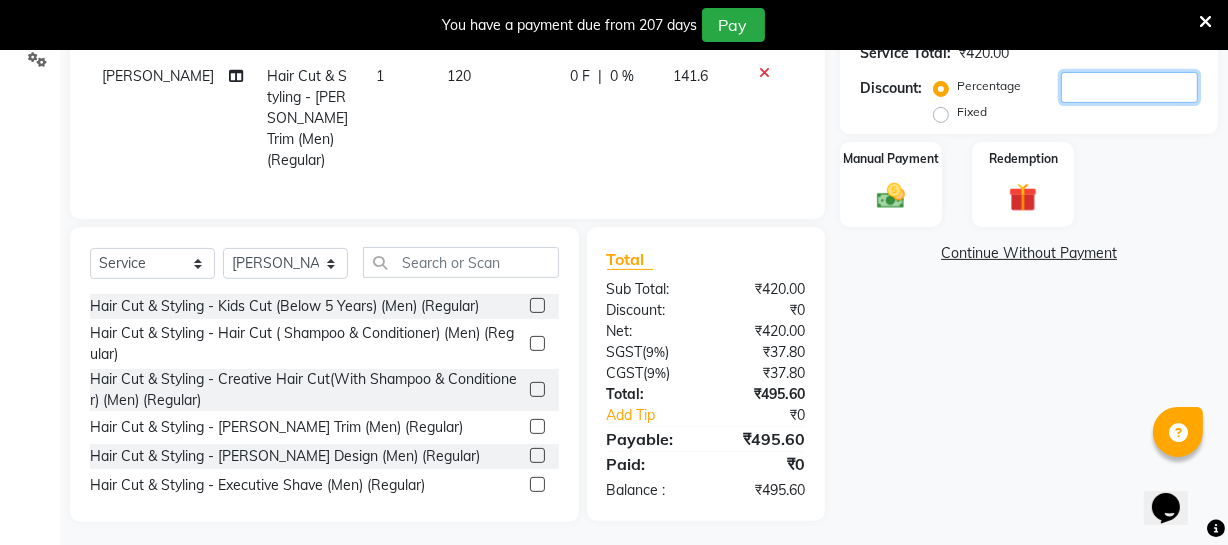 type 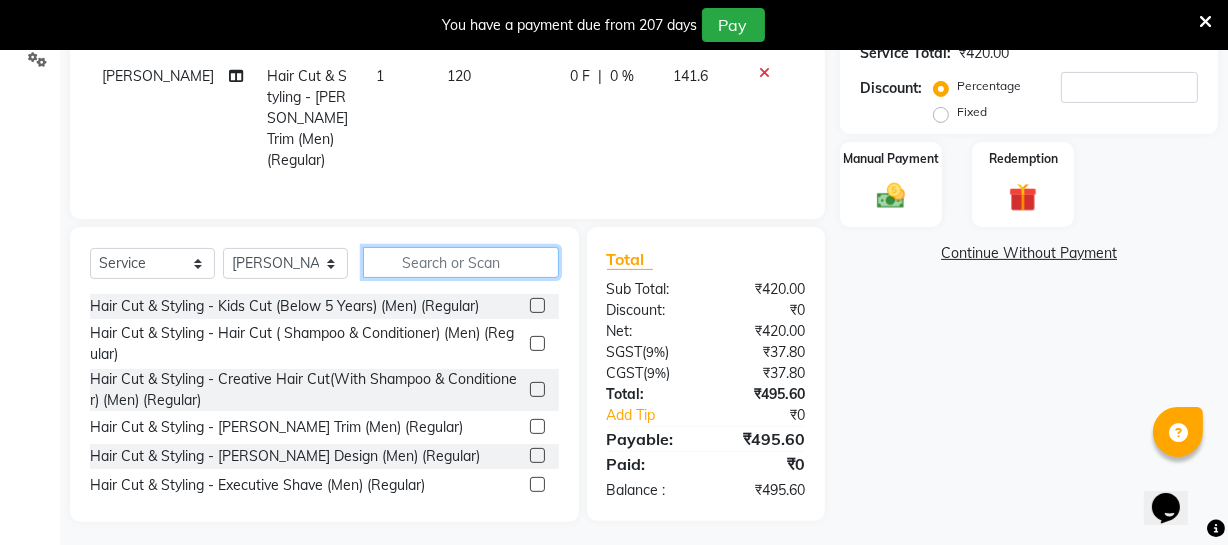 click 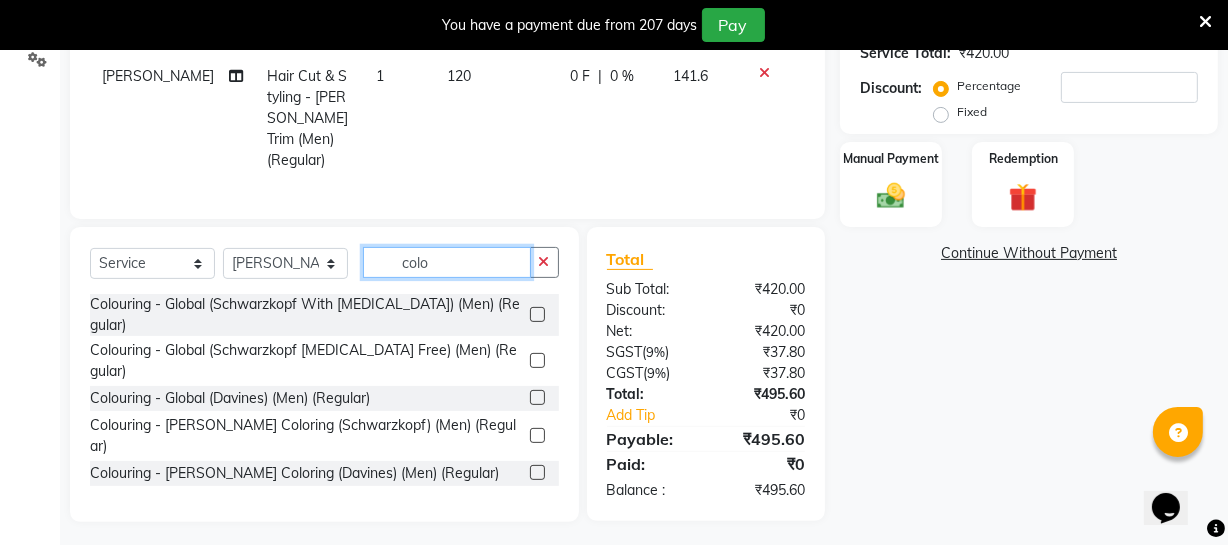 type on "colo" 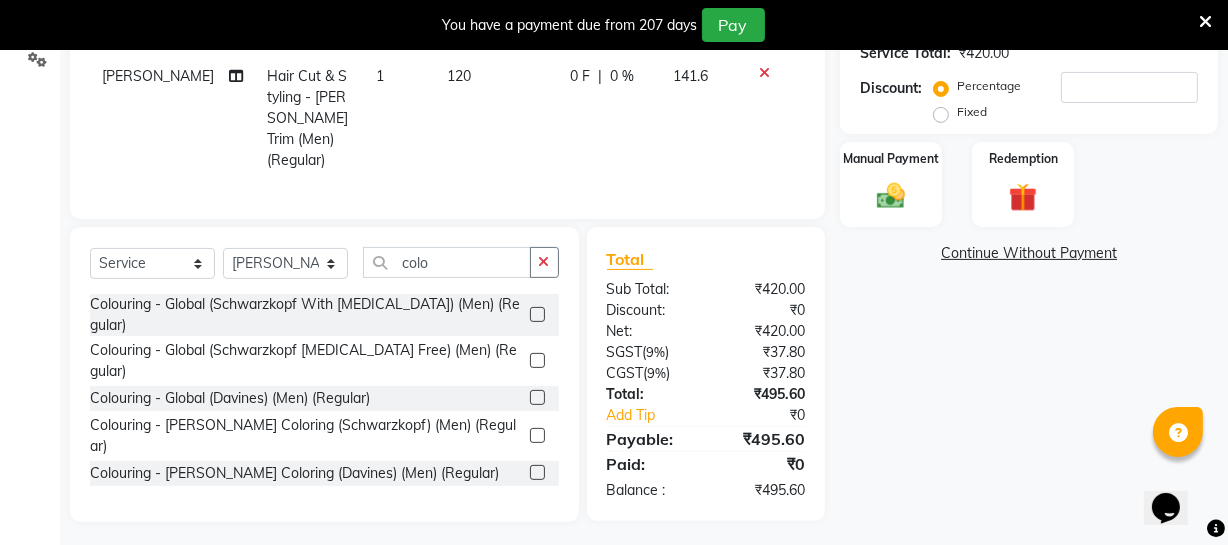 click 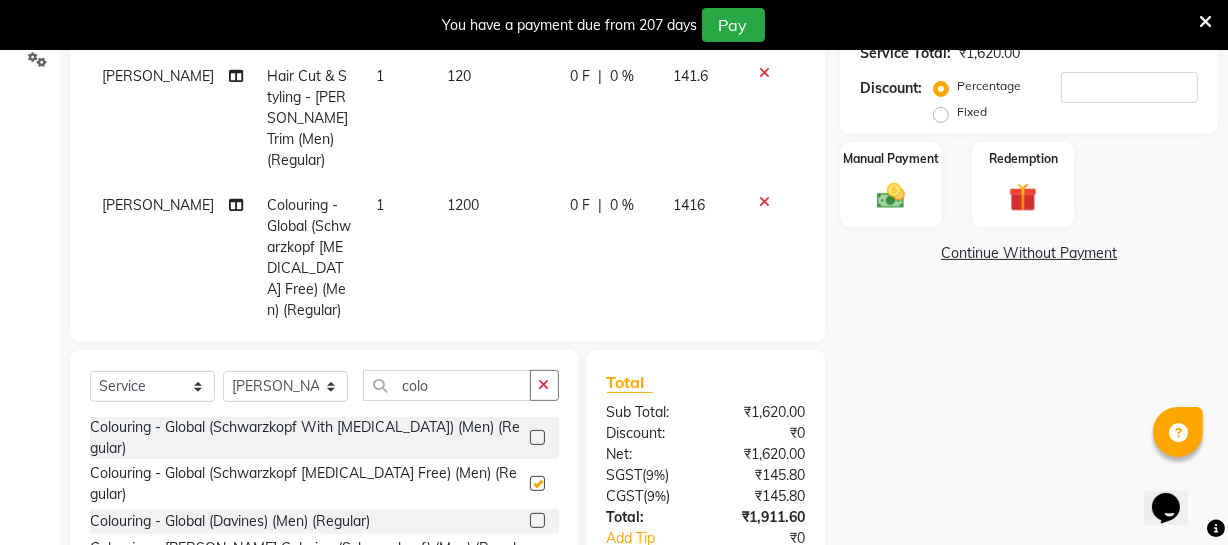 checkbox on "false" 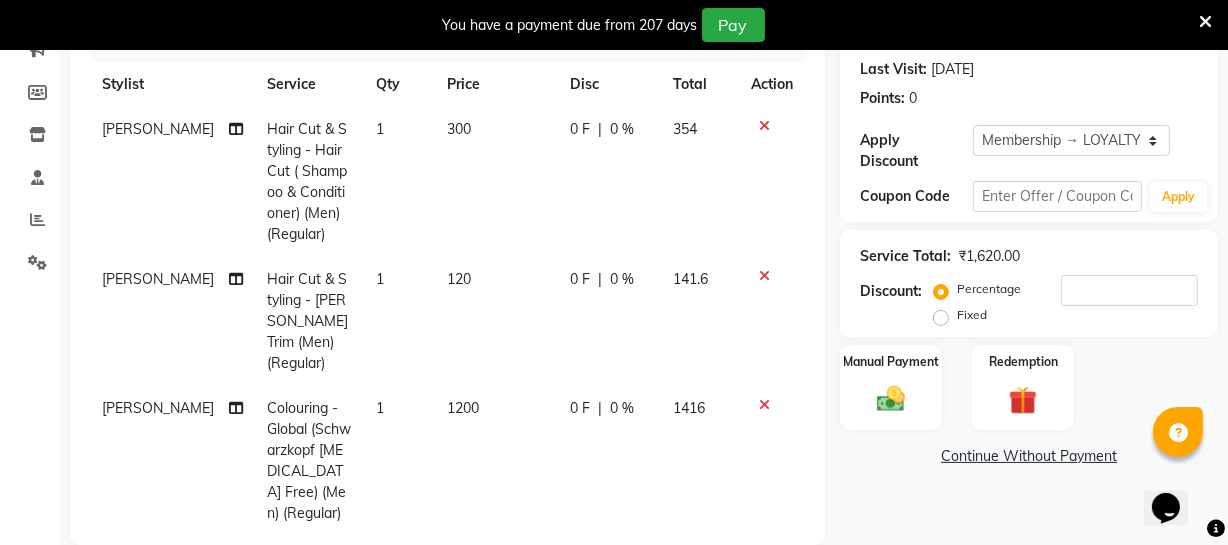 scroll, scrollTop: 241, scrollLeft: 0, axis: vertical 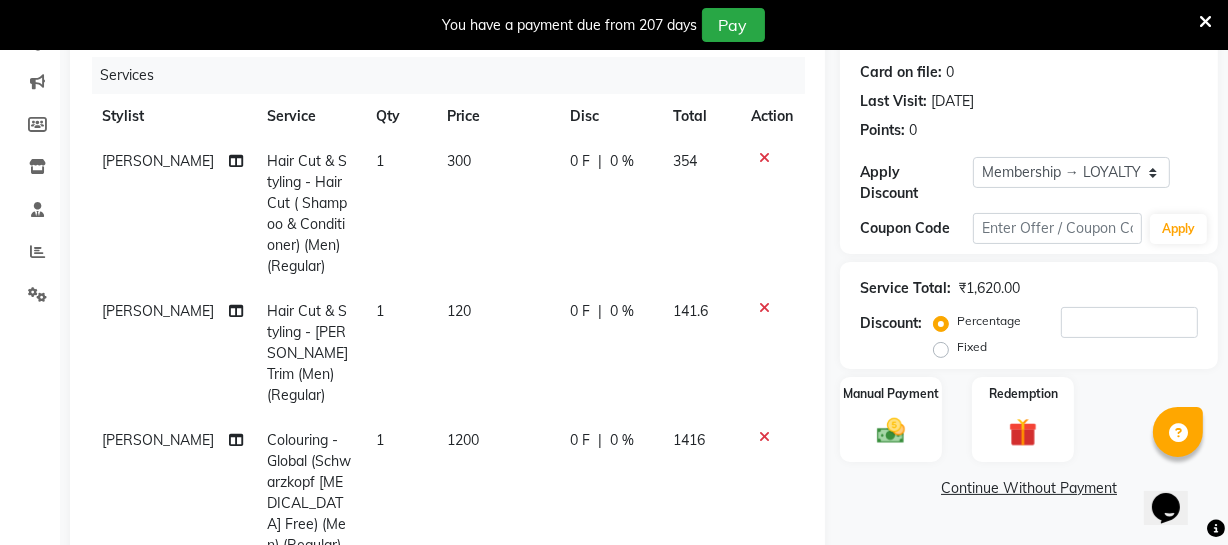 click on "300" 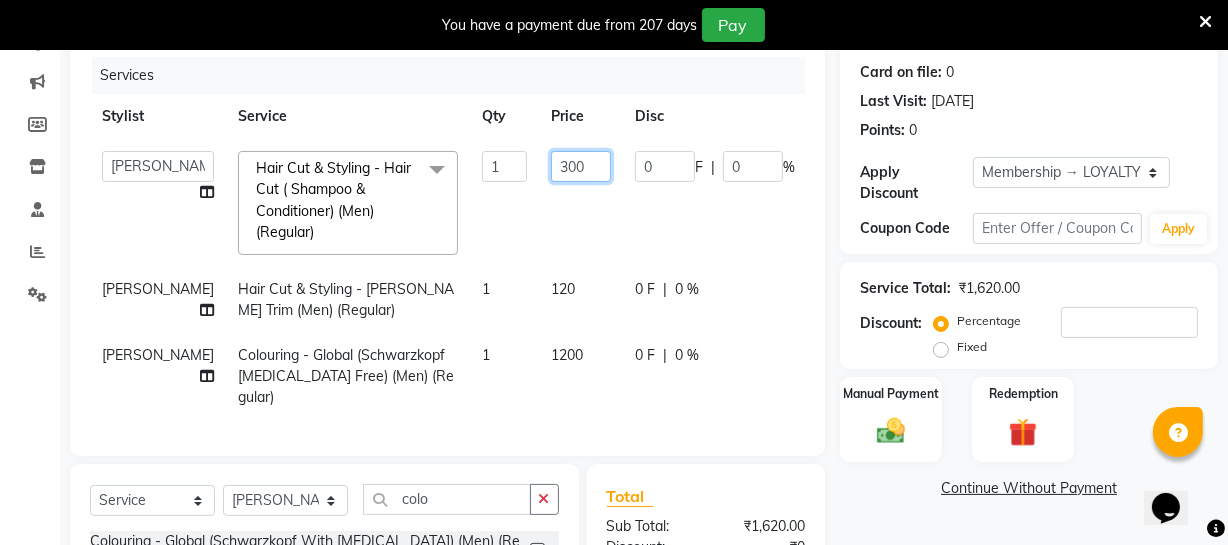 click on "300" 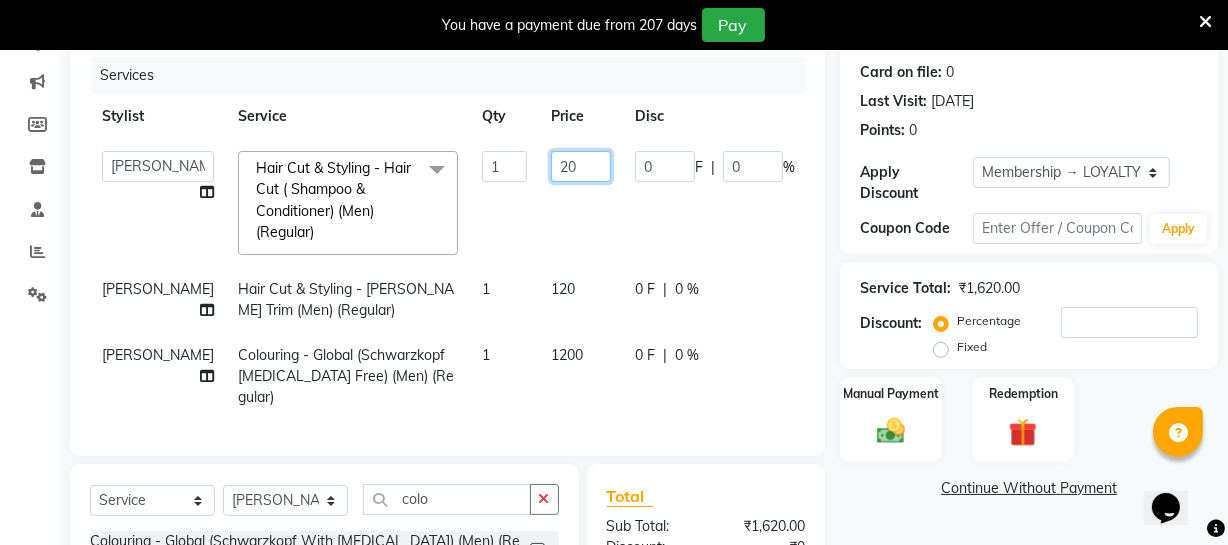type on "250" 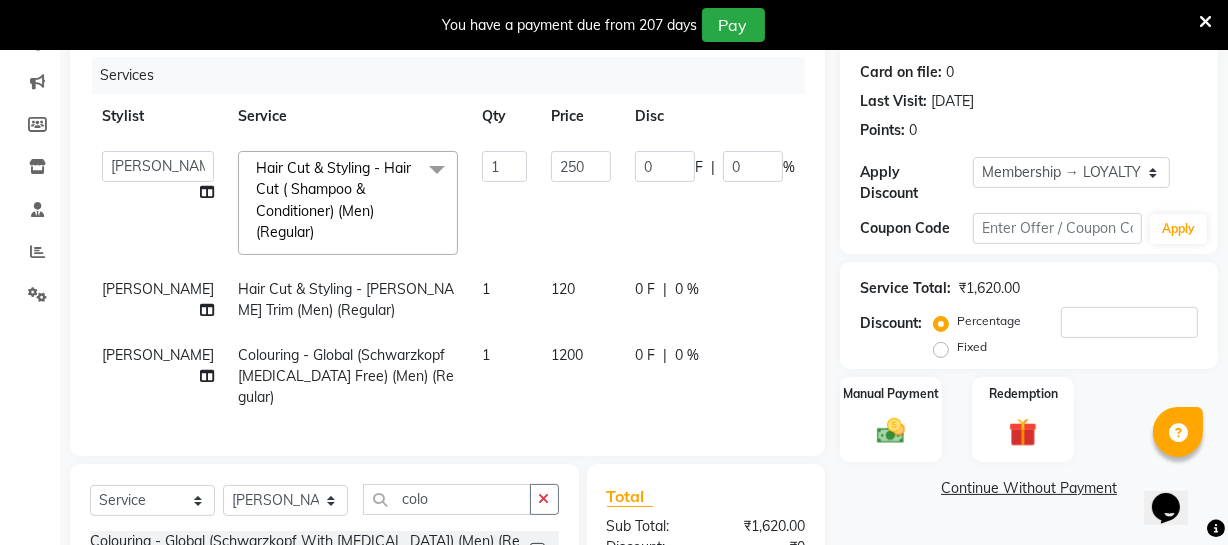 click on "[PERSON_NAME]   [PERSON_NAME]   [PERSON_NAME]   [PERSON_NAME]   [PERSON_NAME]   [PERSON_NAME]   Make up   Mani Unisex Stylist   [PERSON_NAME]   [PERSON_NAME]   [PERSON_NAME] Unisex   Ramya   [PERSON_NAME] Unisex   [PERSON_NAME]   [PERSON_NAME]   [PERSON_NAME]   Thiru   Virtue Aesthetic   Virtue Ambattur  Hair Cut & Styling - Hair Cut ( Shampoo & Conditioner) (Men) (Regular)  x Hair Cut & Styling - Kids Cut (Below 5 Years) (Men) (Regular) Hair Cut & Styling - Hair Cut ( Shampoo & Conditioner) (Men) (Regular) Hair Cut & Styling - Creative Hair Cut(With Shampoo & Conditioner) (Men) (Regular) Hair Cut & Styling - [PERSON_NAME] Trim (Men) (Regular) Hair Cut & Styling - [PERSON_NAME] Design (Men) (Regular) Hair Cut & Styling - Executive Shave (Men) (Regular) Hair Cut & Styling - Hair Wash & Conditioner (Schwarzkopf) (Men) (Regular) Hair Cut & Styling - Hair Wash & Conditioner (Davines) (Men) (Regular) Hair Cut & Styling - Head Massage (Almond/Olive/Coco/Mint) (Men) (Regular) Hair Cut & Styling - Fringe Cut  (Regular)" 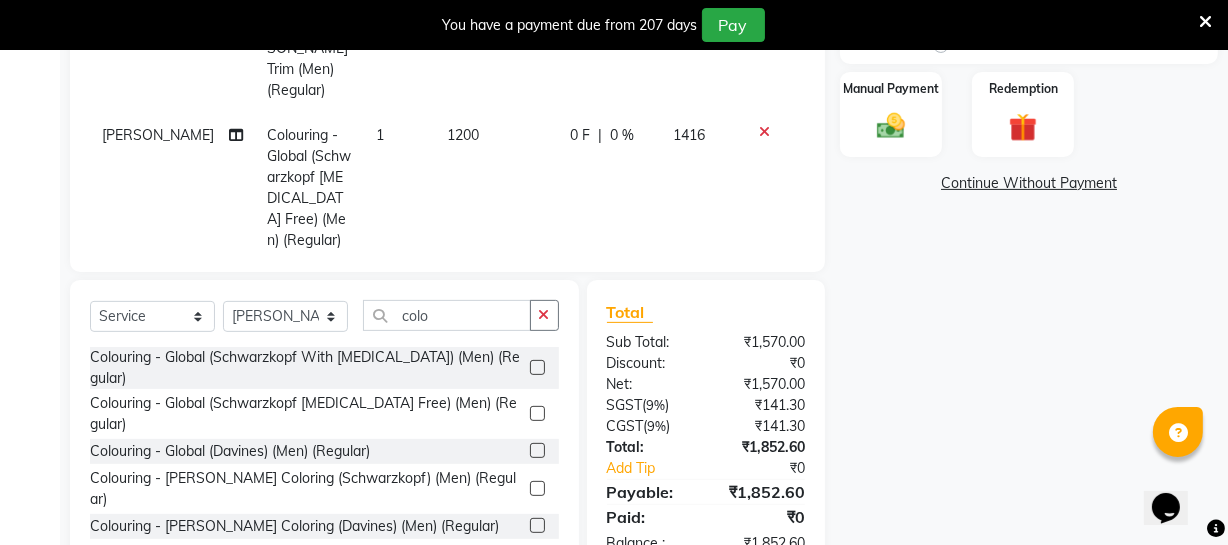 scroll, scrollTop: 514, scrollLeft: 0, axis: vertical 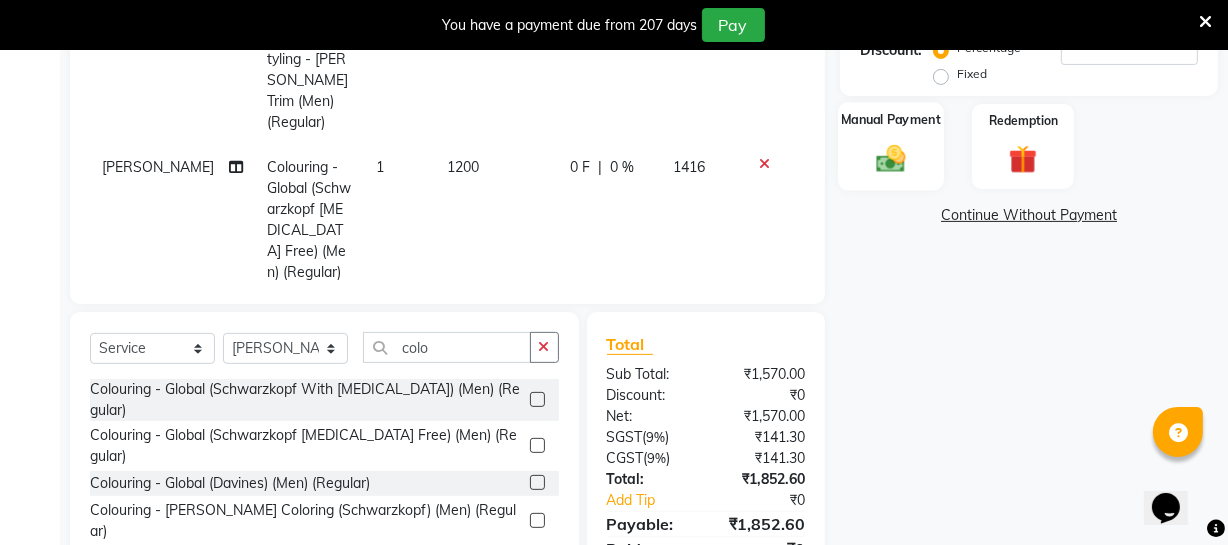 click 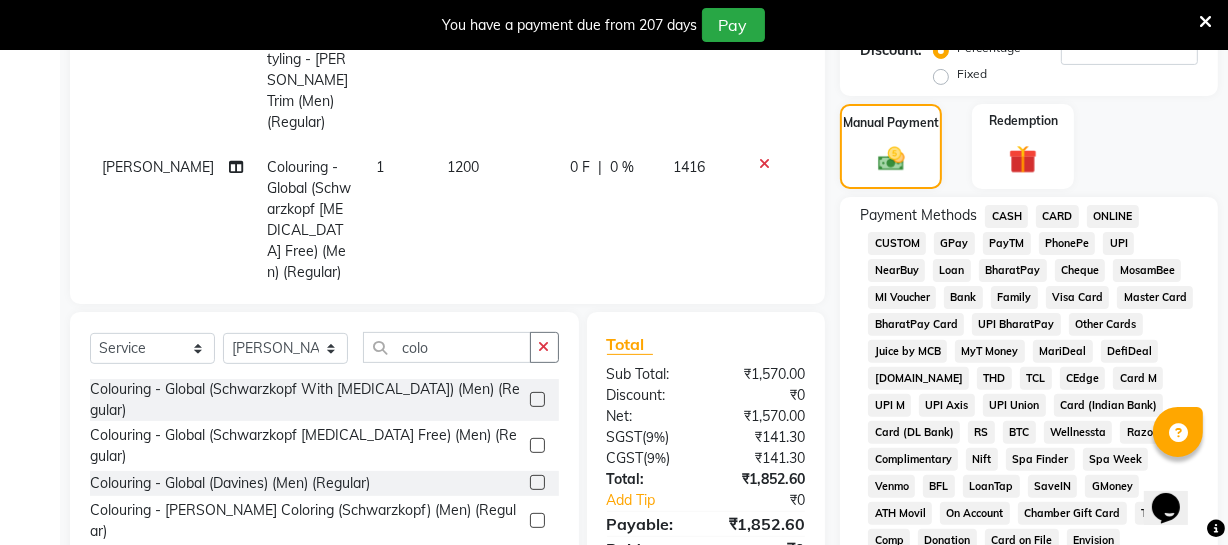 click on "ONLINE" 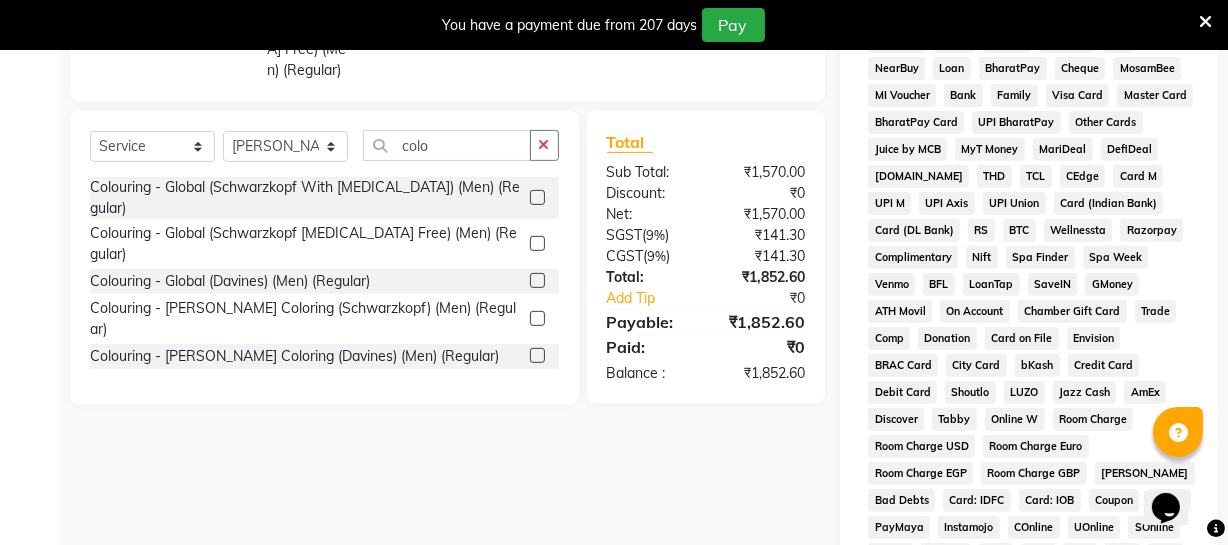 scroll, scrollTop: 1088, scrollLeft: 0, axis: vertical 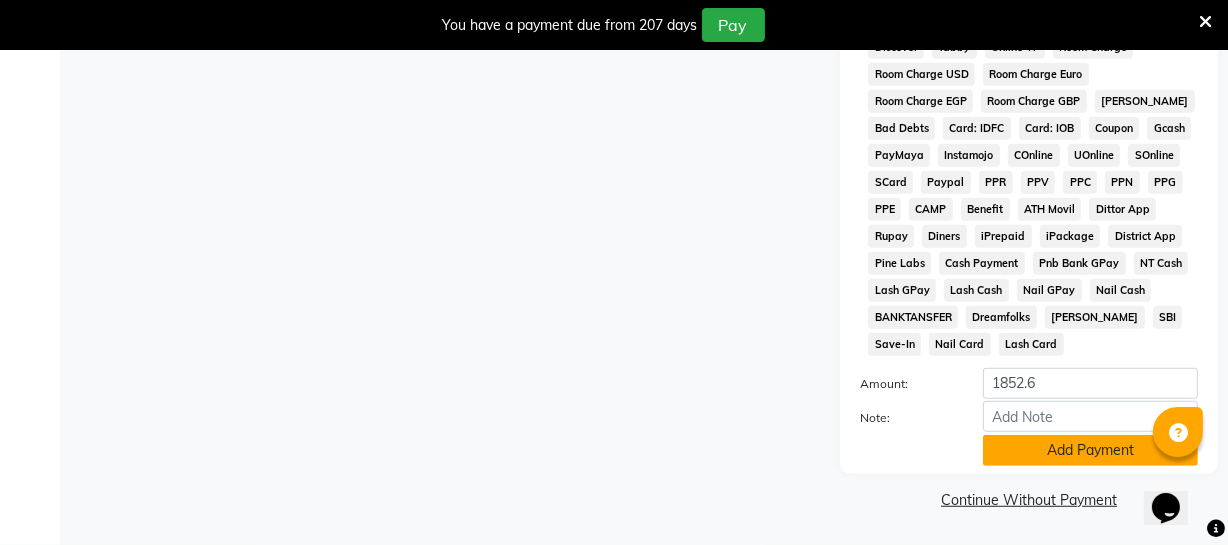 click on "Add Payment" 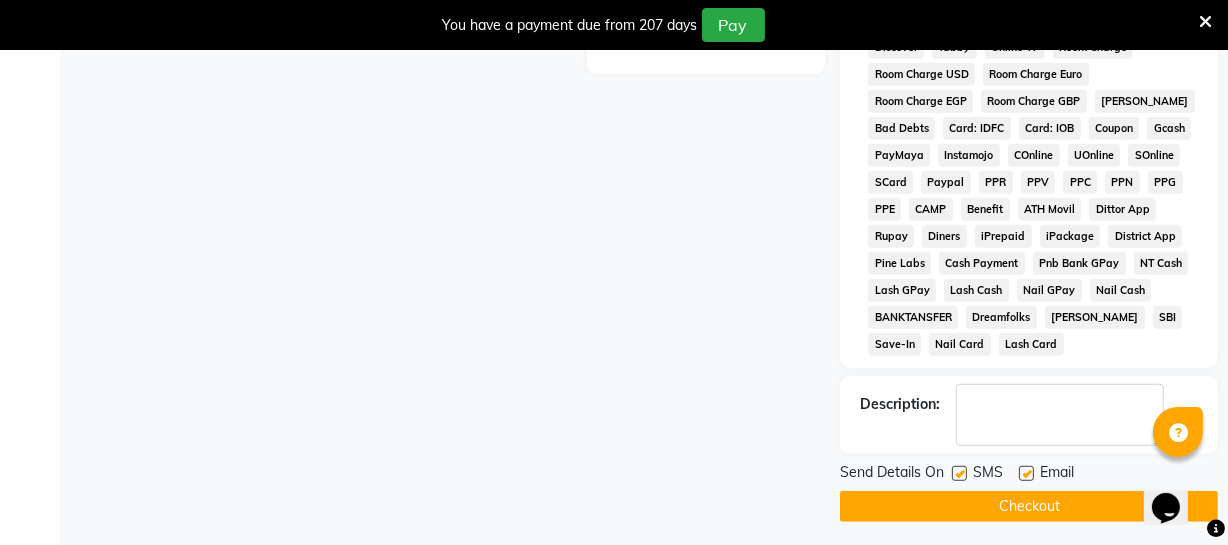 scroll, scrollTop: 1094, scrollLeft: 0, axis: vertical 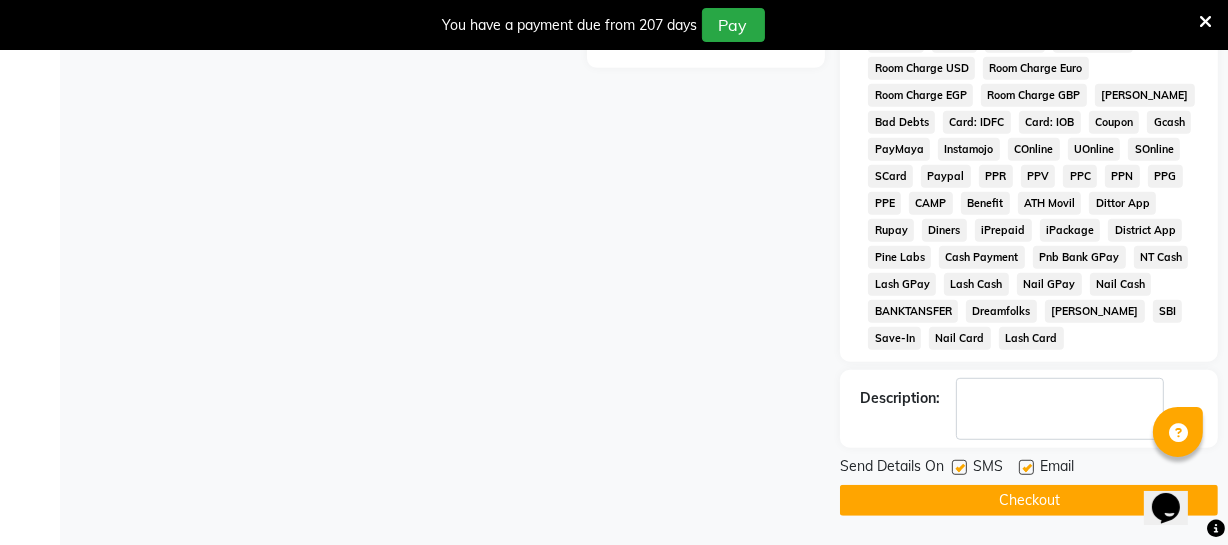 click on "Checkout" 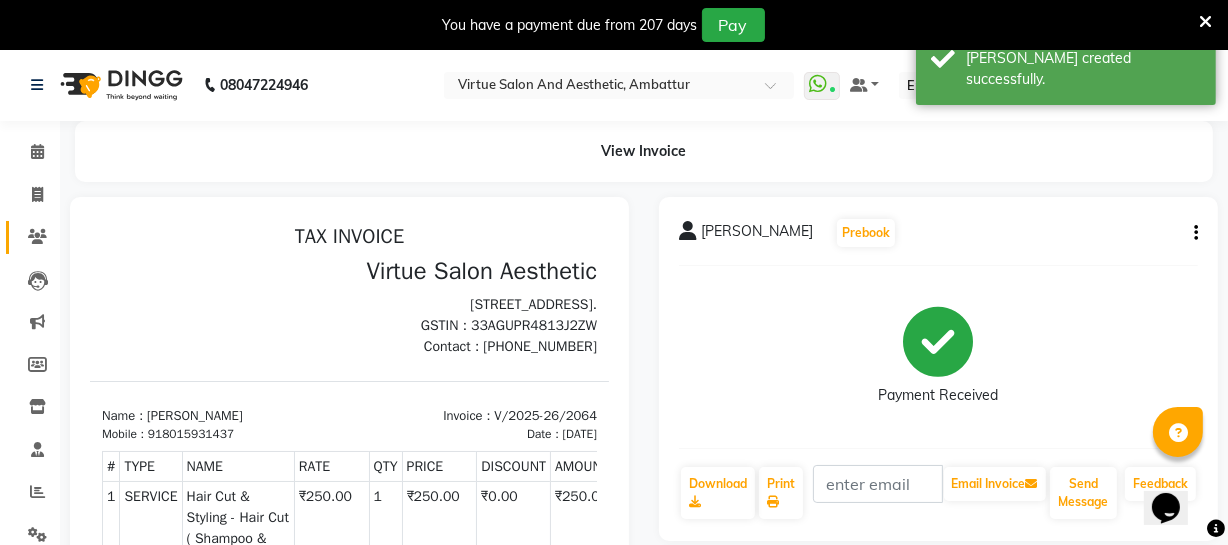 scroll, scrollTop: 0, scrollLeft: 0, axis: both 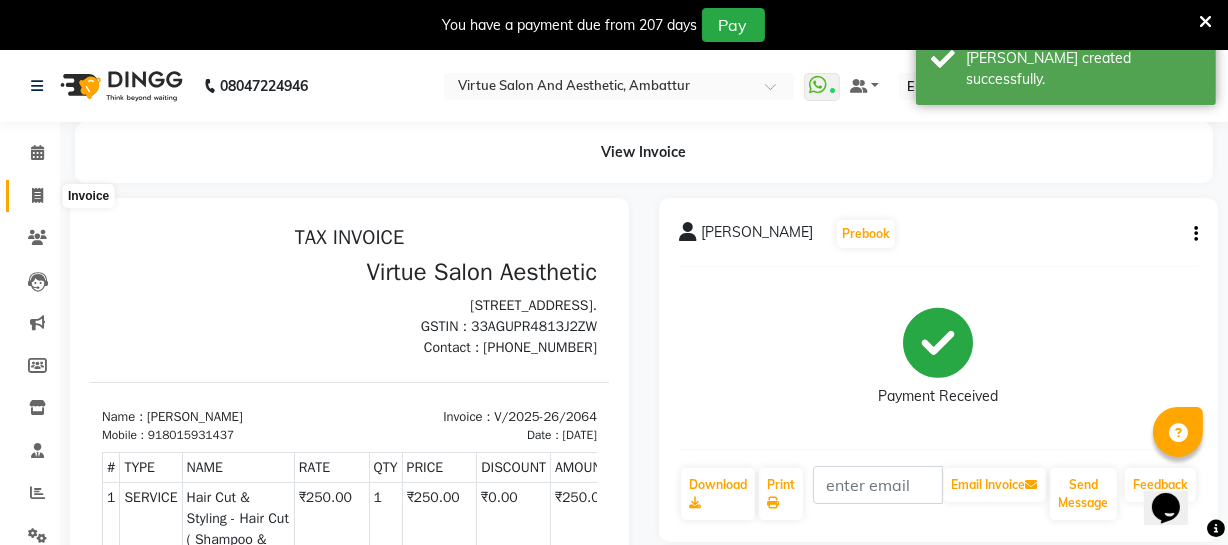 click 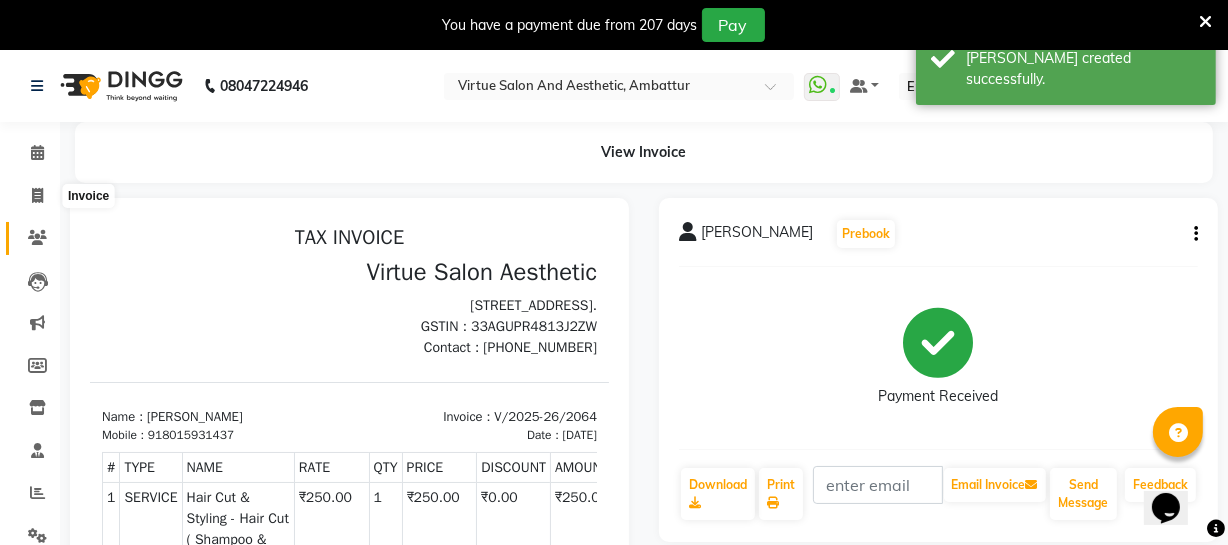 select on "service" 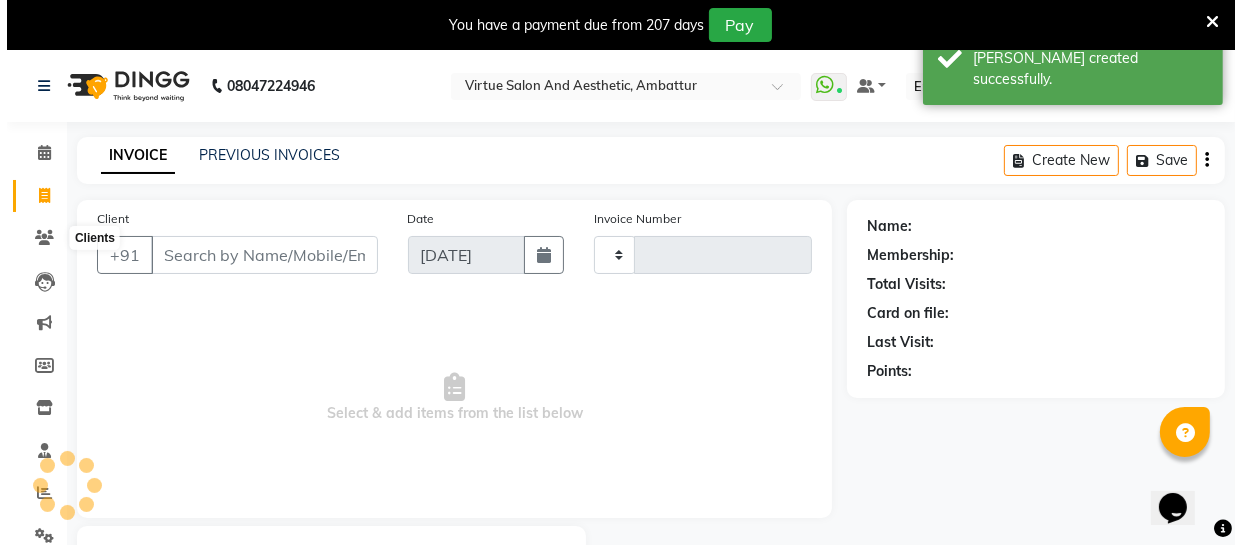 scroll, scrollTop: 107, scrollLeft: 0, axis: vertical 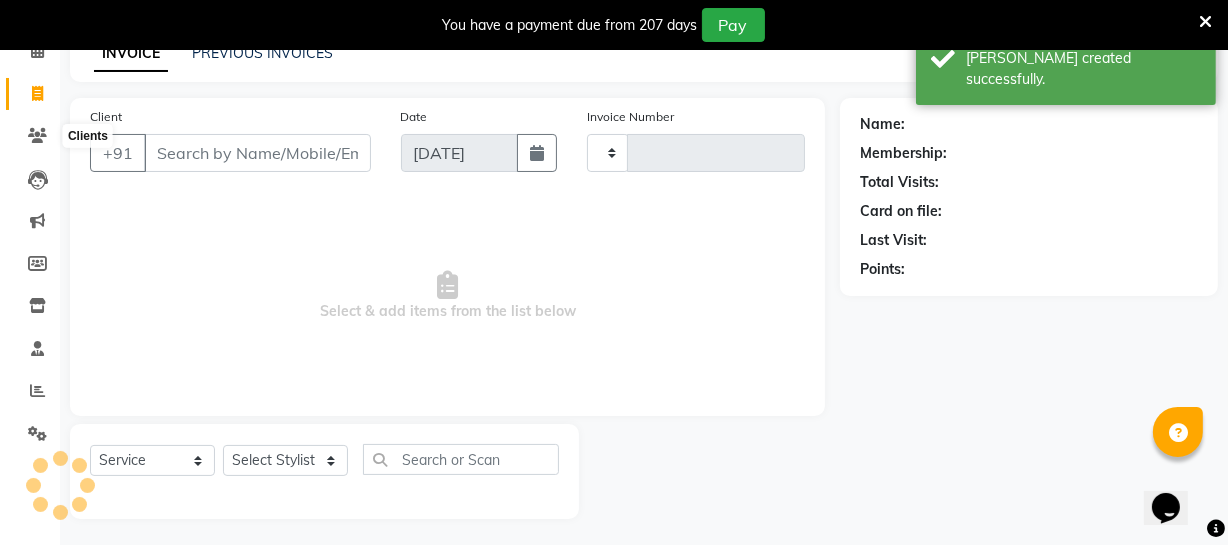 type on "2065" 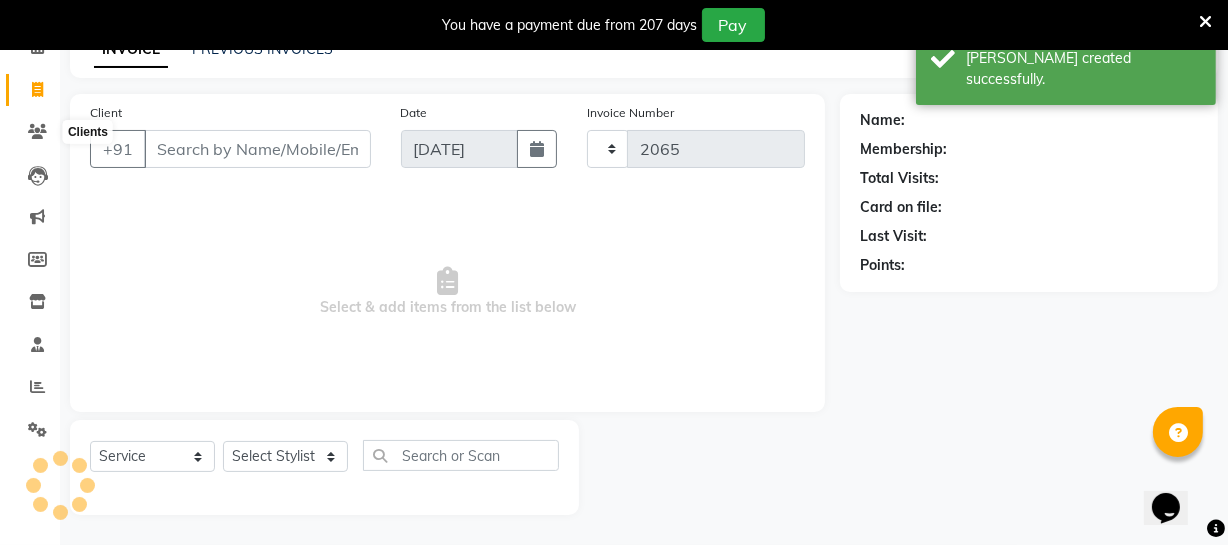 select on "5237" 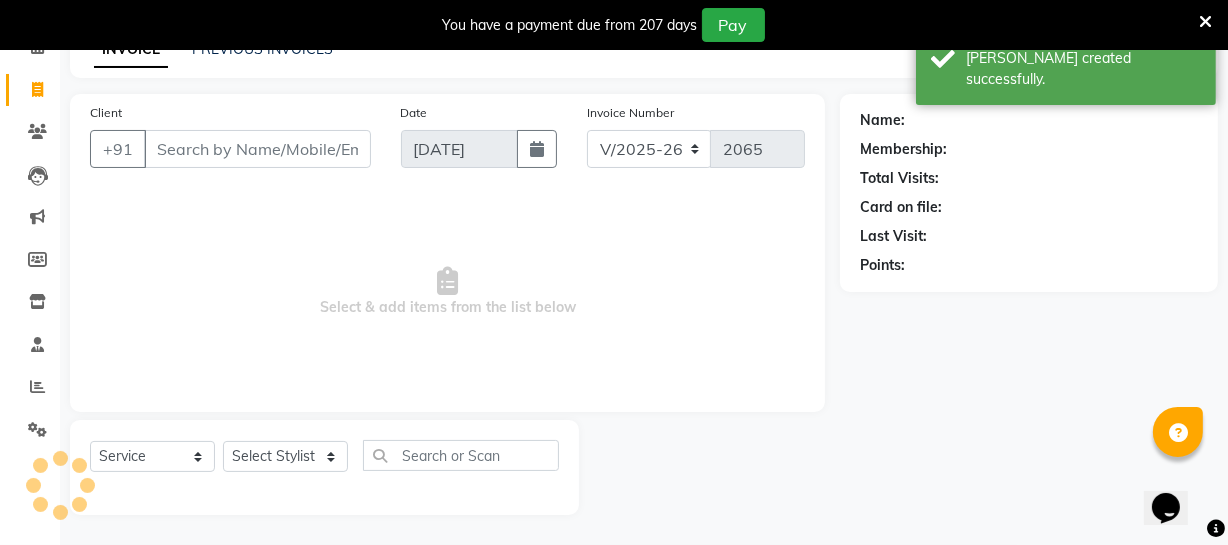 click on "Client" at bounding box center (257, 149) 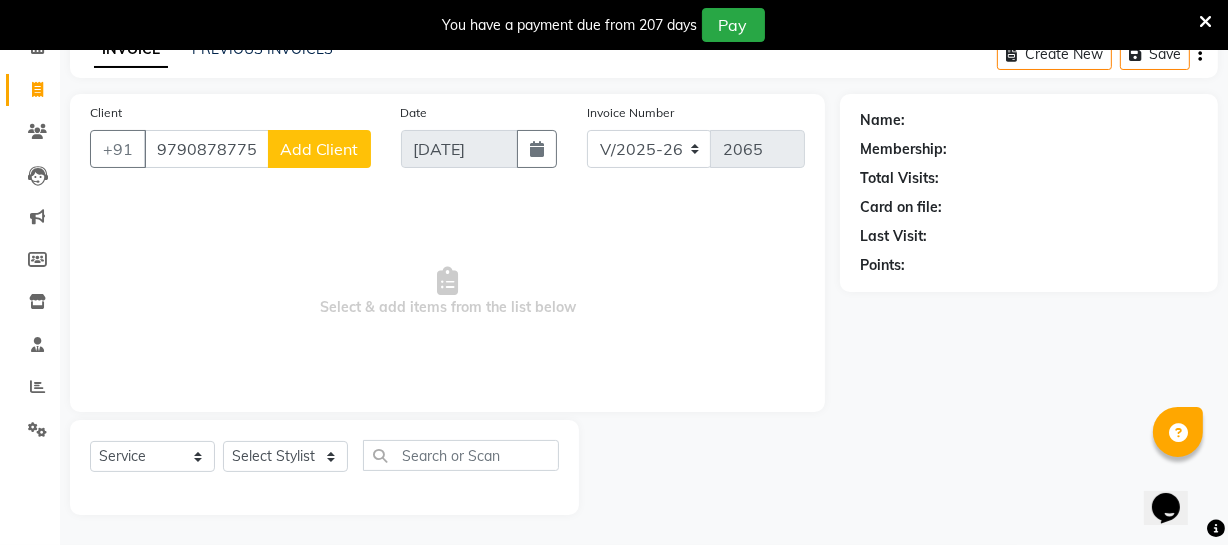 type on "9790878775" 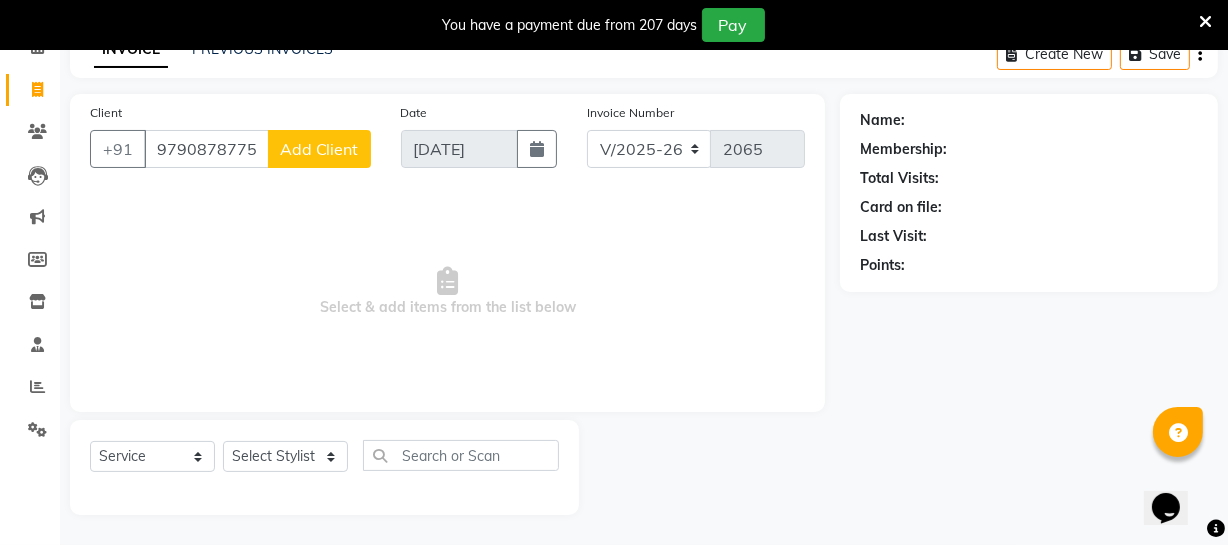 click on "Add Client" 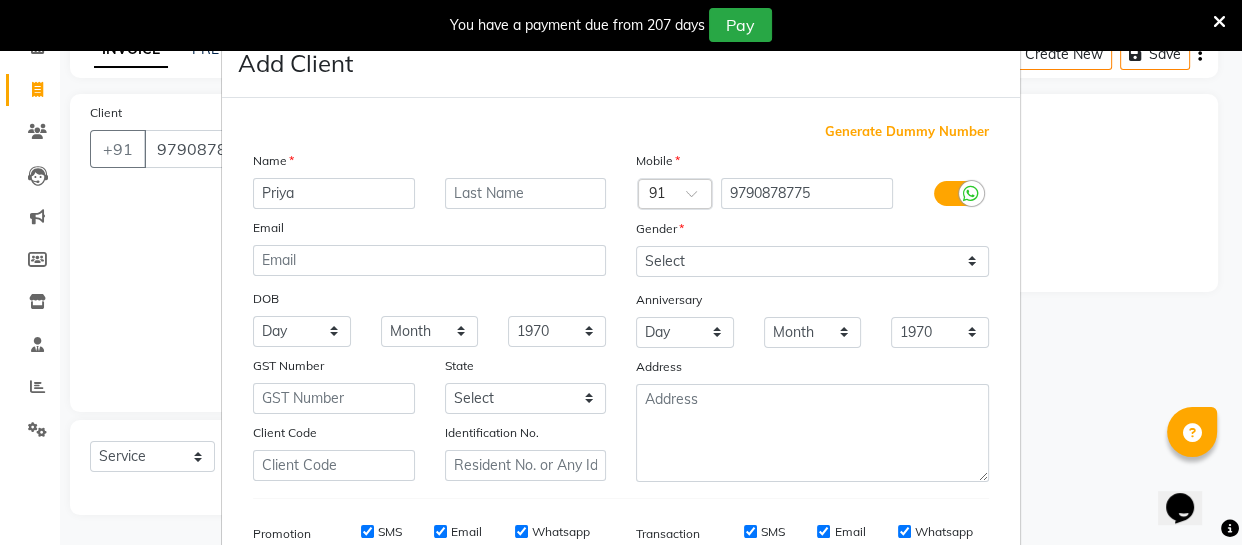 type on "Priya" 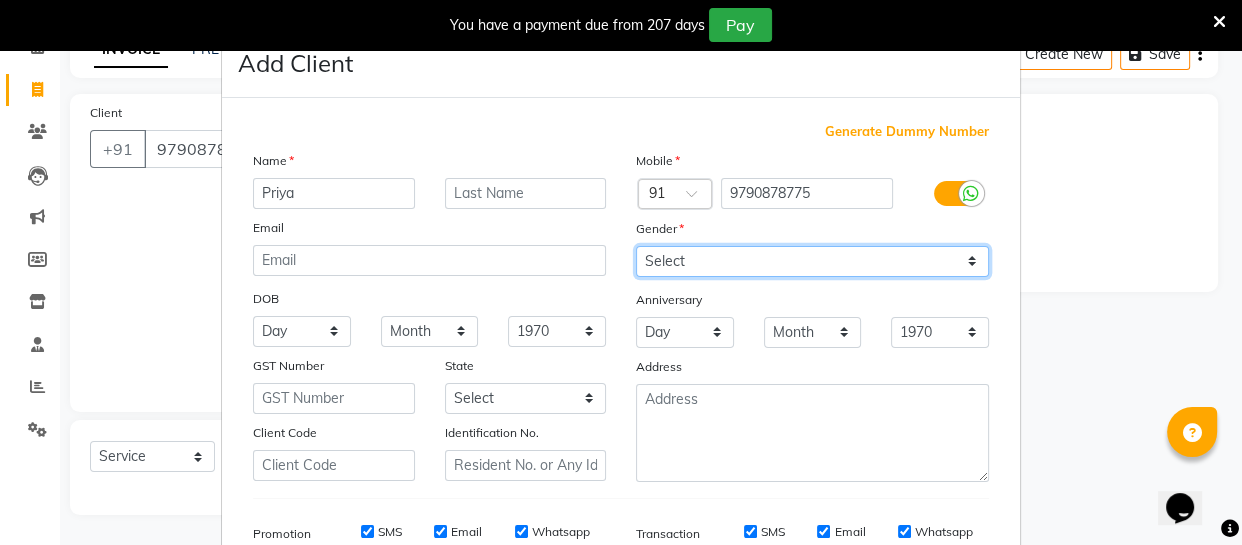 click on "Select [DEMOGRAPHIC_DATA] [DEMOGRAPHIC_DATA] Other Prefer Not To Say" at bounding box center [812, 261] 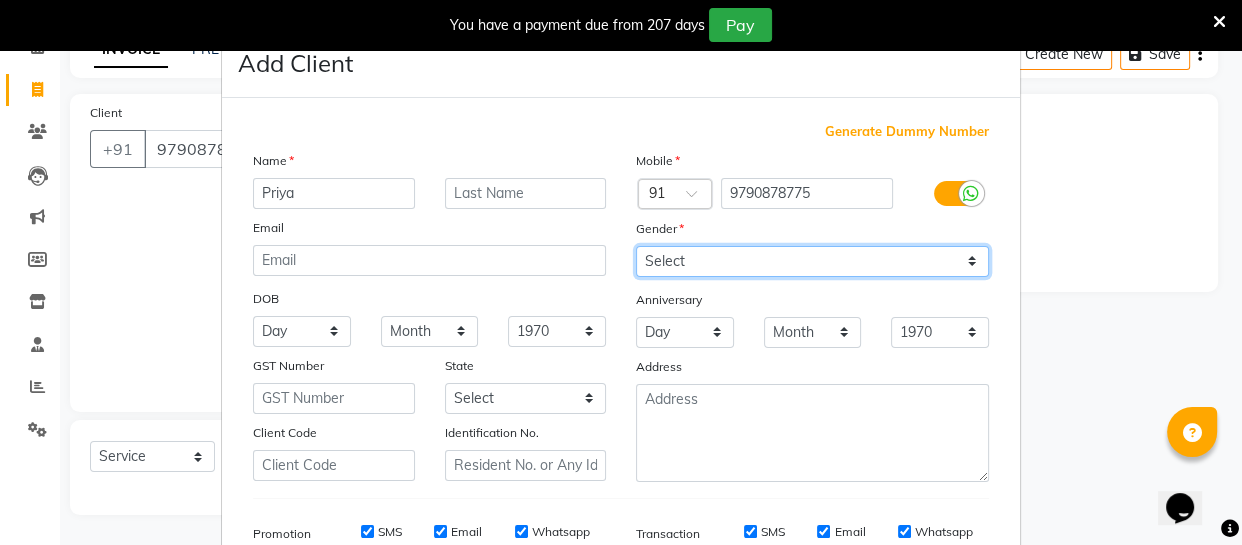 select on "[DEMOGRAPHIC_DATA]" 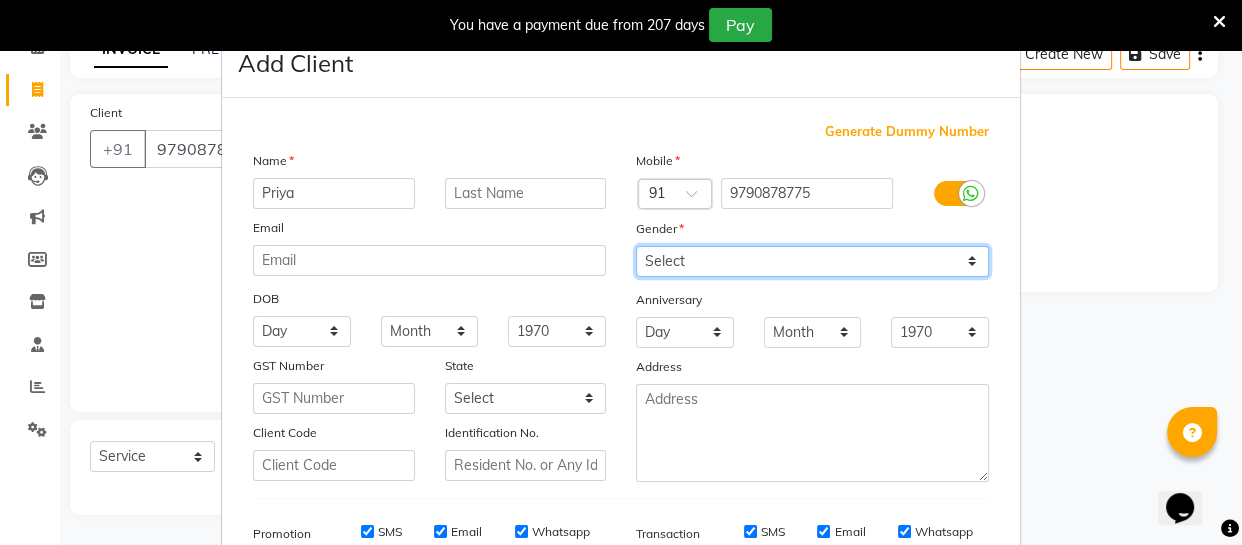 click on "Select [DEMOGRAPHIC_DATA] [DEMOGRAPHIC_DATA] Other Prefer Not To Say" at bounding box center (812, 261) 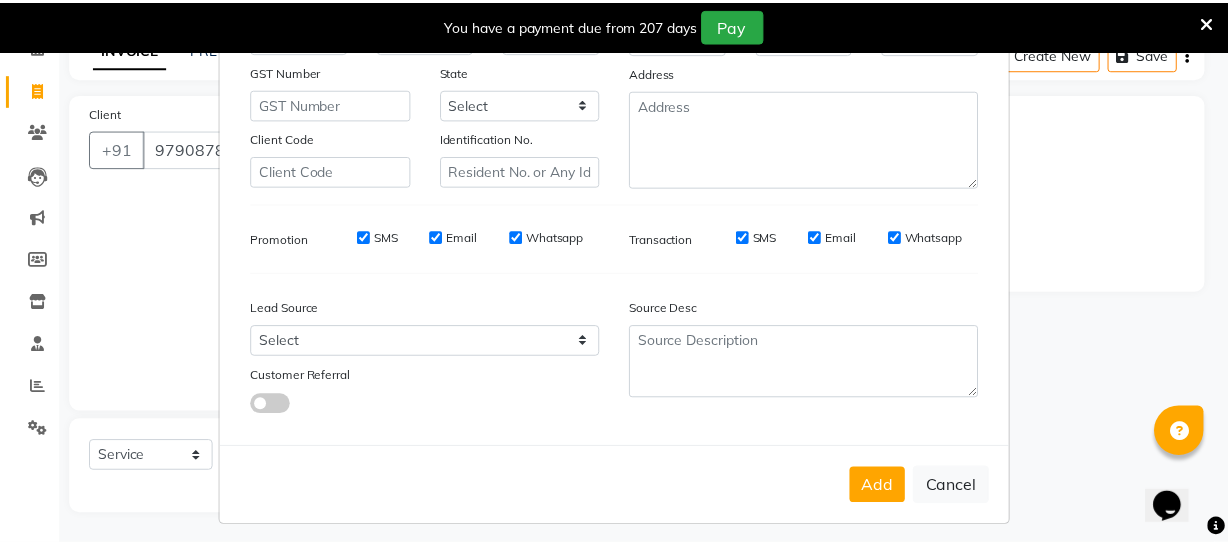 scroll, scrollTop: 309, scrollLeft: 0, axis: vertical 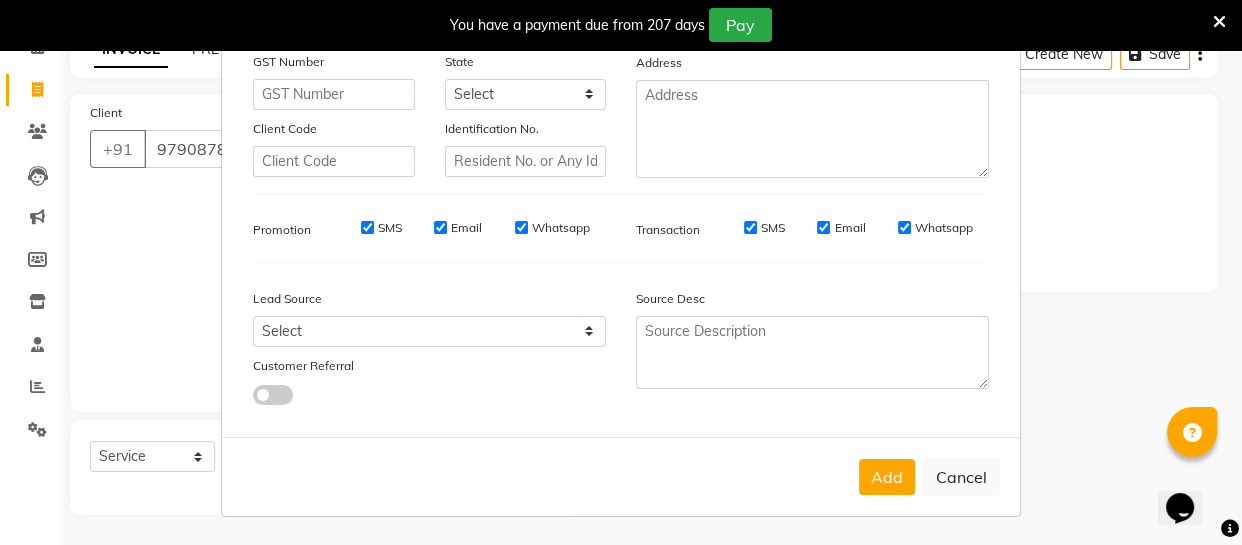 click on "Add" at bounding box center [887, 477] 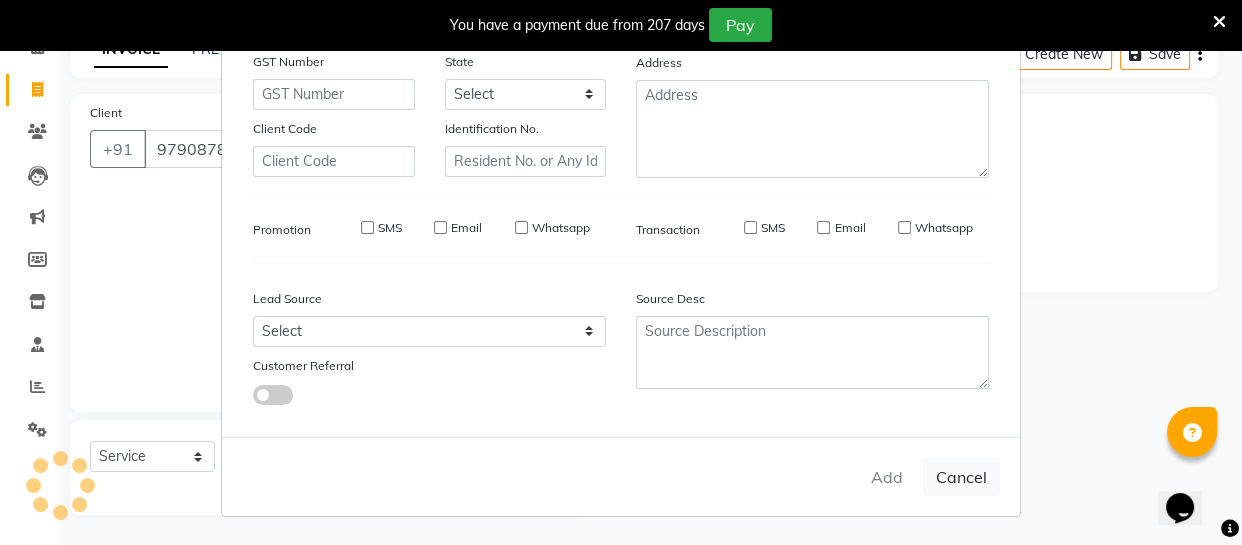type 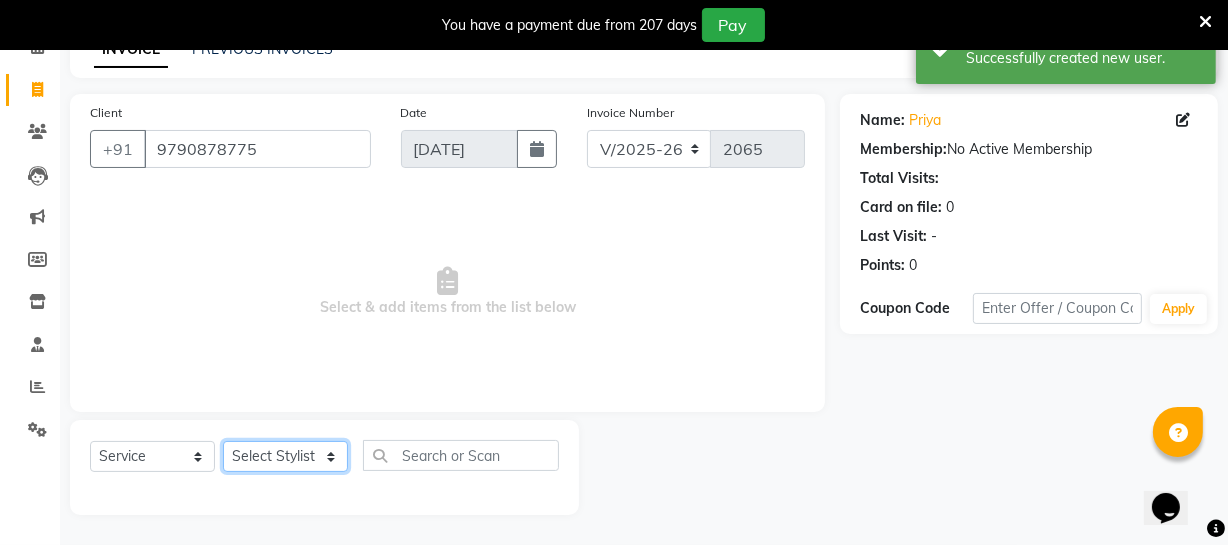 click on "Select Stylist [PERSON_NAME] [PERSON_NAME] [PERSON_NAME] [PERSON_NAME] [PERSON_NAME] [PERSON_NAME] Make up Mani Unisex Stylist [PERSON_NAME] [PERSON_NAME] [PERSON_NAME] Unisex Ramya [PERSON_NAME] Unisex [PERSON_NAME] [PERSON_NAME] [PERSON_NAME] Thiru Virtue Aesthetic Virtue Ambattur" 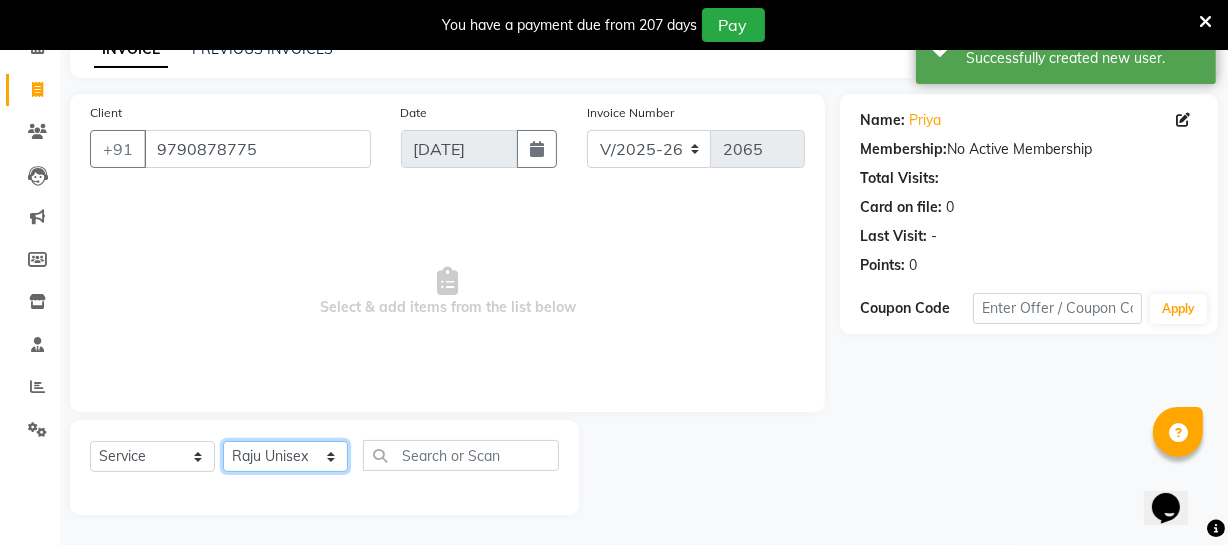 click on "Select Stylist [PERSON_NAME] [PERSON_NAME] [PERSON_NAME] [PERSON_NAME] [PERSON_NAME] [PERSON_NAME] Make up Mani Unisex Stylist [PERSON_NAME] [PERSON_NAME] [PERSON_NAME] Unisex Ramya [PERSON_NAME] Unisex [PERSON_NAME] [PERSON_NAME] [PERSON_NAME] Thiru Virtue Aesthetic Virtue Ambattur" 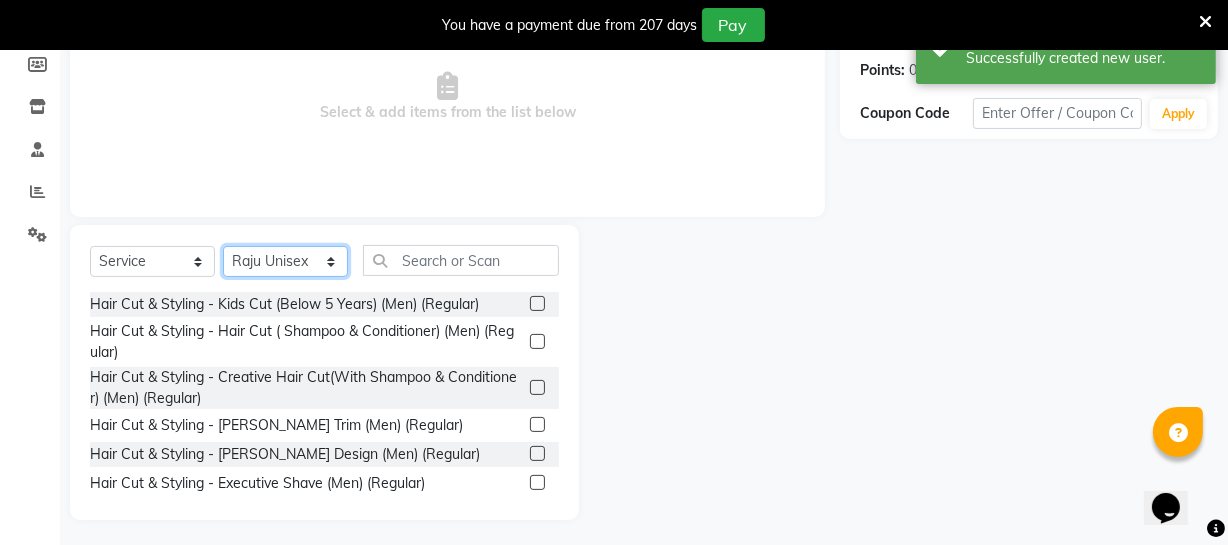 scroll, scrollTop: 307, scrollLeft: 0, axis: vertical 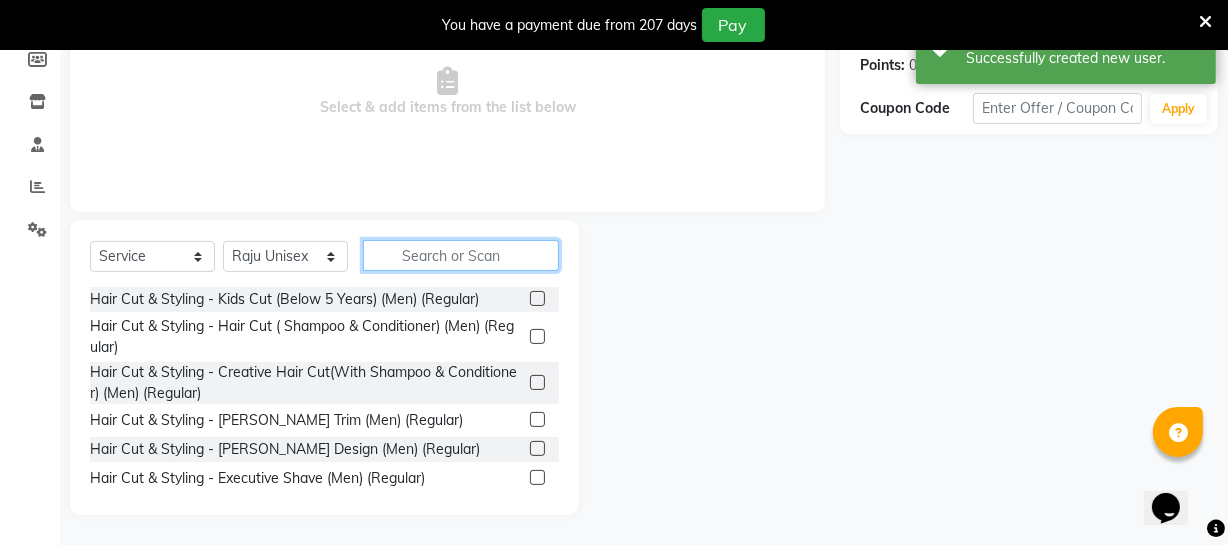 click 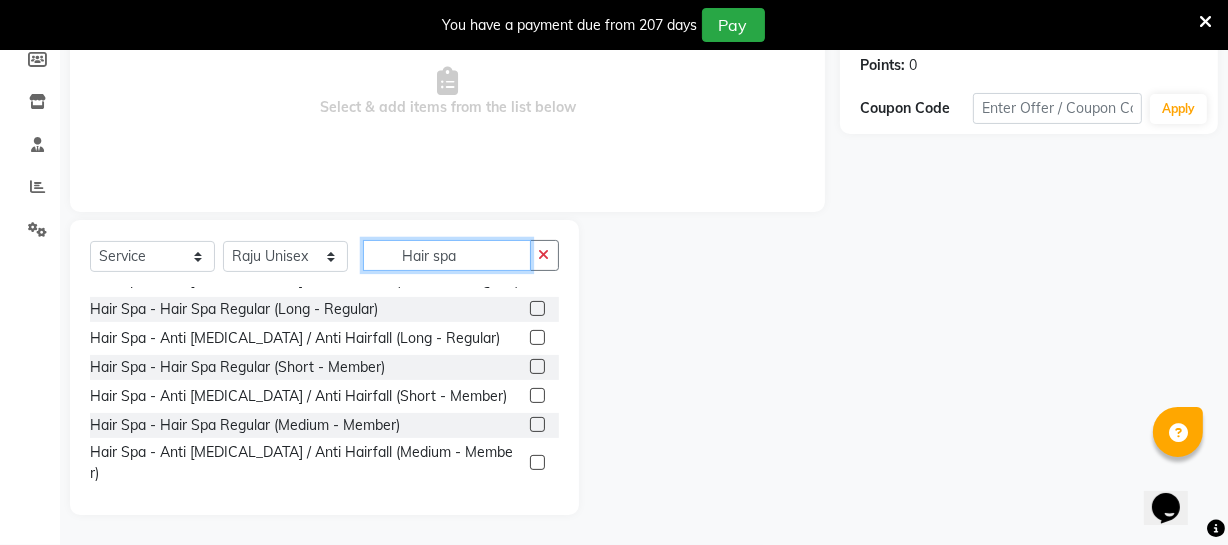 scroll, scrollTop: 263, scrollLeft: 0, axis: vertical 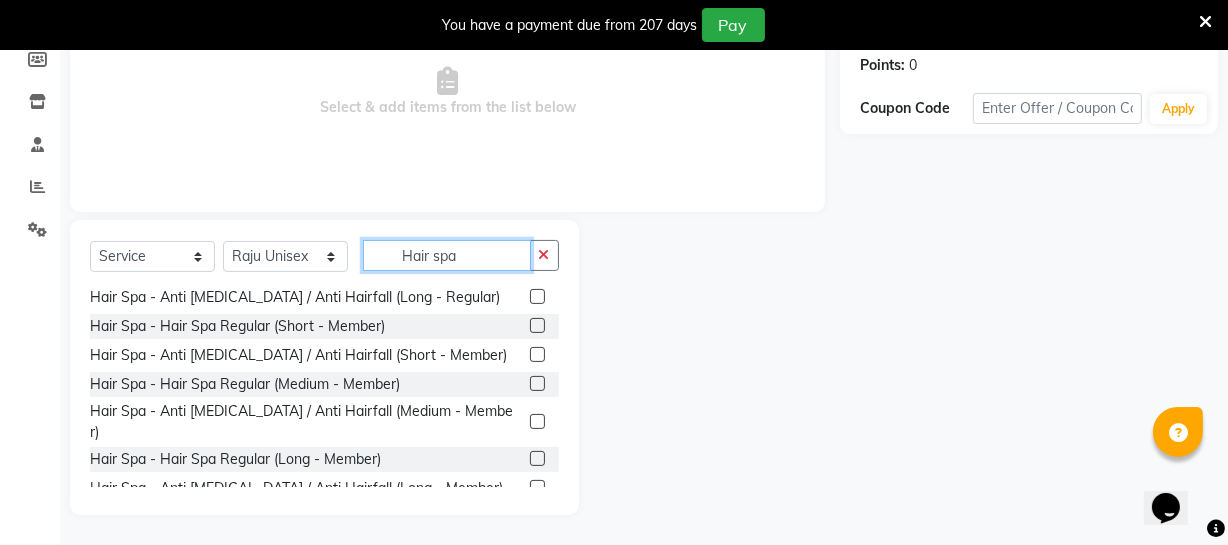 type on "Hair spa" 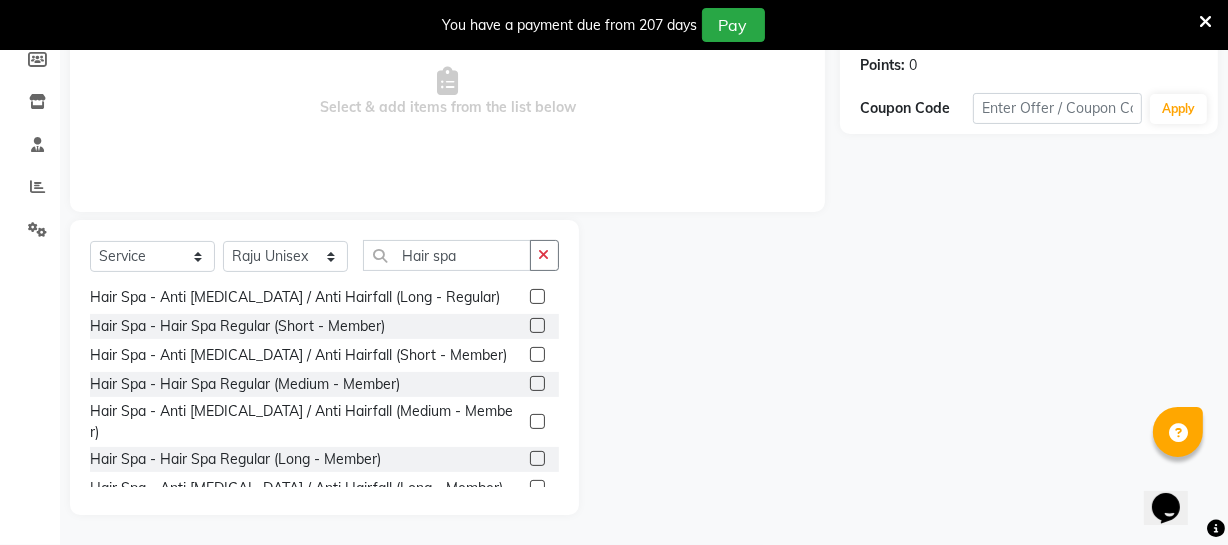 click 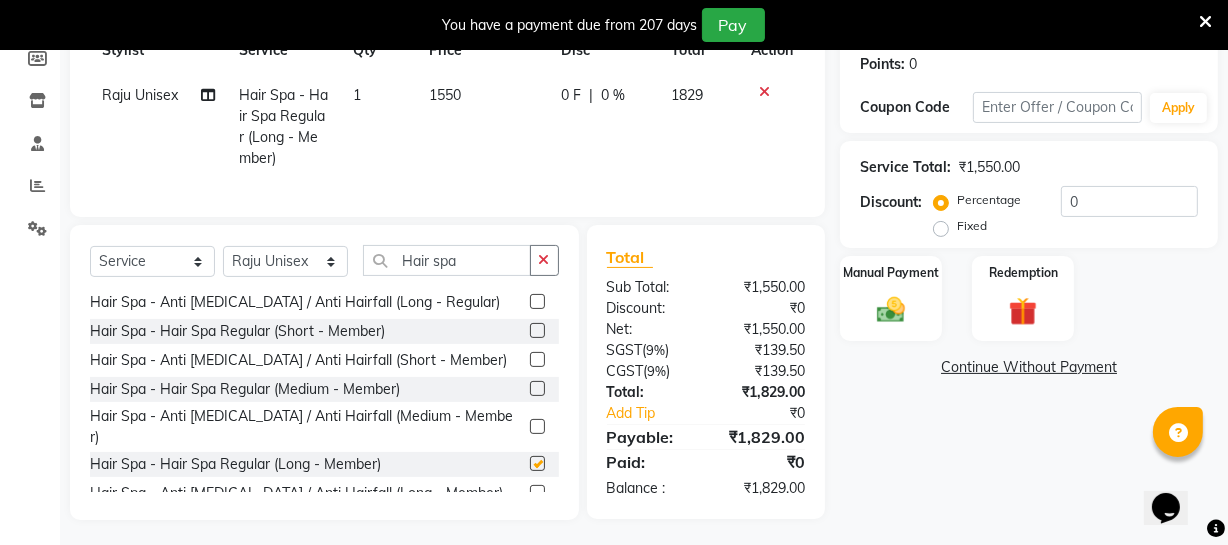 checkbox on "false" 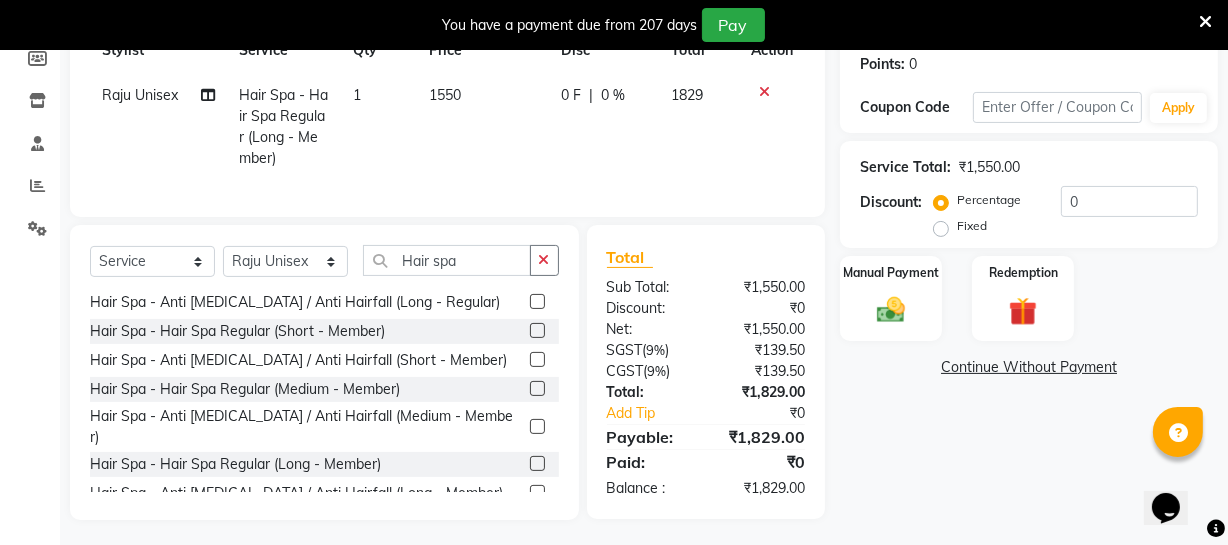 click on "1550" 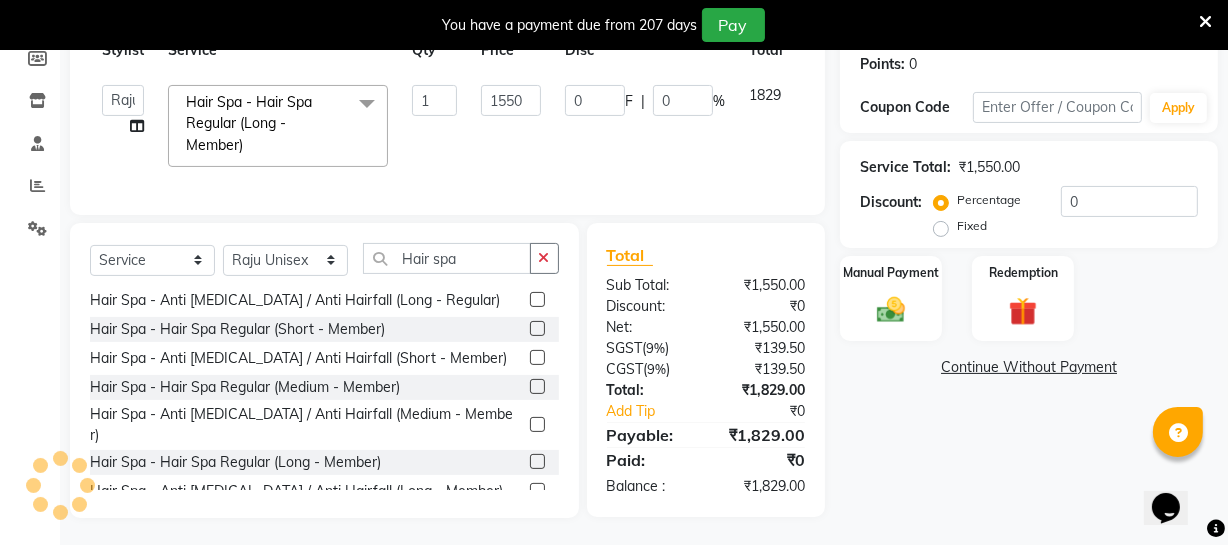 click on "Hair Spa - Hair Spa Regular  (Long - Member)  x" 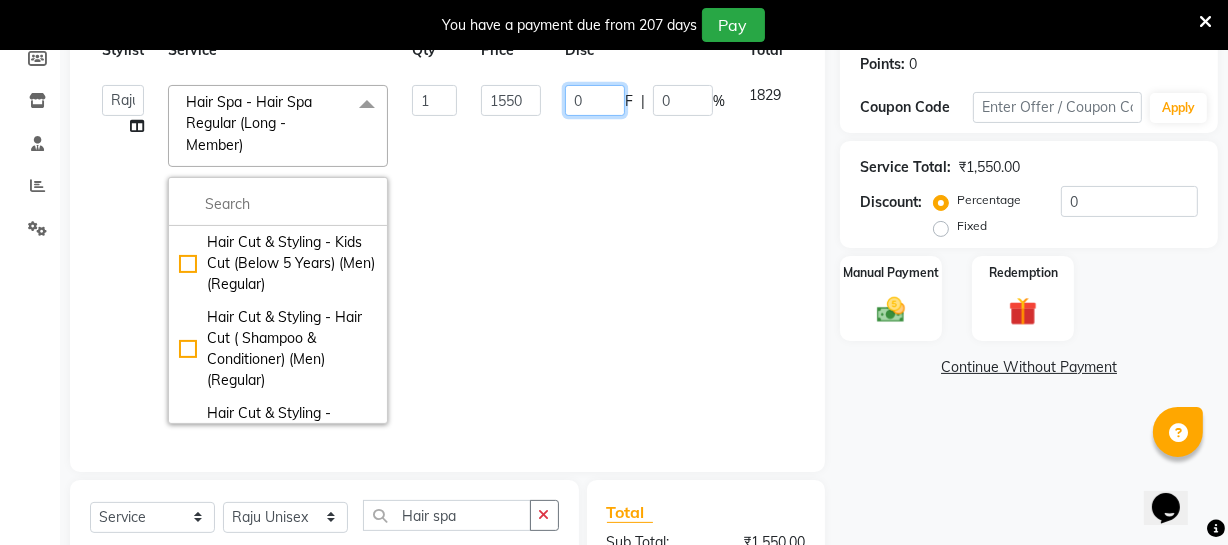 click on "0 F | 0 %" 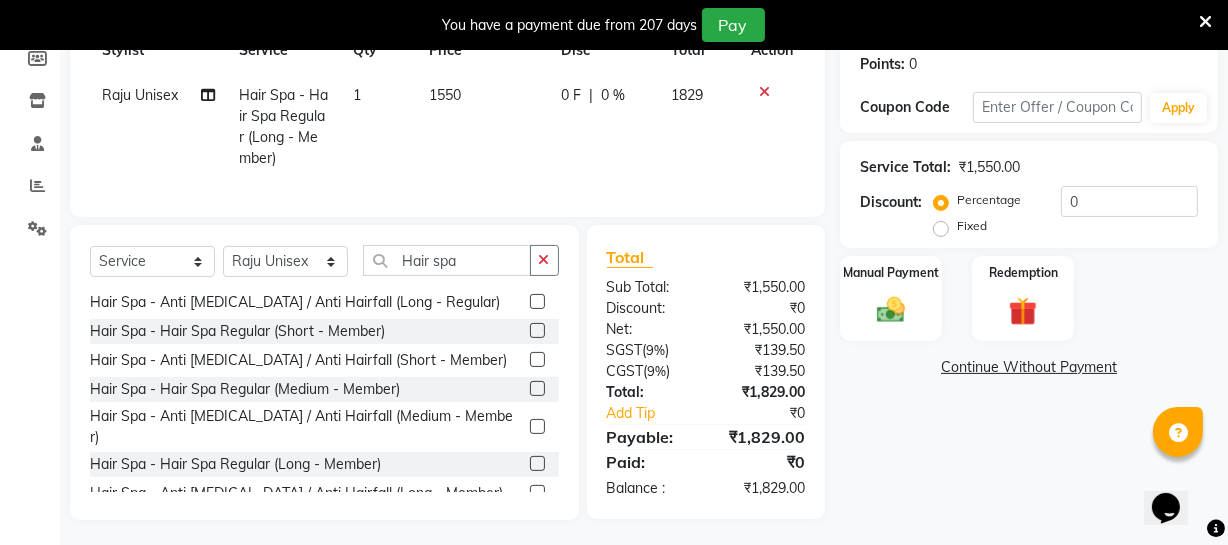 click 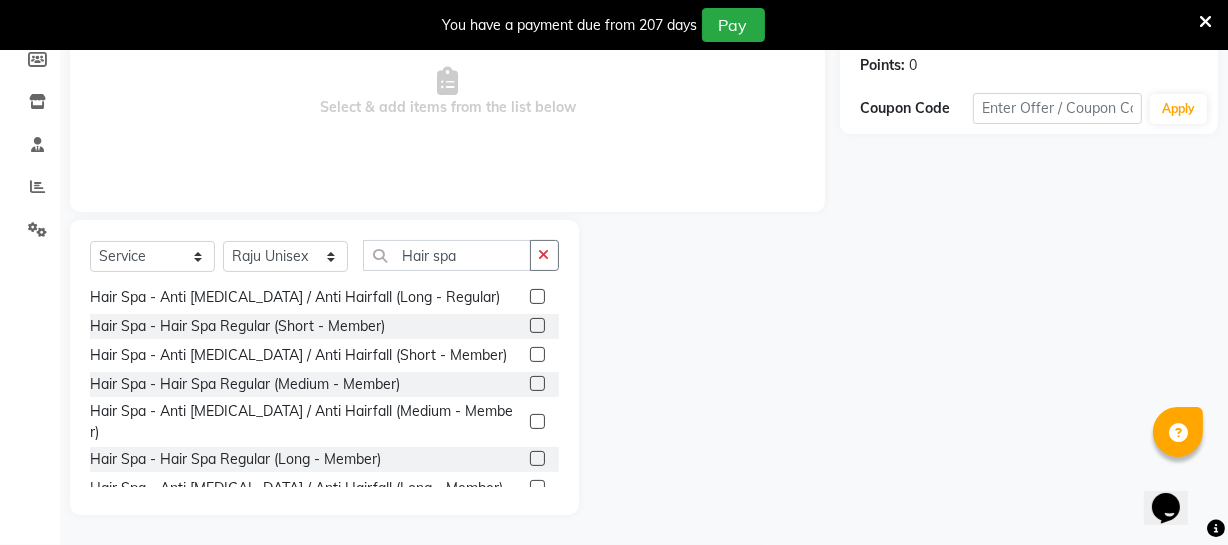 click 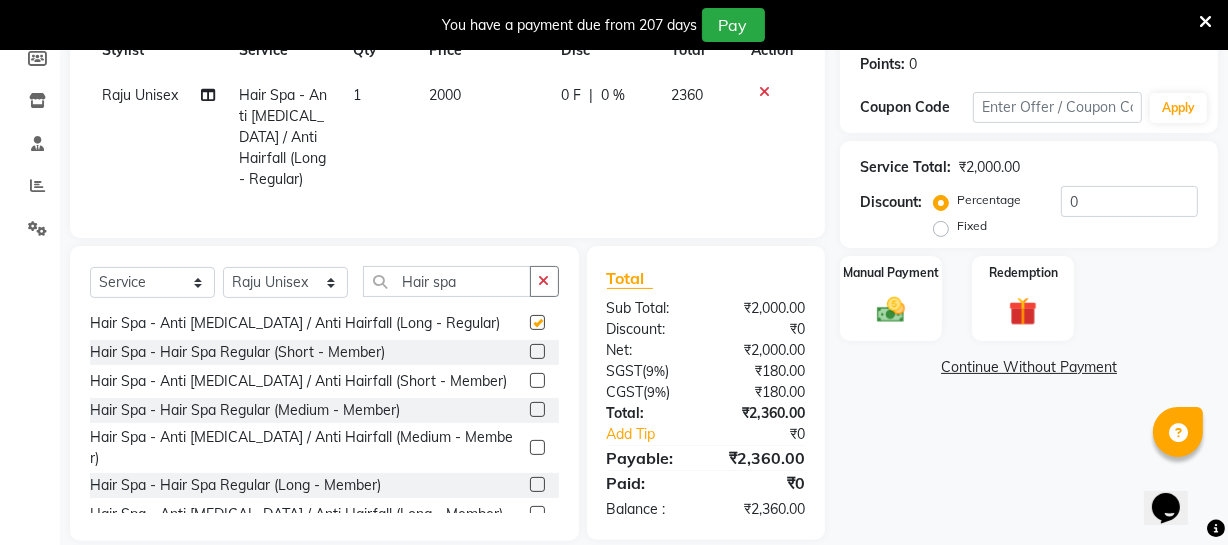 checkbox on "false" 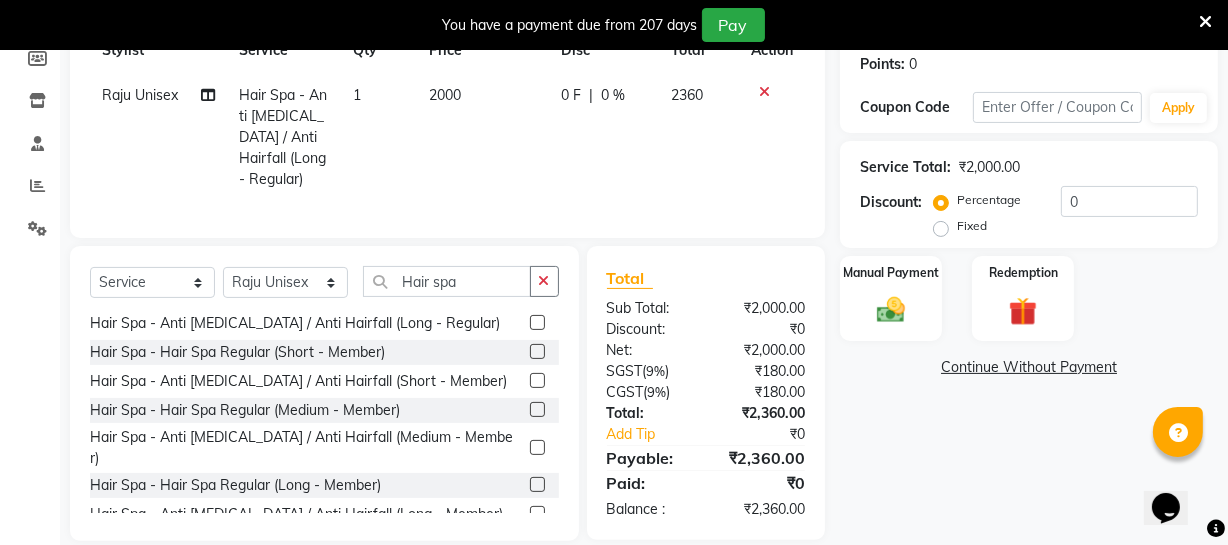 click on "2000" 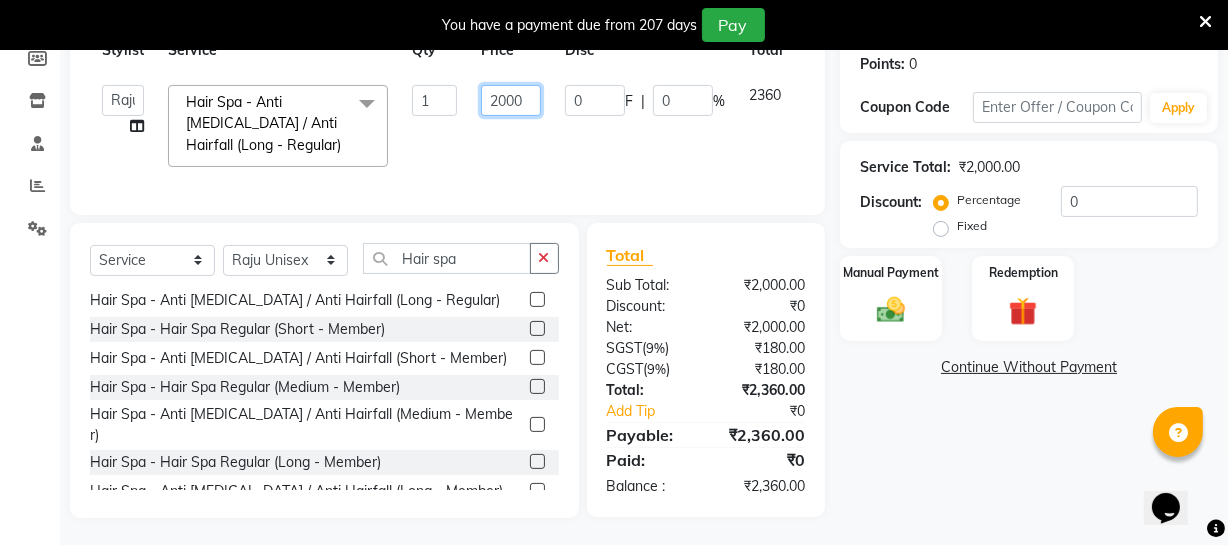 drag, startPoint x: 536, startPoint y: 96, endPoint x: 525, endPoint y: 90, distance: 12.529964 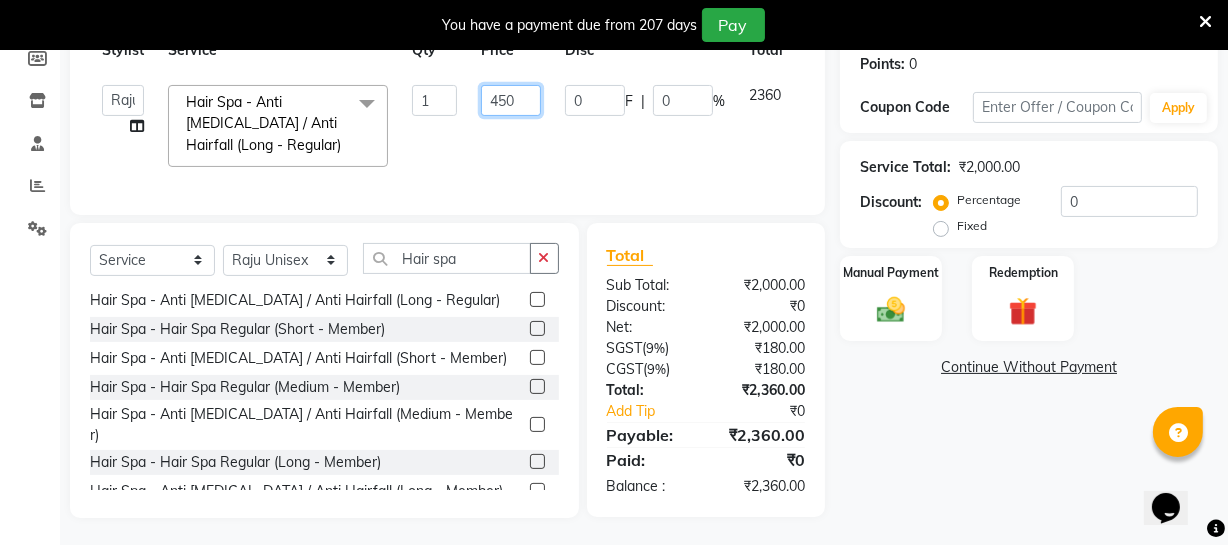 type on "4500" 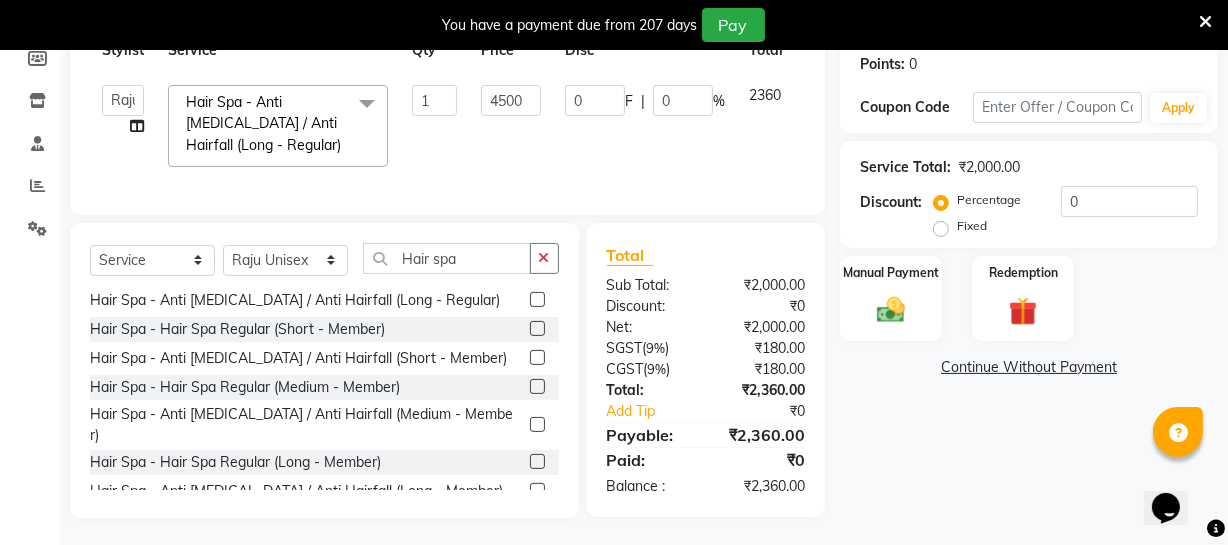 click on "4500" 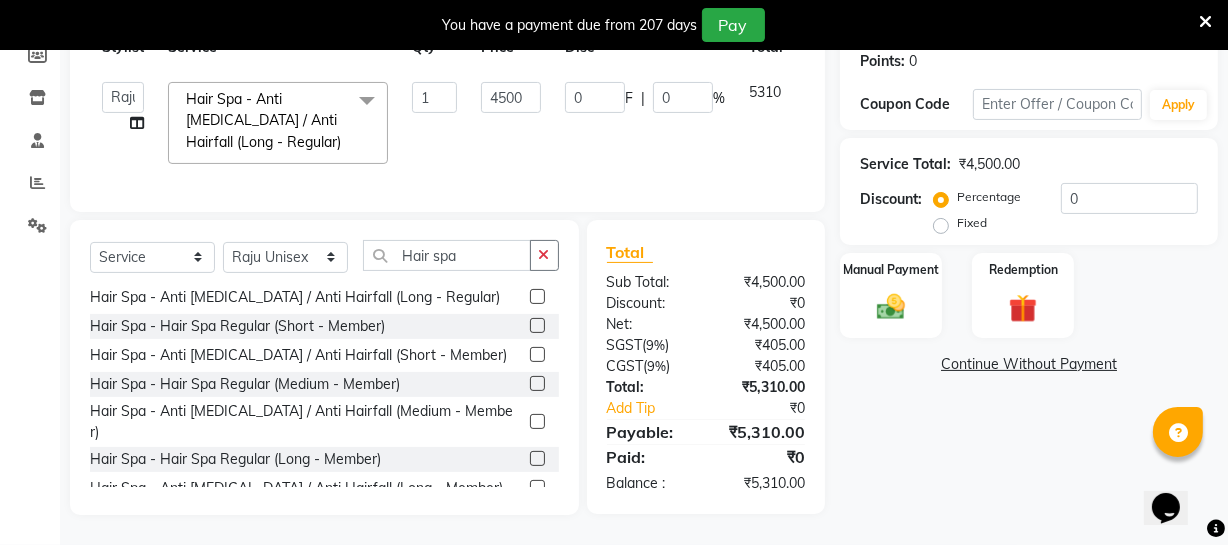 scroll, scrollTop: 324, scrollLeft: 0, axis: vertical 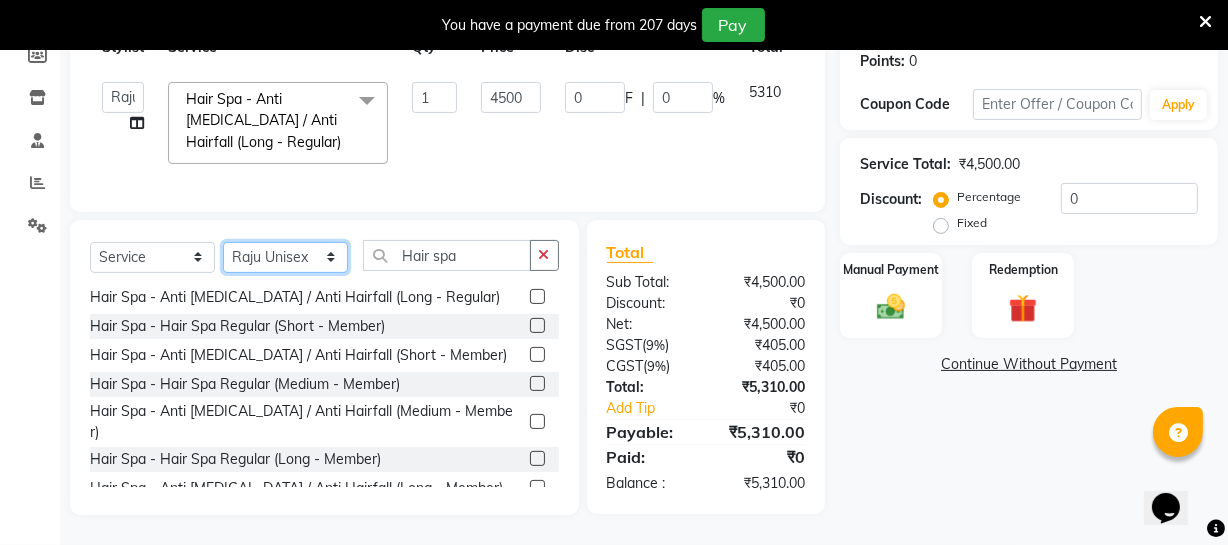 click on "Select Stylist [PERSON_NAME] [PERSON_NAME] [PERSON_NAME] [PERSON_NAME] [PERSON_NAME] [PERSON_NAME] Make up Mani Unisex Stylist [PERSON_NAME] [PERSON_NAME] [PERSON_NAME] Unisex Ramya [PERSON_NAME] Unisex [PERSON_NAME] [PERSON_NAME] [PERSON_NAME] Thiru Virtue Aesthetic Virtue Ambattur" 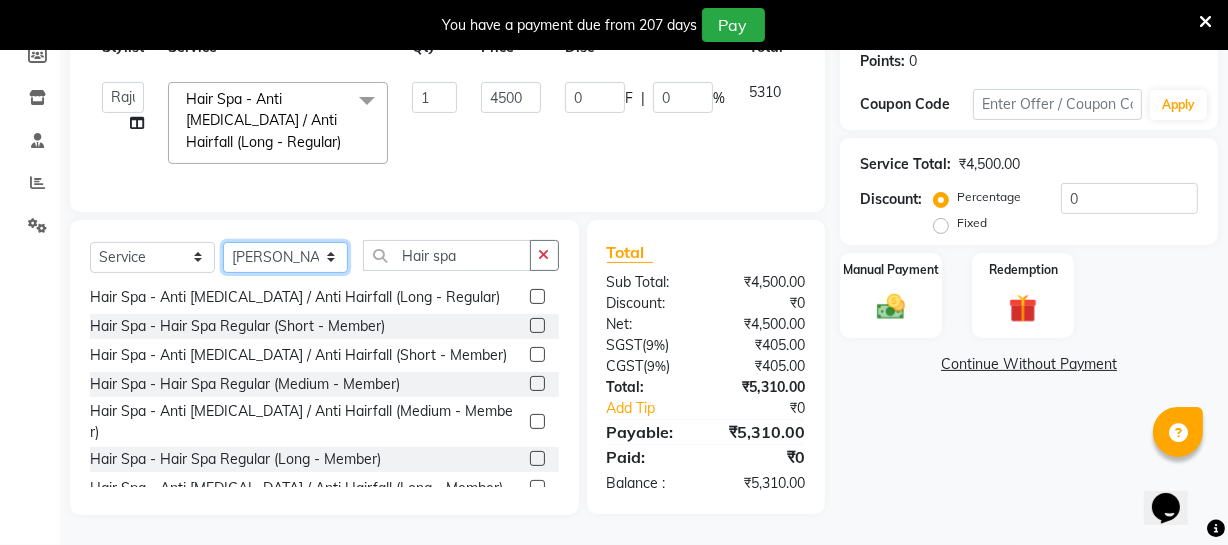click on "Select Stylist [PERSON_NAME] [PERSON_NAME] [PERSON_NAME] [PERSON_NAME] [PERSON_NAME] [PERSON_NAME] Make up Mani Unisex Stylist [PERSON_NAME] [PERSON_NAME] [PERSON_NAME] Unisex Ramya [PERSON_NAME] Unisex [PERSON_NAME] [PERSON_NAME] [PERSON_NAME] Thiru Virtue Aesthetic Virtue Ambattur" 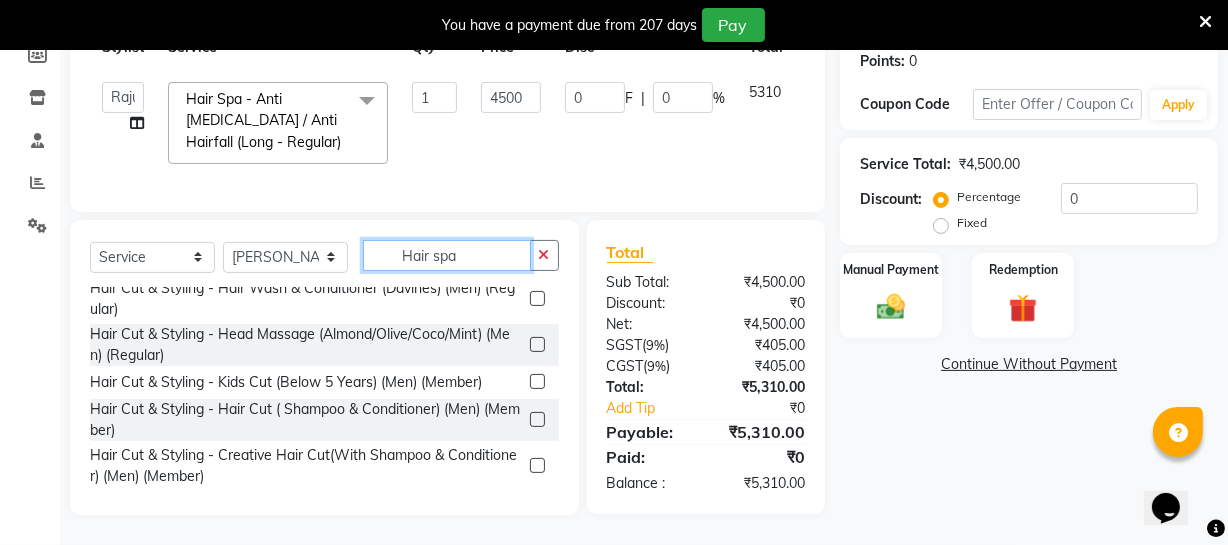 drag, startPoint x: 481, startPoint y: 254, endPoint x: 494, endPoint y: 245, distance: 15.811388 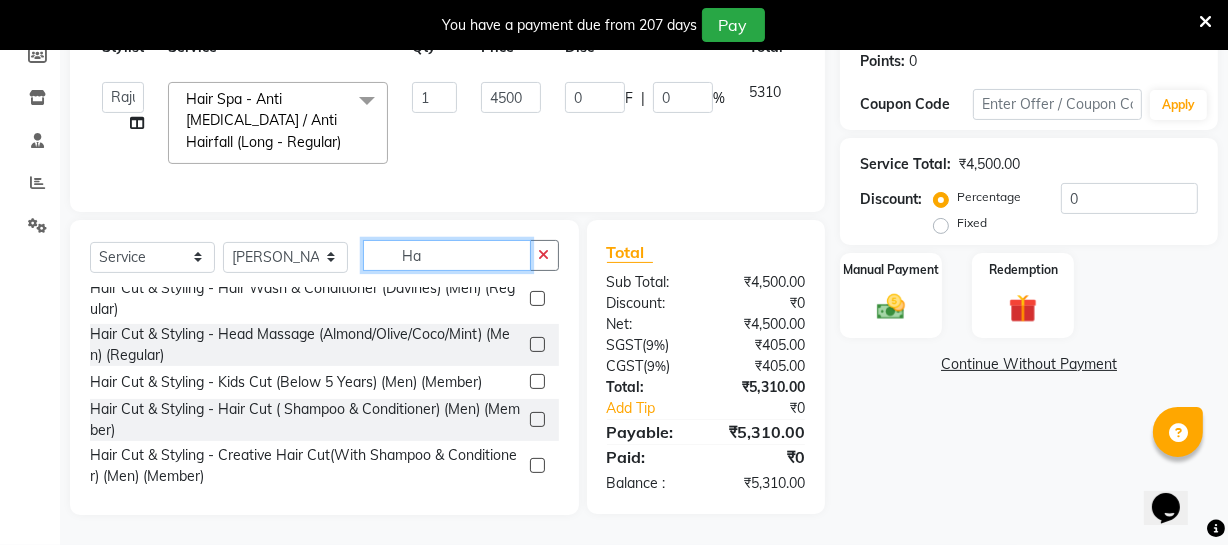 type on "H" 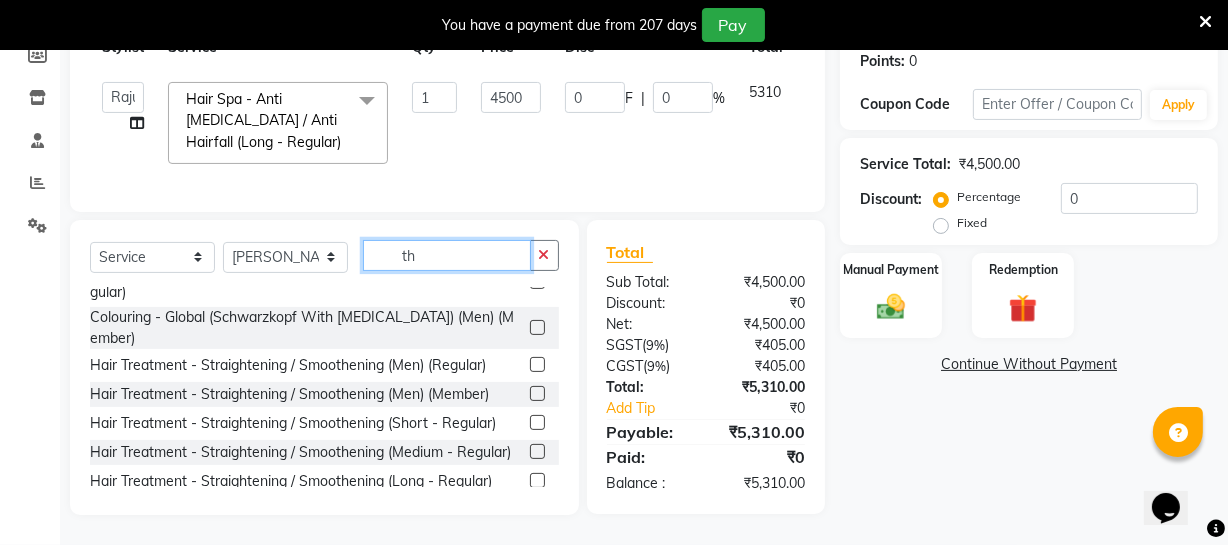 scroll, scrollTop: 0, scrollLeft: 0, axis: both 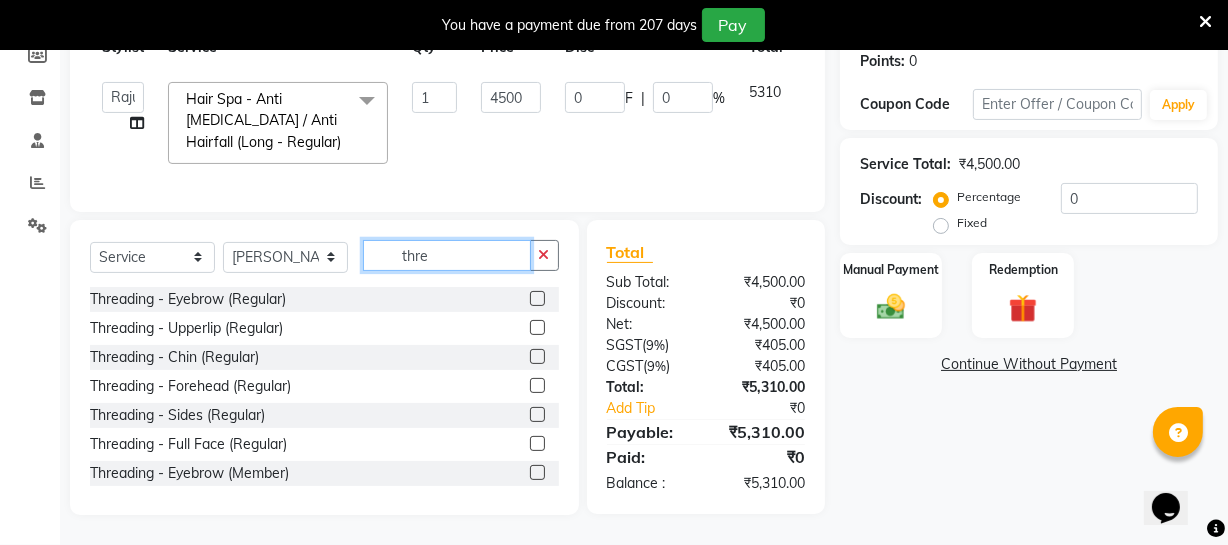 type on "thre" 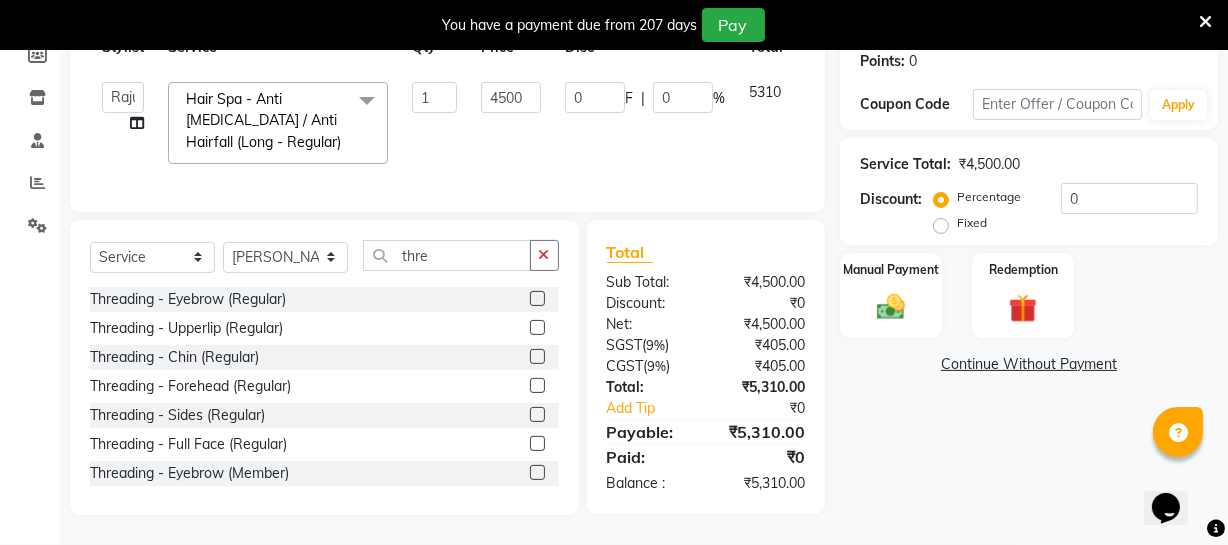click 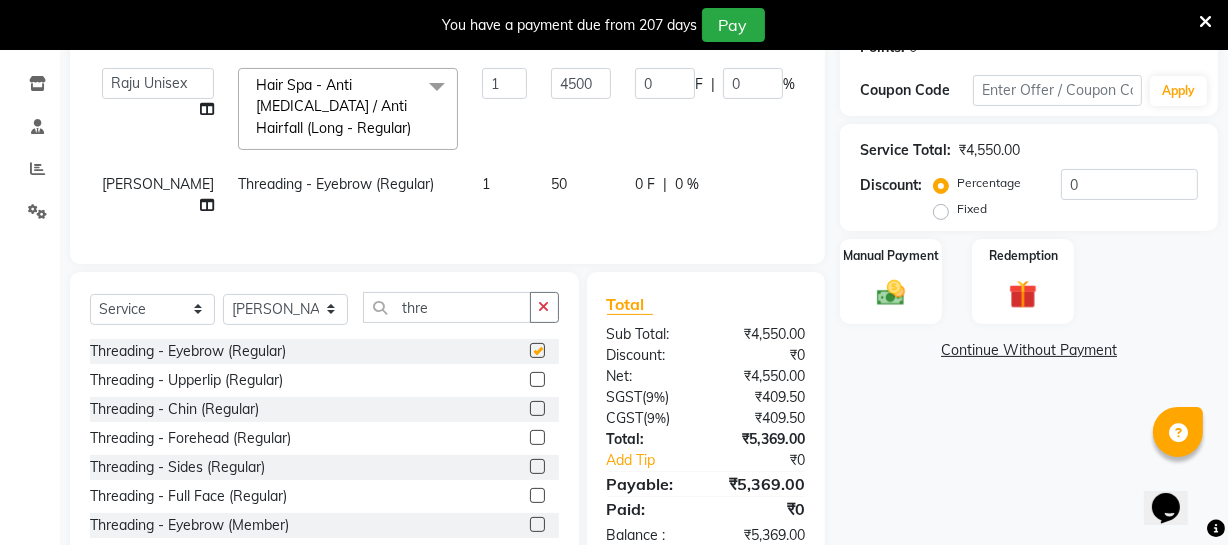 checkbox on "false" 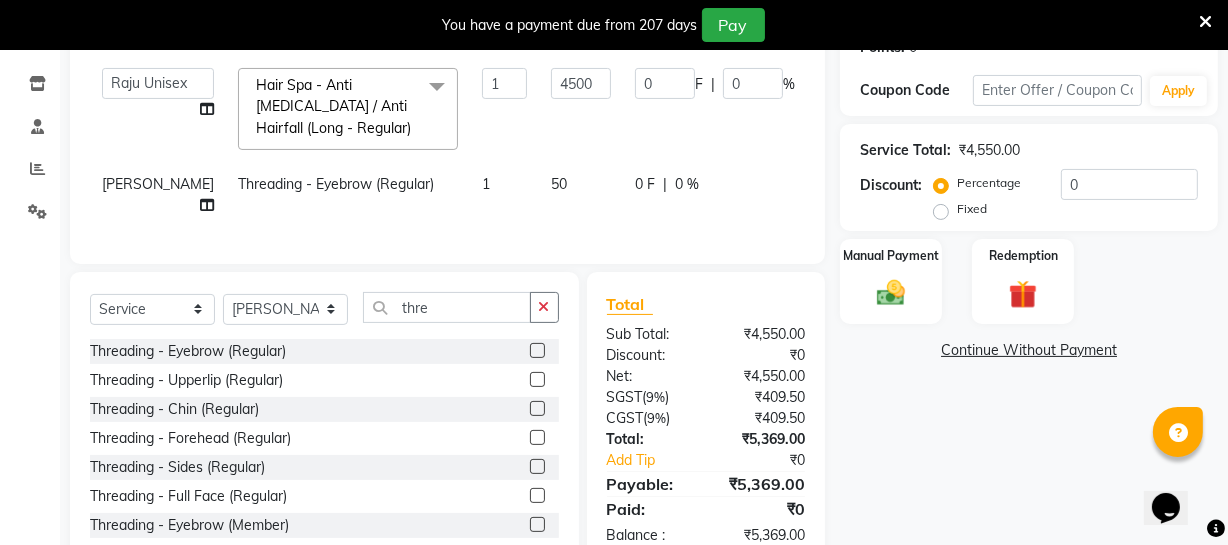 click 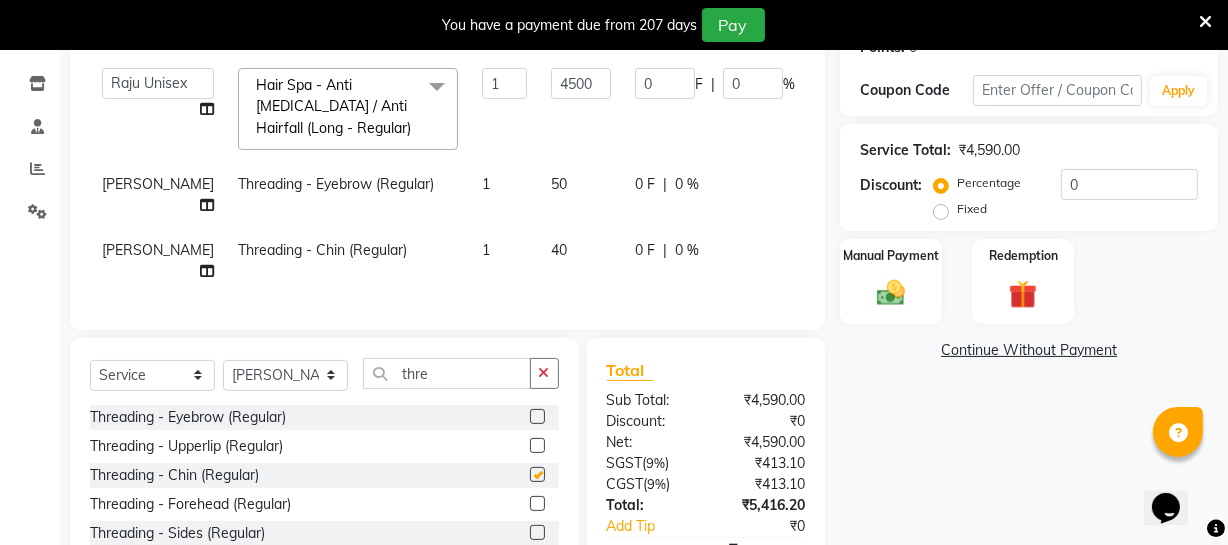 checkbox on "false" 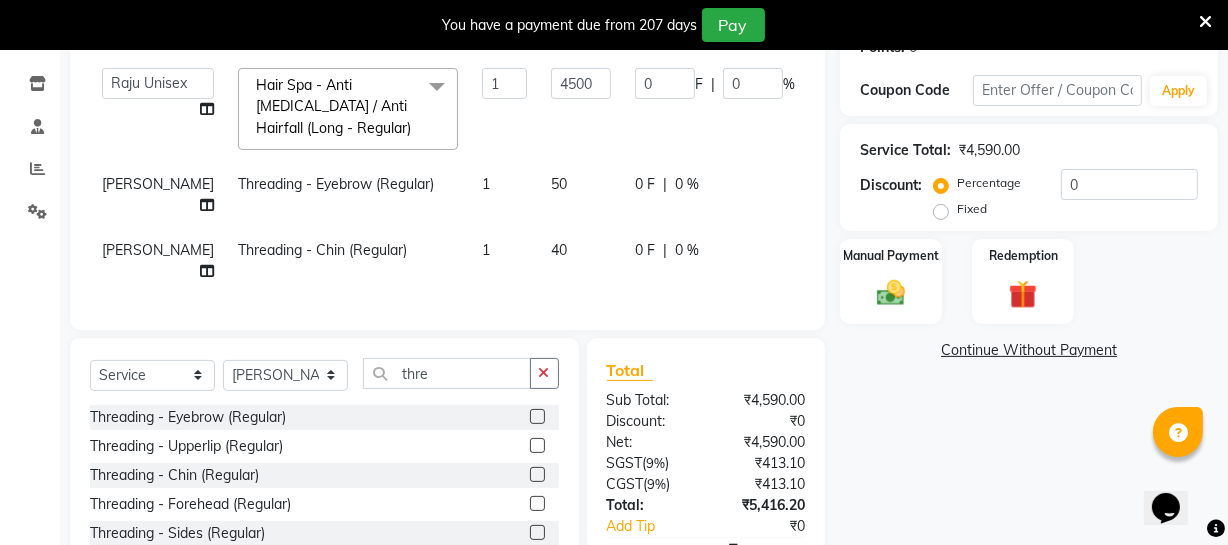 click on "40" 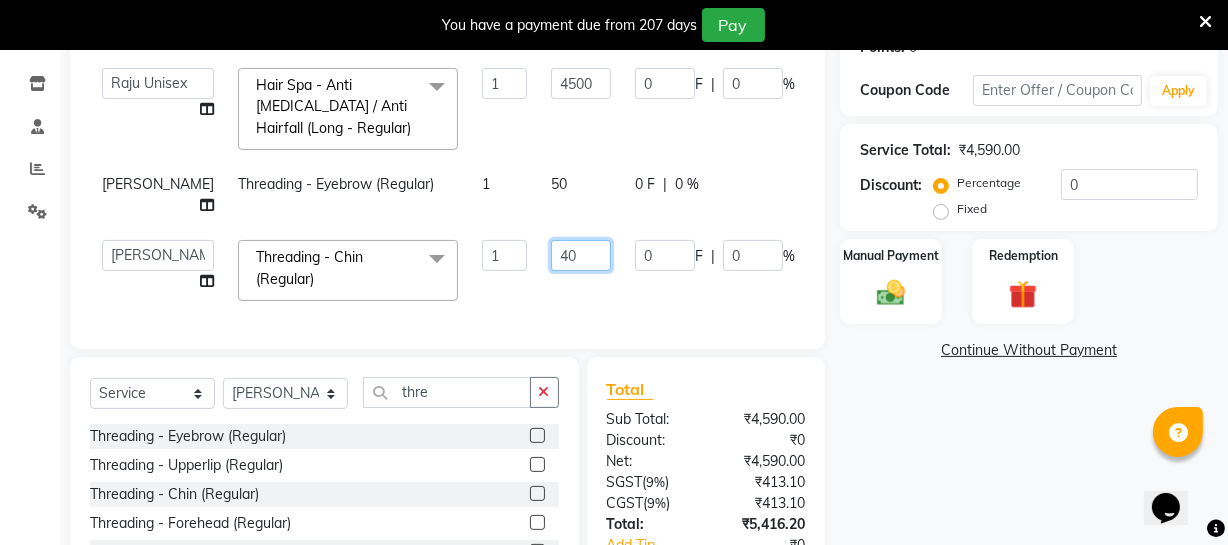 click on "40" 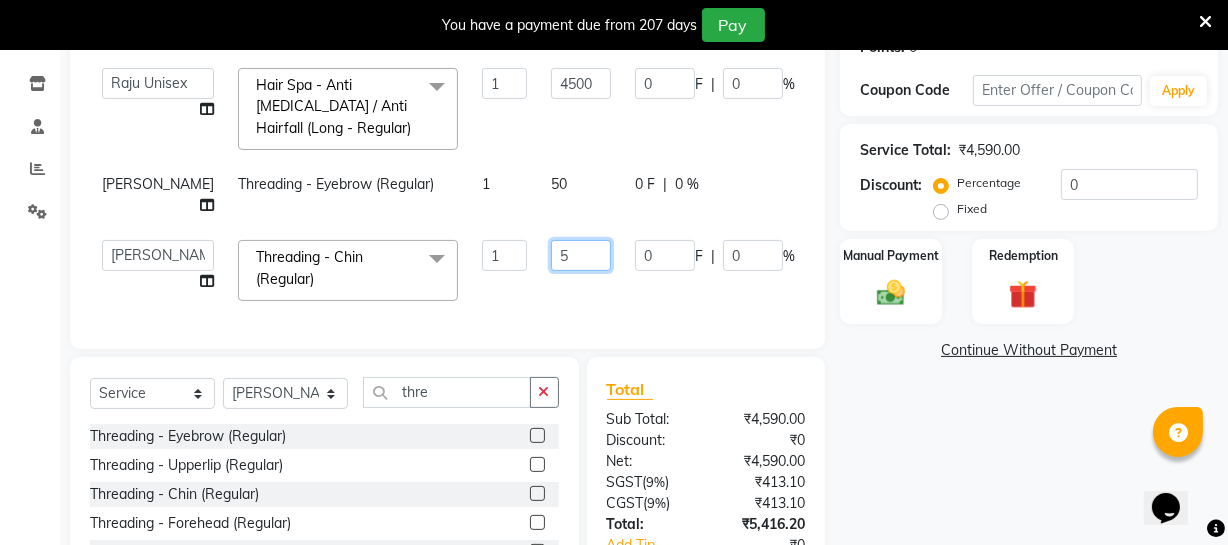 type on "50" 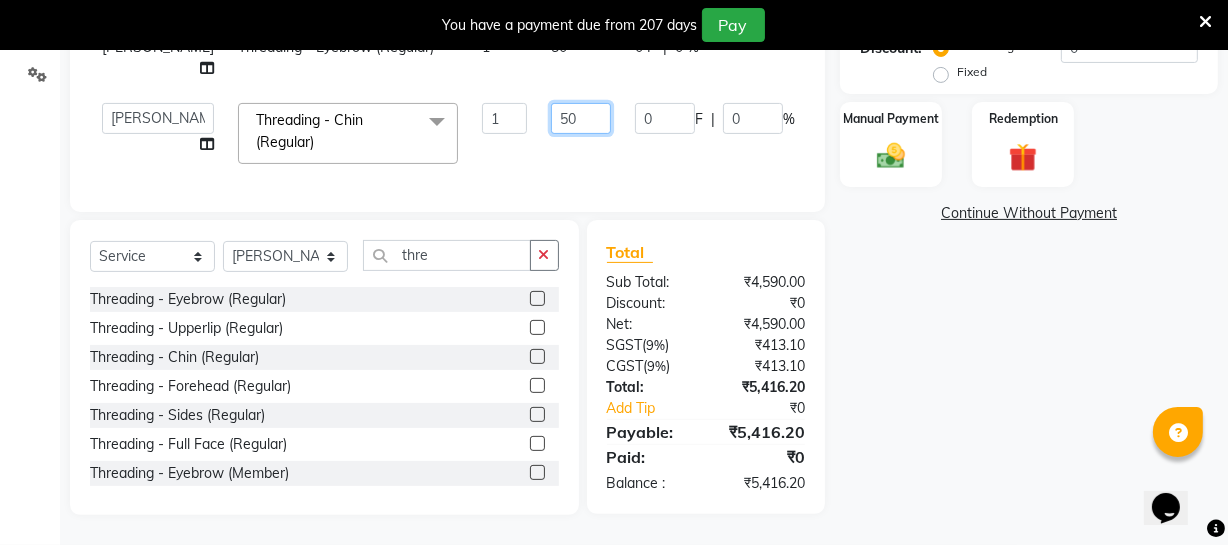 scroll, scrollTop: 475, scrollLeft: 0, axis: vertical 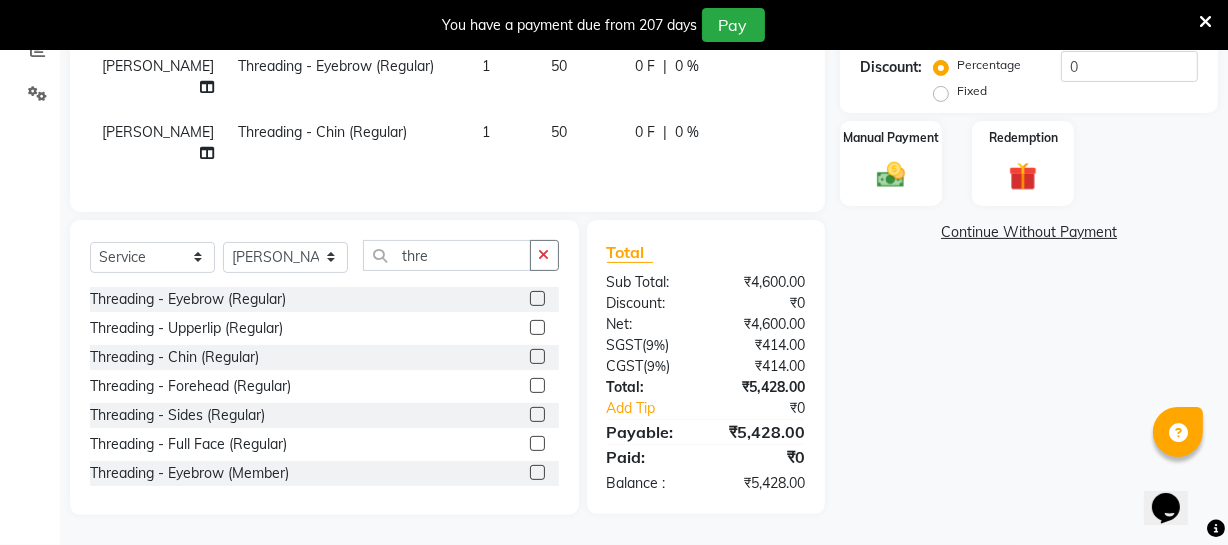 click 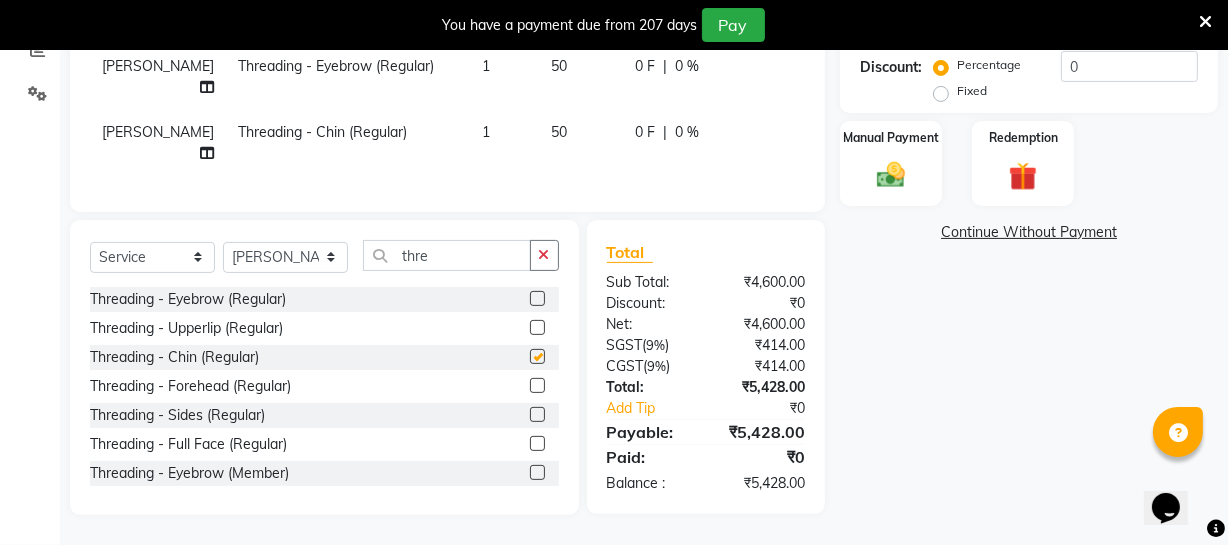 scroll, scrollTop: 475, scrollLeft: 0, axis: vertical 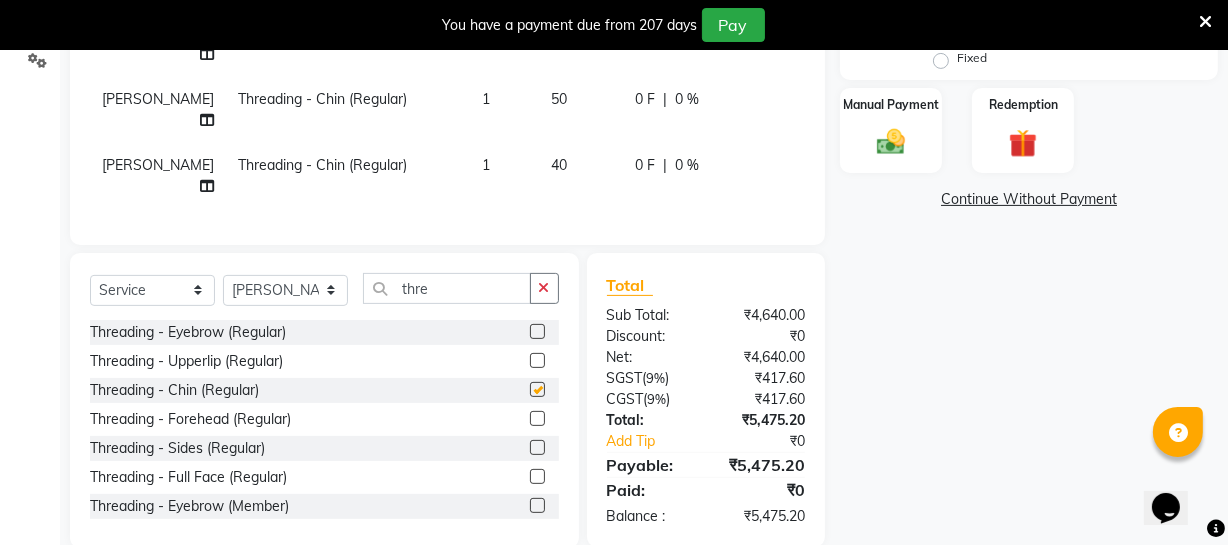 checkbox on "false" 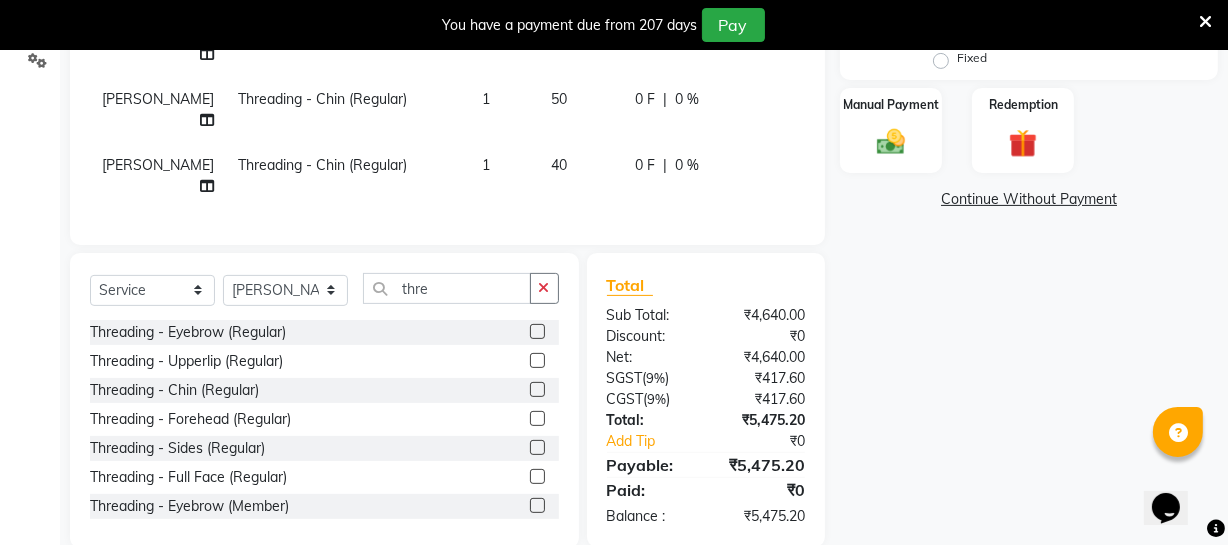 click on "40" 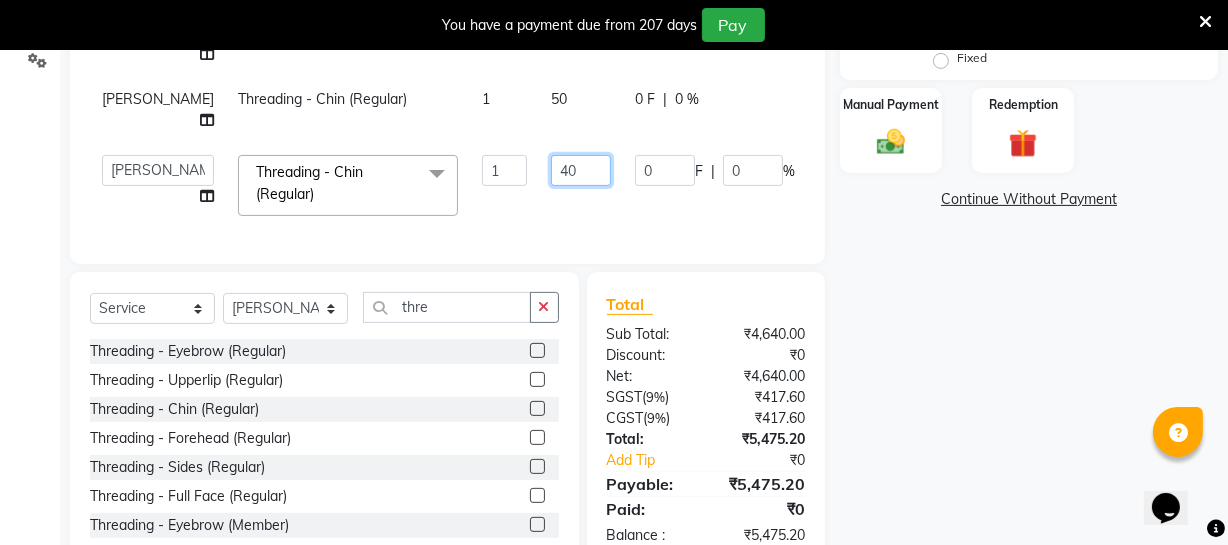 click on "40" 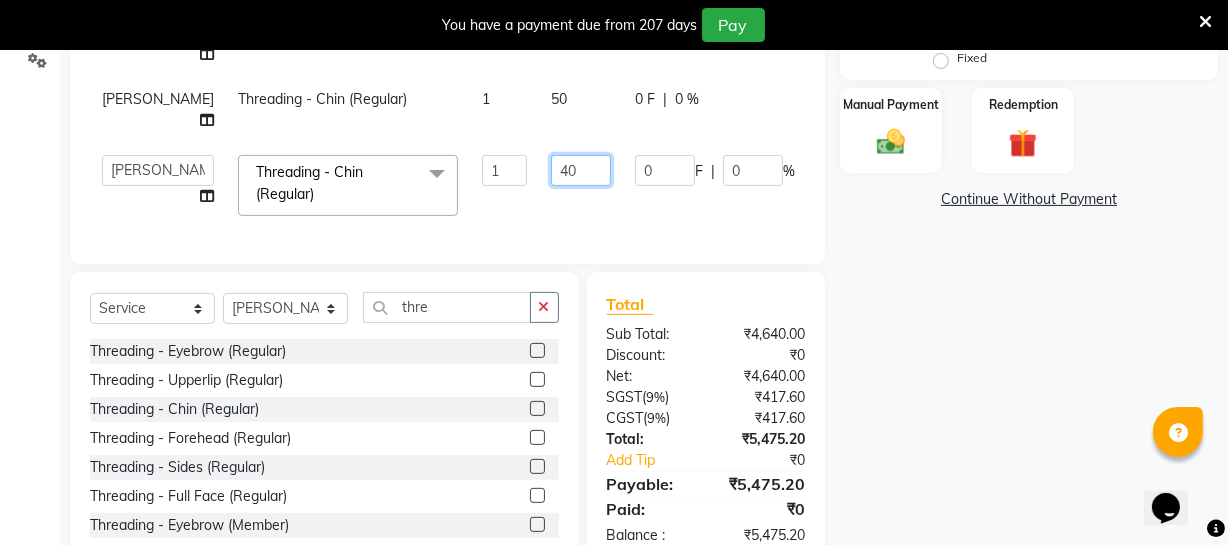 type on "4" 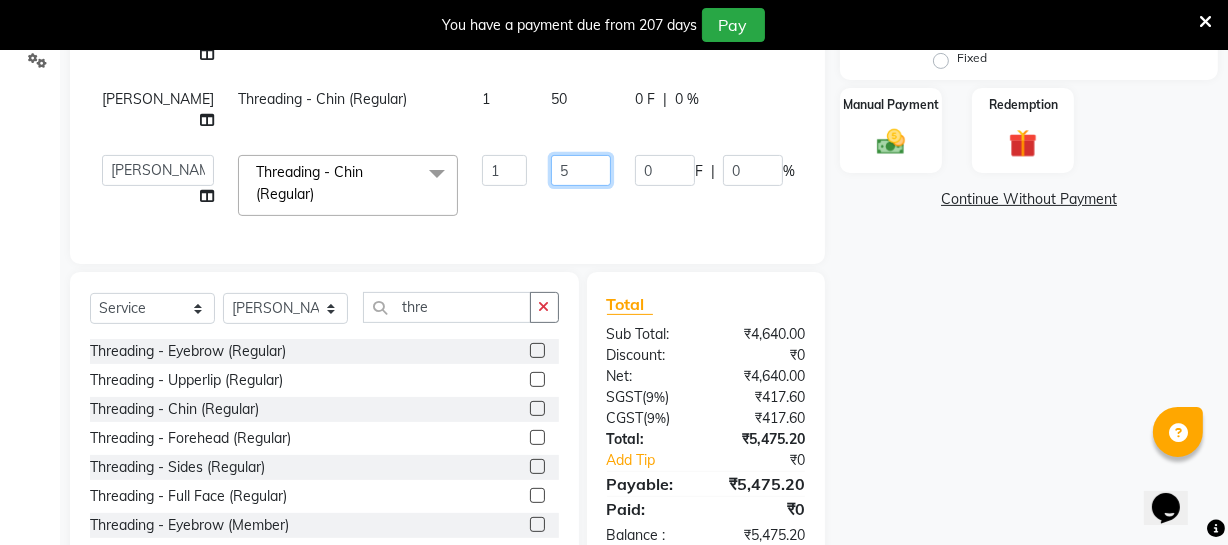 type on "50" 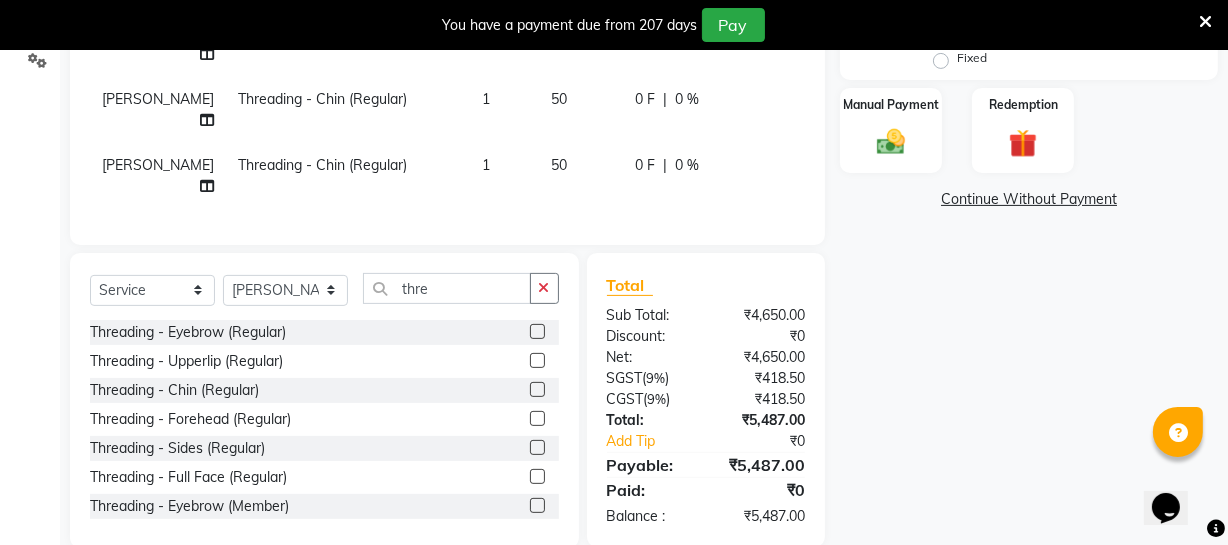 click on "Services Stylist Service Qty Price Disc Total Action  [PERSON_NAME]   [PERSON_NAME]   [PERSON_NAME]    Divya   Dolly   [PERSON_NAME]   [PERSON_NAME]   [PERSON_NAME]   Make up   Mani Unisex Stylist   Manoj   [PERSON_NAME]   [PERSON_NAME] Unisex   Ramya   RICITTA   [PERSON_NAME] Unisex   [PERSON_NAME]   [PERSON_NAME]   [PERSON_NAME]   Thiru   Virtue Aesthetic   Virtue Ambattur  Hair Spa - Anti [MEDICAL_DATA] / Anti Hairfall  (Long - Regular)  x Hair Cut & Styling - Kids Cut (Below 5 Years) (Men) (Regular) Hair Cut & Styling - Hair Cut ( Shampoo & Conditioner) (Men) (Regular) Hair Cut & Styling - Creative Hair Cut(With Shampoo & Conditioner) (Men) (Regular) Hair Cut & Styling - [PERSON_NAME] Trim (Men) (Regular) Hair Cut & Styling - [PERSON_NAME] Design (Men) (Regular) Hair Cut & Styling - Executive Shave (Men) (Regular) Hair Cut & Styling - Hair Wash & Conditioner (Schwarzkopf) (Men) (Regular) Hair Cut & Styling - Hair Wash & Conditioner (Davines) (Men) (Regular) Hair Cut & Styling - Head Massage (Almond/Olive/Coco/Mint) (Men) (Regular) 1" 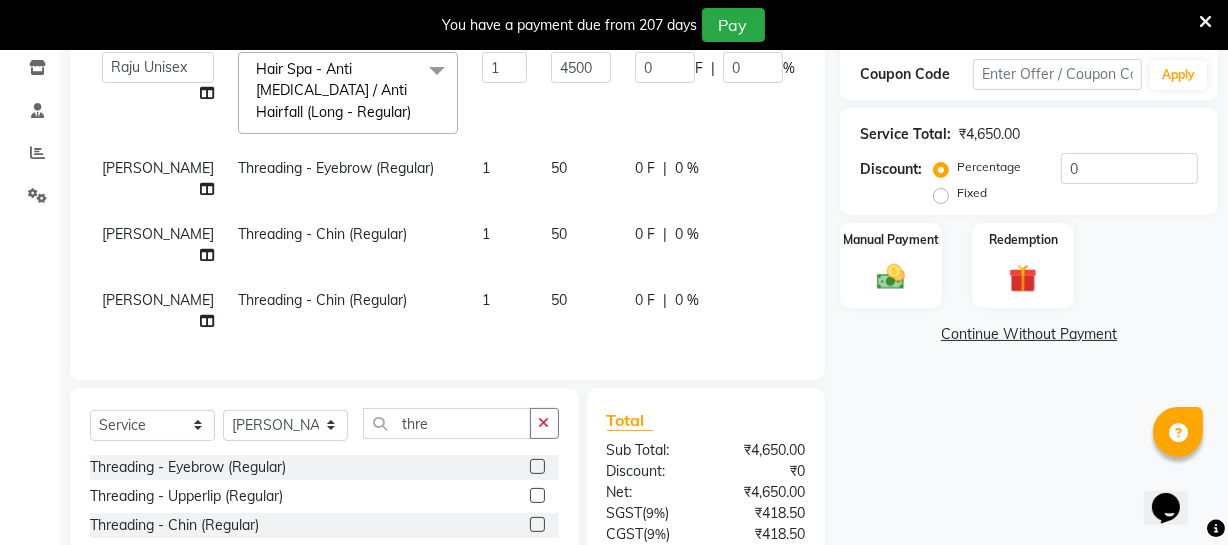 scroll, scrollTop: 250, scrollLeft: 0, axis: vertical 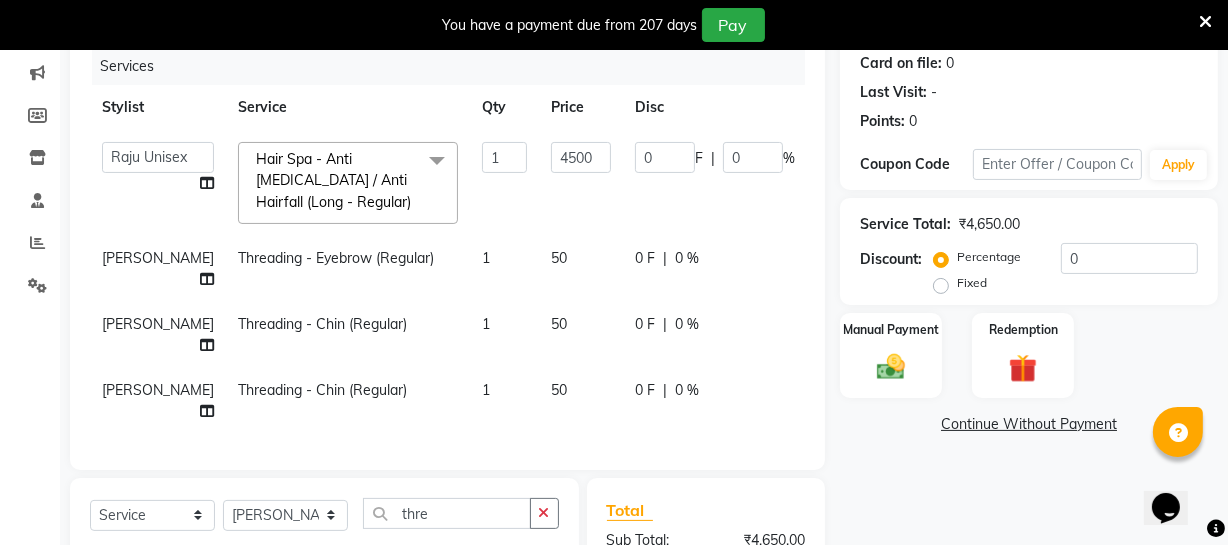 click on "0 F | 0 %" 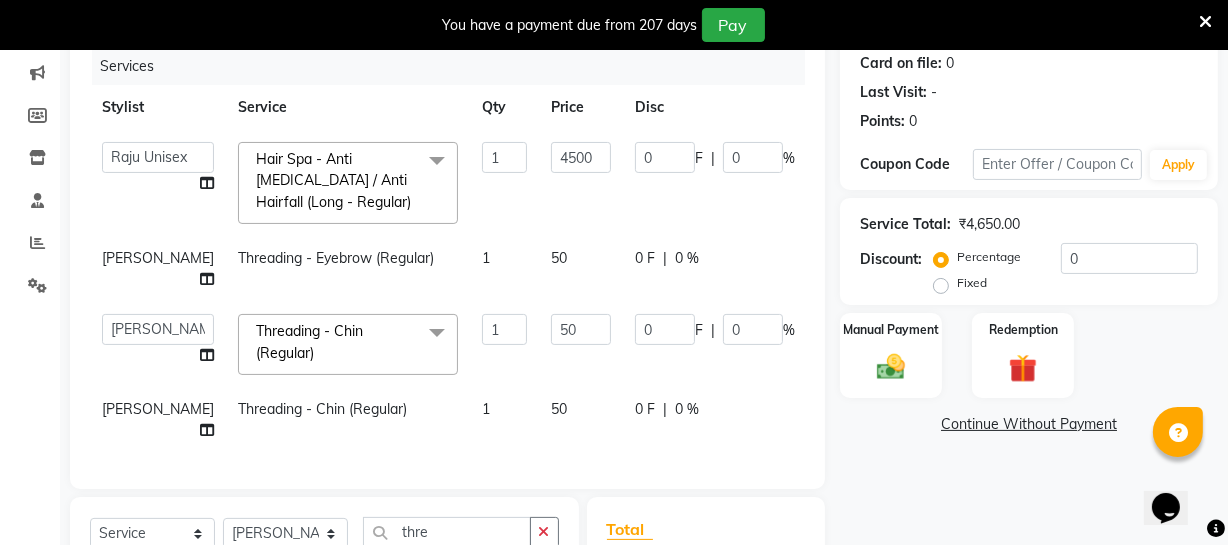 click on "59" 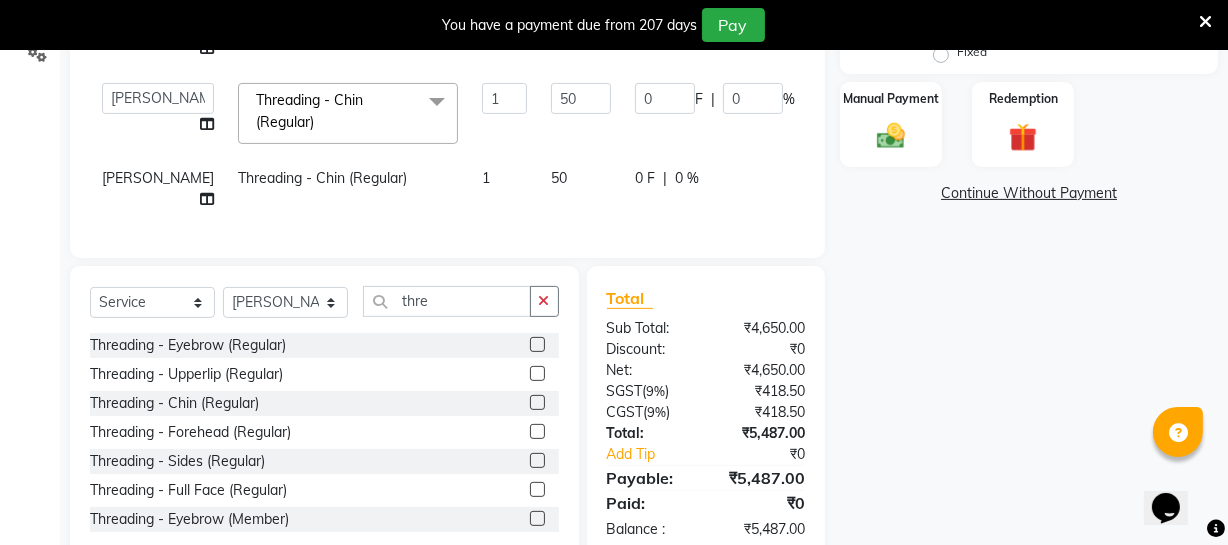 scroll, scrollTop: 522, scrollLeft: 0, axis: vertical 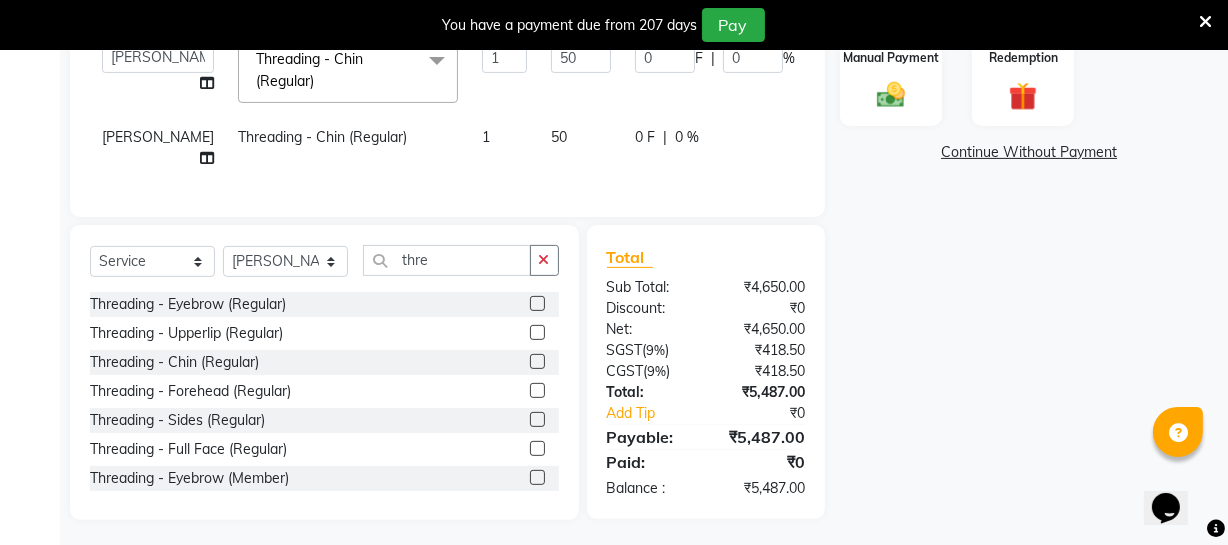 click on "50" 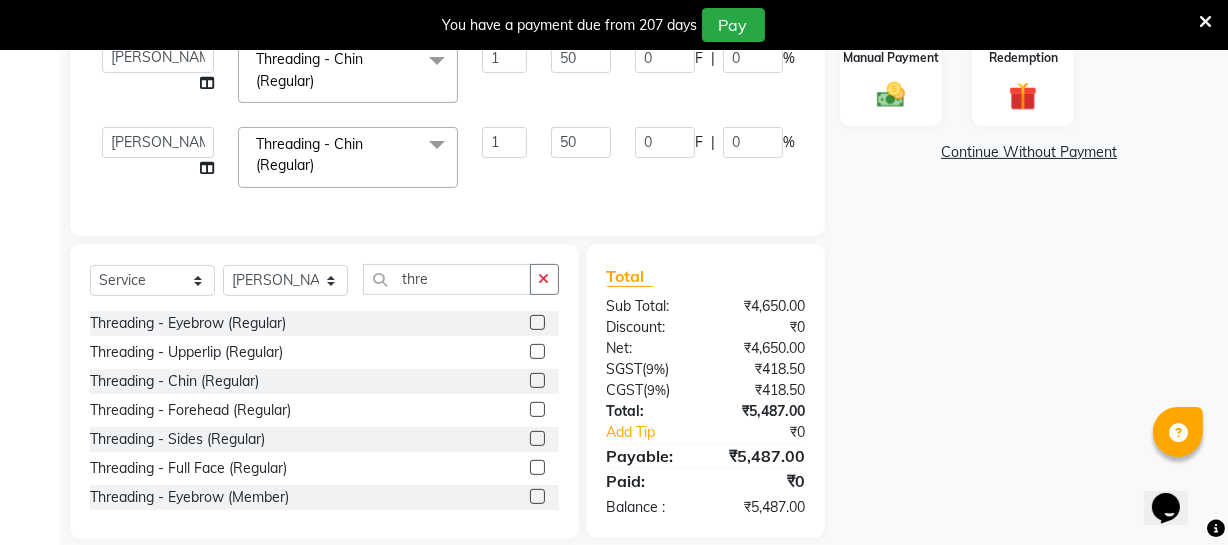 click on "59" 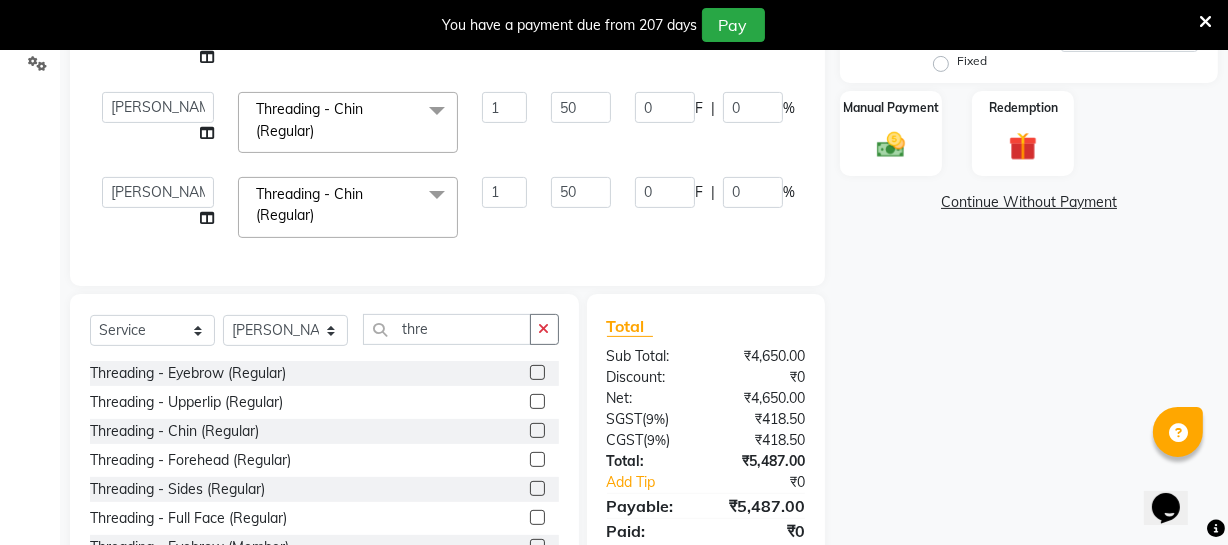 scroll, scrollTop: 340, scrollLeft: 0, axis: vertical 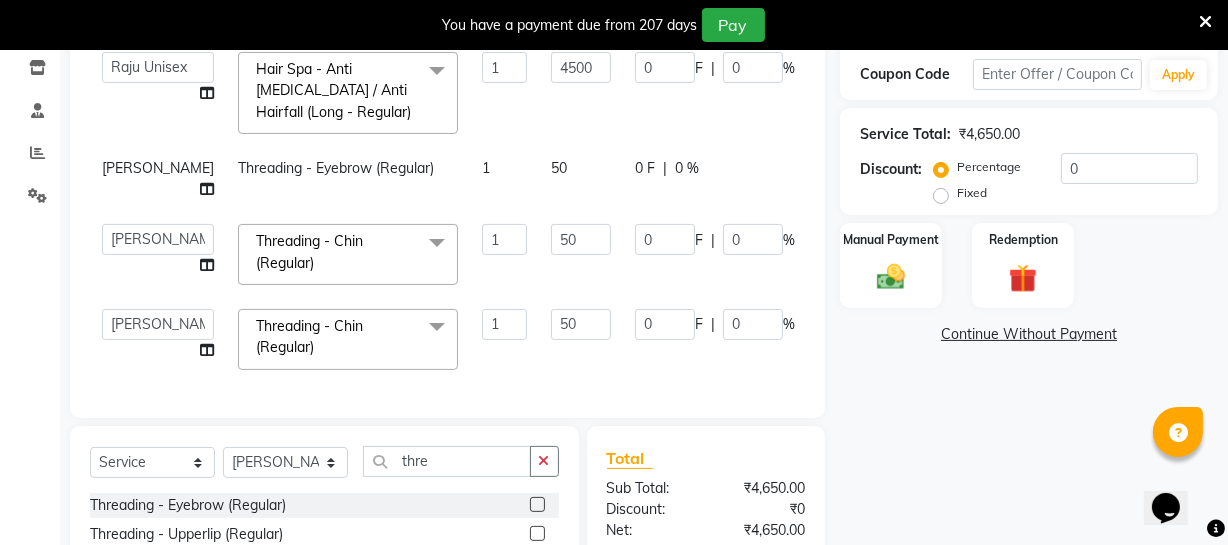 click 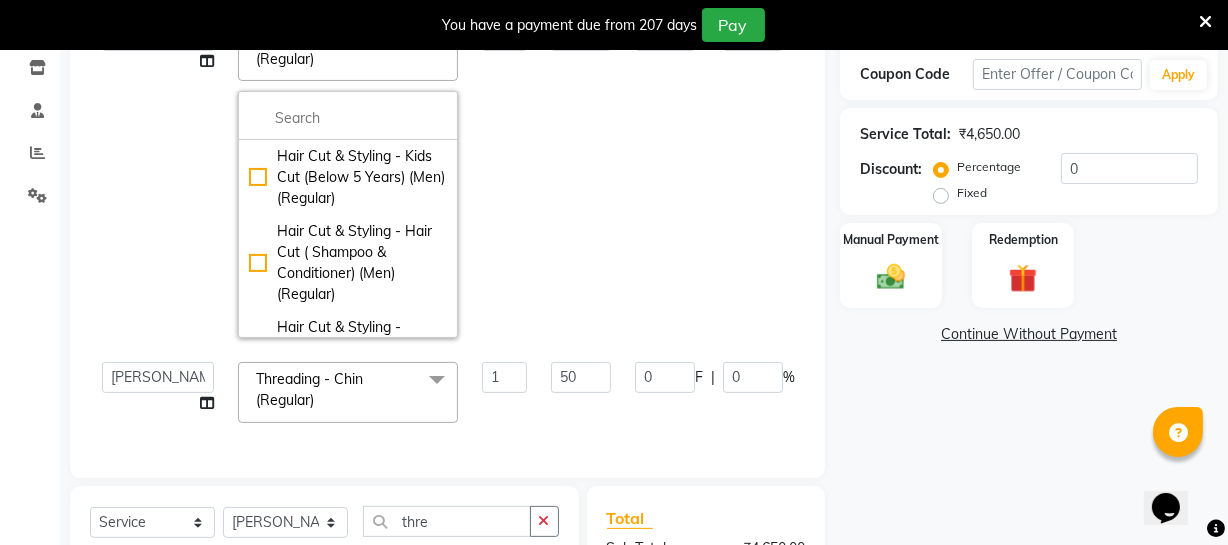 scroll, scrollTop: 90, scrollLeft: 0, axis: vertical 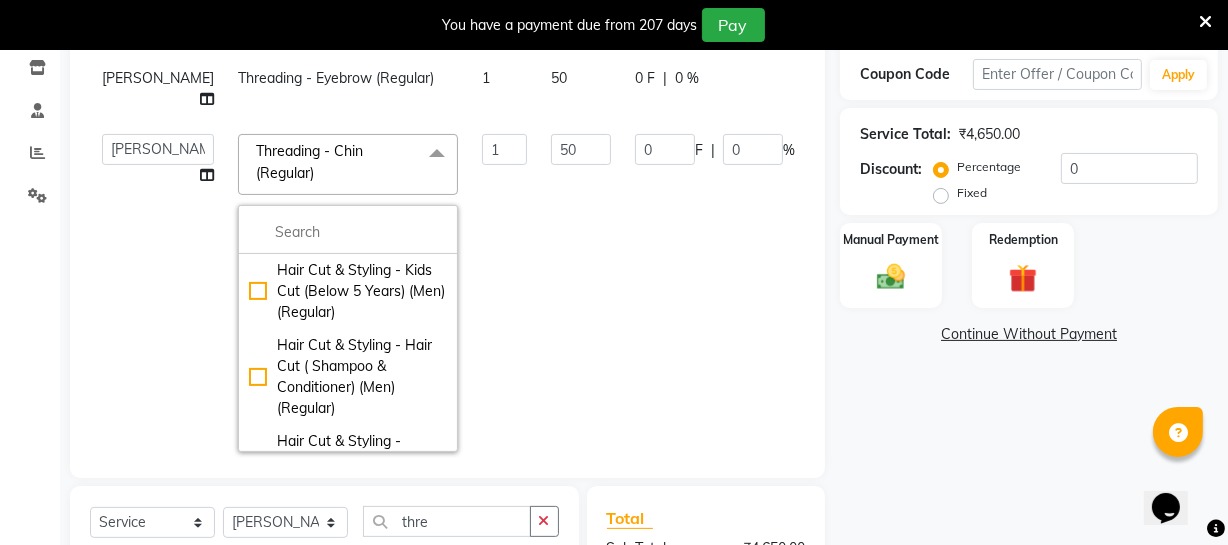click on "59" 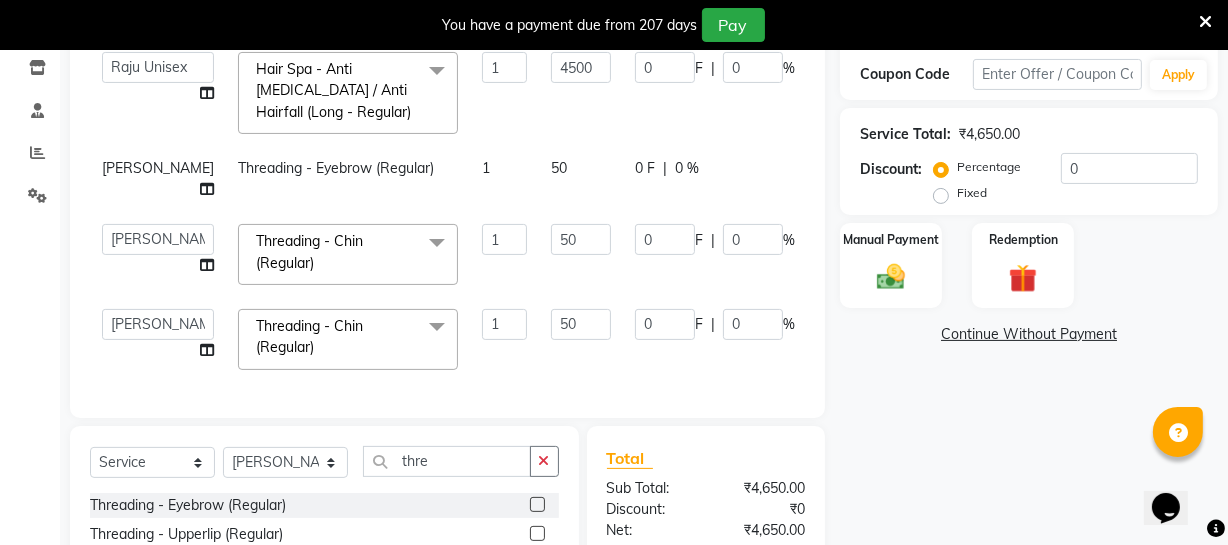 scroll, scrollTop: 0, scrollLeft: 0, axis: both 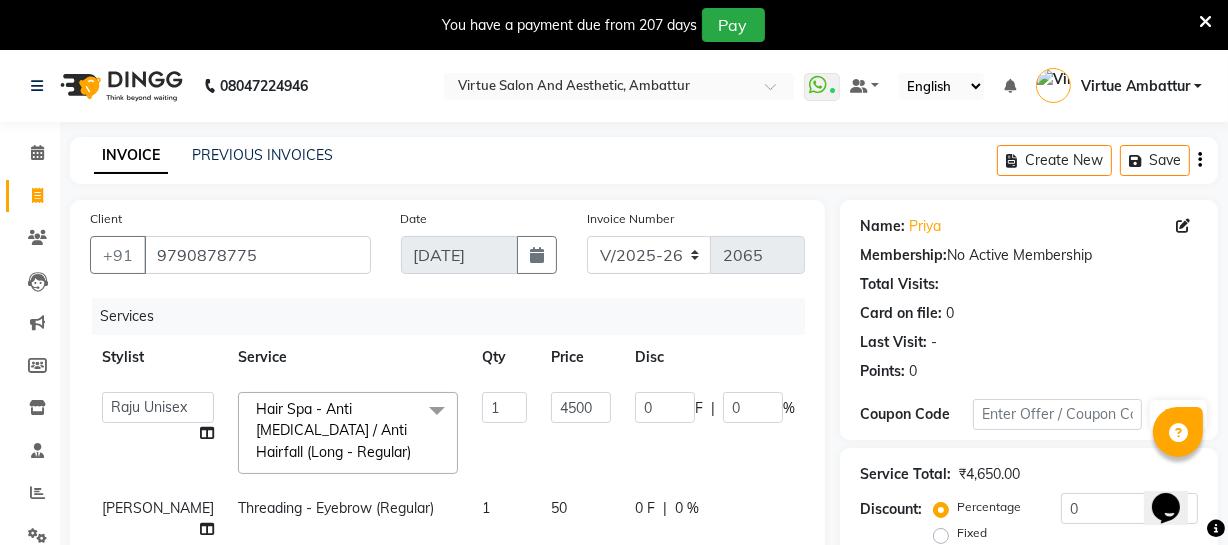 drag, startPoint x: 1074, startPoint y: 172, endPoint x: 683, endPoint y: 102, distance: 397.21655 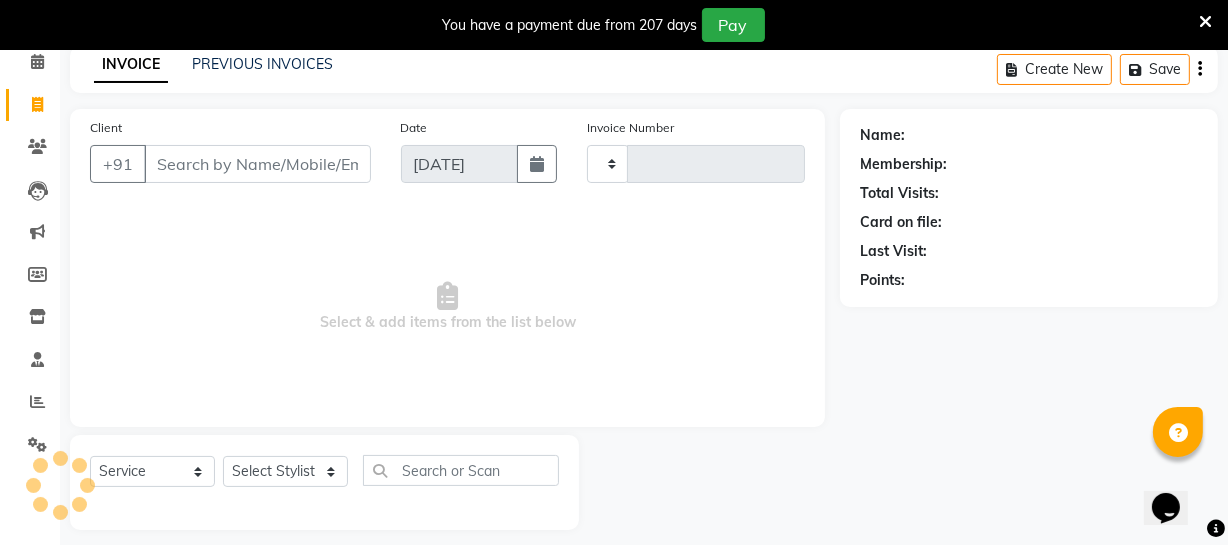 scroll, scrollTop: 107, scrollLeft: 0, axis: vertical 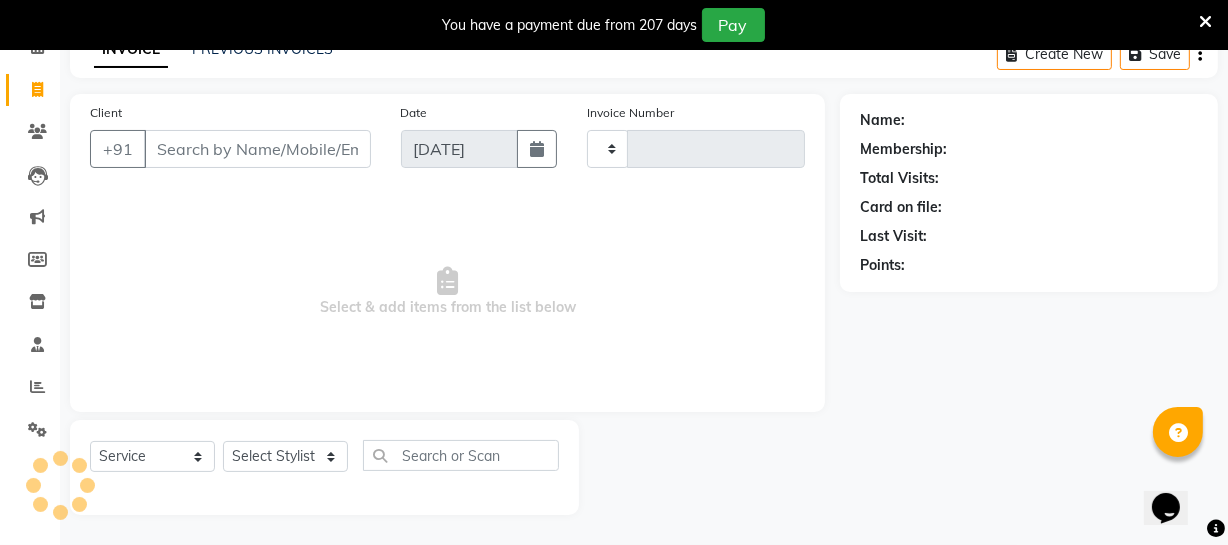type on "2065" 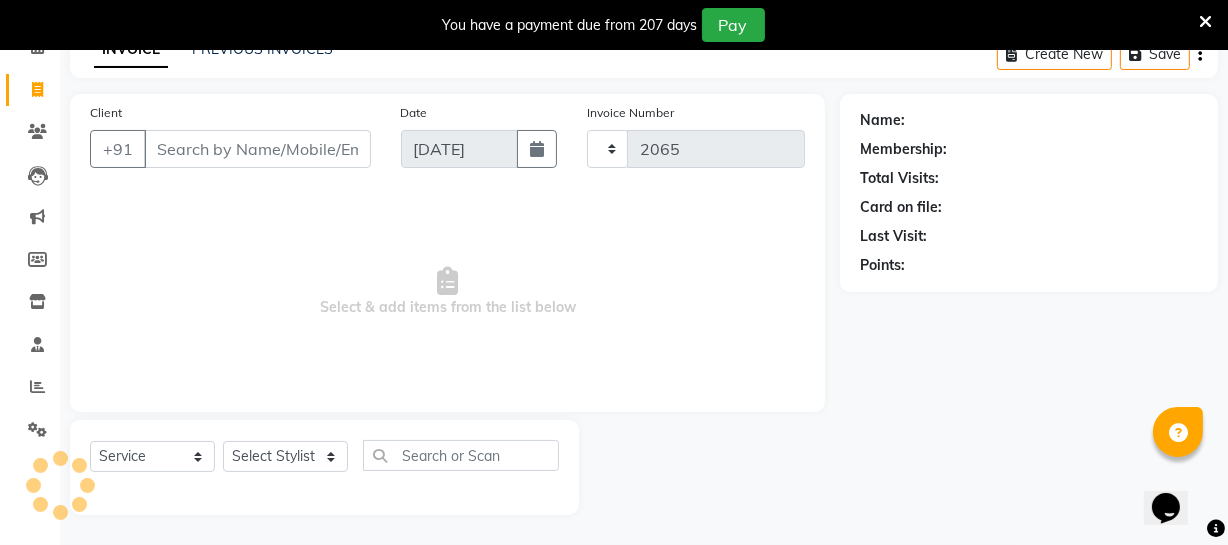 select on "5237" 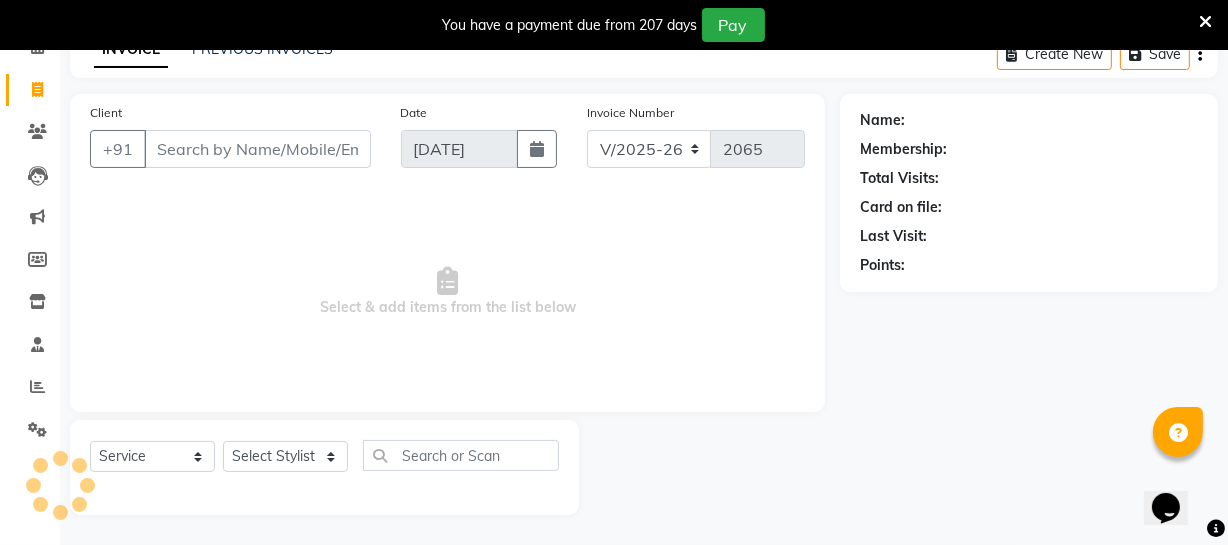 click on "Client" at bounding box center (257, 149) 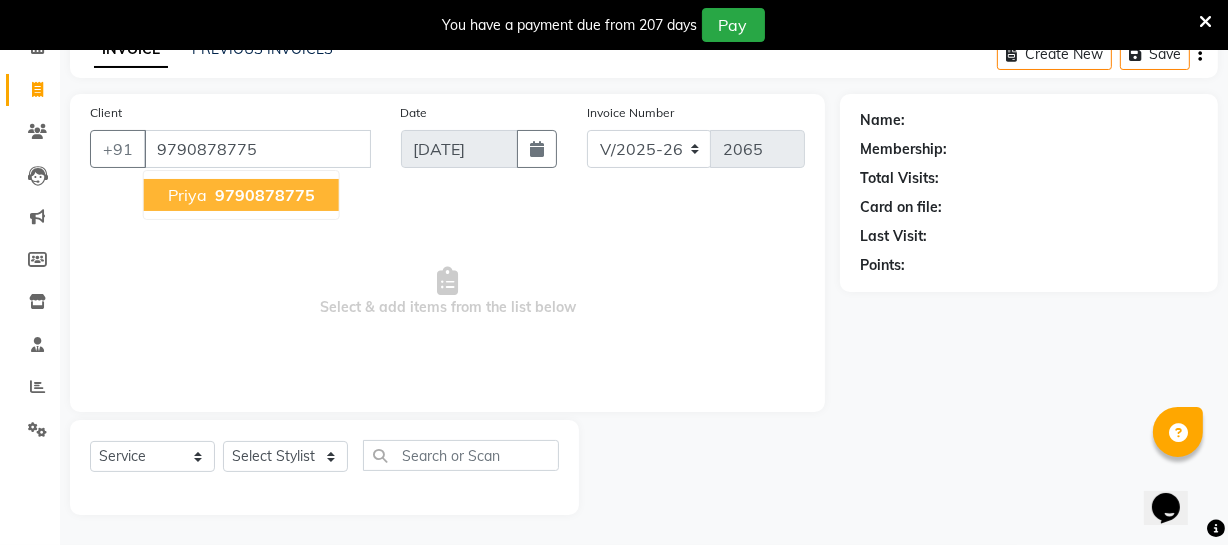 type on "9790878775" 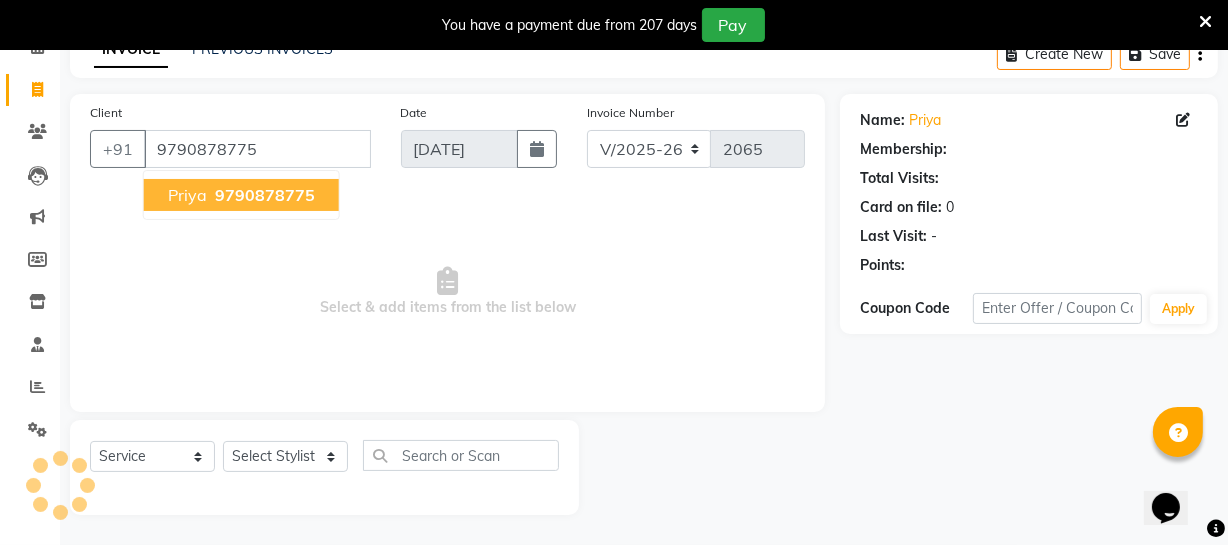 click on "Priya" at bounding box center [187, 195] 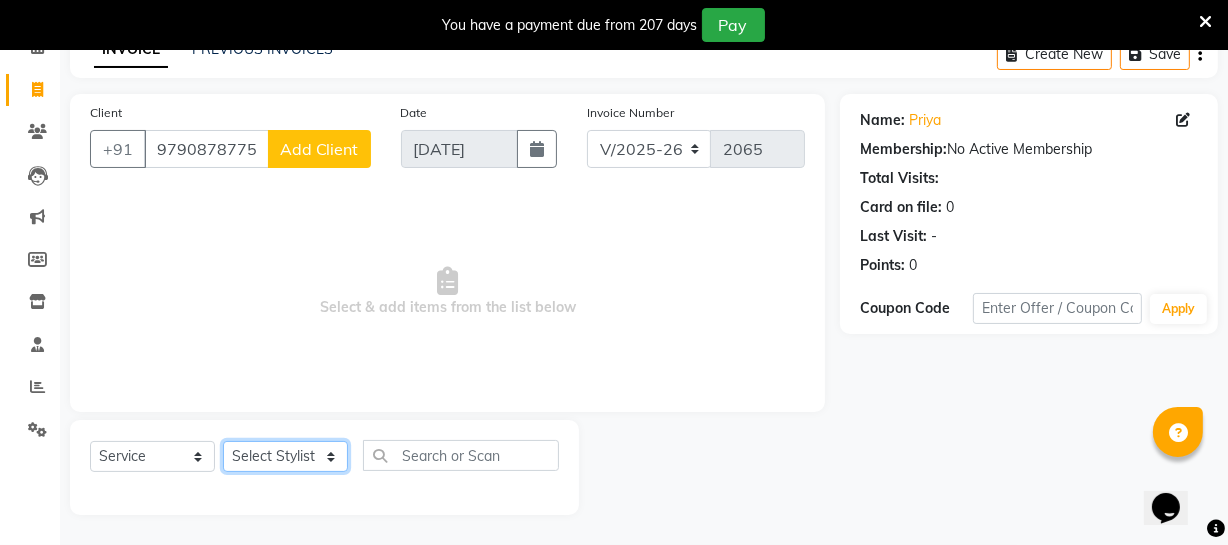 click on "Select Stylist [PERSON_NAME] [PERSON_NAME] [PERSON_NAME] [PERSON_NAME] [PERSON_NAME] [PERSON_NAME] Make up Mani Unisex Stylist [PERSON_NAME] [PERSON_NAME] [PERSON_NAME] Unisex Ramya [PERSON_NAME] Unisex [PERSON_NAME] [PERSON_NAME] [PERSON_NAME] Thiru Virtue Aesthetic Virtue Ambattur" 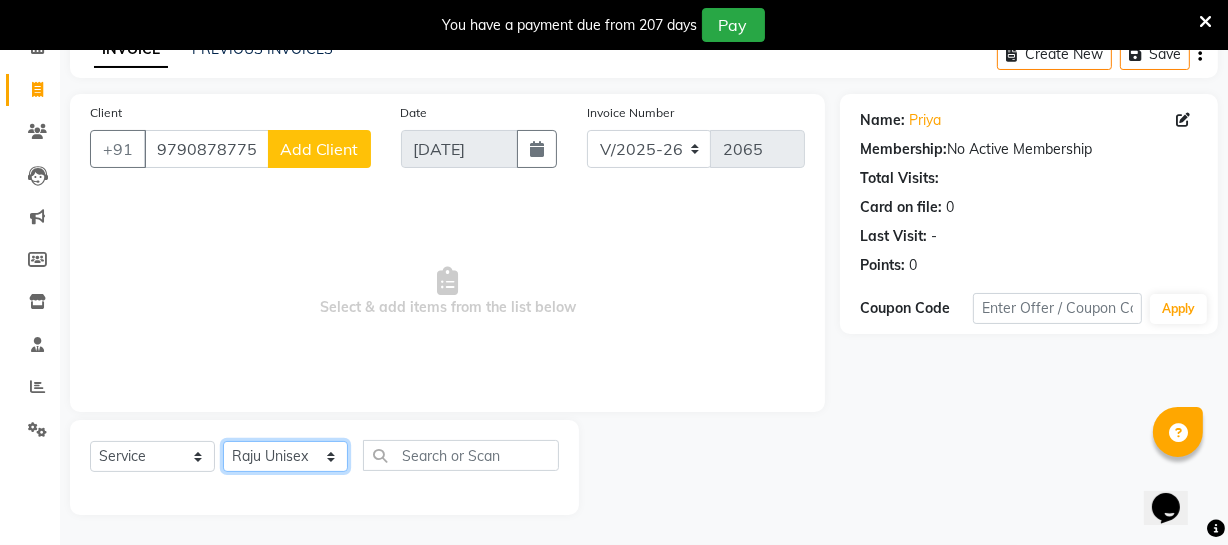 click on "Select Stylist [PERSON_NAME] [PERSON_NAME] [PERSON_NAME] [PERSON_NAME] [PERSON_NAME] [PERSON_NAME] Make up Mani Unisex Stylist [PERSON_NAME] [PERSON_NAME] [PERSON_NAME] Unisex Ramya [PERSON_NAME] Unisex [PERSON_NAME] [PERSON_NAME] [PERSON_NAME] Thiru Virtue Aesthetic Virtue Ambattur" 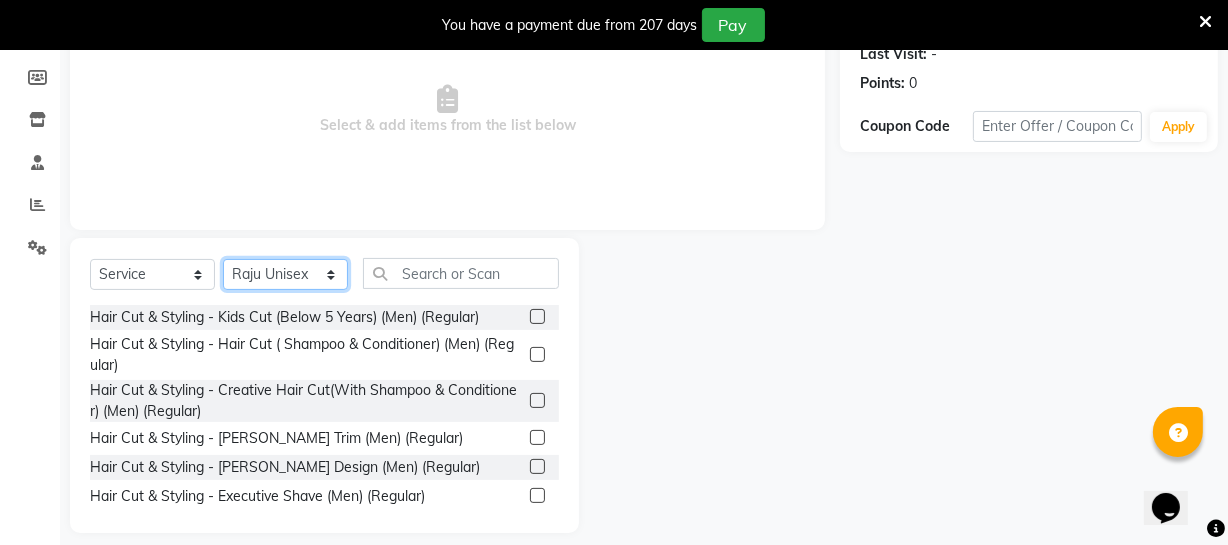 scroll, scrollTop: 289, scrollLeft: 0, axis: vertical 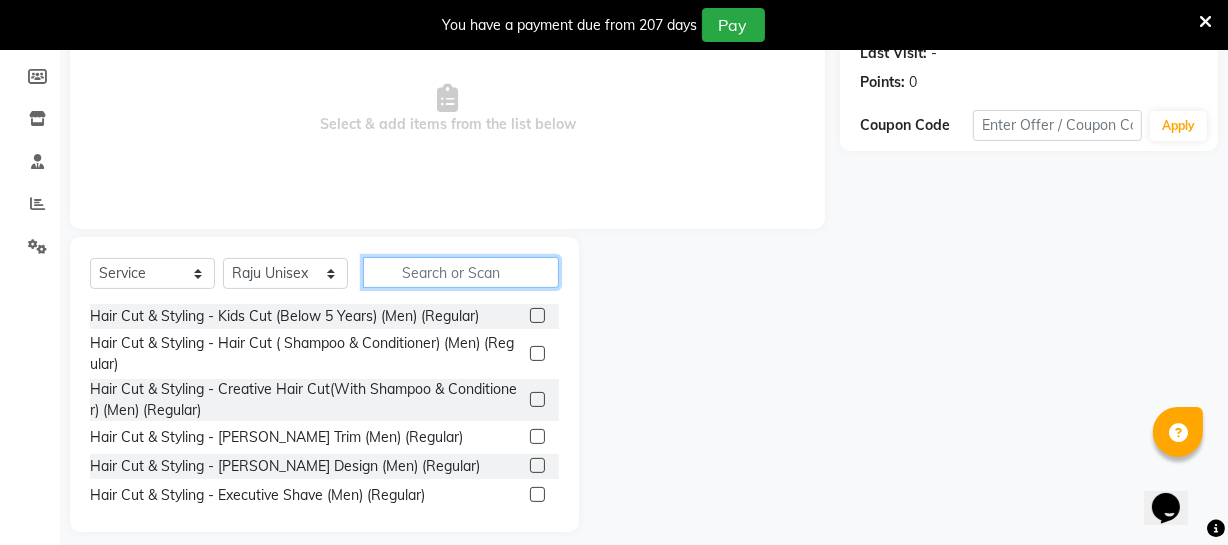 click 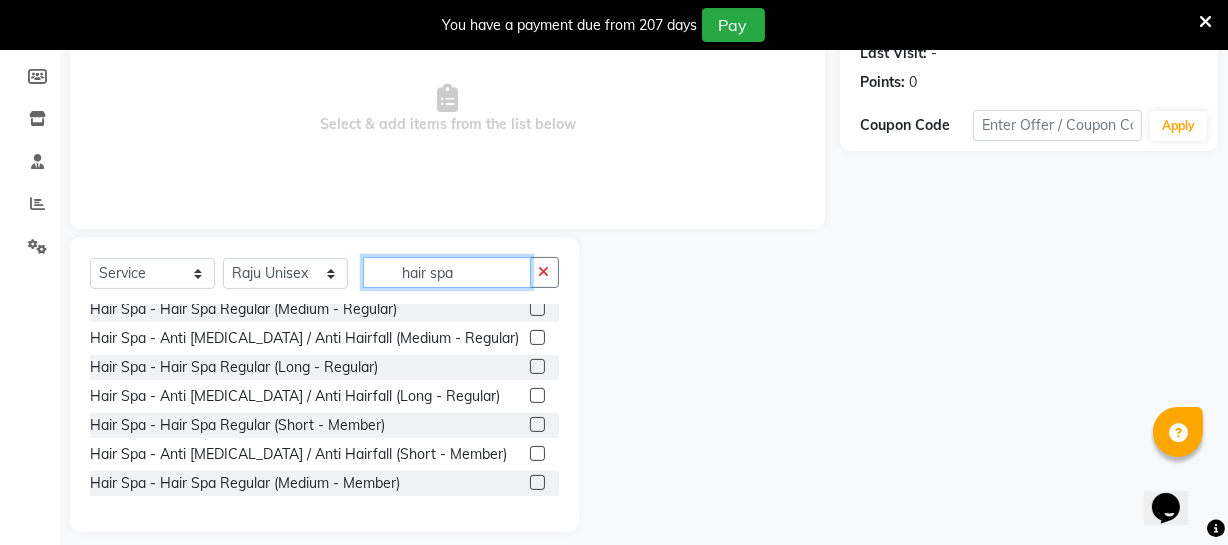 scroll, scrollTop: 263, scrollLeft: 0, axis: vertical 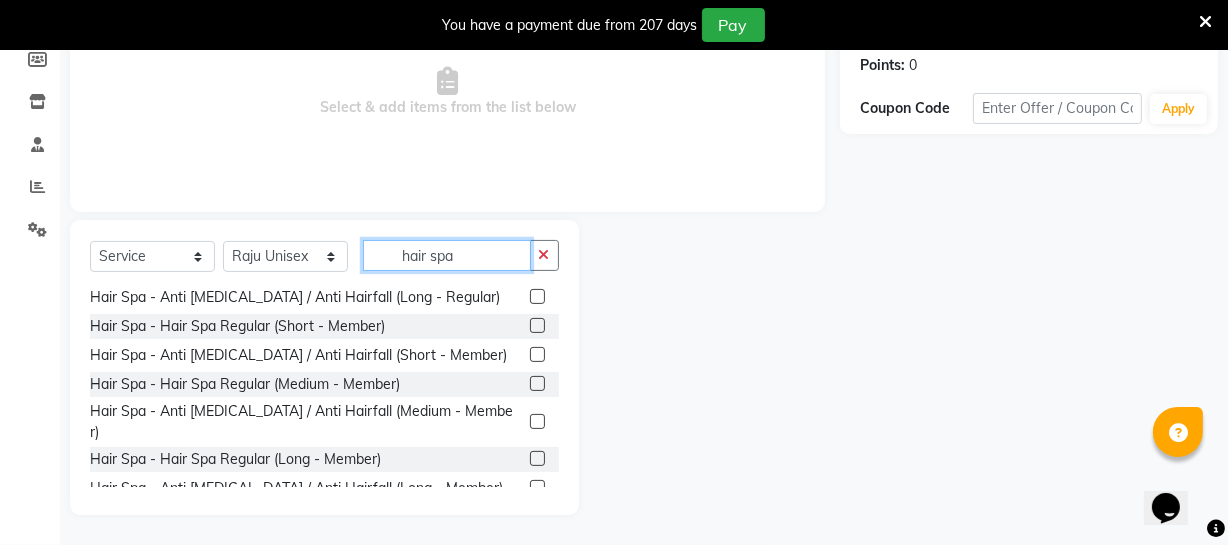 type on "hair spa" 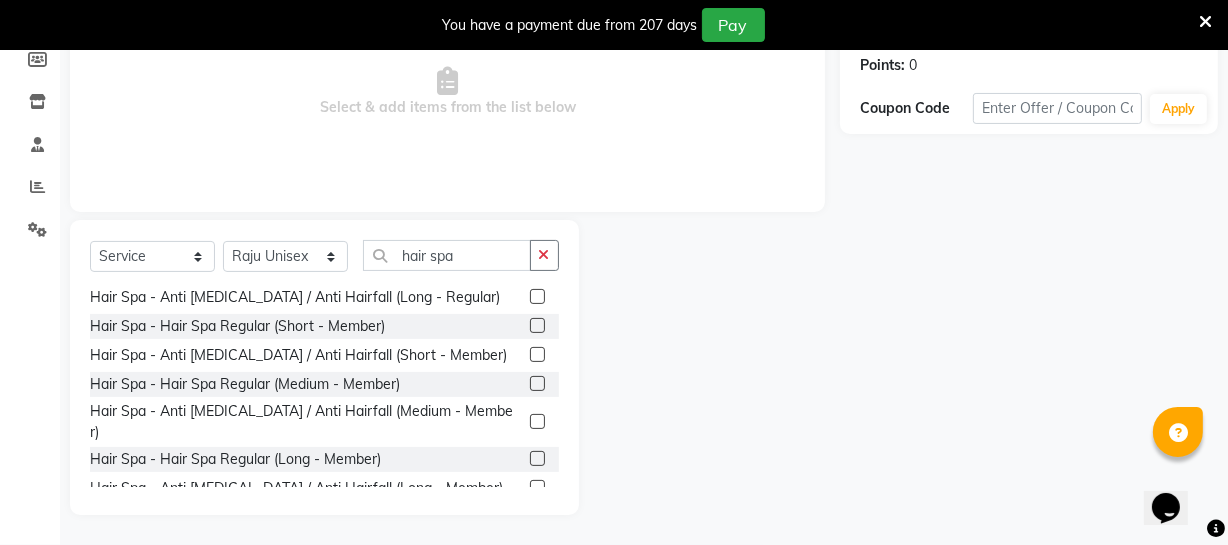 click 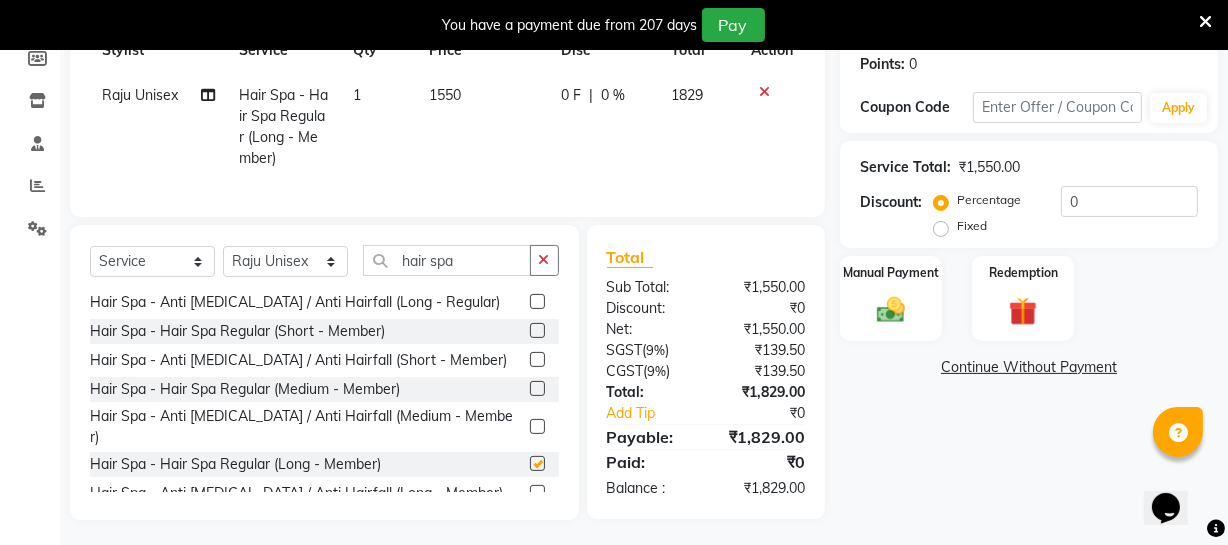 checkbox on "false" 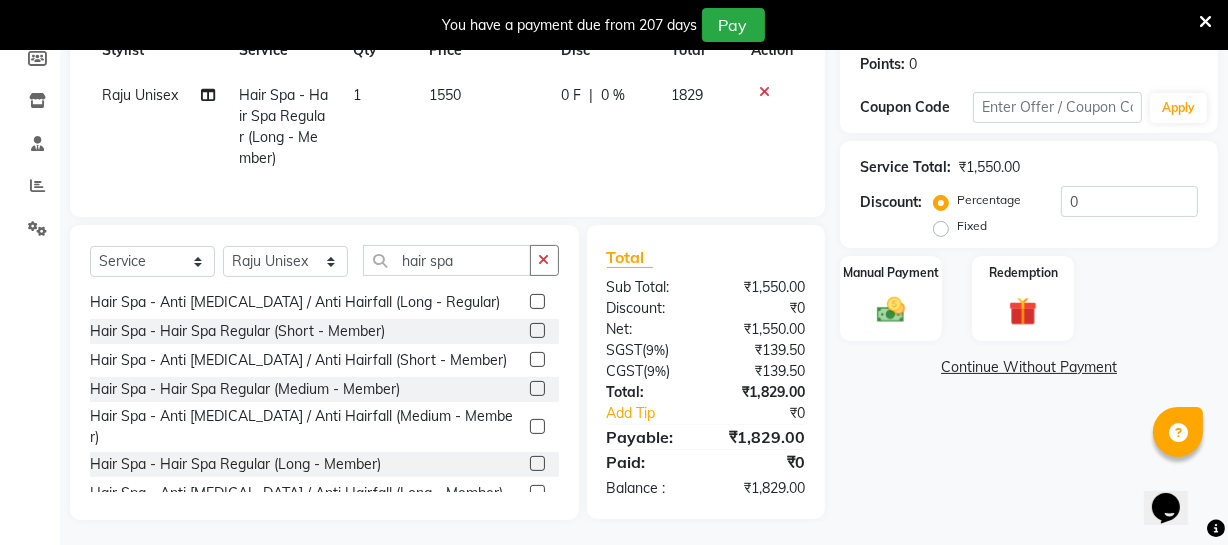 scroll, scrollTop: 172, scrollLeft: 0, axis: vertical 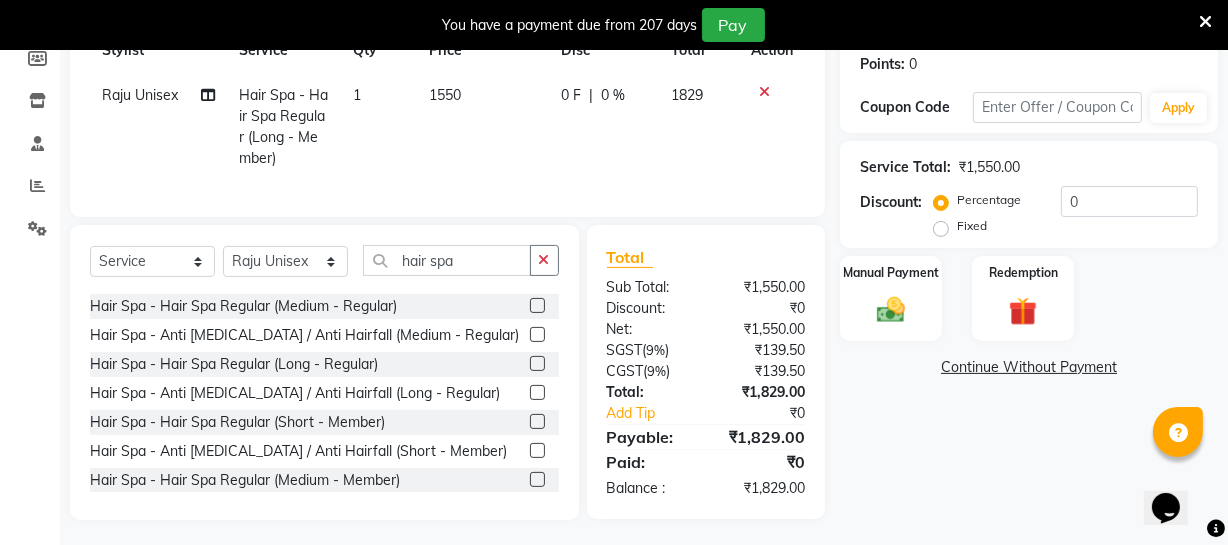 click on "1550" 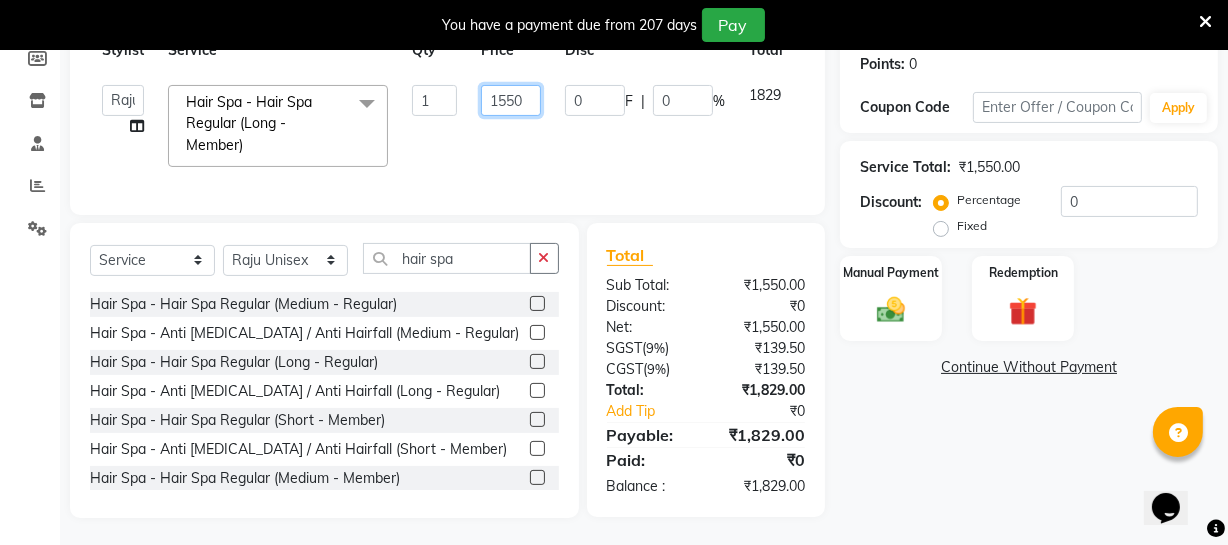 drag, startPoint x: 514, startPoint y: 94, endPoint x: 494, endPoint y: 94, distance: 20 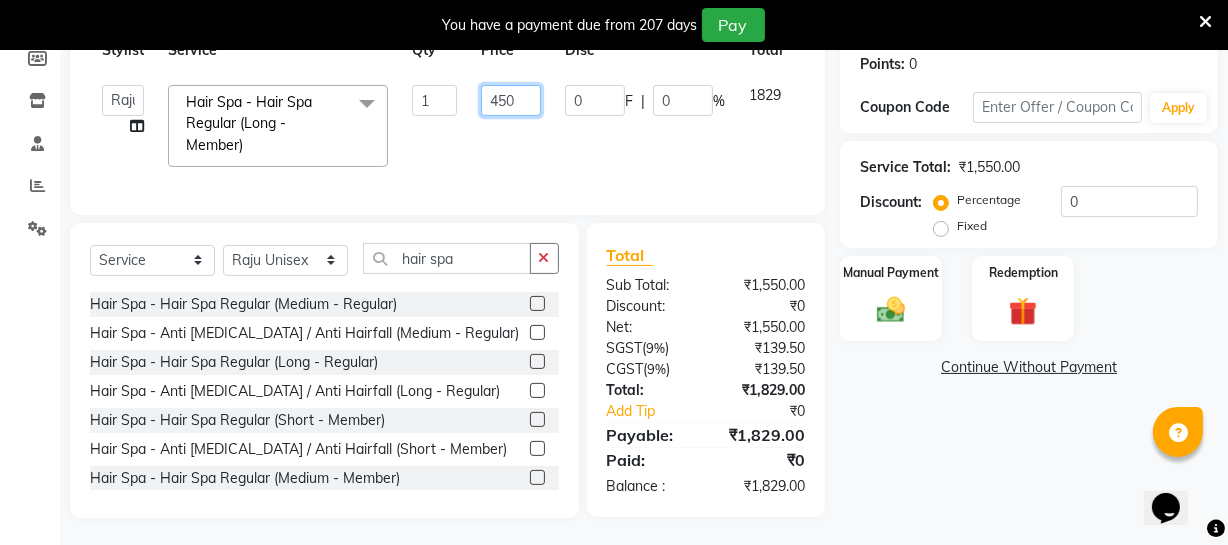 type on "4500" 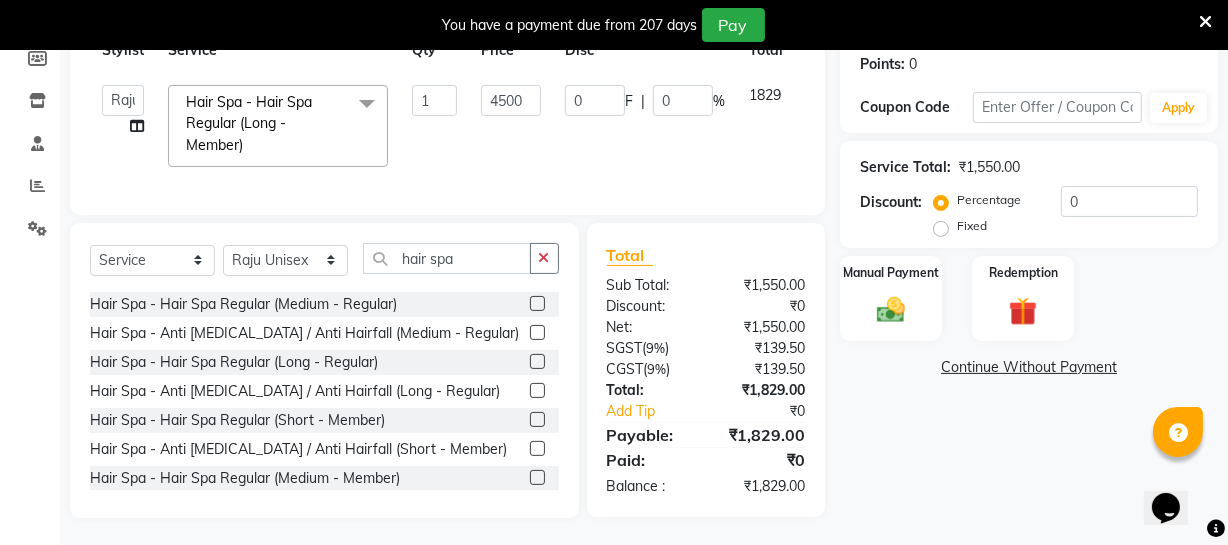 click on "[PERSON_NAME]   [PERSON_NAME]   [PERSON_NAME]    Divya   Dolly   [PERSON_NAME]   [PERSON_NAME]   [PERSON_NAME]   Make up   Mani Unisex Stylist   Manoj   [PERSON_NAME]   [PERSON_NAME] Unisex   Ramya   [PERSON_NAME] Unisex   [PERSON_NAME]   [PERSON_NAME]   [PERSON_NAME]   Thiru   Virtue Aesthetic   Virtue Ambattur  Hair Spa - Hair Spa Regular  (Long - Member)  x Hair Cut & Styling - Kids Cut (Below 5 Years) (Men) (Regular) Hair Cut & Styling - Hair Cut ( Shampoo & Conditioner) (Men) (Regular) Hair Cut & Styling - Creative Hair Cut(With Shampoo & Conditioner) (Men) (Regular) Hair Cut & Styling - [PERSON_NAME] Trim (Men) (Regular) Hair Cut & Styling - [PERSON_NAME] Design (Men) (Regular) Hair Cut & Styling - Executive Shave (Men) (Regular) Hair Cut & Styling - Hair Wash & Conditioner (Schwarzkopf) (Men) (Regular) Hair Cut & Styling - Hair Wash & Conditioner (Davines) (Men) (Regular) Hair Cut & Styling - Head Massage (Almond/Olive/Coco/Mint) (Men) (Regular) Hair Cut & Styling - Kids Cut (Below 5 Years) (Men) (Member) Package" 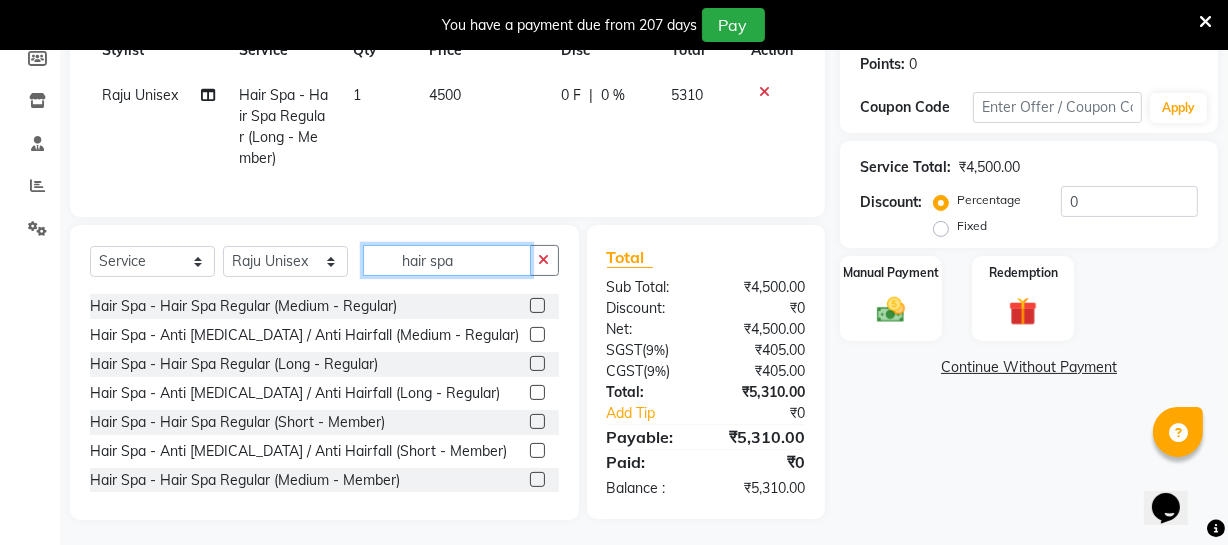 click on "hair spa" 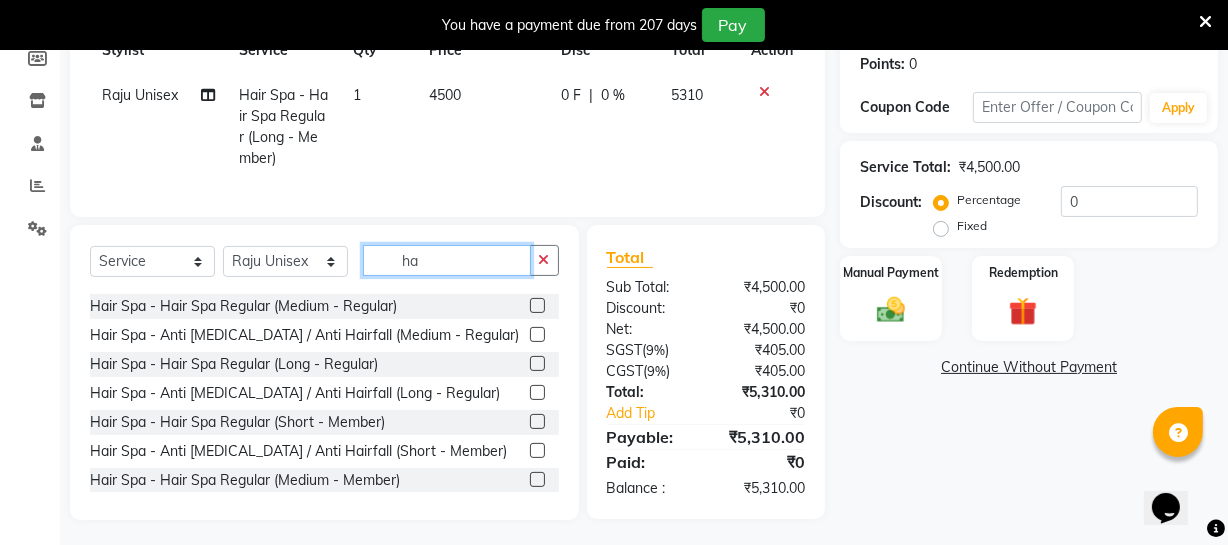 type on "h" 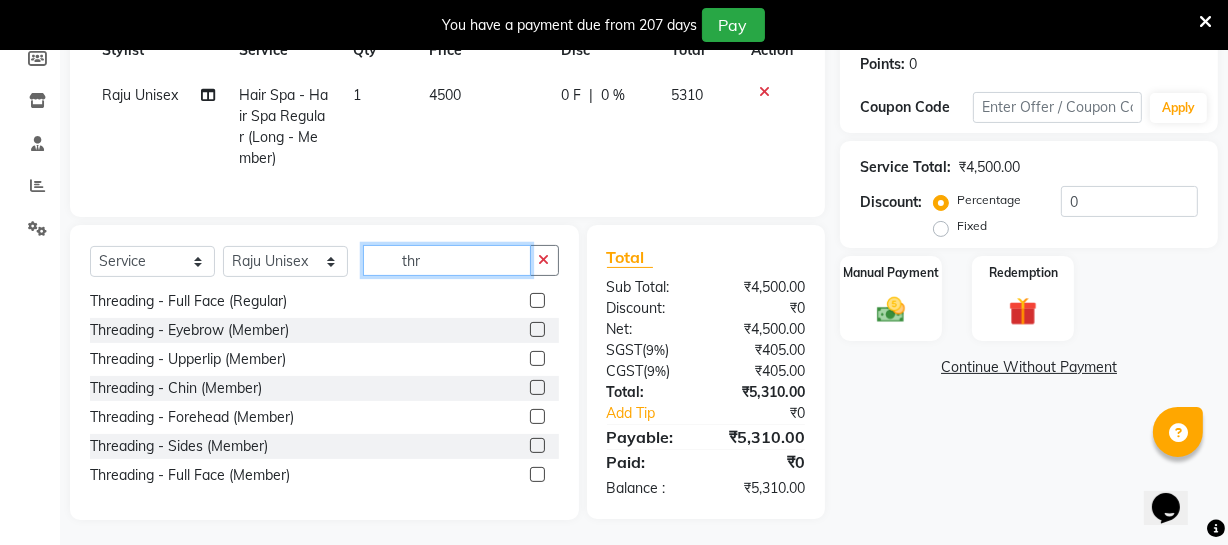 scroll, scrollTop: 148, scrollLeft: 0, axis: vertical 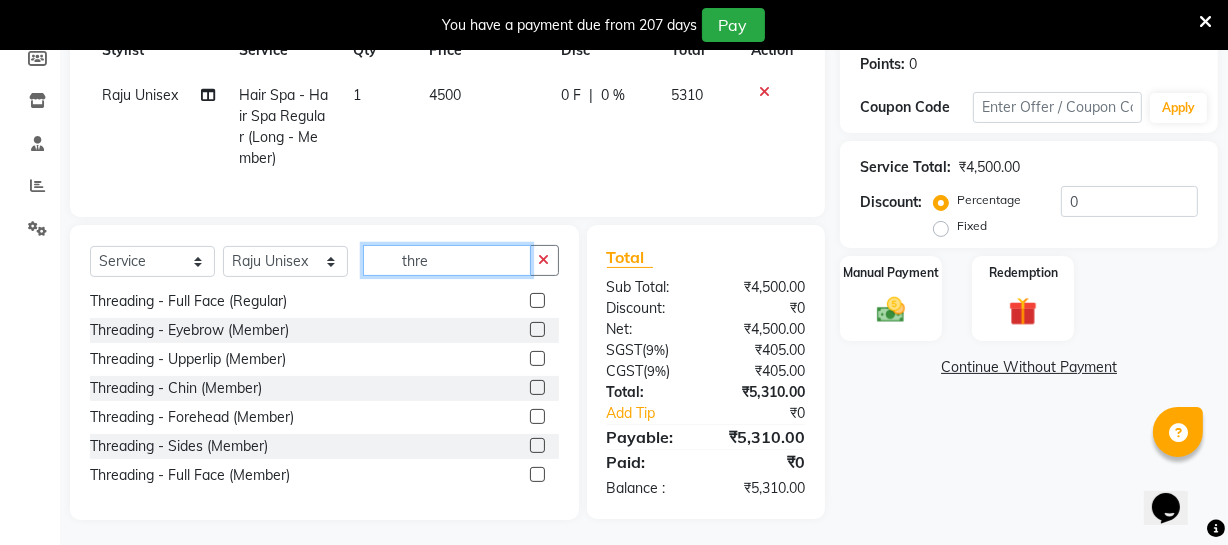 type on "thre" 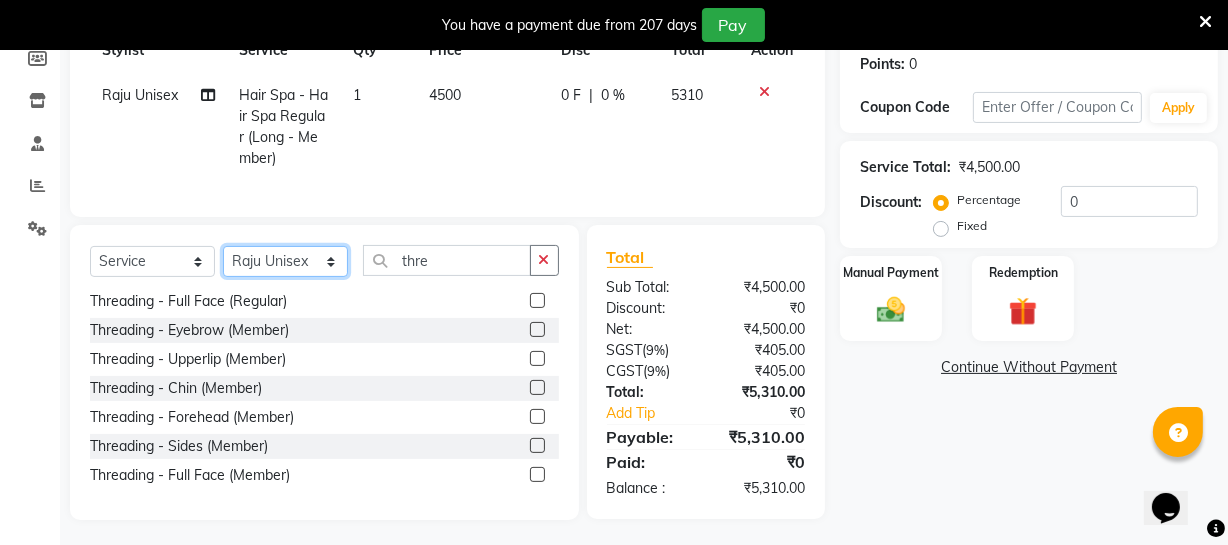 click on "Select Stylist [PERSON_NAME] [PERSON_NAME] [PERSON_NAME] [PERSON_NAME] [PERSON_NAME] [PERSON_NAME] Make up Mani Unisex Stylist [PERSON_NAME] [PERSON_NAME] [PERSON_NAME] Unisex Ramya [PERSON_NAME] Unisex [PERSON_NAME] [PERSON_NAME] [PERSON_NAME] Thiru Virtue Aesthetic Virtue Ambattur" 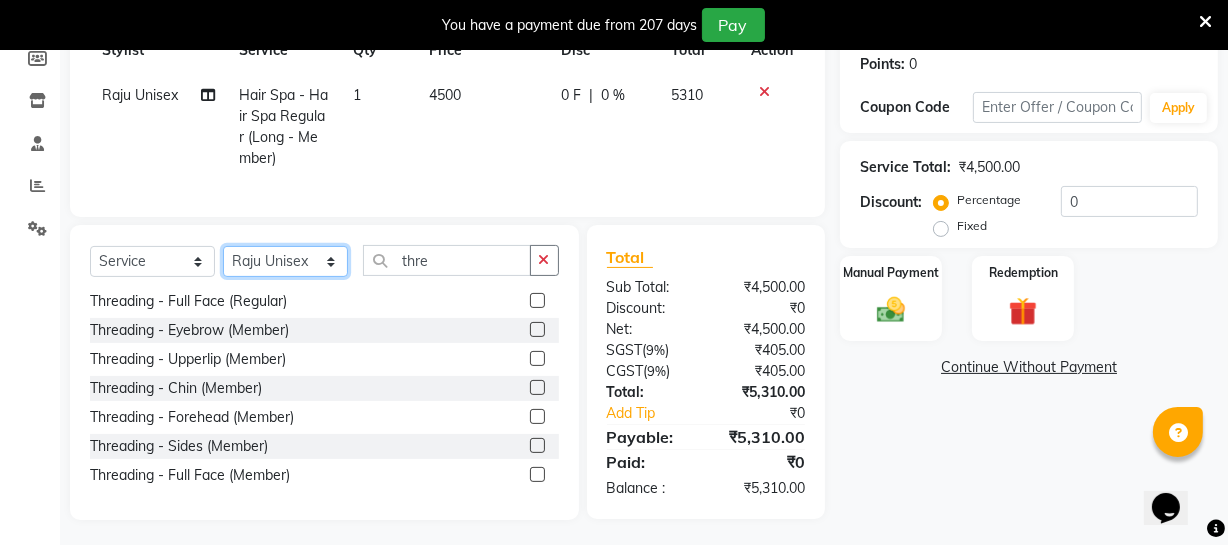select on "48223" 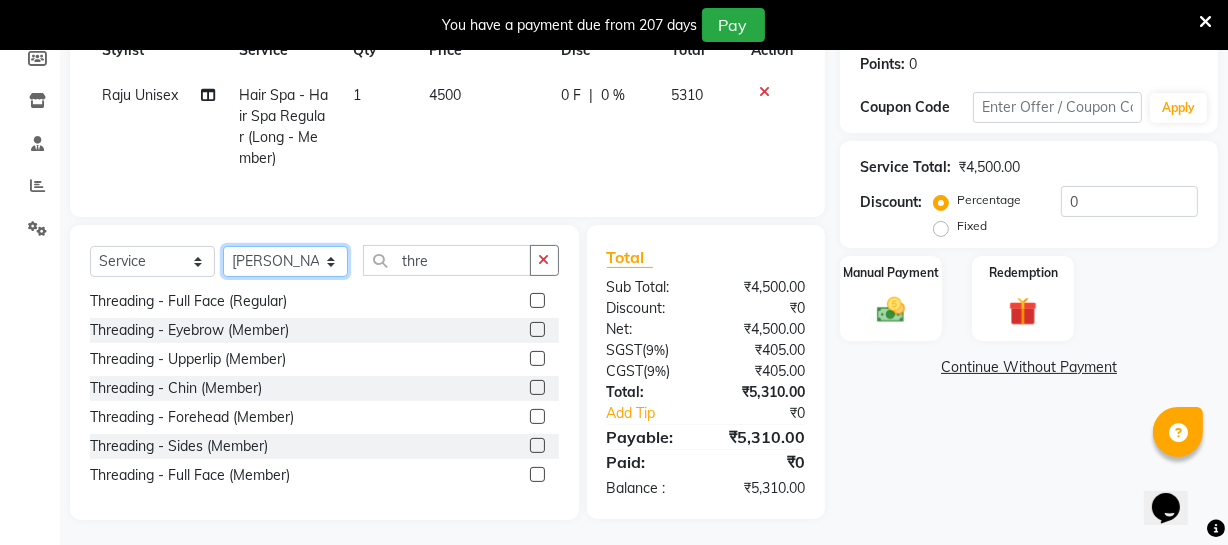 click on "Select Stylist [PERSON_NAME] [PERSON_NAME] [PERSON_NAME] [PERSON_NAME] [PERSON_NAME] [PERSON_NAME] Make up Mani Unisex Stylist [PERSON_NAME] [PERSON_NAME] [PERSON_NAME] Unisex Ramya [PERSON_NAME] Unisex [PERSON_NAME] [PERSON_NAME] [PERSON_NAME] Thiru Virtue Aesthetic Virtue Ambattur" 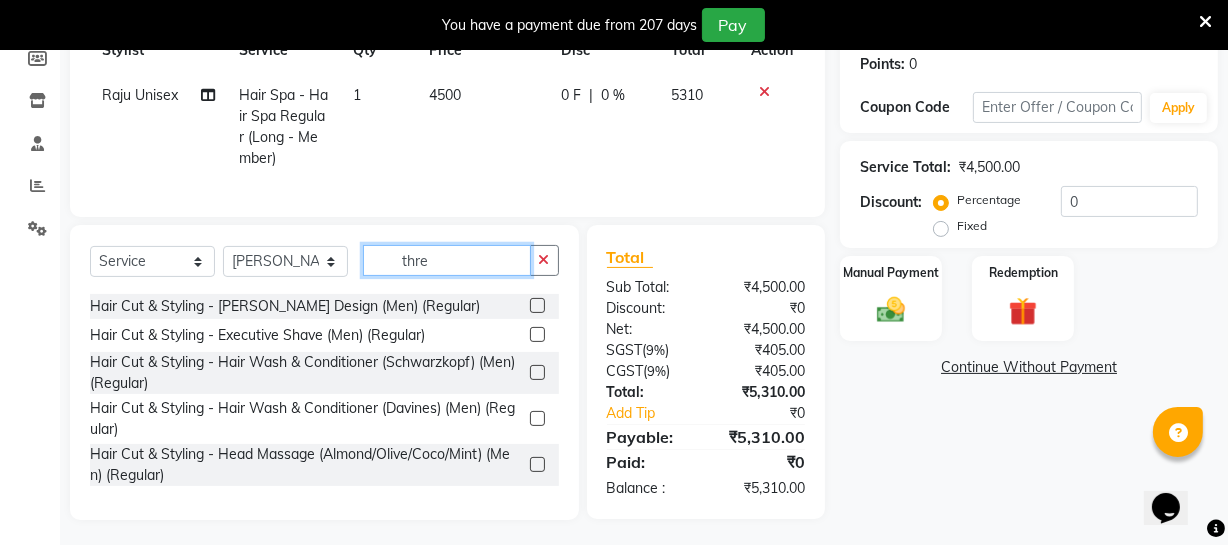 click on "thre" 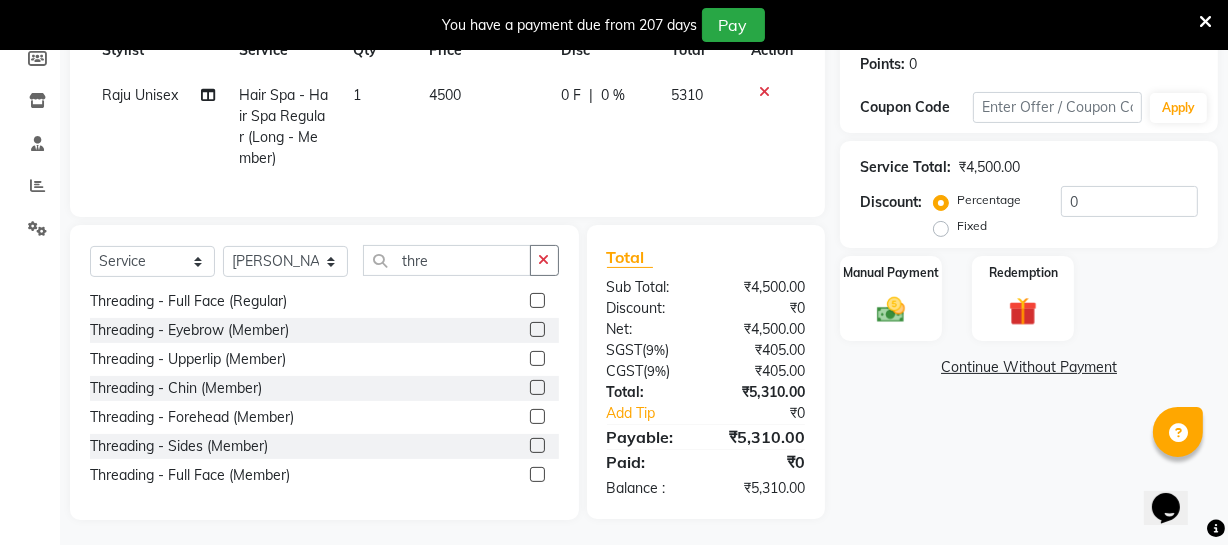 click 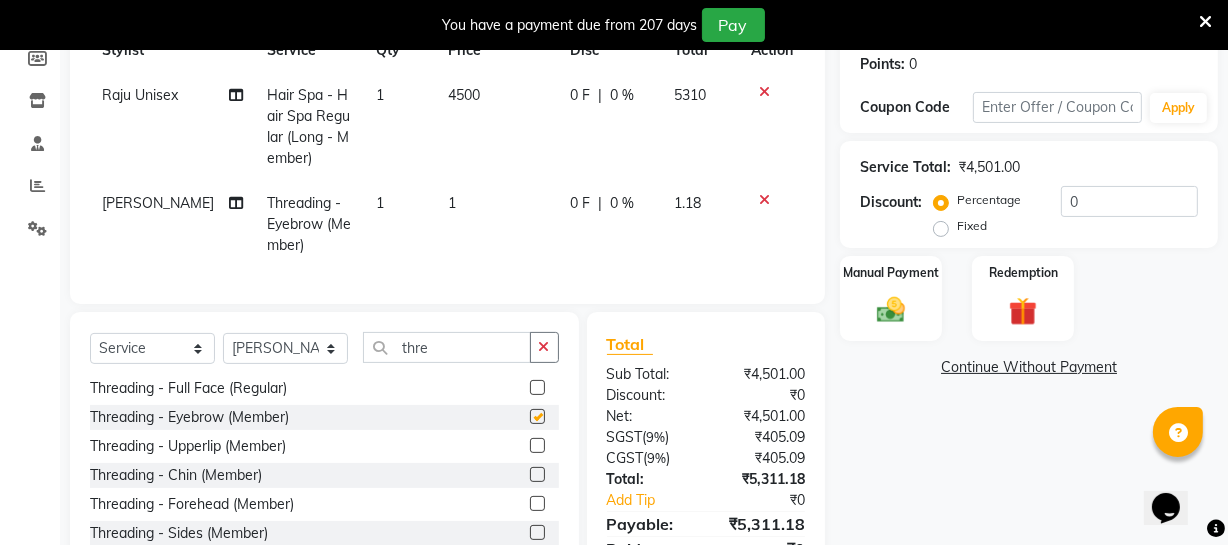 checkbox on "false" 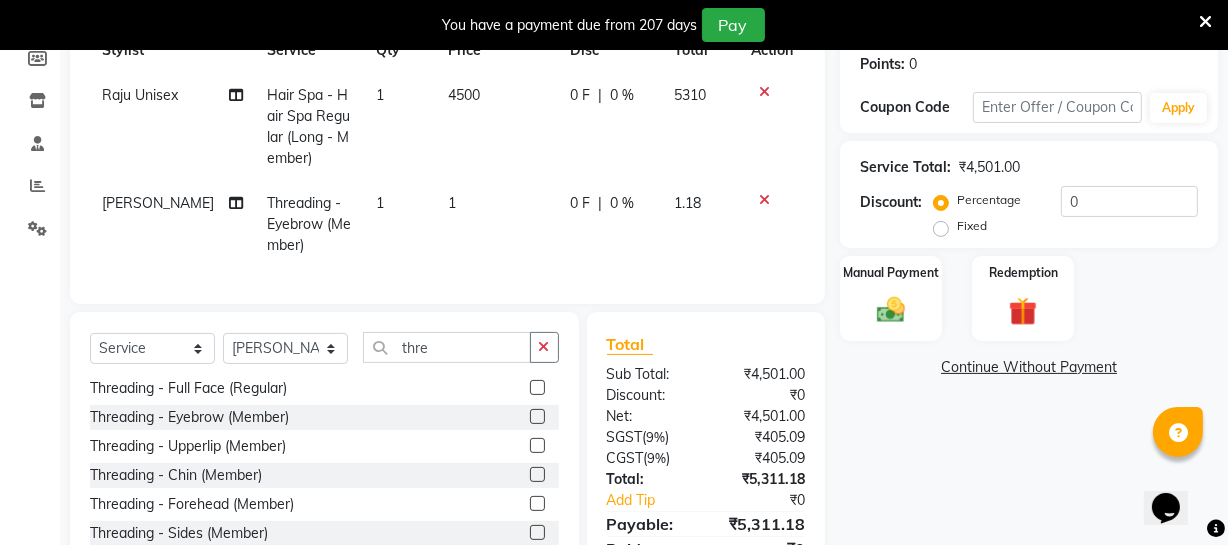 click 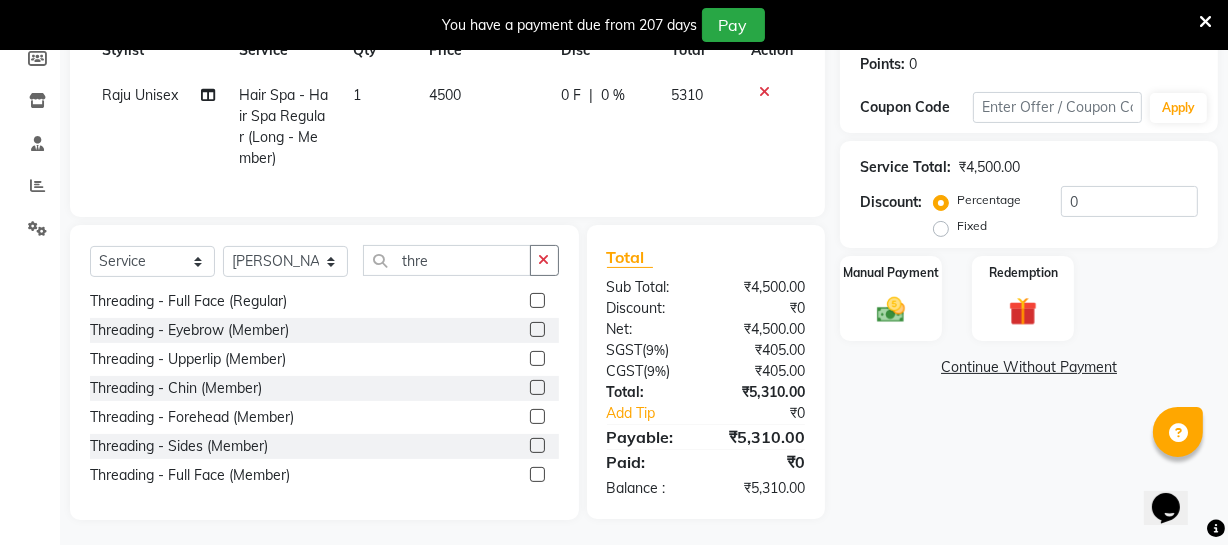 scroll, scrollTop: 216, scrollLeft: 0, axis: vertical 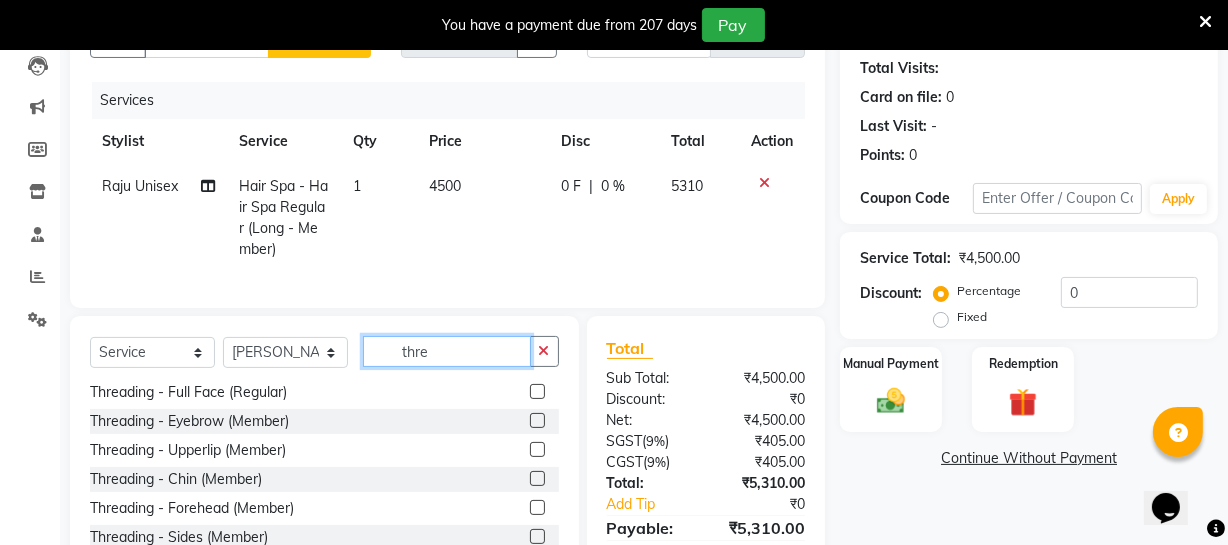 click on "thre" 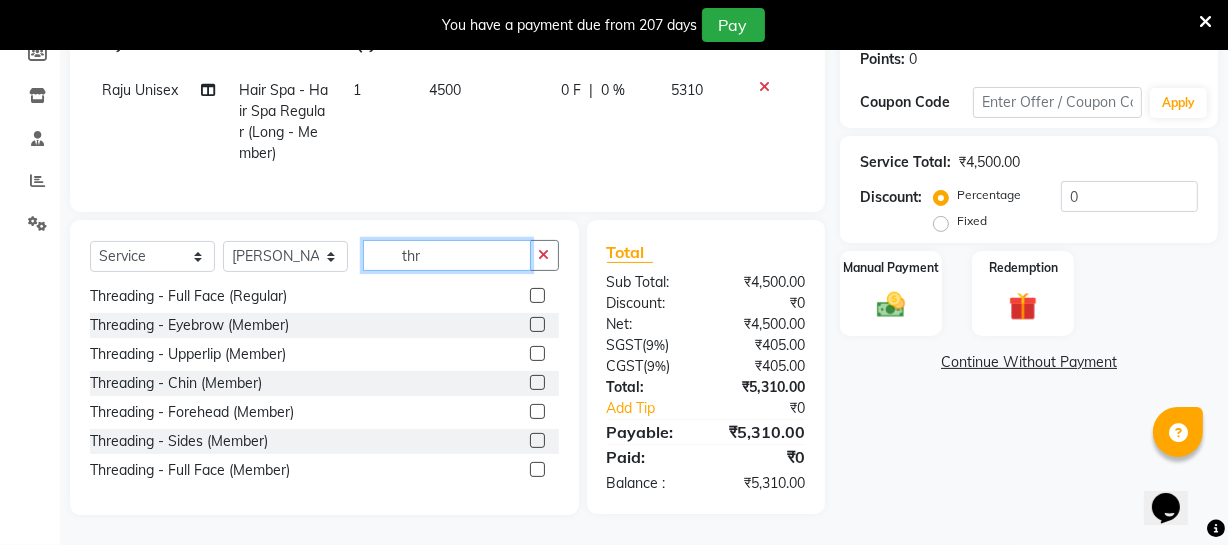 scroll, scrollTop: 326, scrollLeft: 0, axis: vertical 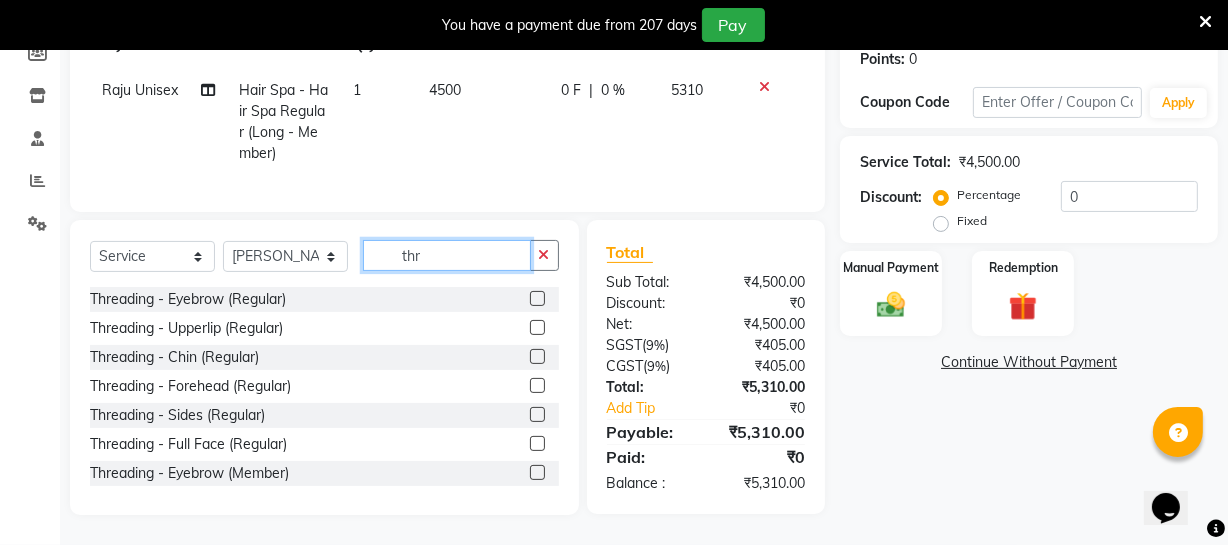 type on "thr" 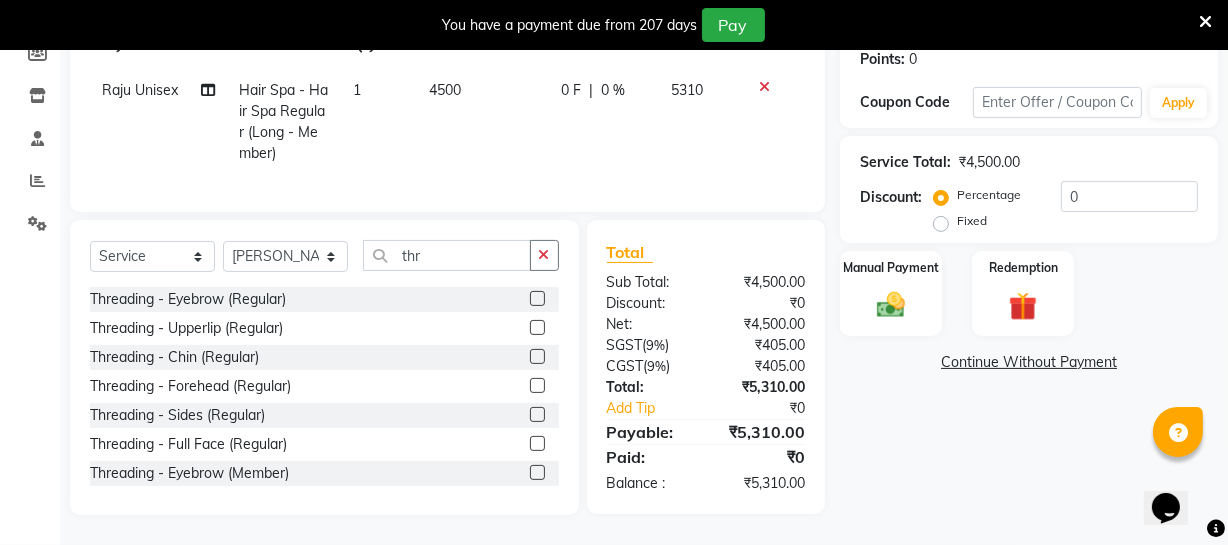 click 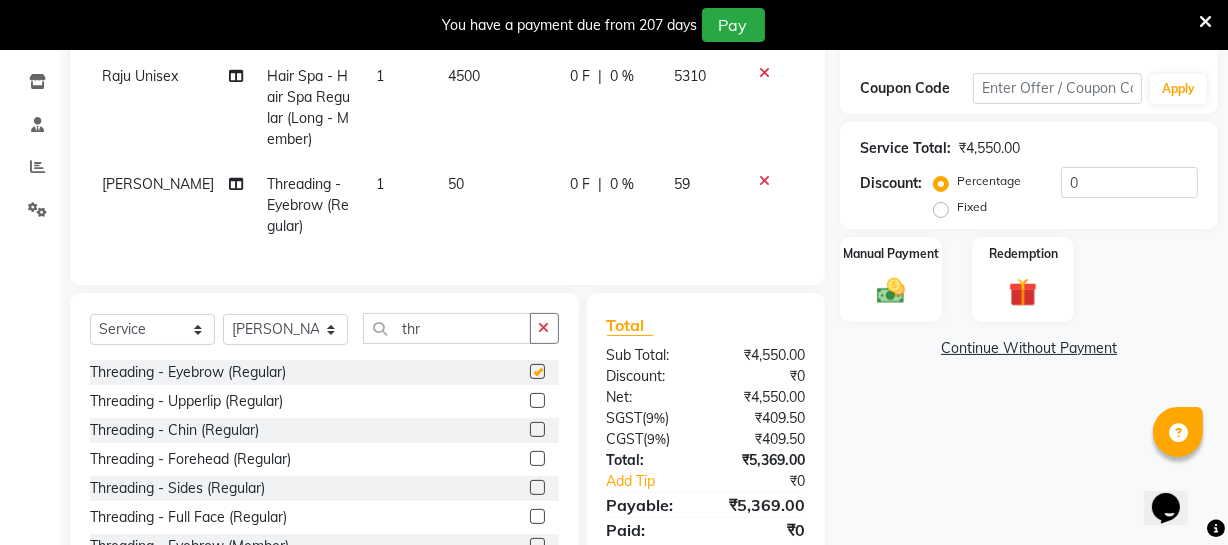 checkbox on "false" 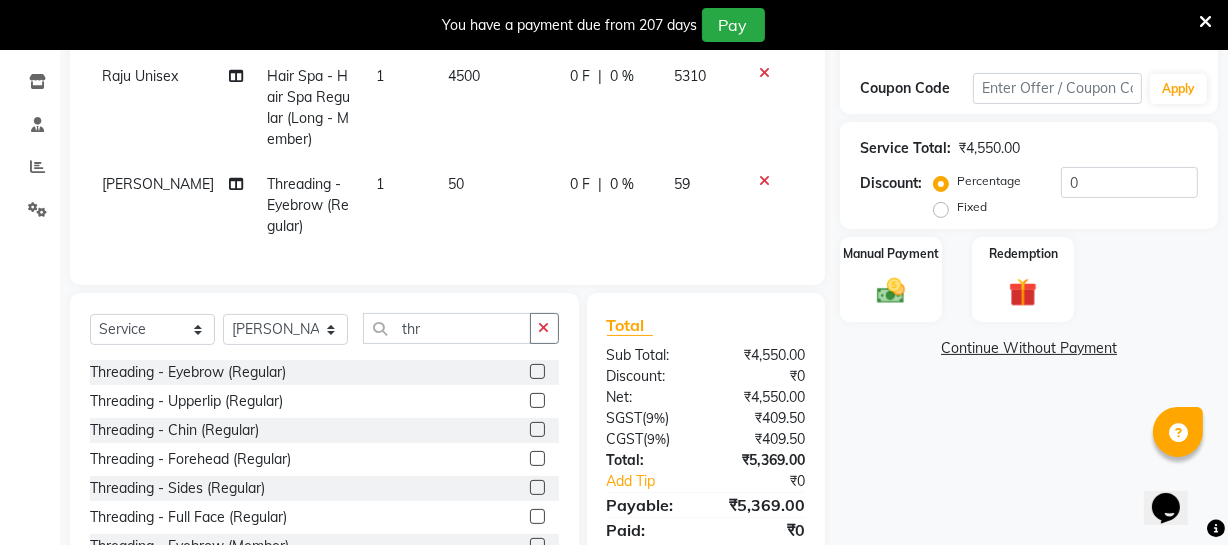 click 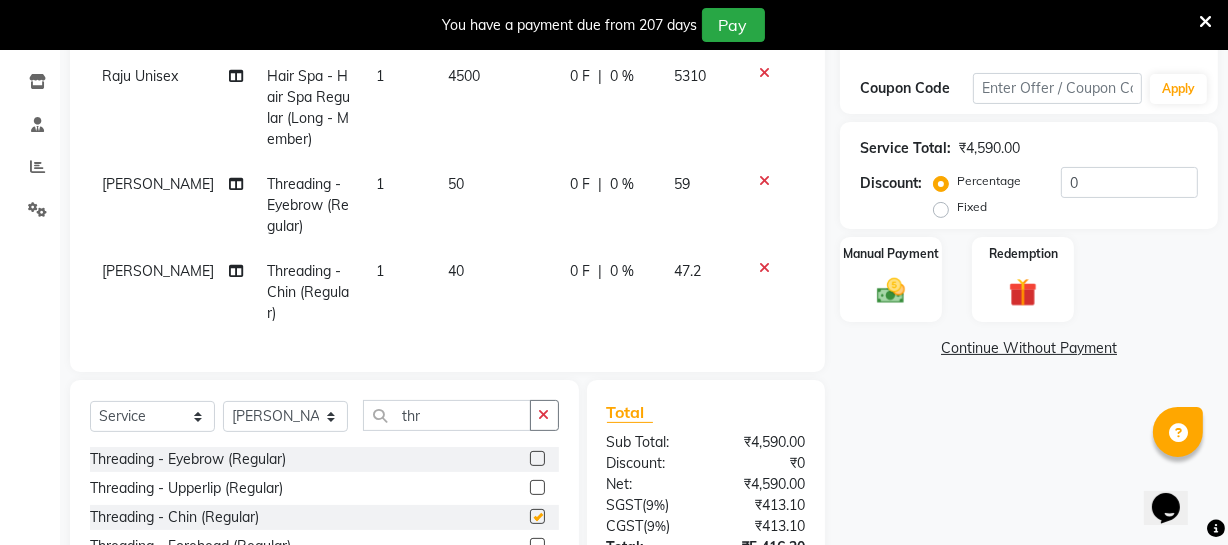 checkbox on "false" 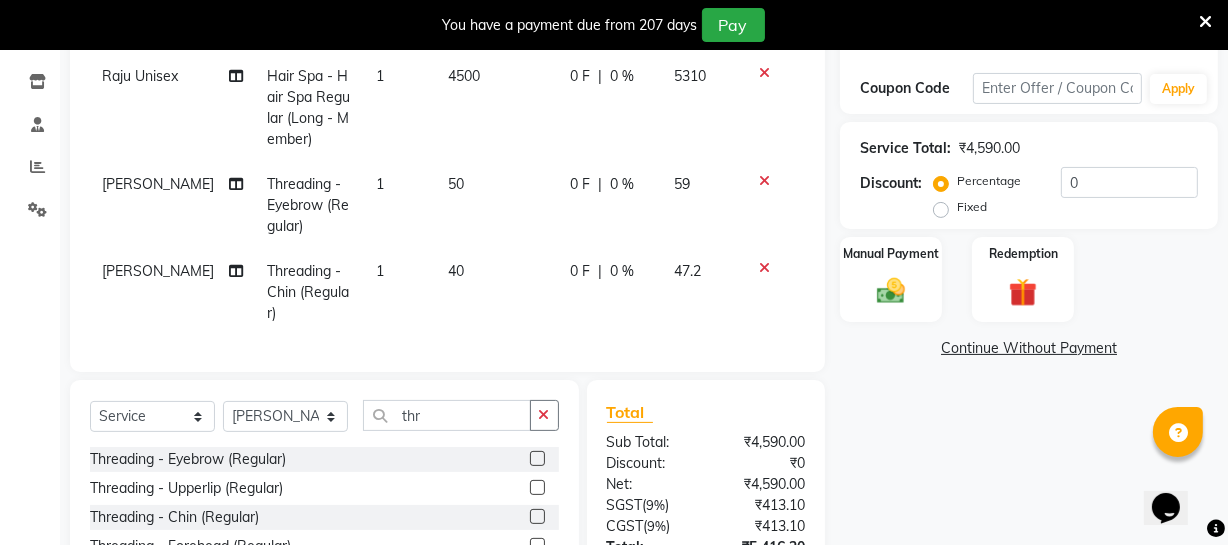 click on "40" 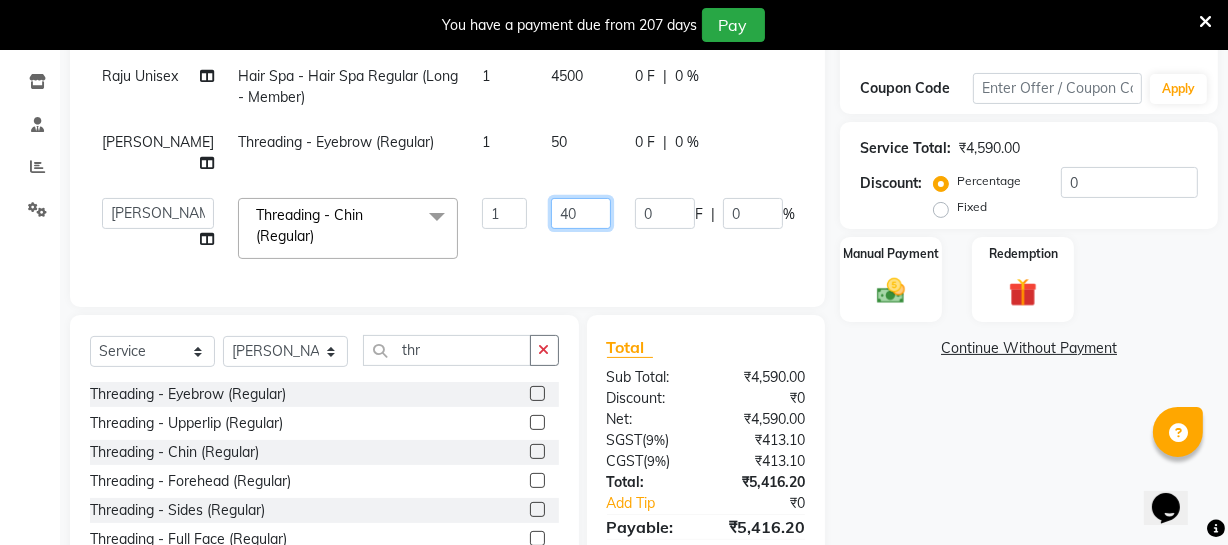 click on "40" 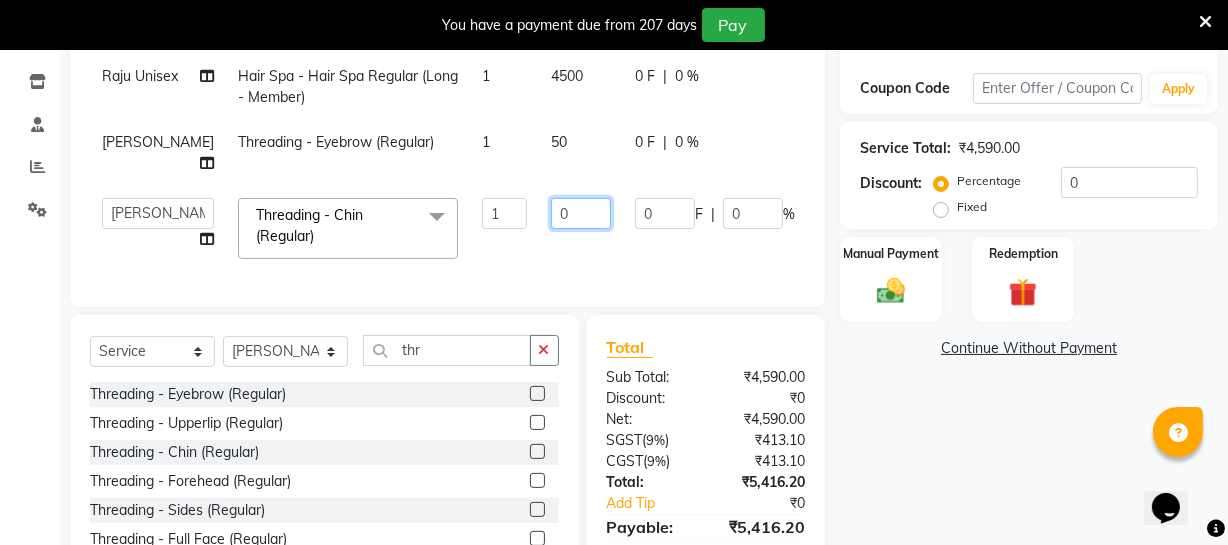 type on "50" 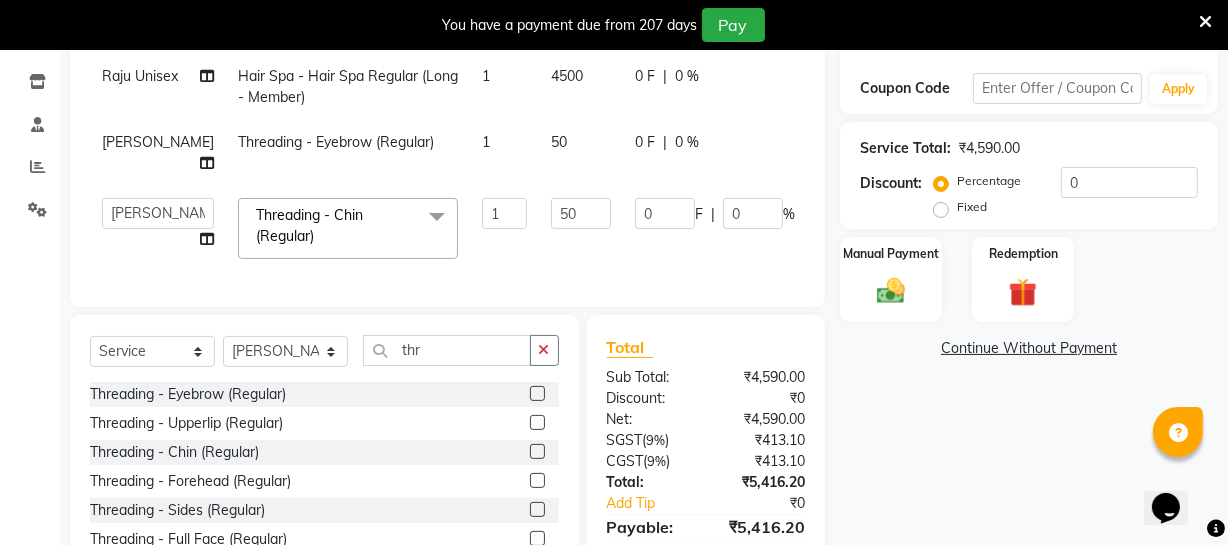 click on "50" 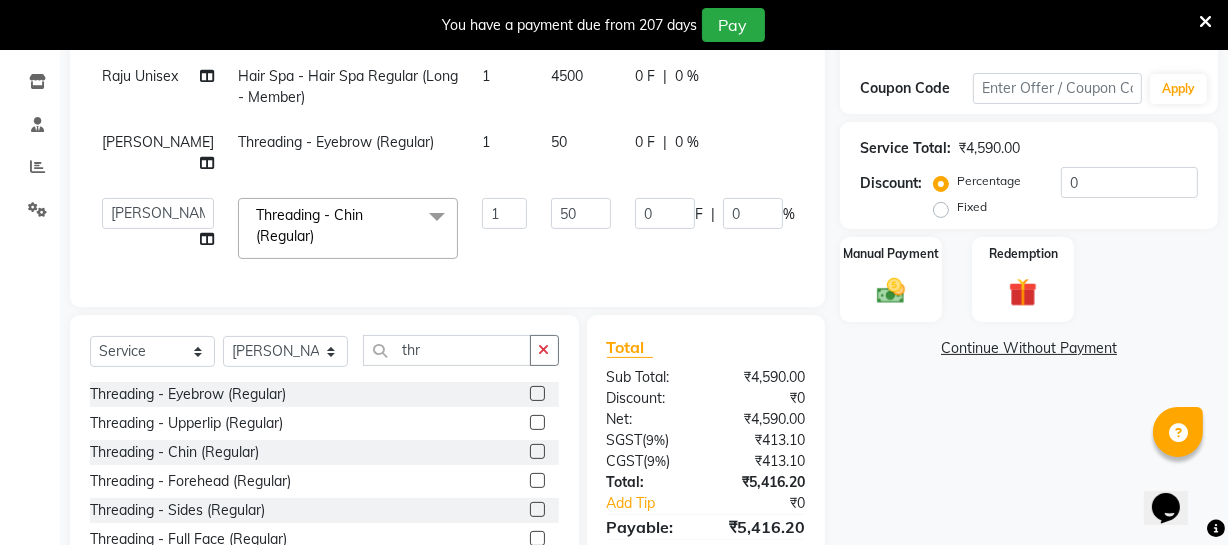 select on "48223" 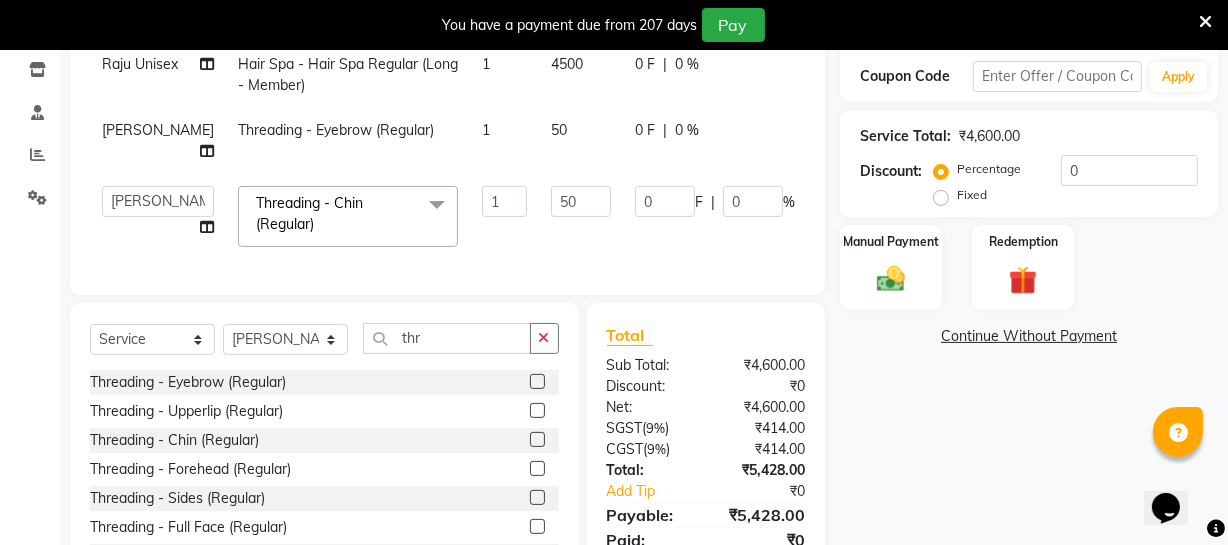 scroll, scrollTop: 456, scrollLeft: 0, axis: vertical 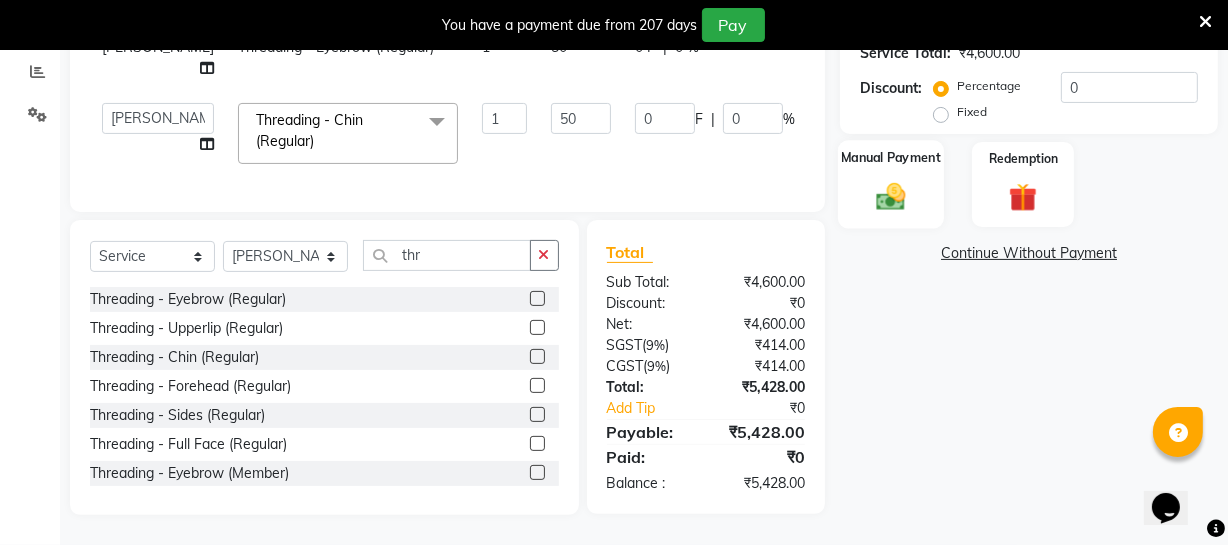 click 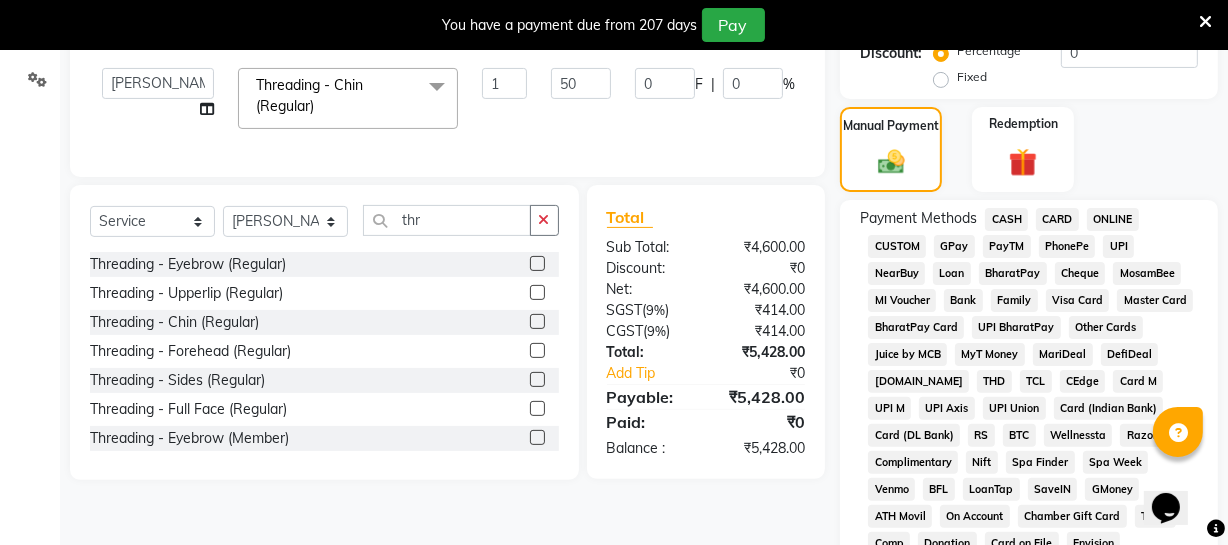 click on "CARD" 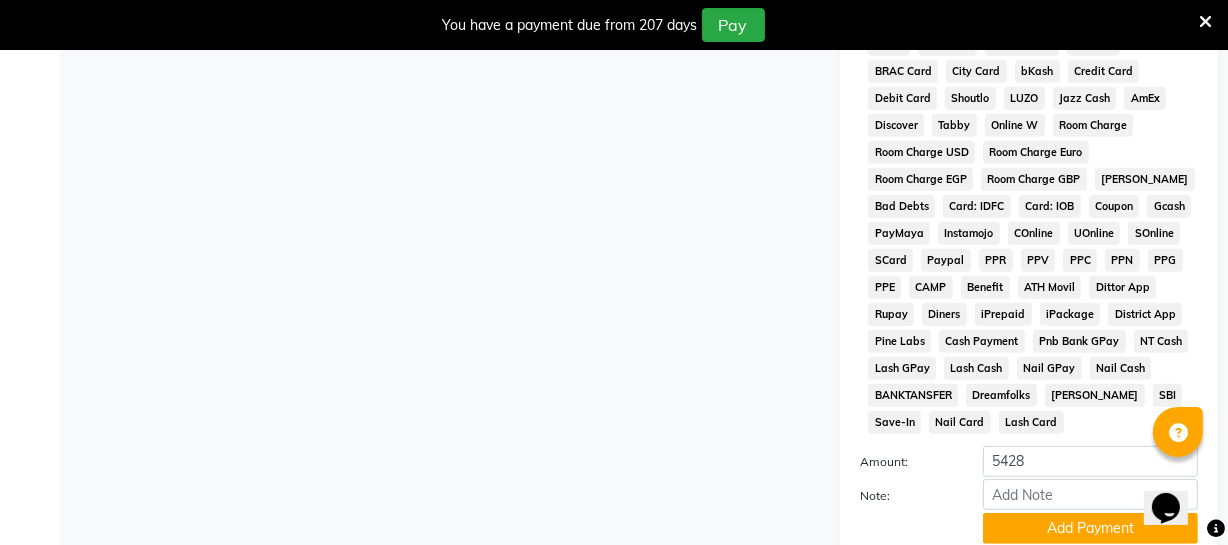 scroll, scrollTop: 1001, scrollLeft: 0, axis: vertical 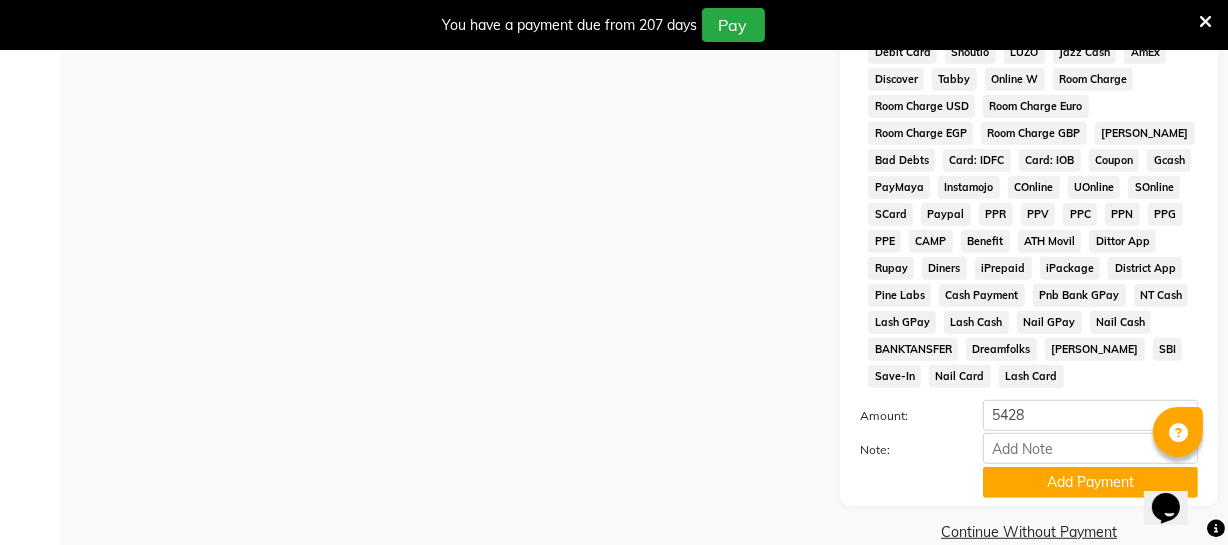 click on "Add Payment" 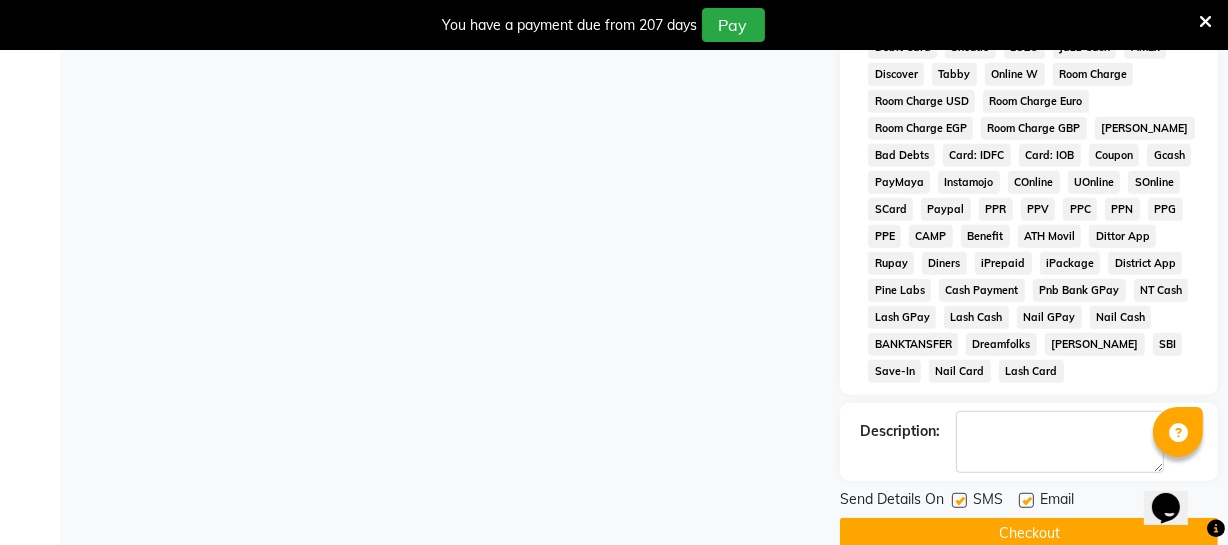scroll, scrollTop: 1039, scrollLeft: 0, axis: vertical 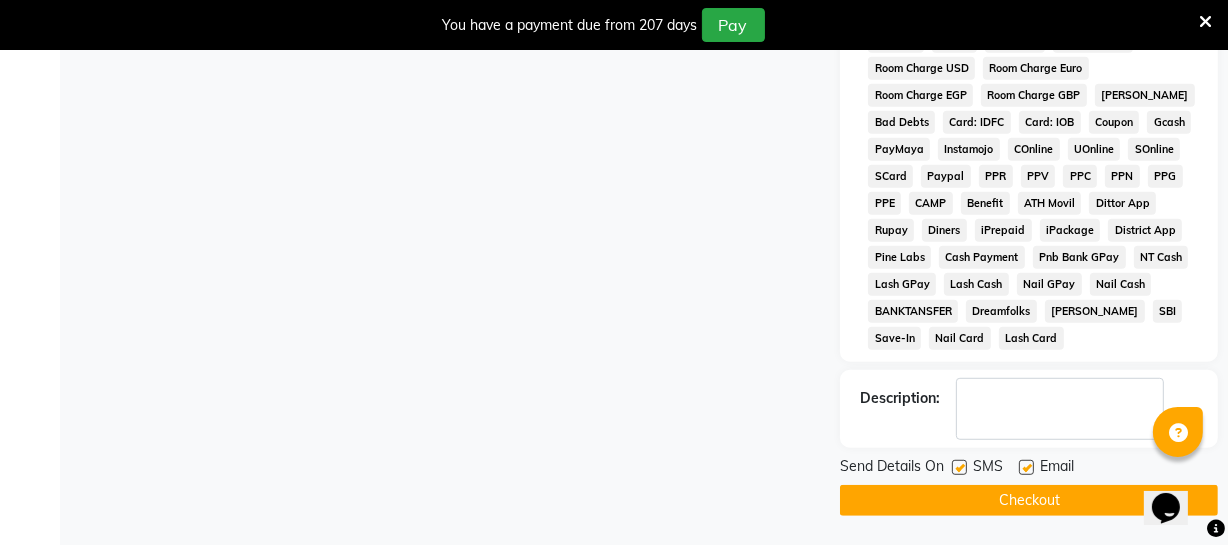 click on "Checkout" 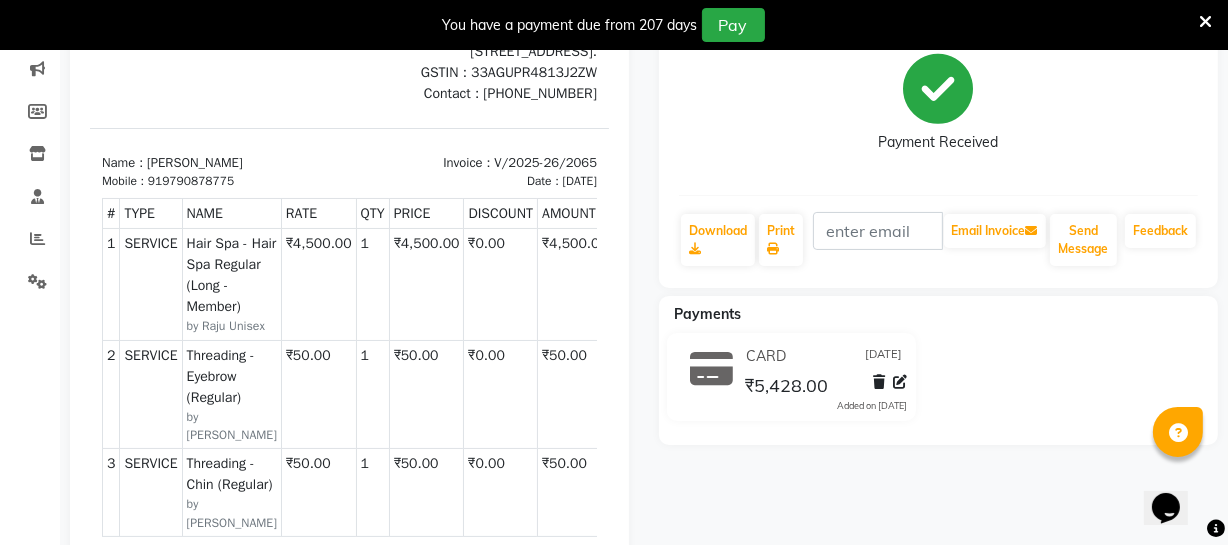 scroll, scrollTop: 0, scrollLeft: 0, axis: both 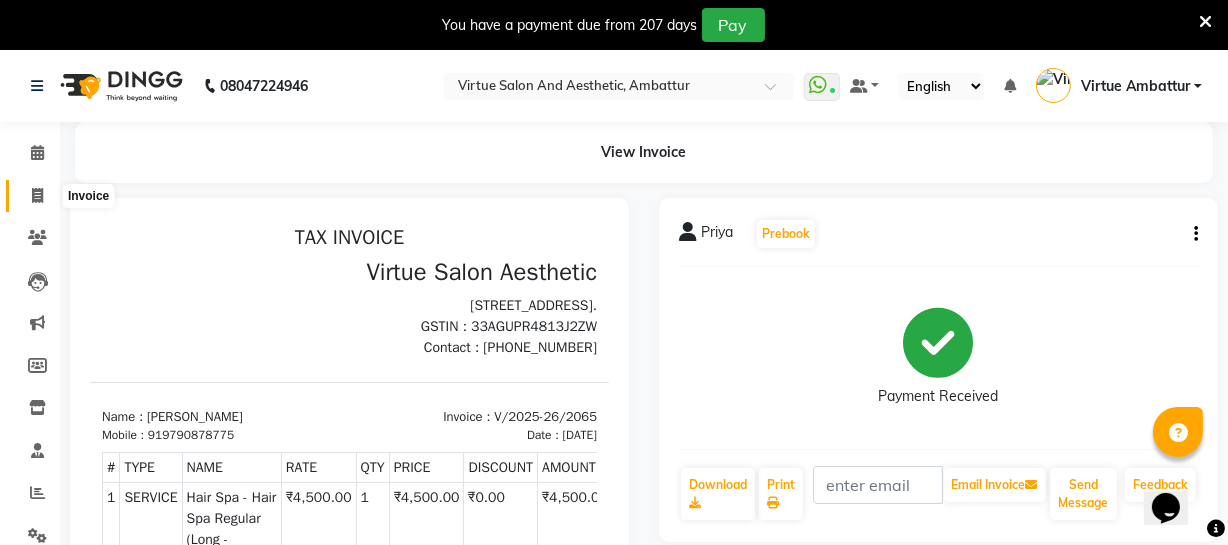 click 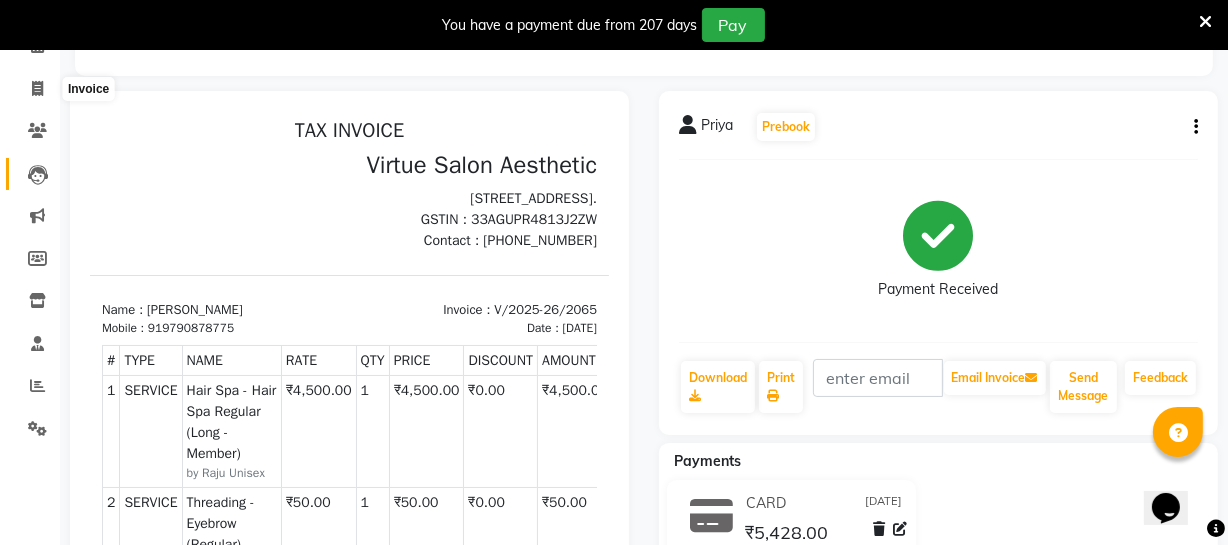select on "service" 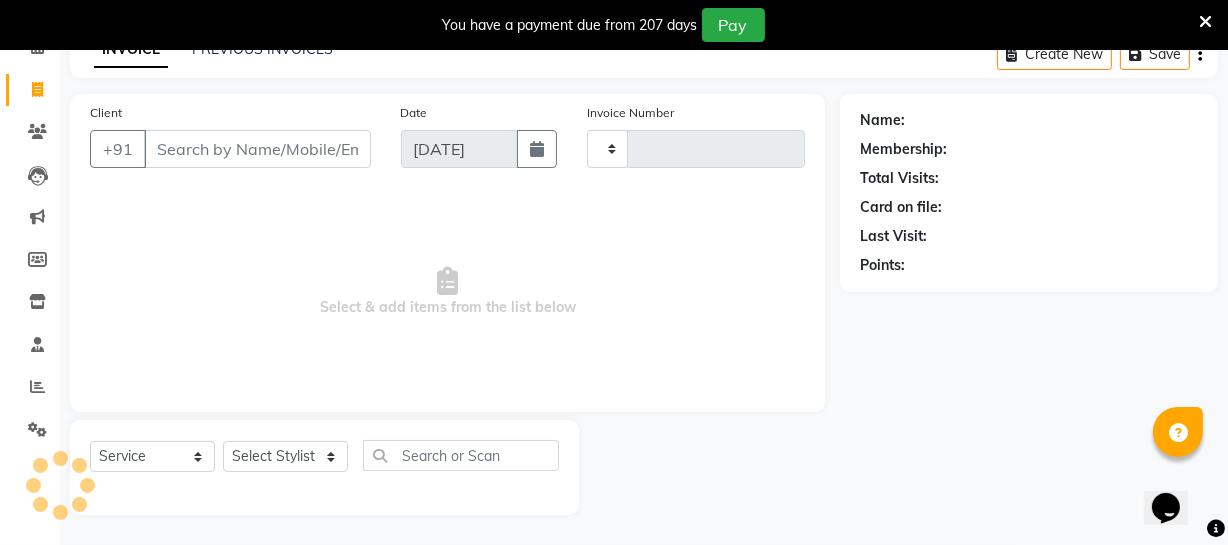 type on "2066" 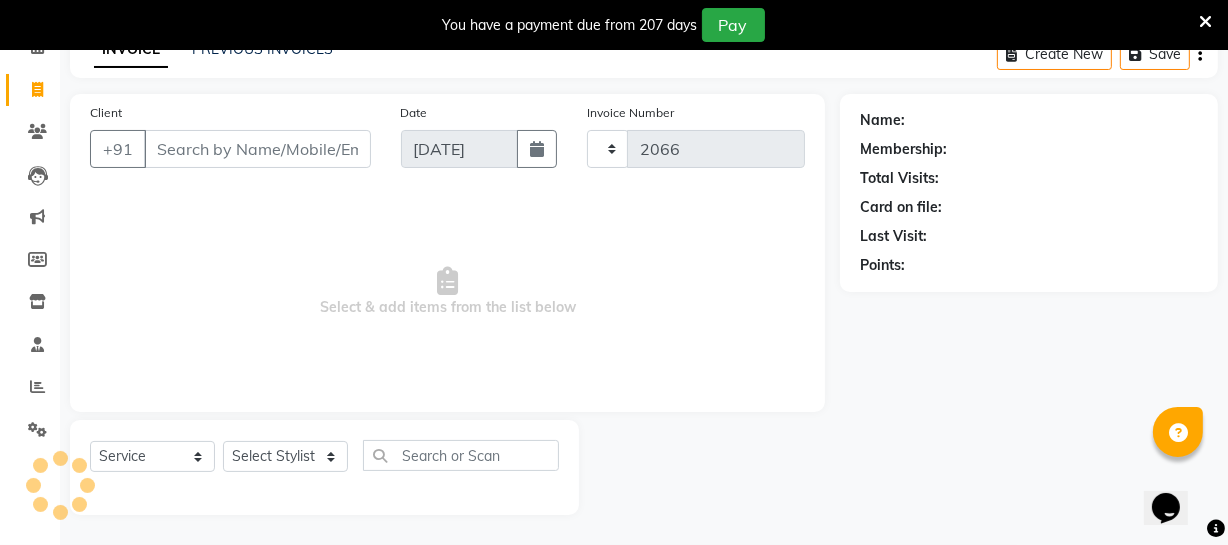 select on "5237" 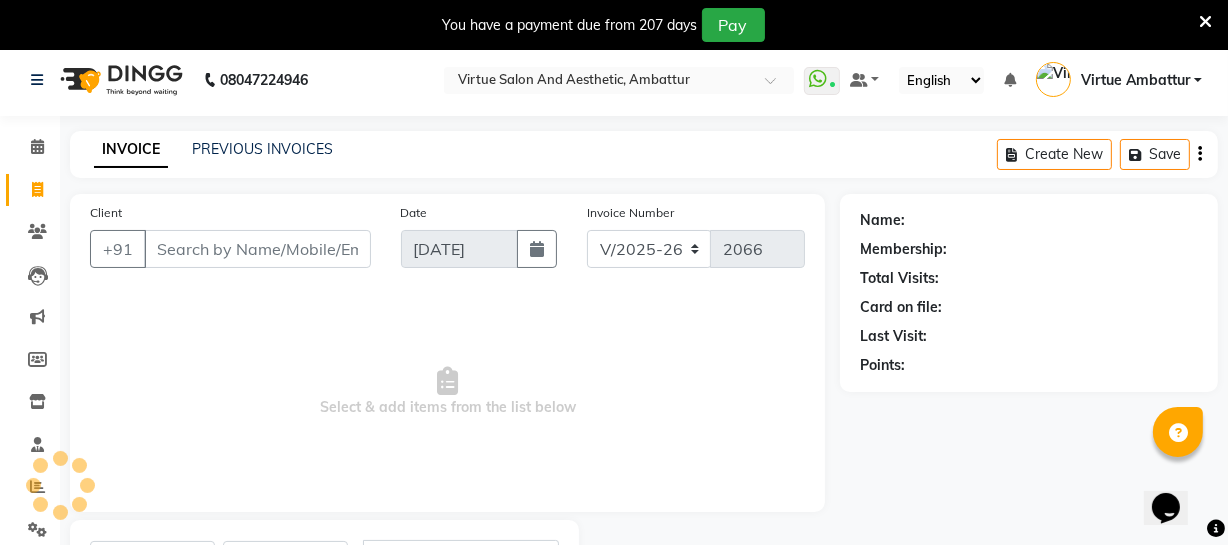 scroll, scrollTop: 0, scrollLeft: 0, axis: both 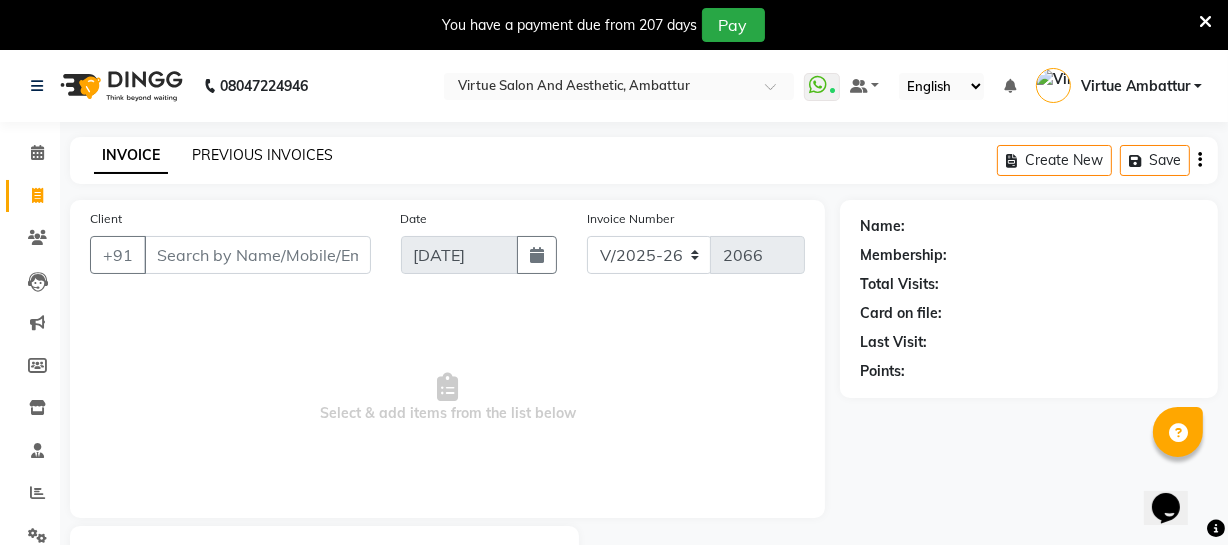 click on "PREVIOUS INVOICES" 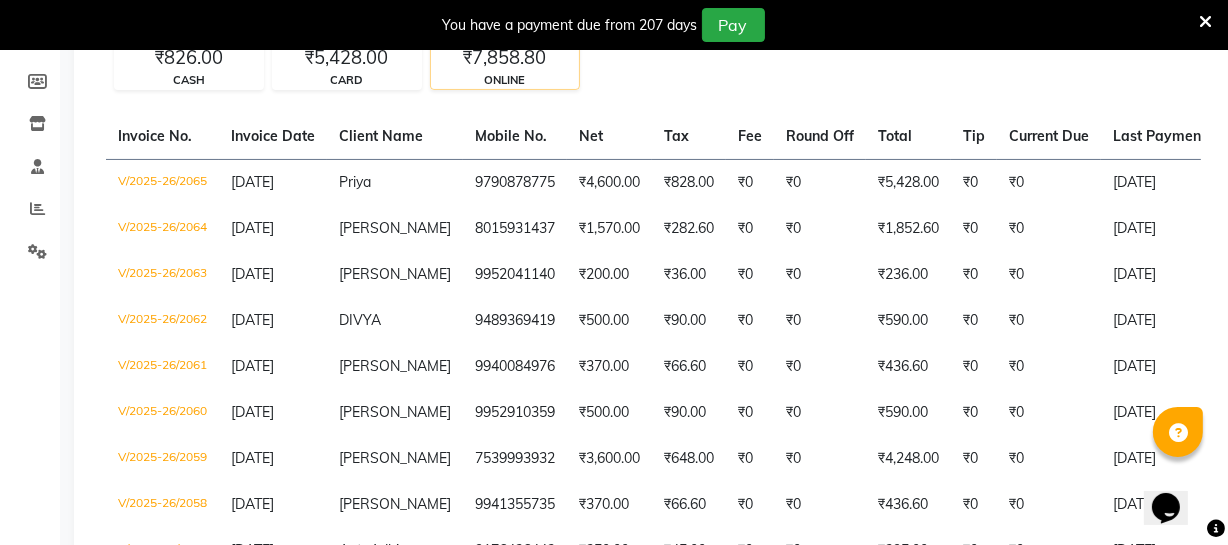 scroll, scrollTop: 0, scrollLeft: 0, axis: both 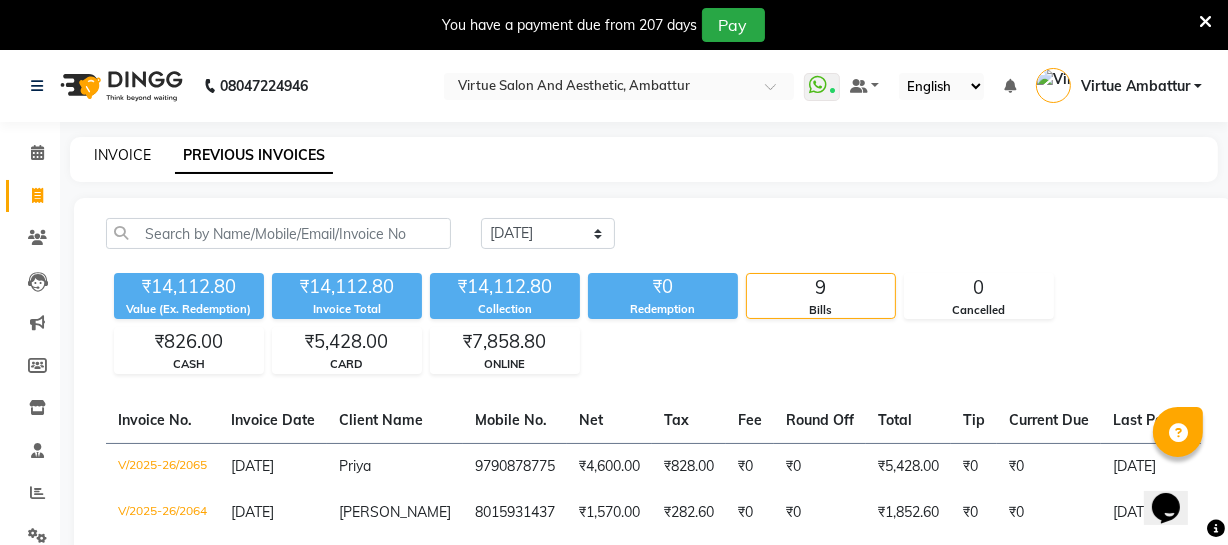 drag, startPoint x: 114, startPoint y: 152, endPoint x: 109, endPoint y: 132, distance: 20.615528 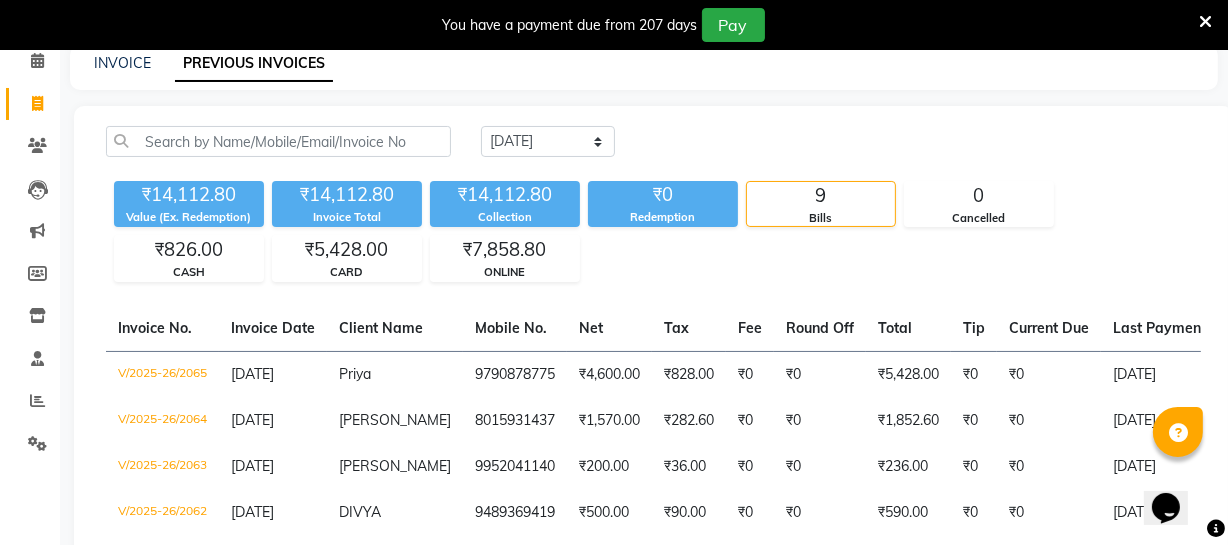 select on "5237" 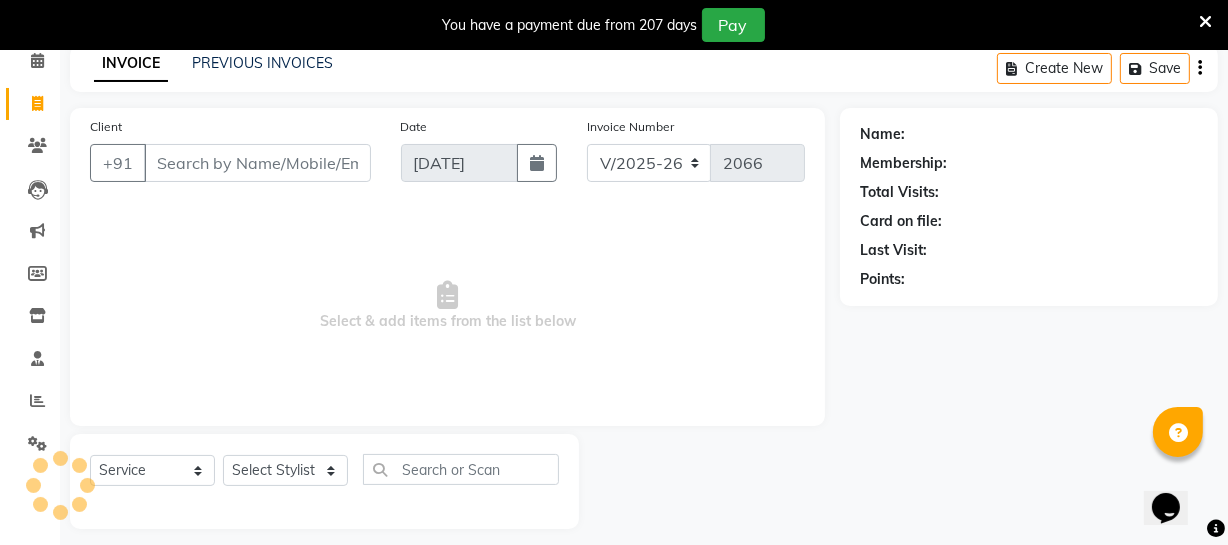 scroll, scrollTop: 107, scrollLeft: 0, axis: vertical 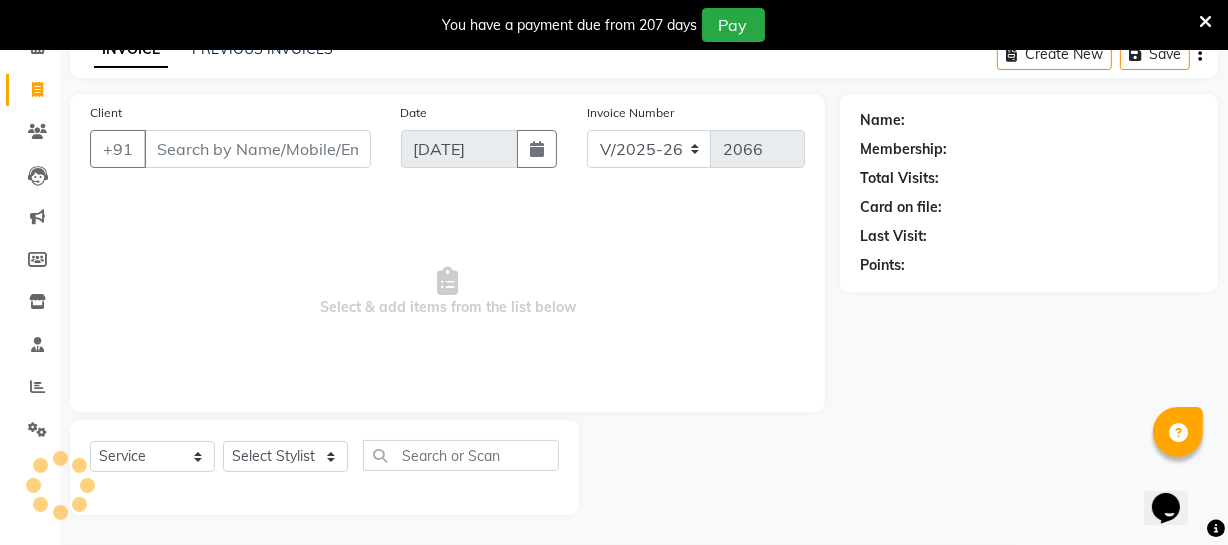 click on "Client" at bounding box center (257, 149) 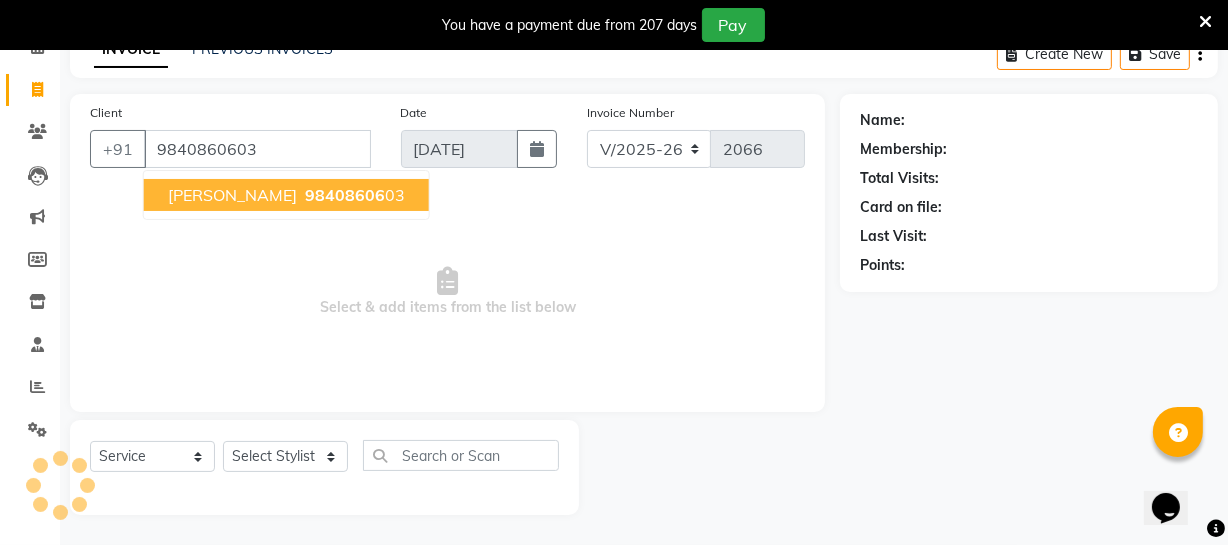 type on "9840860603" 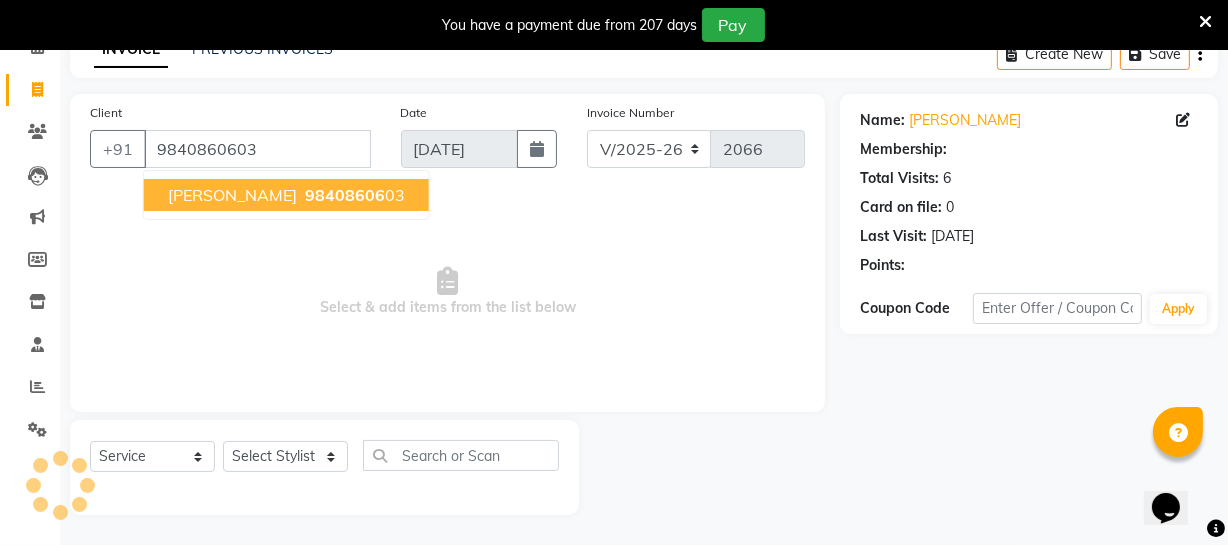select on "1: Object" 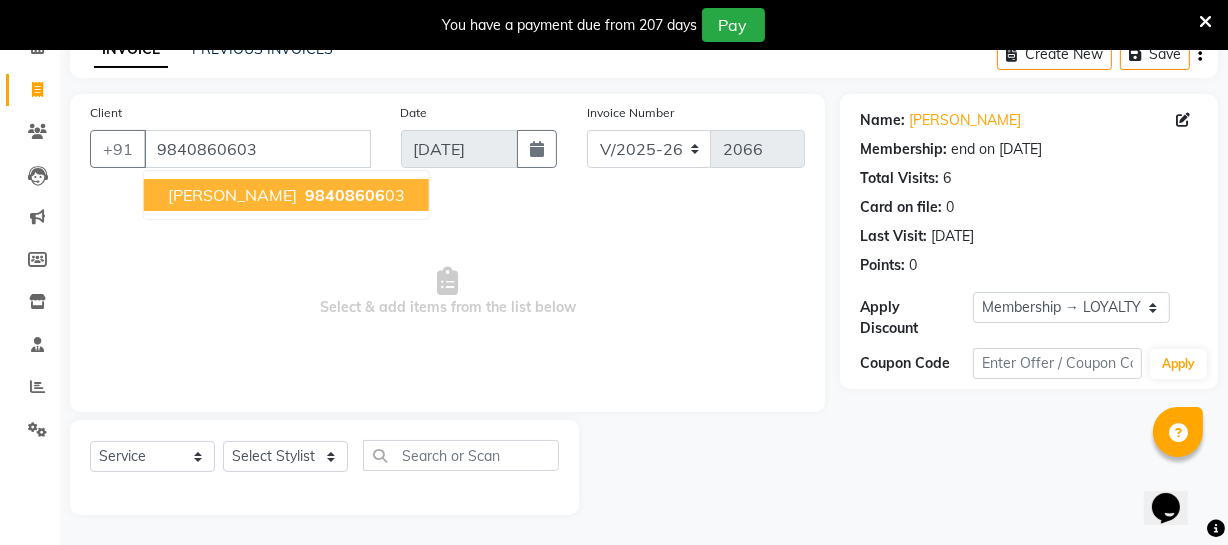 click on "[PERSON_NAME]" at bounding box center (232, 195) 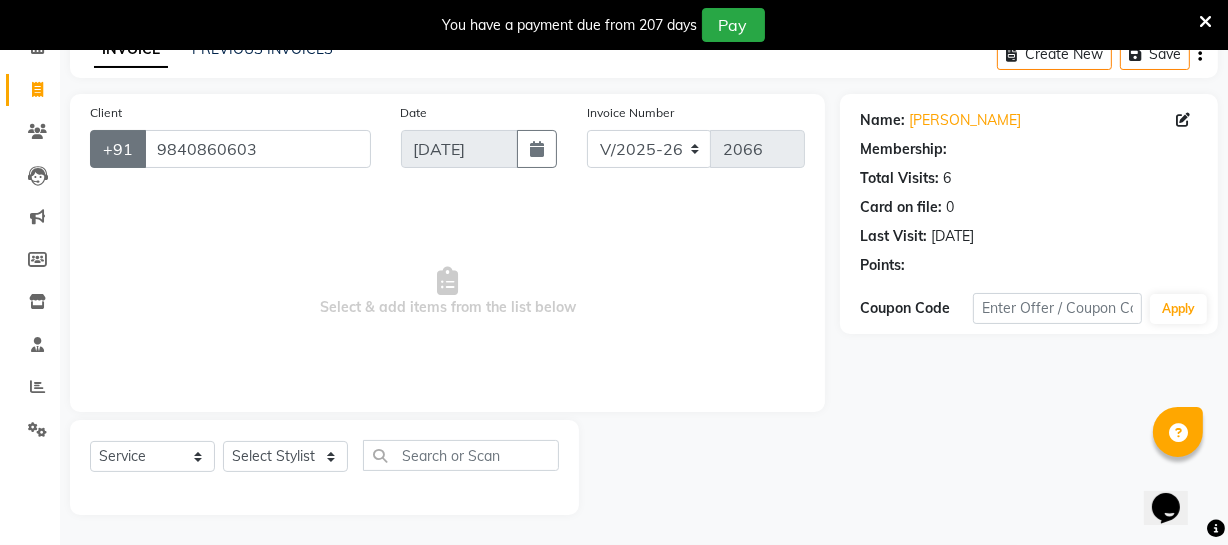 select on "1: Object" 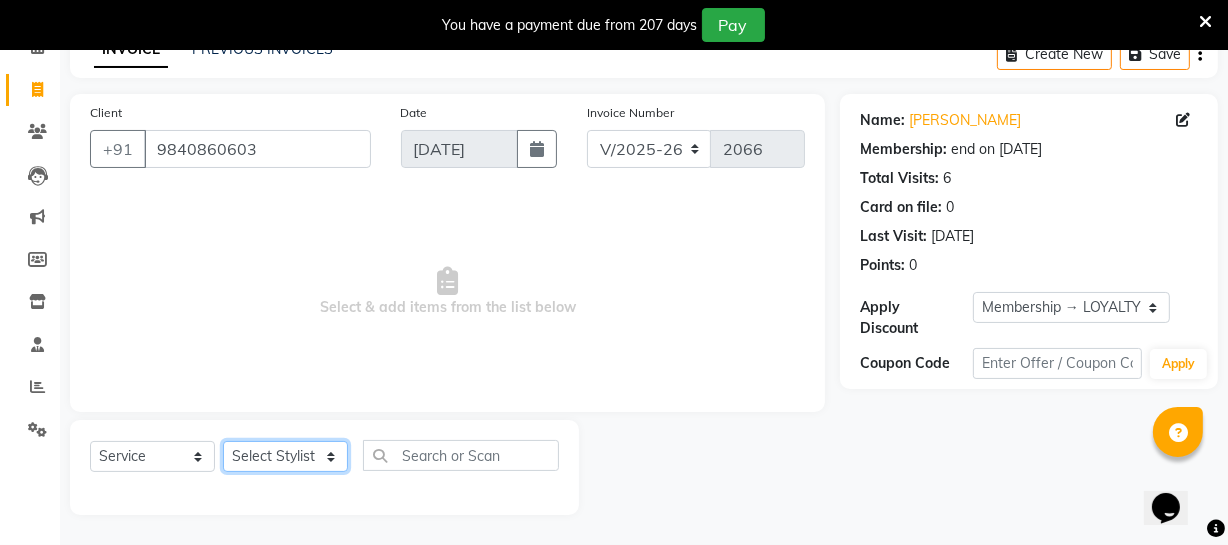 click on "Select Stylist [PERSON_NAME] [PERSON_NAME] [PERSON_NAME] [PERSON_NAME] [PERSON_NAME] [PERSON_NAME] Make up Mani Unisex Stylist [PERSON_NAME] [PERSON_NAME] [PERSON_NAME] Unisex Ramya [PERSON_NAME] Unisex [PERSON_NAME] [PERSON_NAME] [PERSON_NAME] Thiru Virtue Aesthetic Virtue Ambattur" 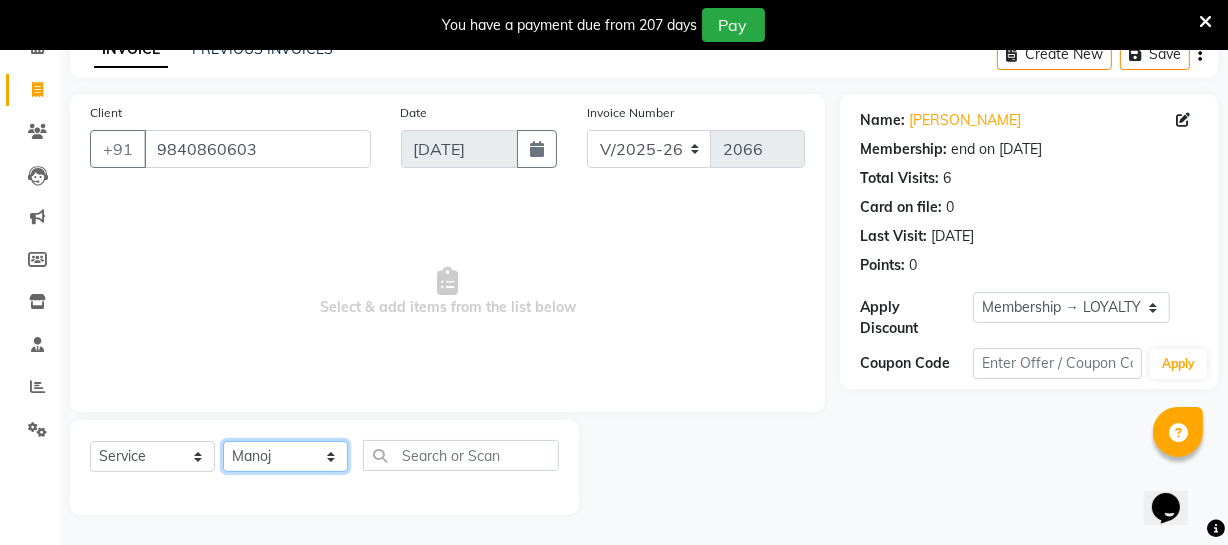 click on "Select Stylist [PERSON_NAME] [PERSON_NAME] [PERSON_NAME] [PERSON_NAME] [PERSON_NAME] [PERSON_NAME] Make up Mani Unisex Stylist [PERSON_NAME] [PERSON_NAME] [PERSON_NAME] Unisex Ramya [PERSON_NAME] Unisex [PERSON_NAME] [PERSON_NAME] [PERSON_NAME] Thiru Virtue Aesthetic Virtue Ambattur" 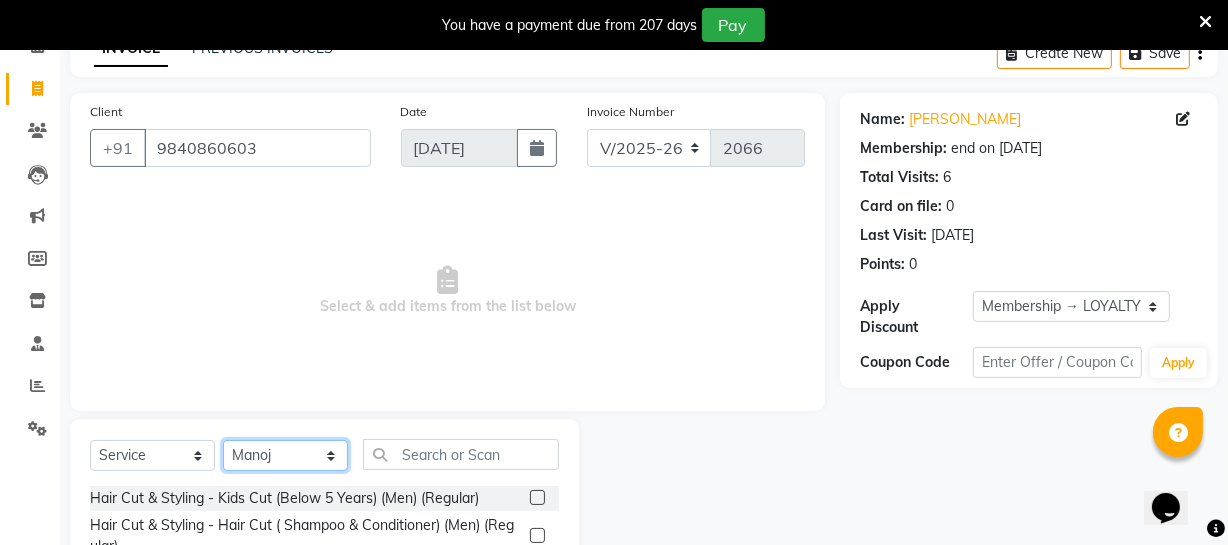 scroll, scrollTop: 198, scrollLeft: 0, axis: vertical 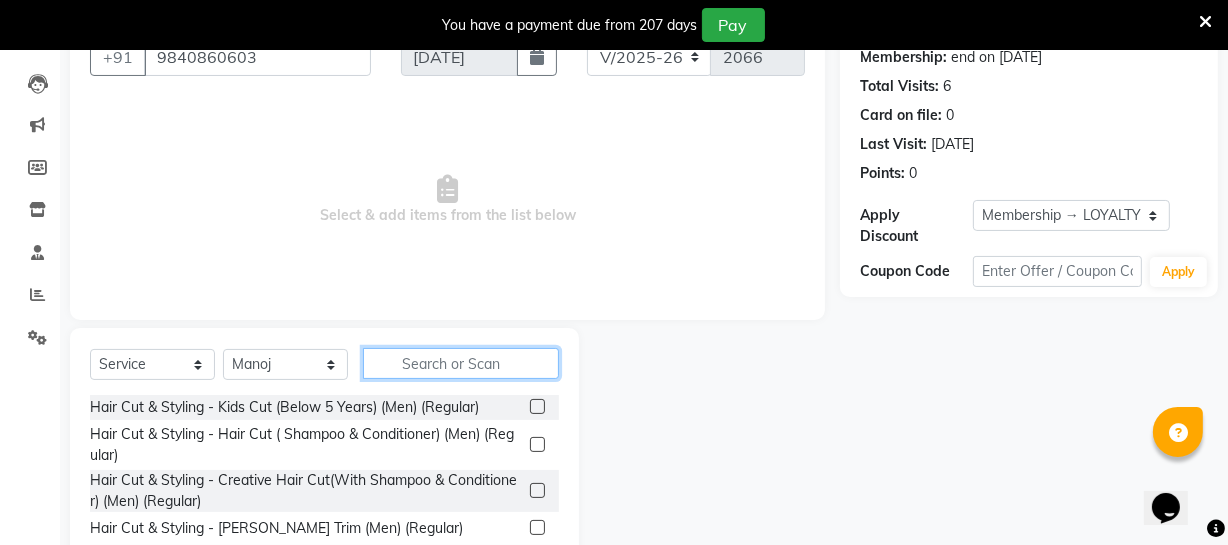click 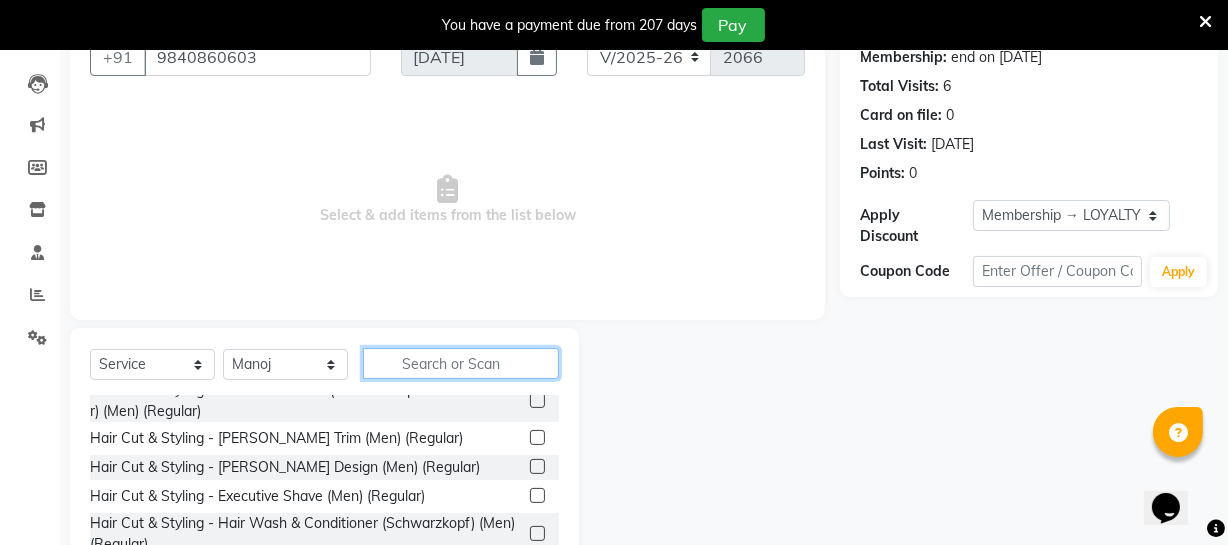scroll, scrollTop: 0, scrollLeft: 0, axis: both 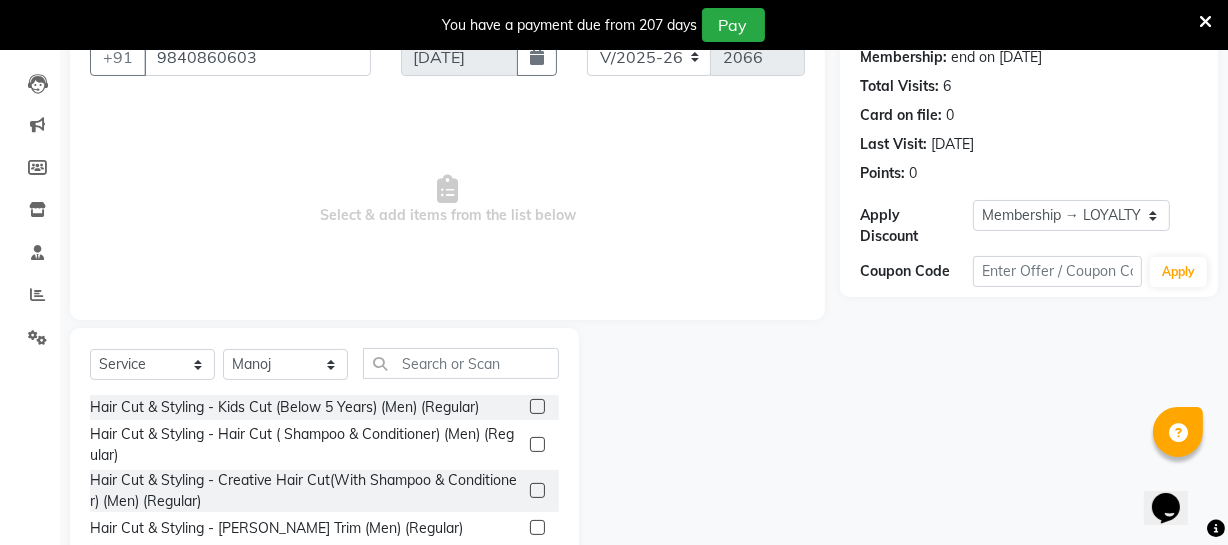 click 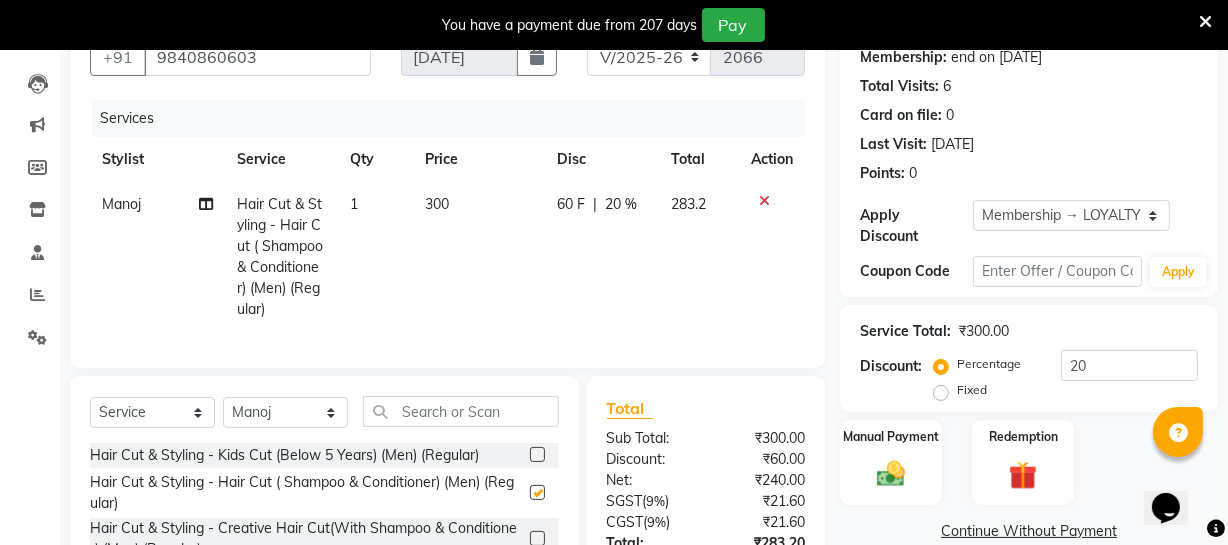checkbox on "false" 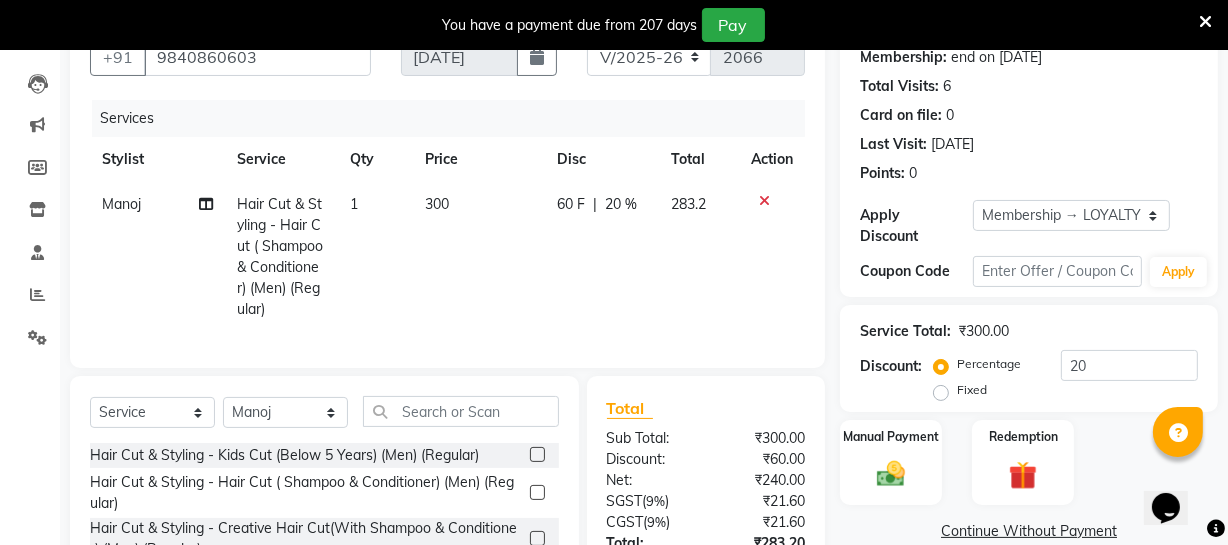 click on "300" 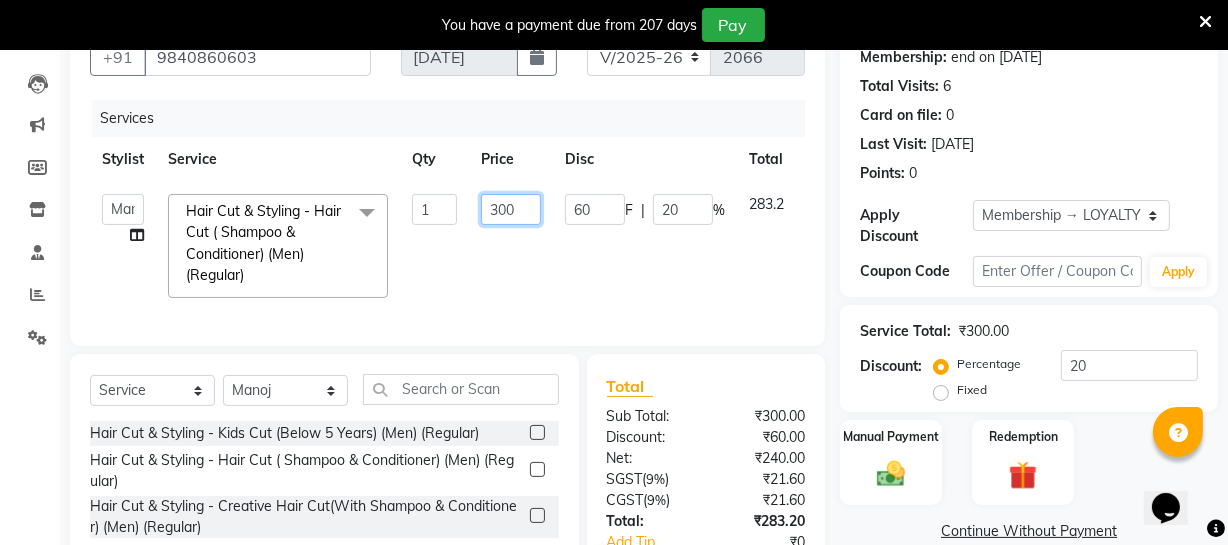 click on "300" 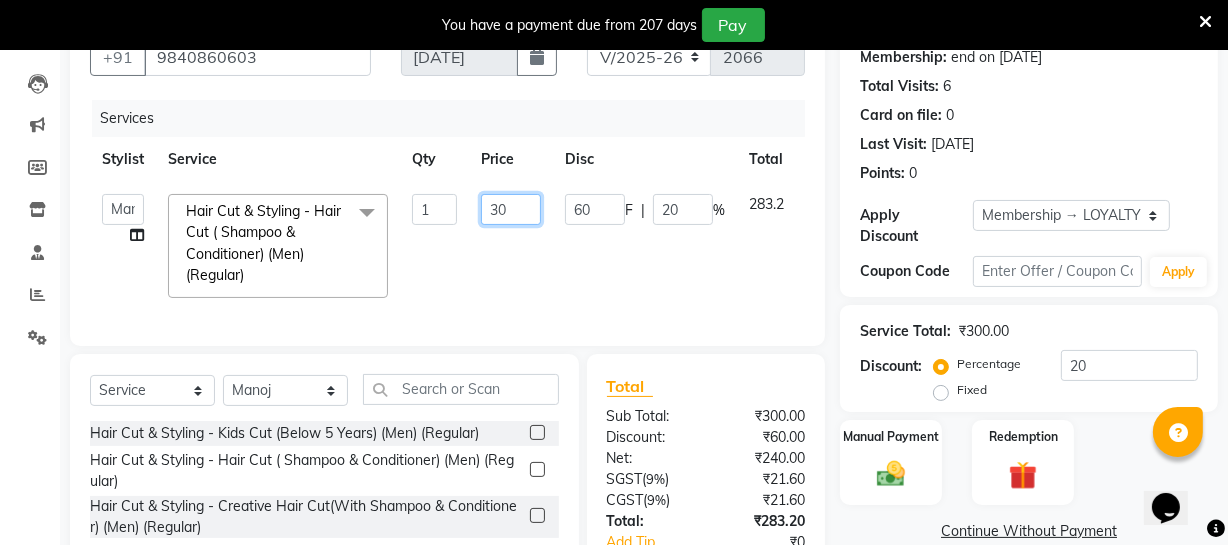 type on "3" 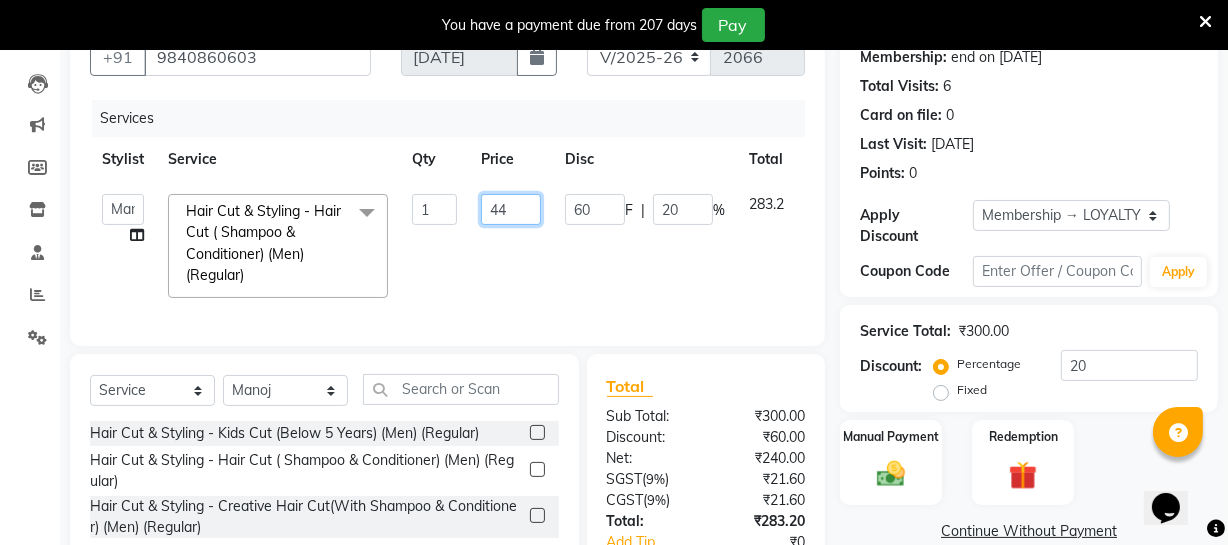 type on "440" 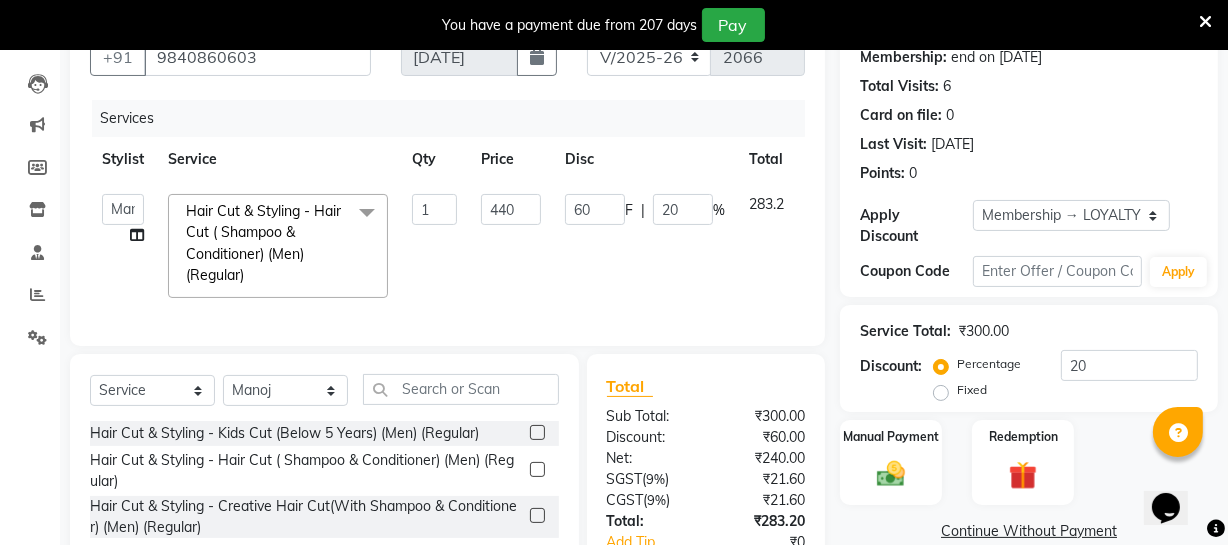 click on "60 F | 20 %" 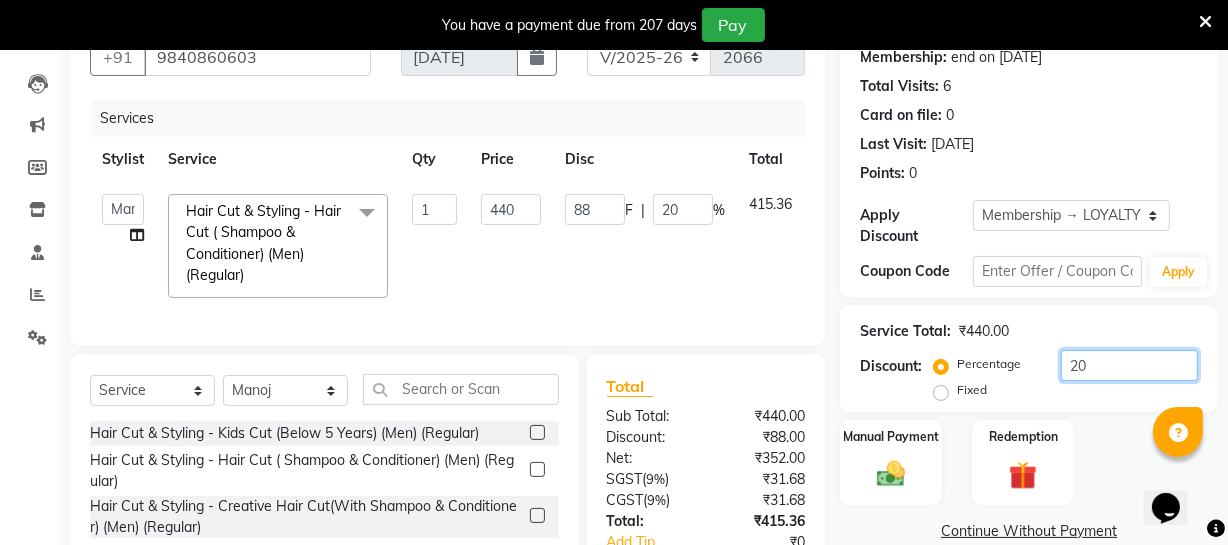 drag, startPoint x: 1093, startPoint y: 375, endPoint x: 1104, endPoint y: 351, distance: 26.400757 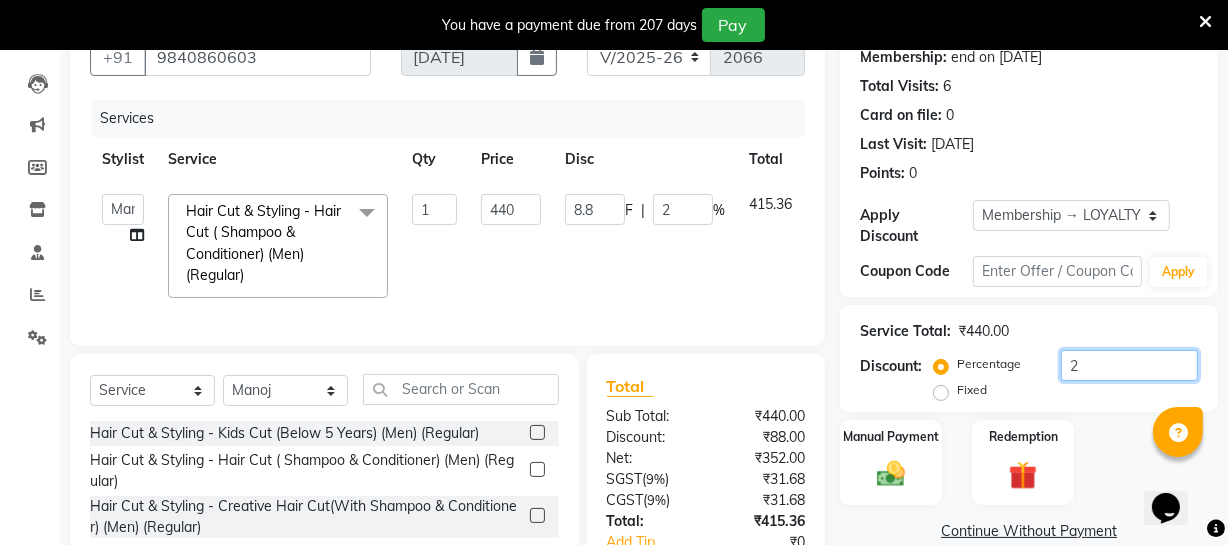 type 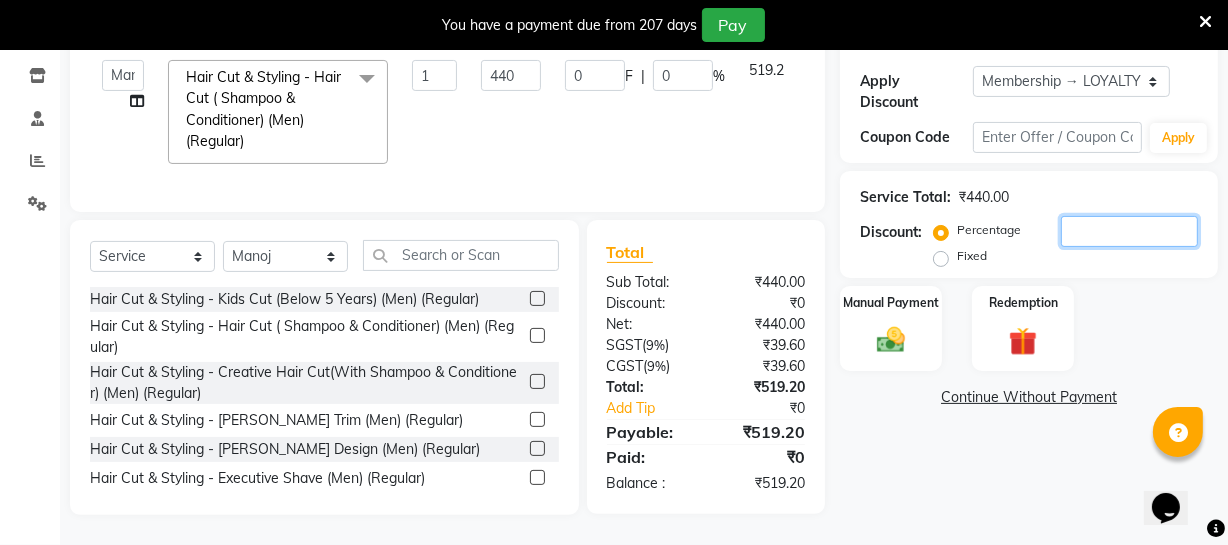 scroll, scrollTop: 346, scrollLeft: 0, axis: vertical 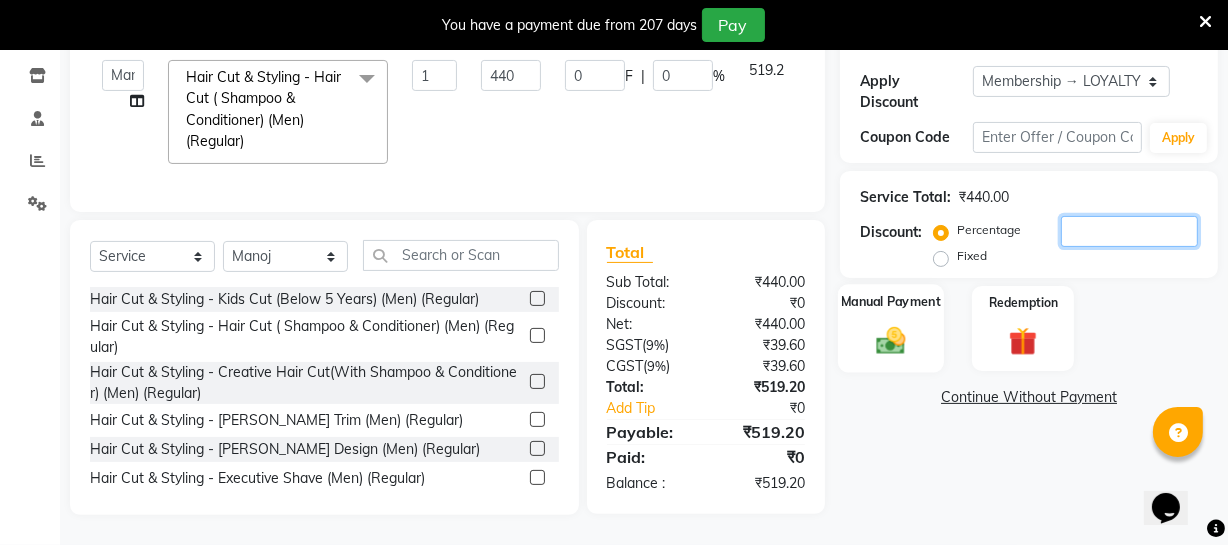 type 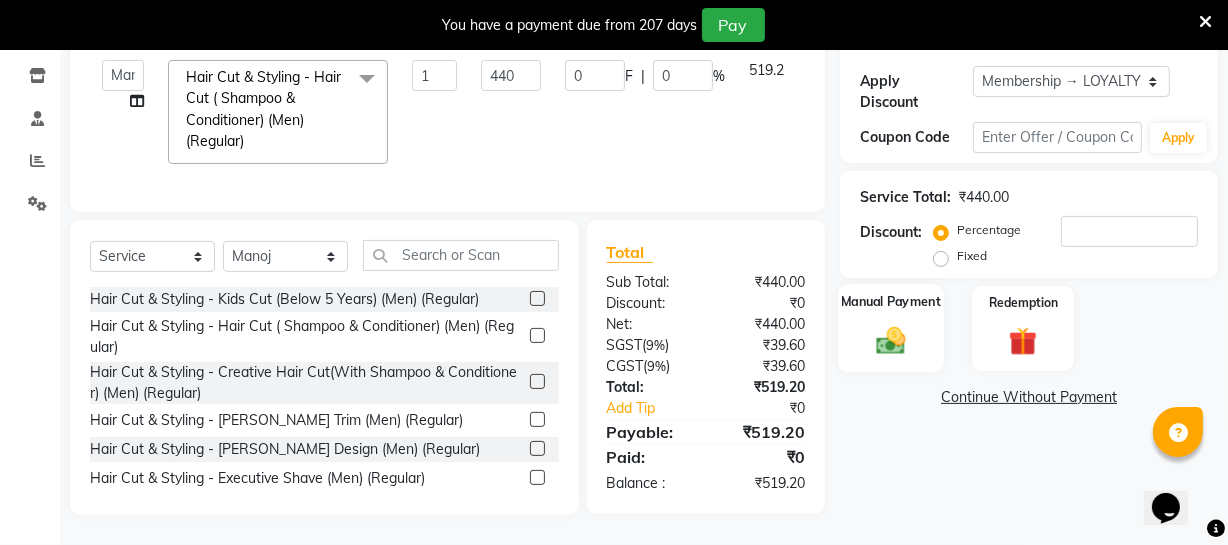 click 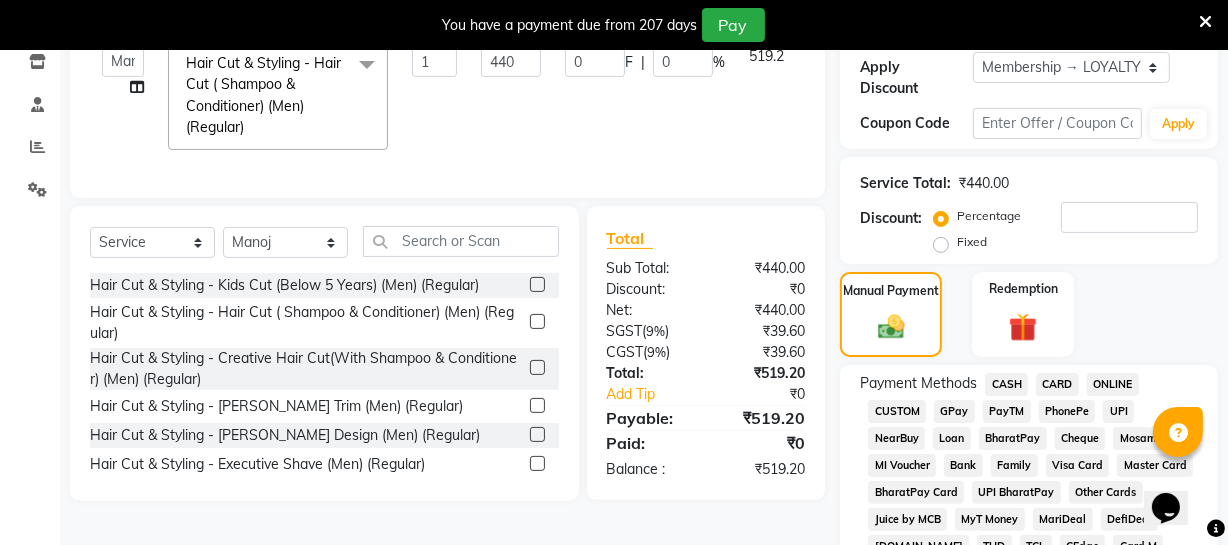 click on "ONLINE" 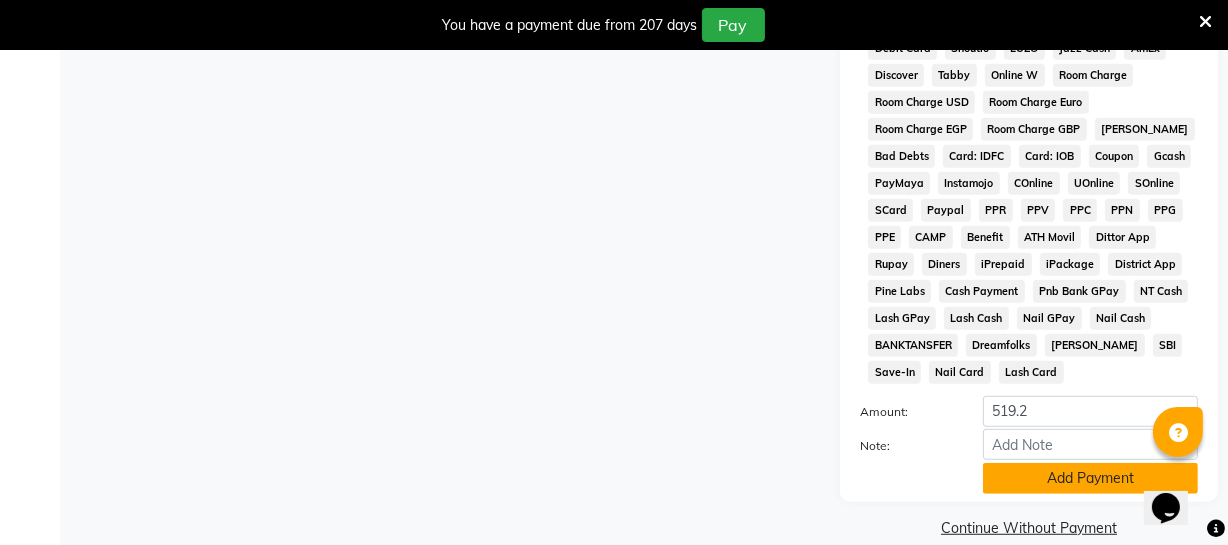 scroll, scrollTop: 1073, scrollLeft: 0, axis: vertical 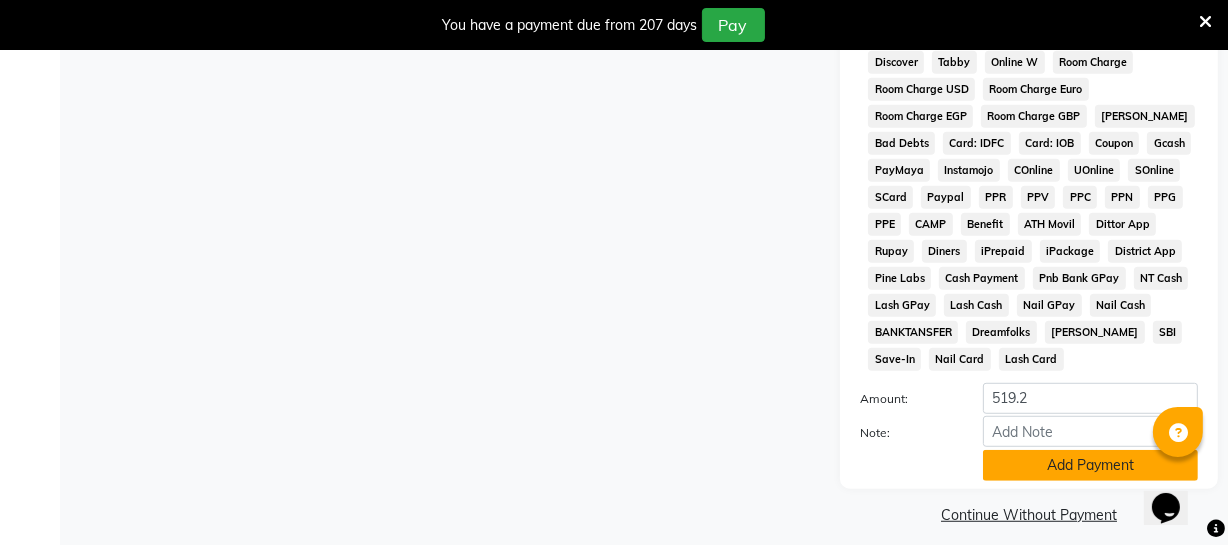 click on "Add Payment" 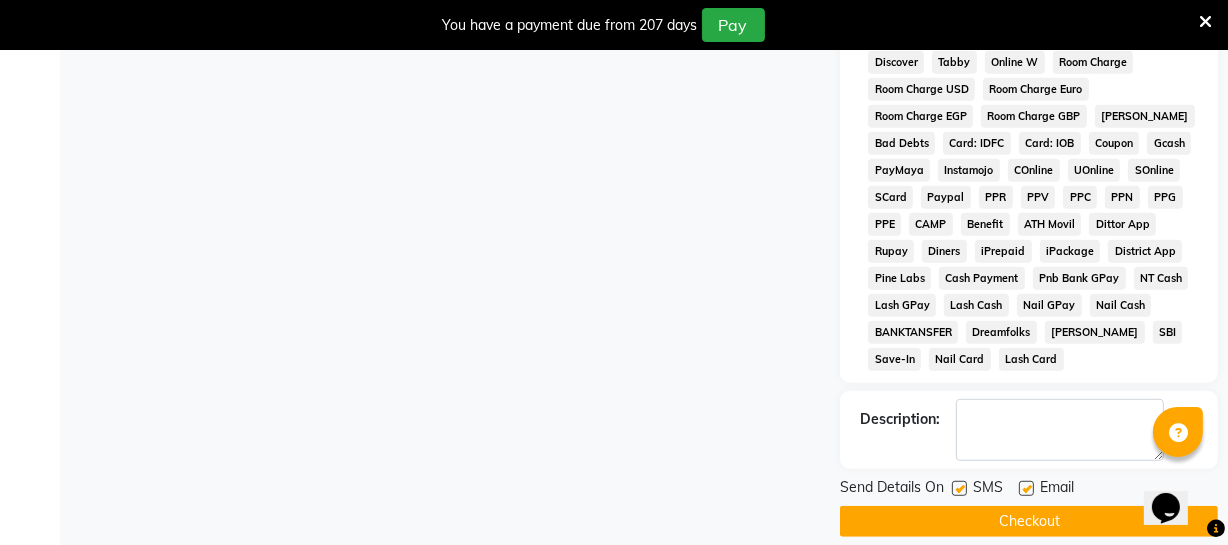 drag, startPoint x: 1069, startPoint y: 521, endPoint x: 1081, endPoint y: 473, distance: 49.47727 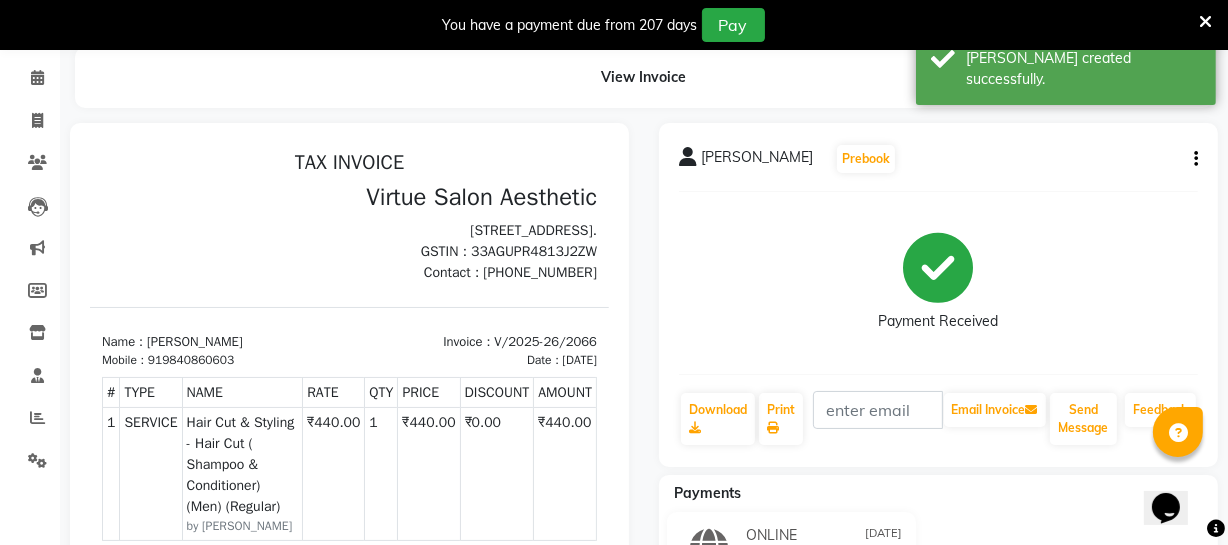 scroll, scrollTop: 0, scrollLeft: 0, axis: both 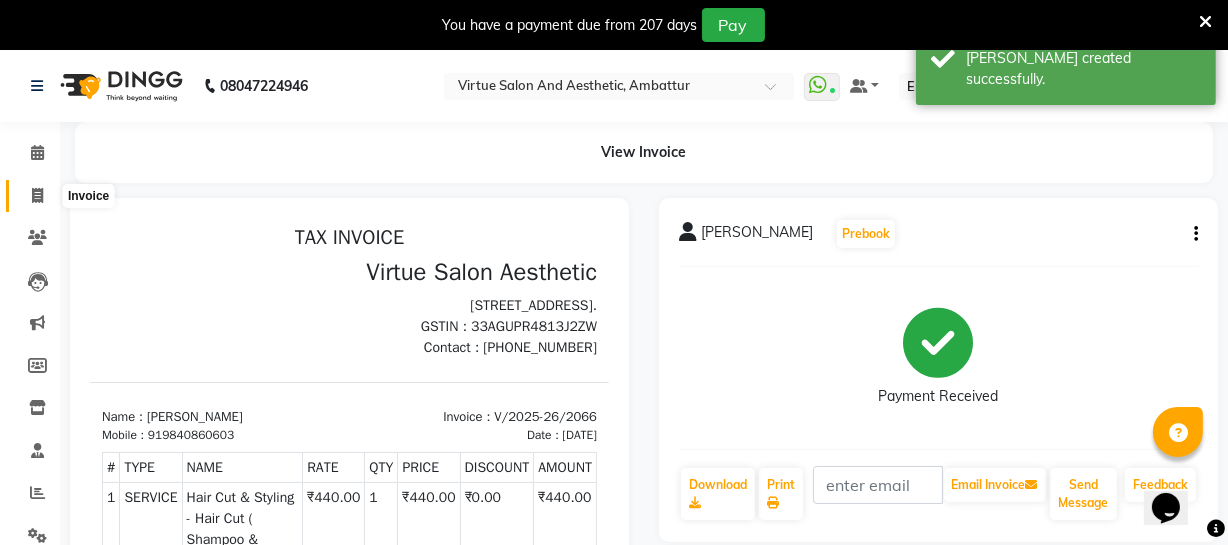 click 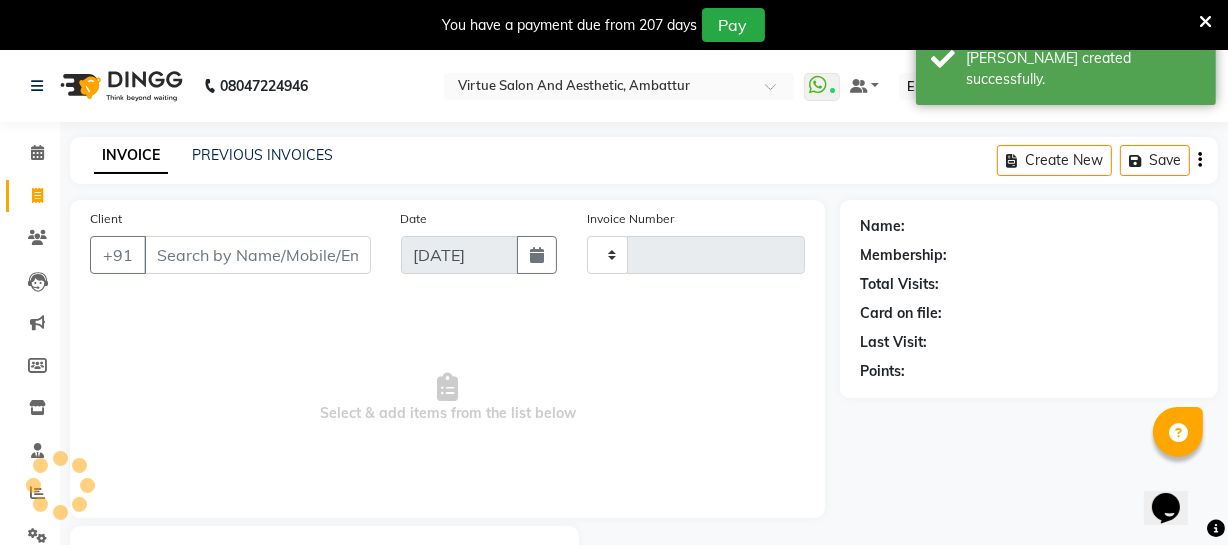 scroll, scrollTop: 107, scrollLeft: 0, axis: vertical 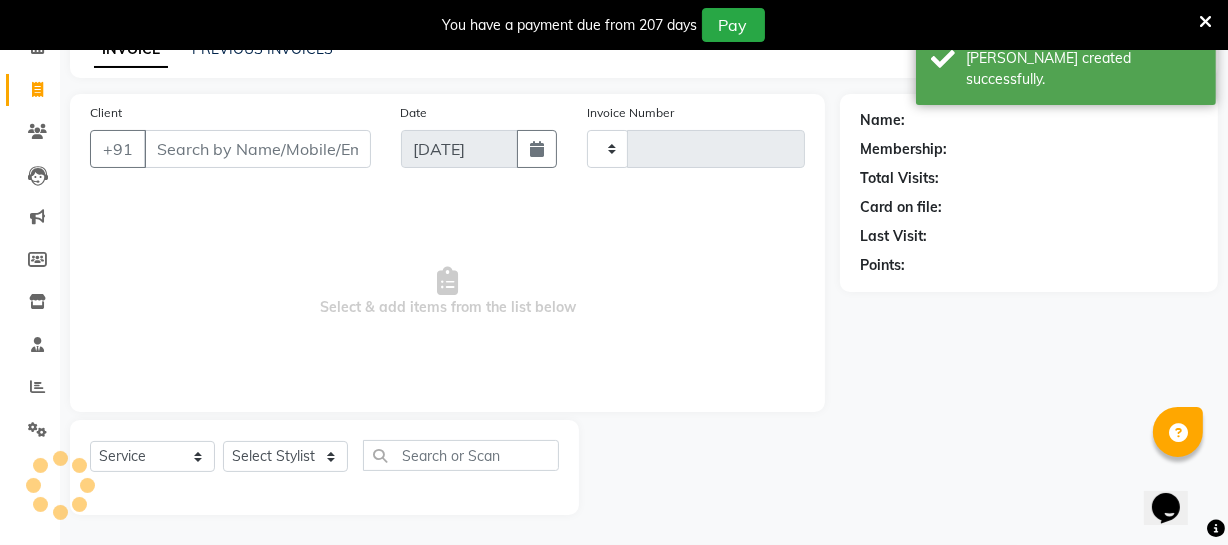 type on "2067" 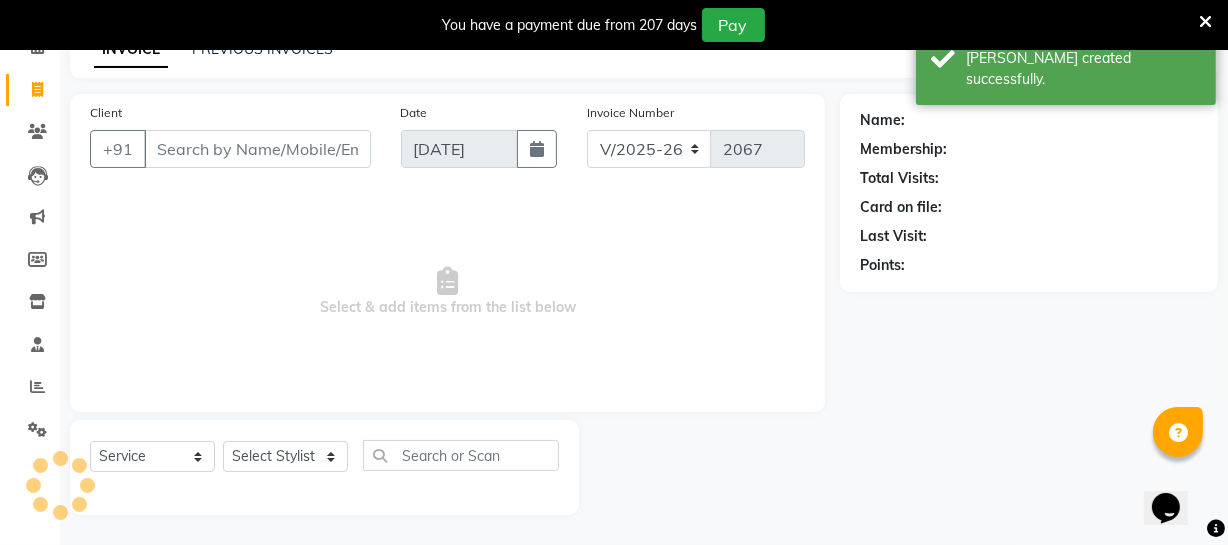 click on "Client" at bounding box center [257, 149] 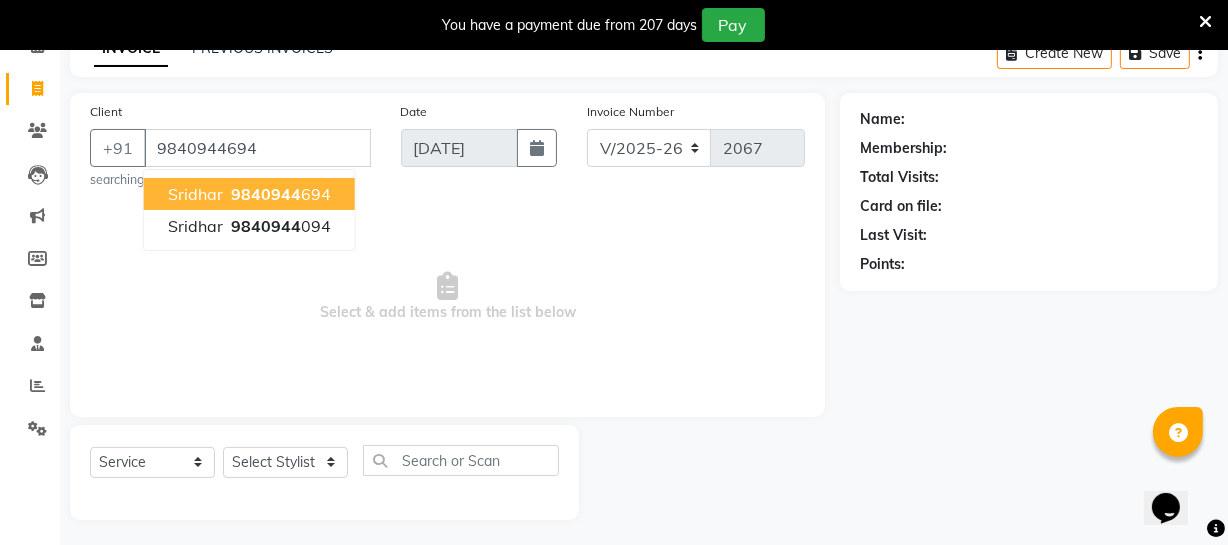 type on "9840944694" 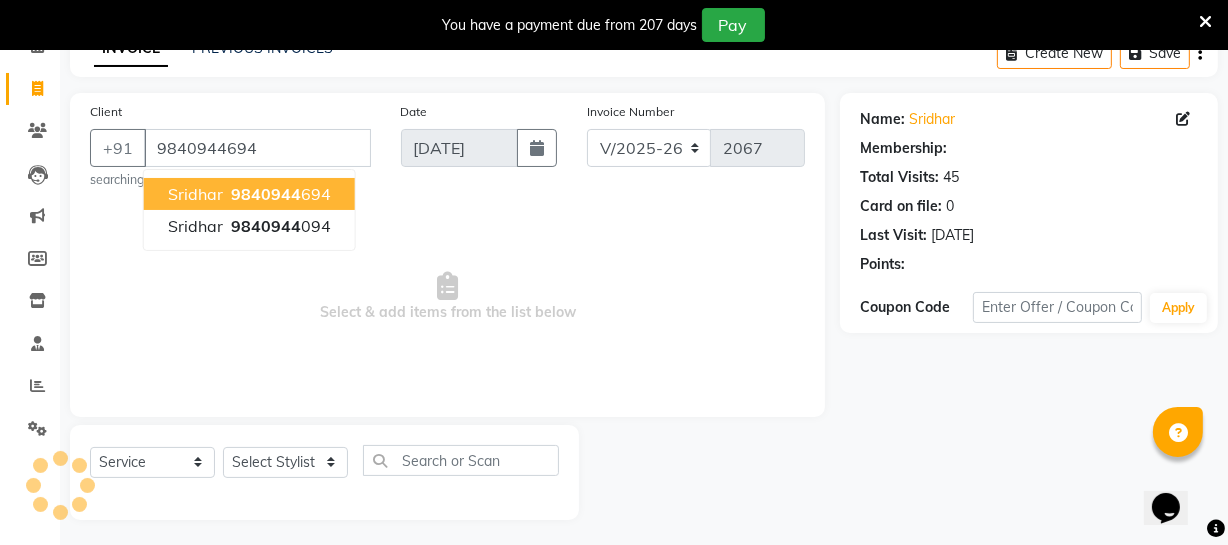select on "1: Object" 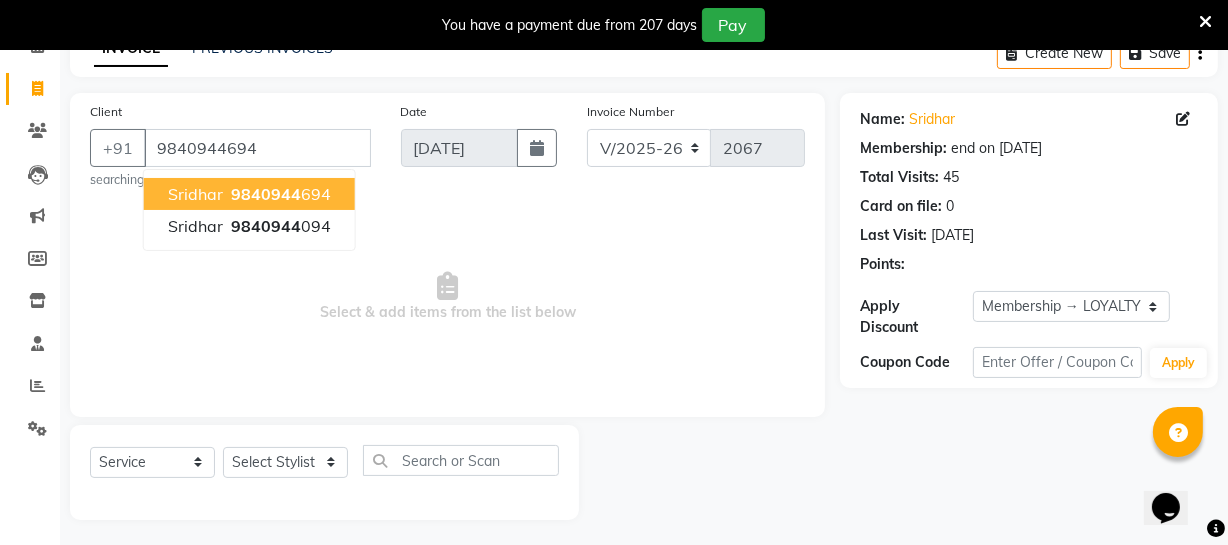 click on "9840944" at bounding box center [266, 194] 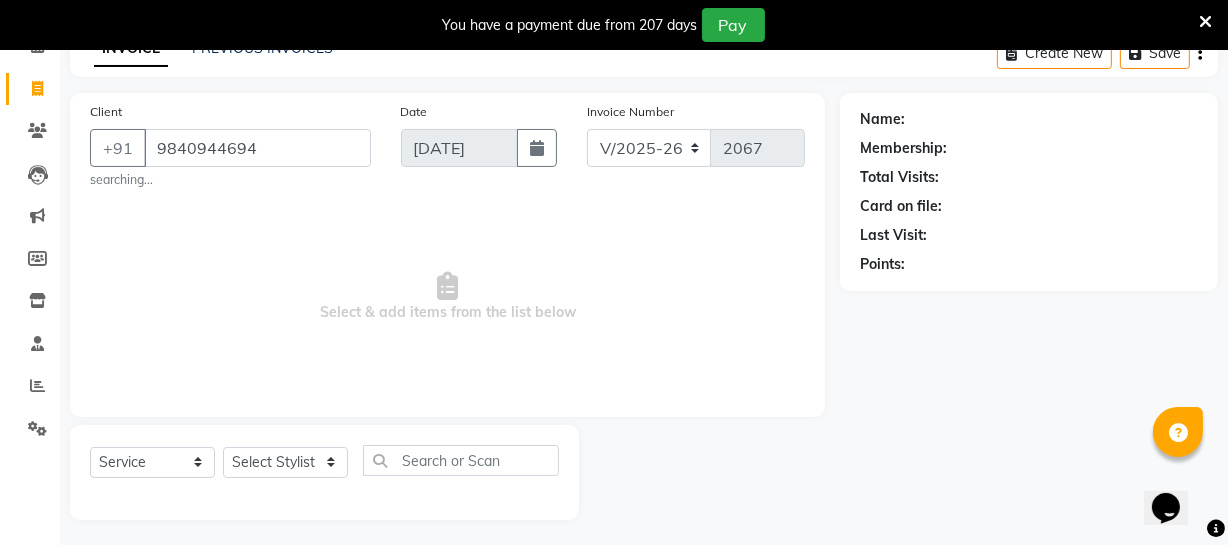 select on "1: Object" 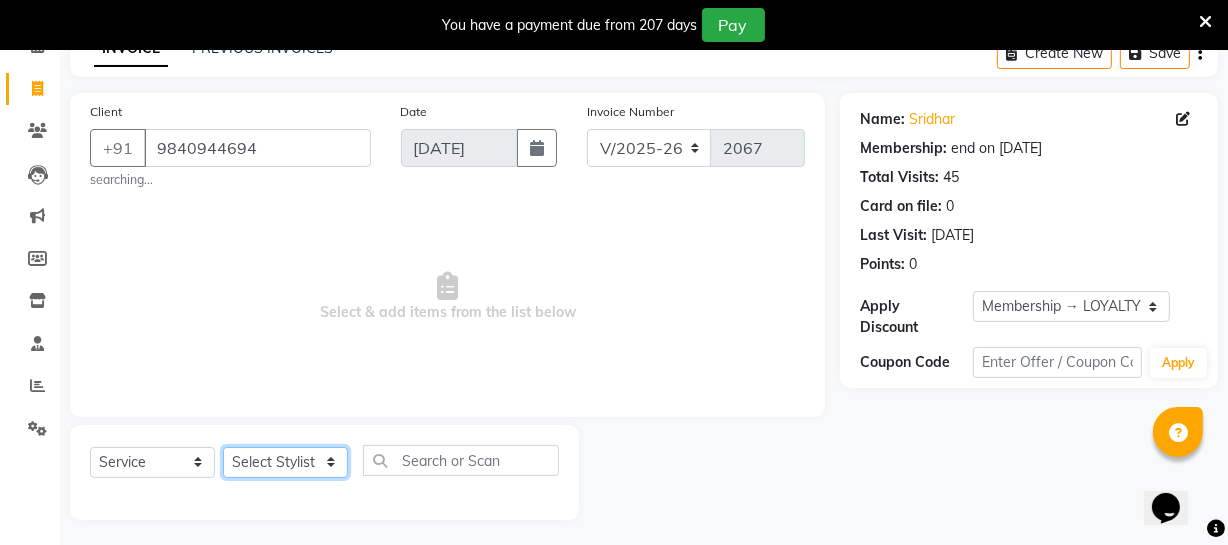 click on "Select Stylist [PERSON_NAME] [PERSON_NAME] [PERSON_NAME] [PERSON_NAME] [PERSON_NAME] [PERSON_NAME] Make up Mani Unisex Stylist [PERSON_NAME] [PERSON_NAME] [PERSON_NAME] Unisex Ramya [PERSON_NAME] Unisex [PERSON_NAME] [PERSON_NAME] [PERSON_NAME] Thiru Virtue Aesthetic Virtue Ambattur" 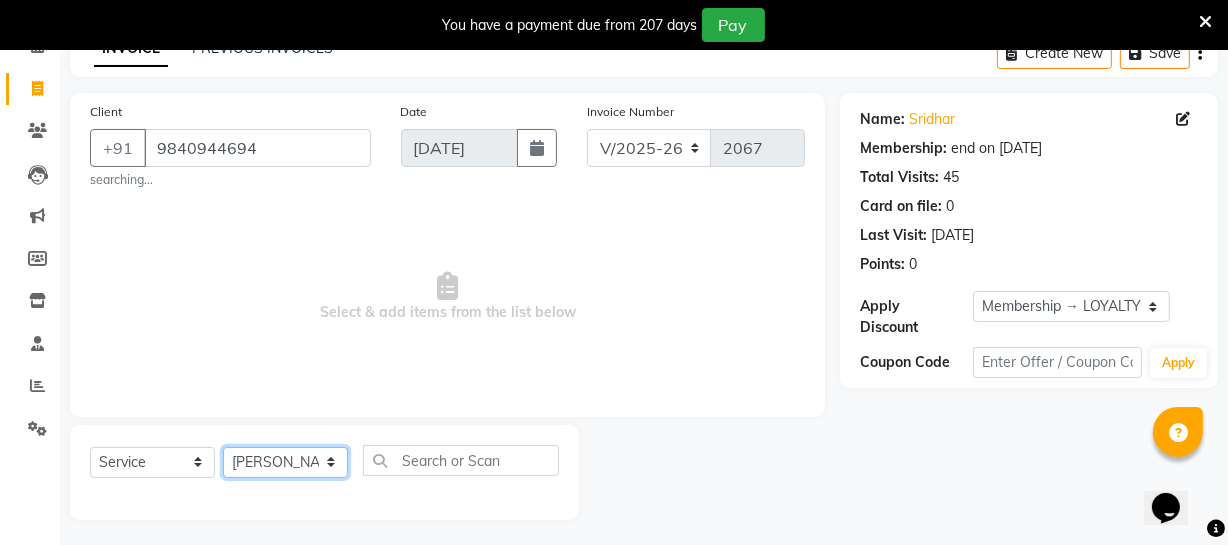 click on "Select Stylist [PERSON_NAME] [PERSON_NAME] [PERSON_NAME] [PERSON_NAME] [PERSON_NAME] [PERSON_NAME] Make up Mani Unisex Stylist [PERSON_NAME] [PERSON_NAME] [PERSON_NAME] Unisex Ramya [PERSON_NAME] Unisex [PERSON_NAME] [PERSON_NAME] [PERSON_NAME] Thiru Virtue Aesthetic Virtue Ambattur" 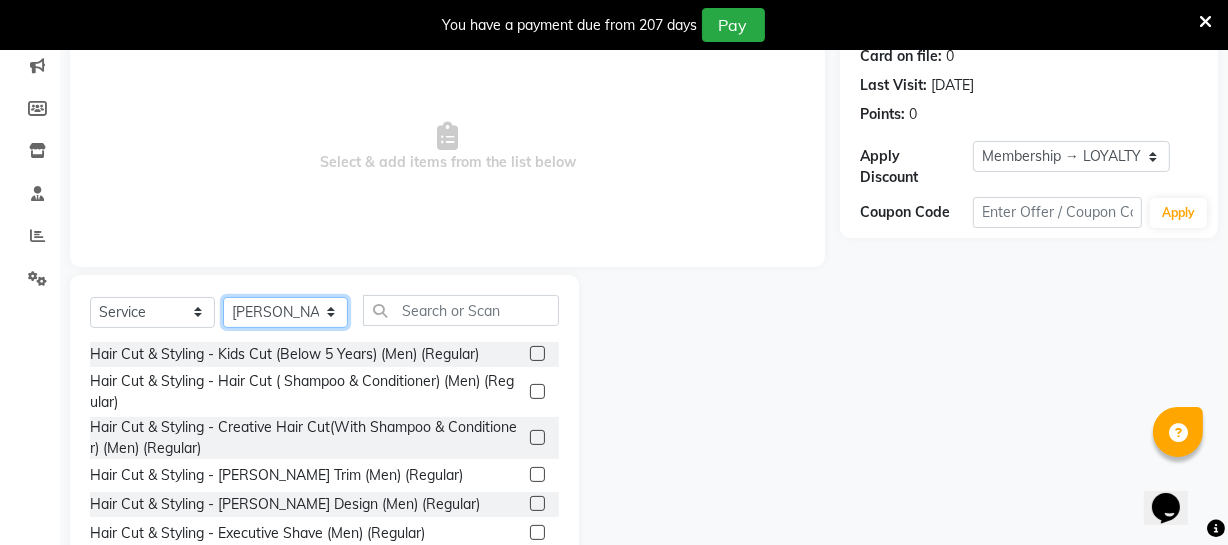 scroll, scrollTop: 289, scrollLeft: 0, axis: vertical 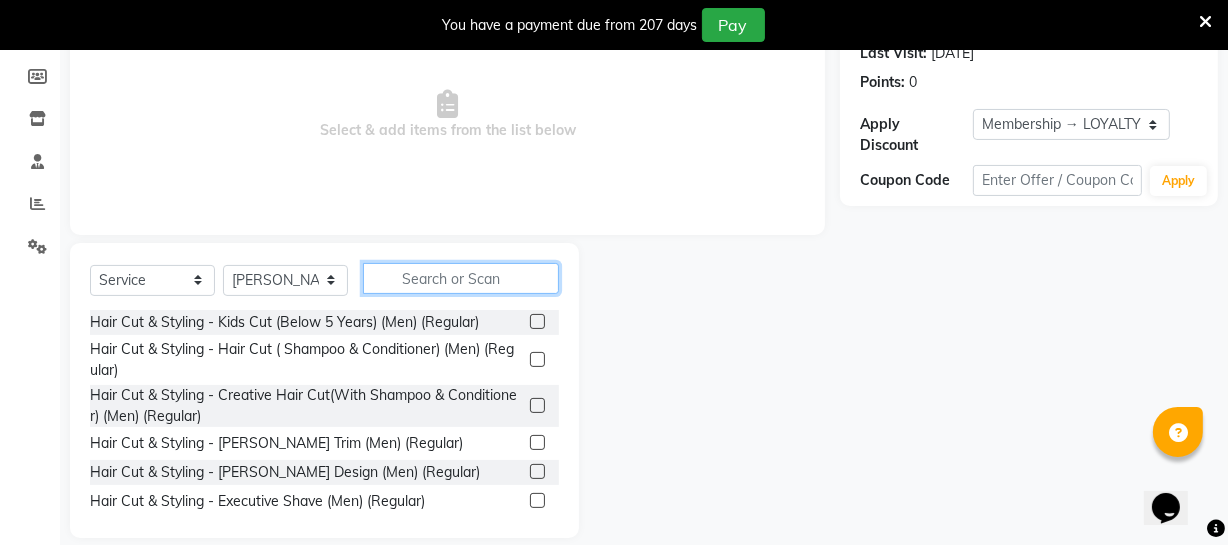 click 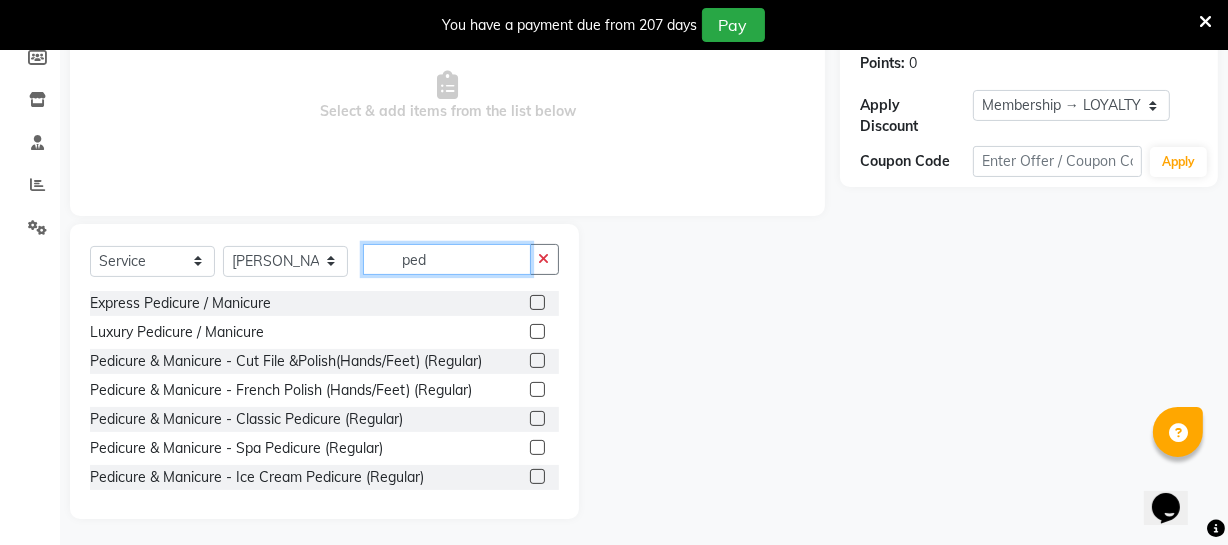 scroll, scrollTop: 313, scrollLeft: 0, axis: vertical 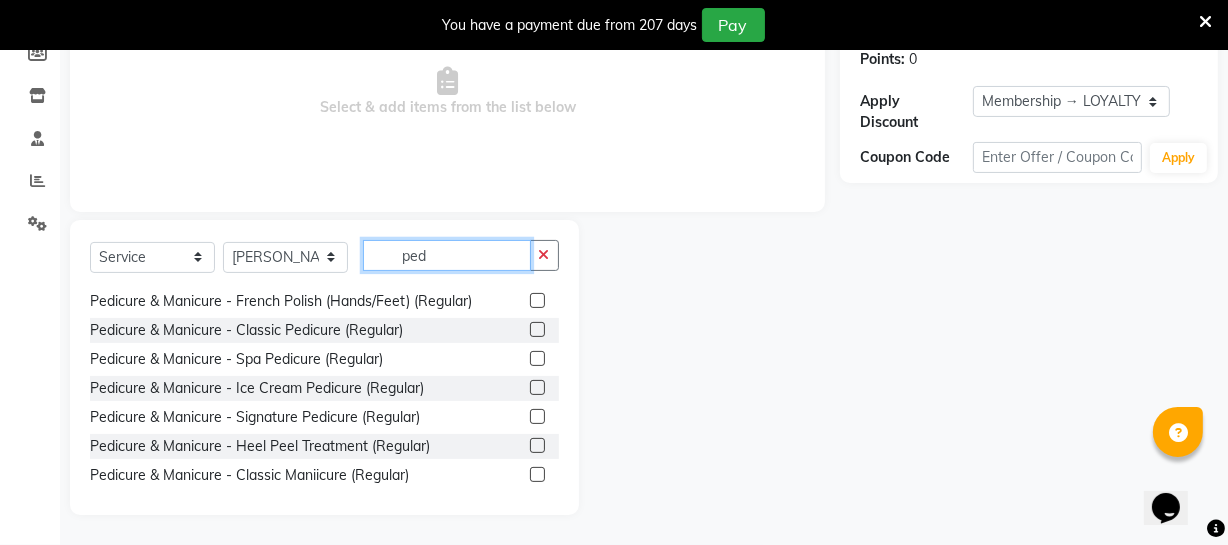 type on "ped" 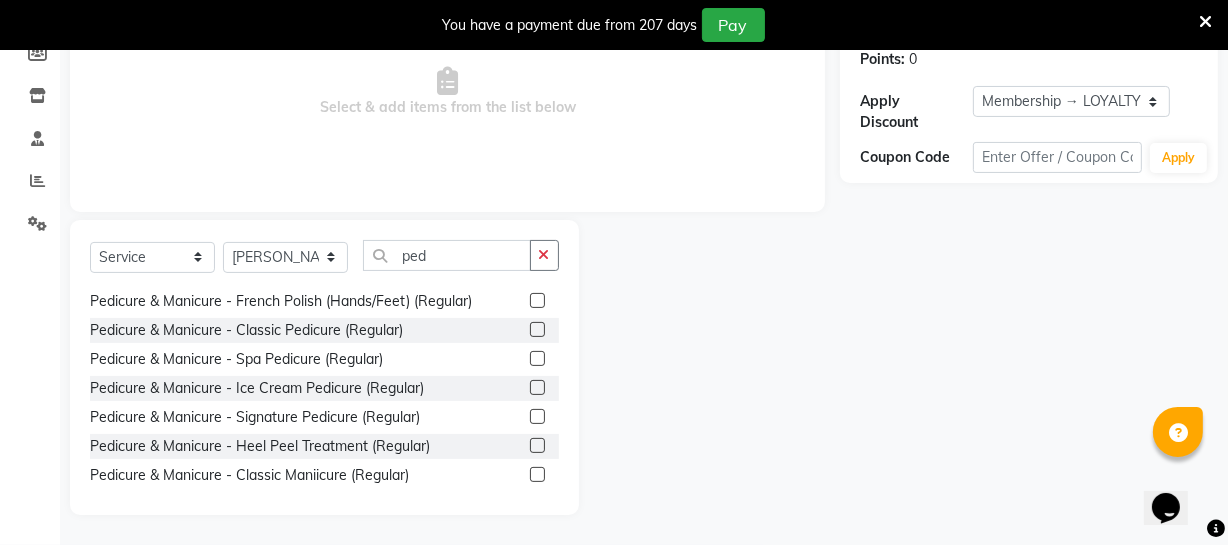 click 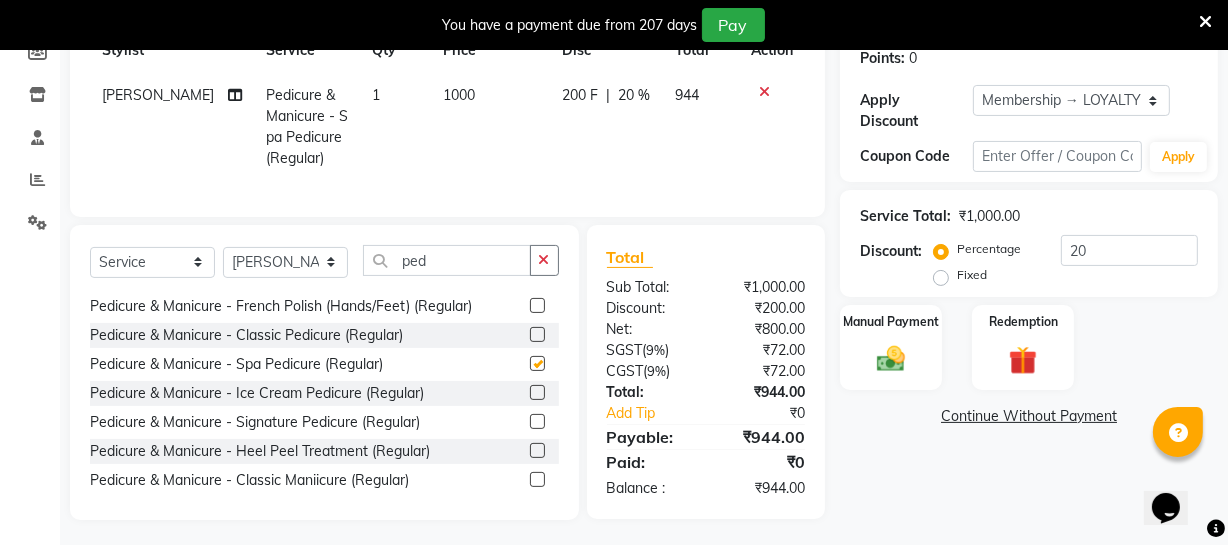 checkbox on "false" 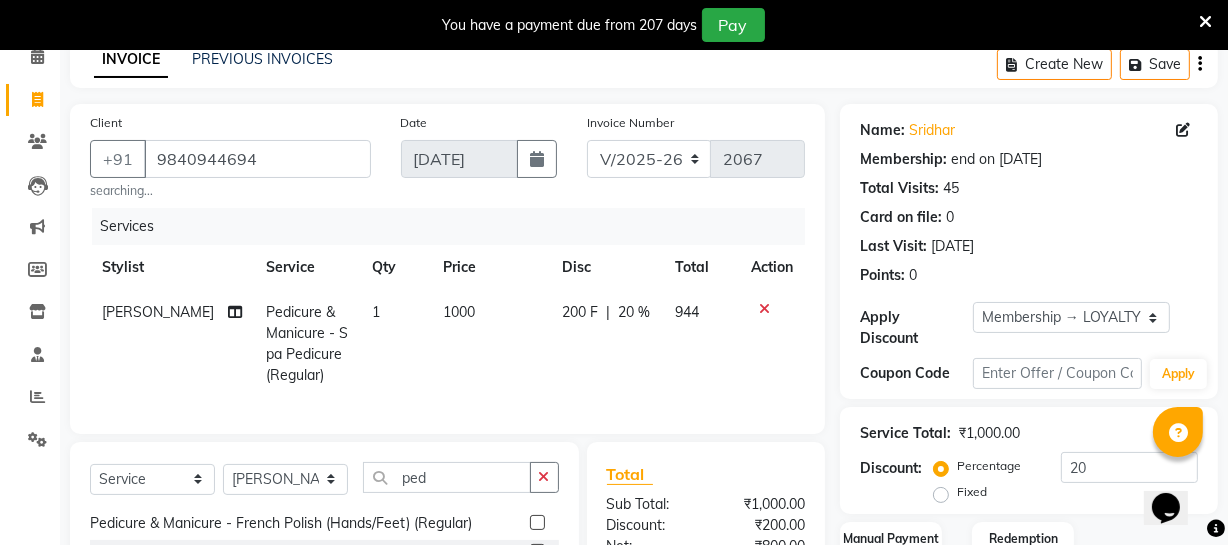 scroll, scrollTop: 40, scrollLeft: 0, axis: vertical 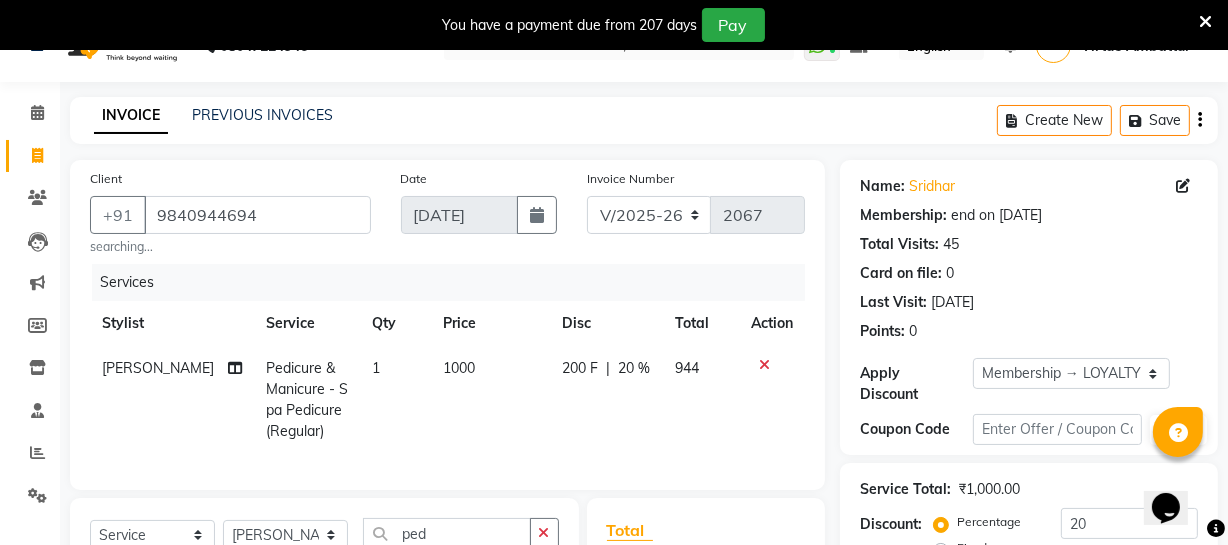click on "1000" 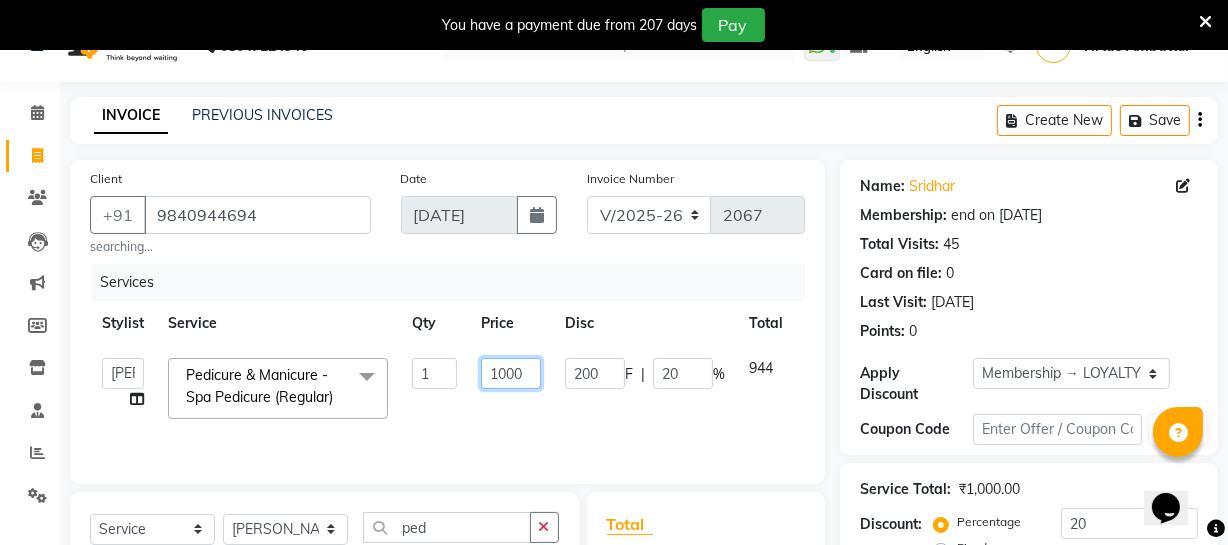 click on "1000" 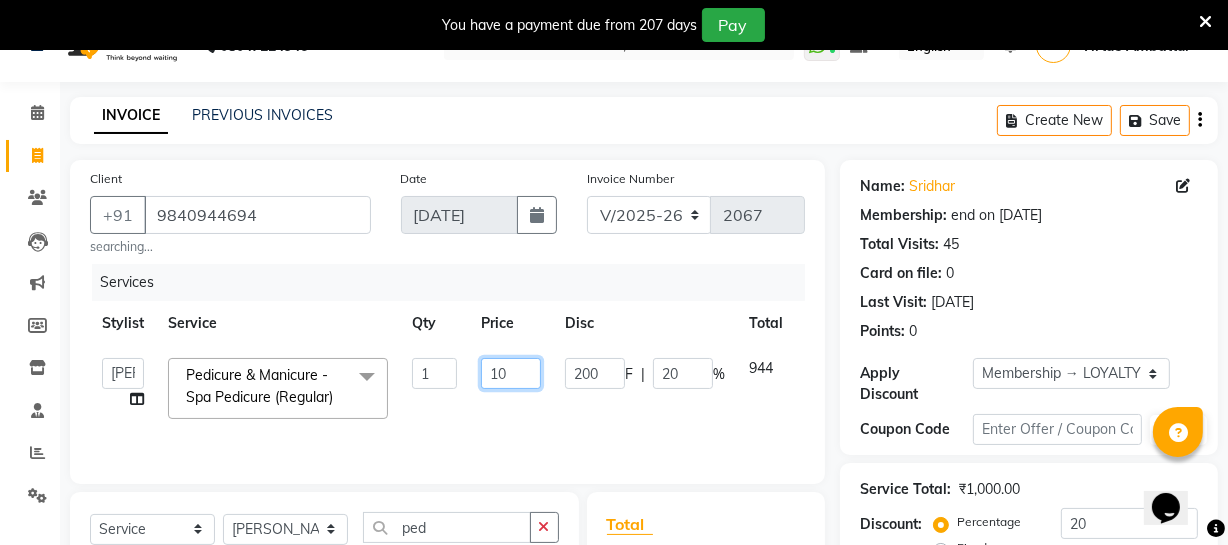 type on "1" 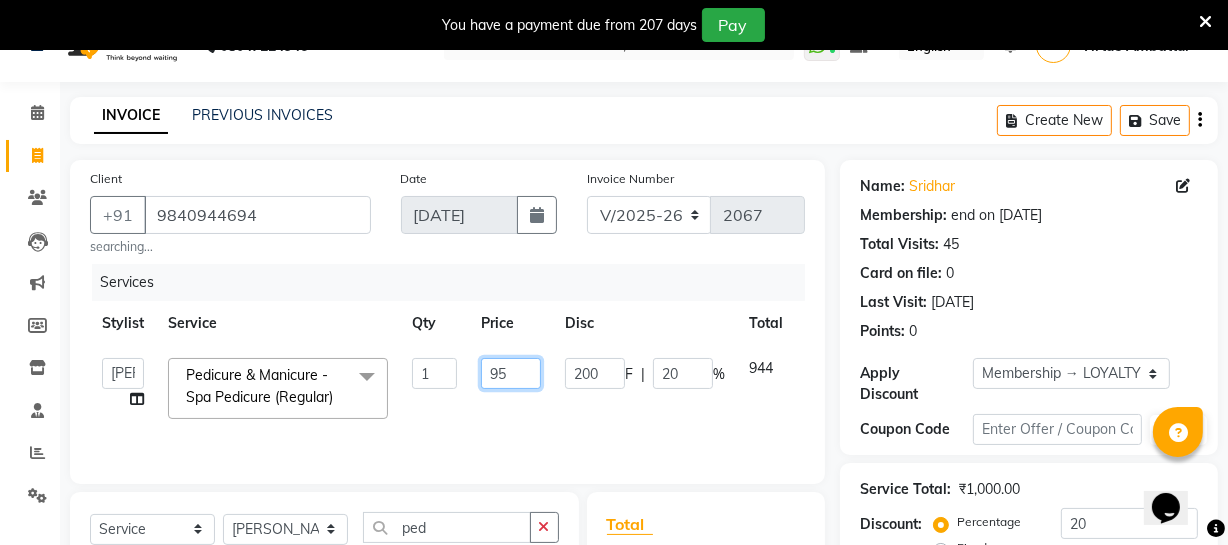 type on "950" 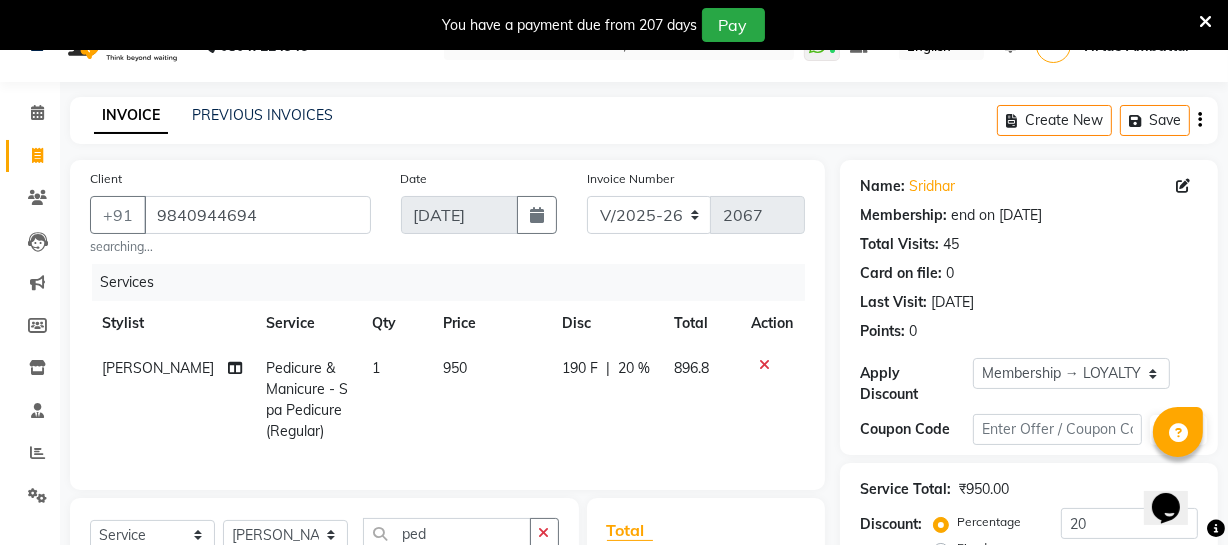 click on "Services Stylist Service Qty Price Disc Total Action Sathya Pedicure & Manicure - Spa Pedicure  (Regular) 1 950 190 F | 20 % 896.8" 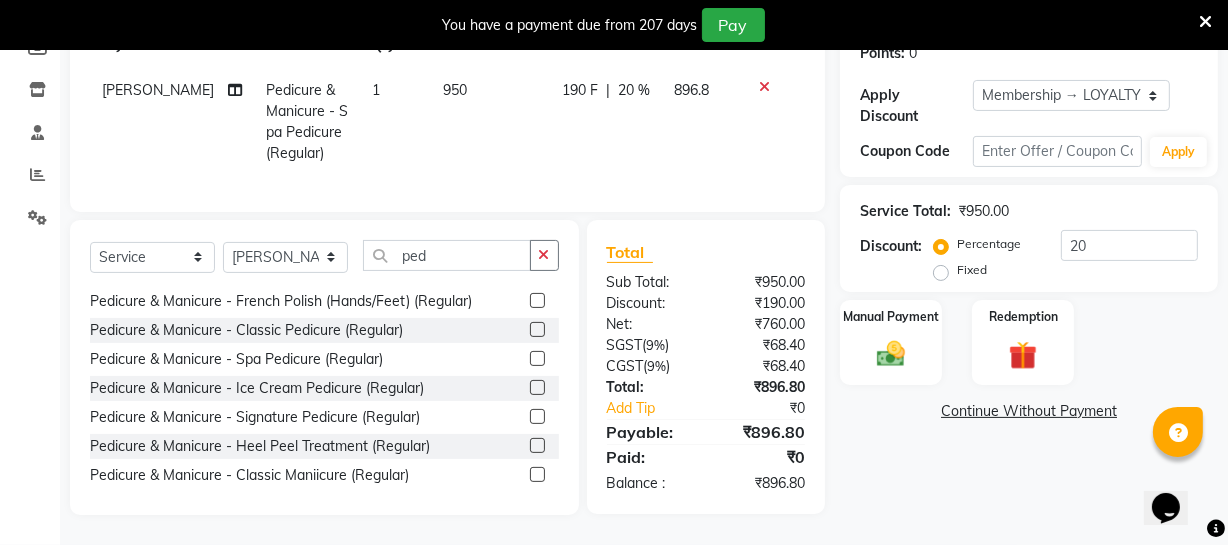 scroll, scrollTop: 332, scrollLeft: 0, axis: vertical 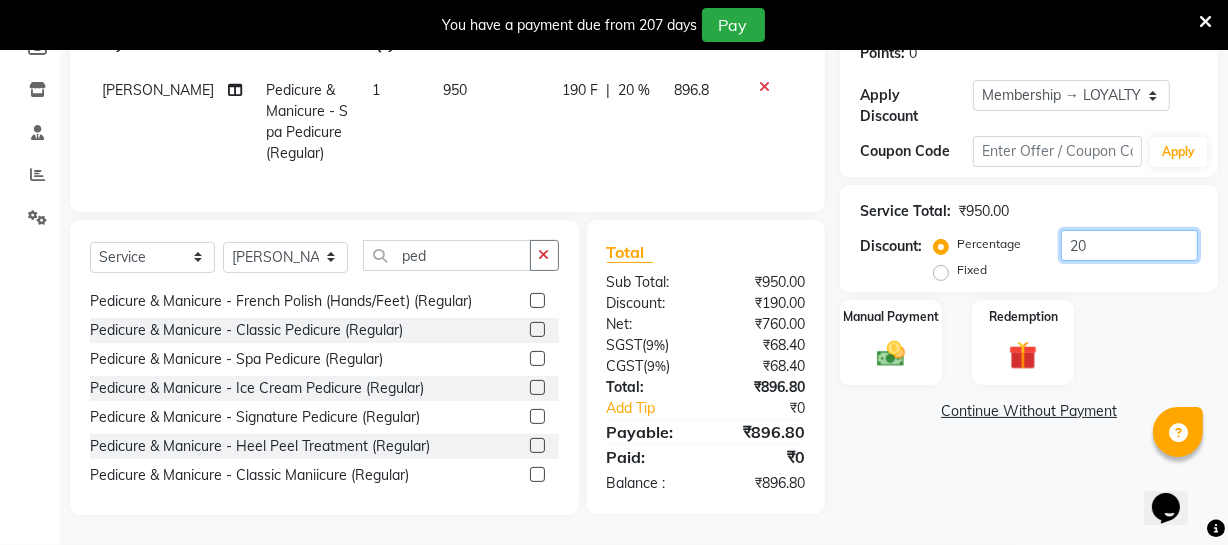 click on "20" 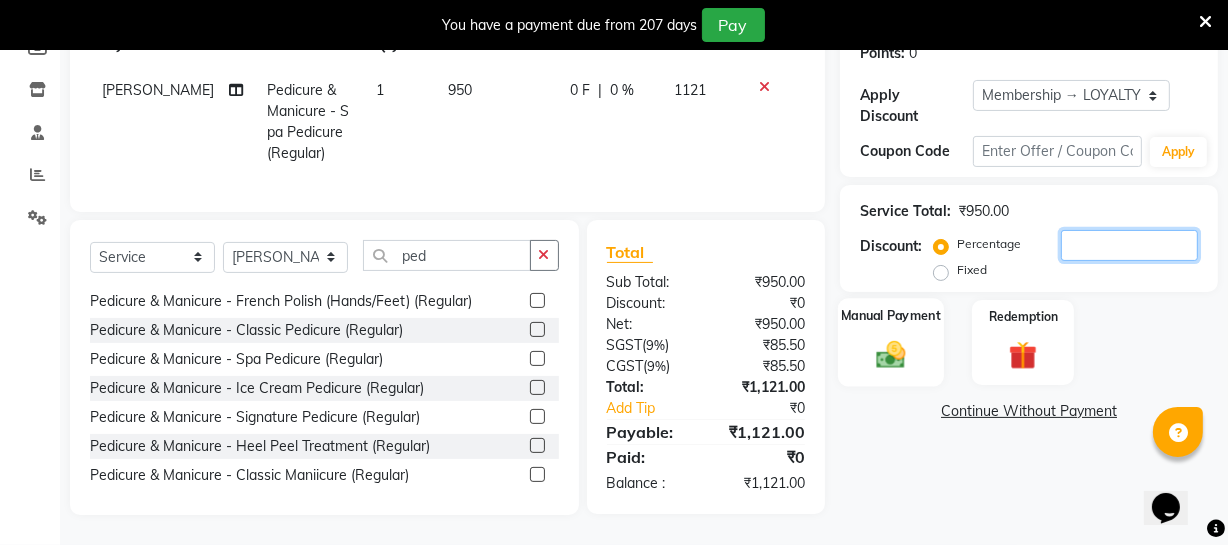 type 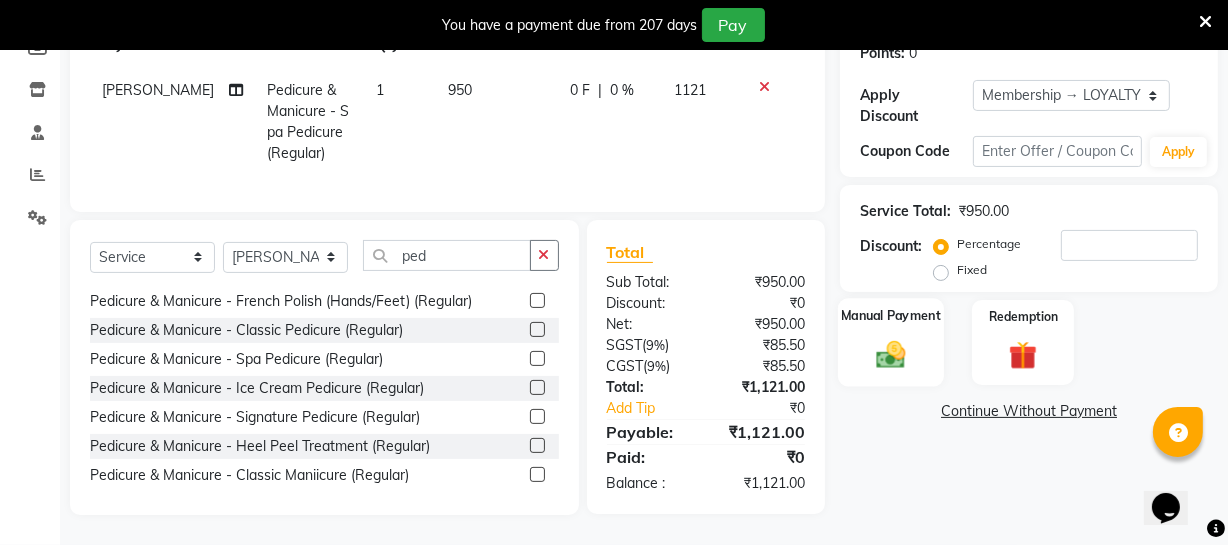 click 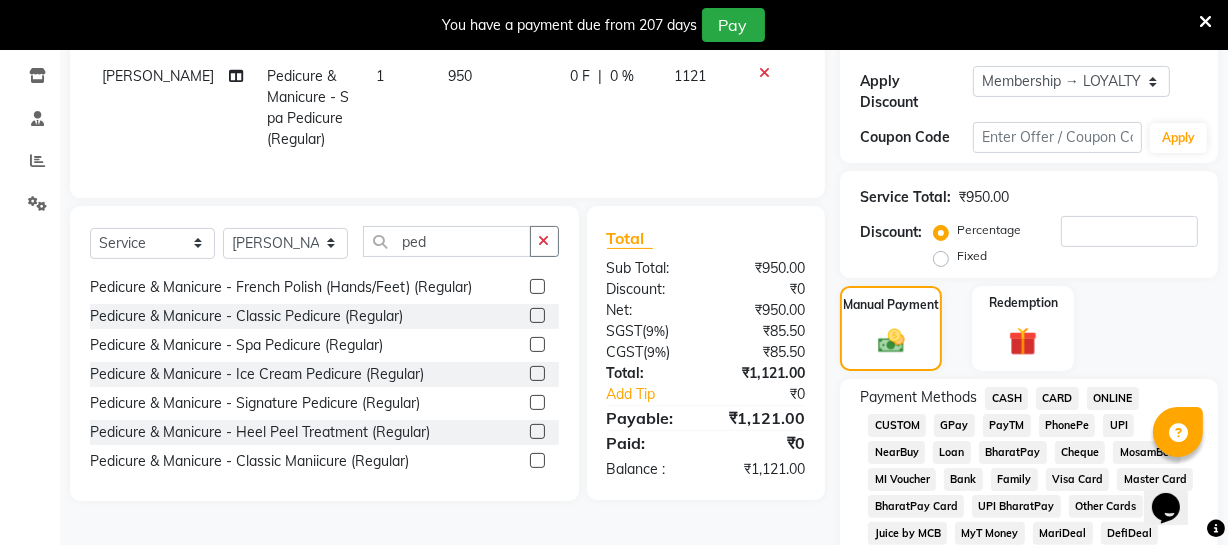 click on "CARD" 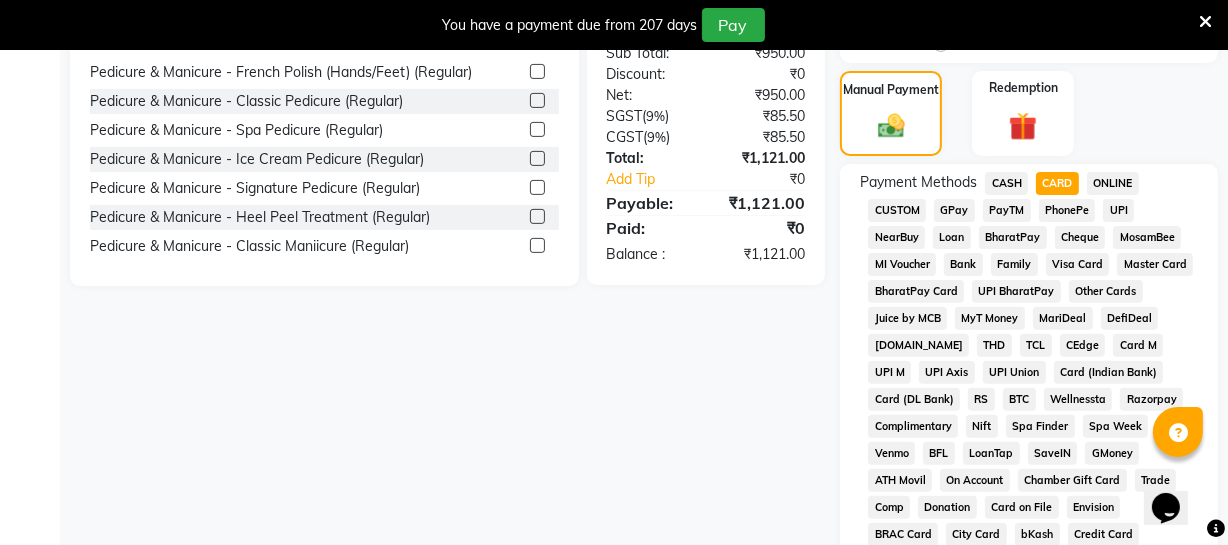 scroll, scrollTop: 1088, scrollLeft: 0, axis: vertical 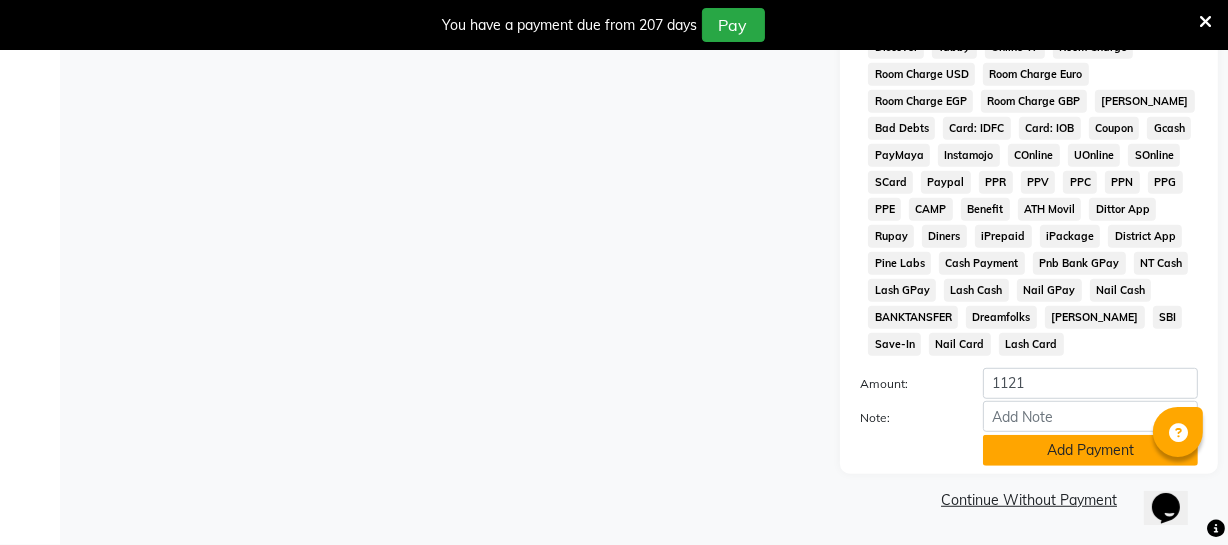 click on "Add Payment" 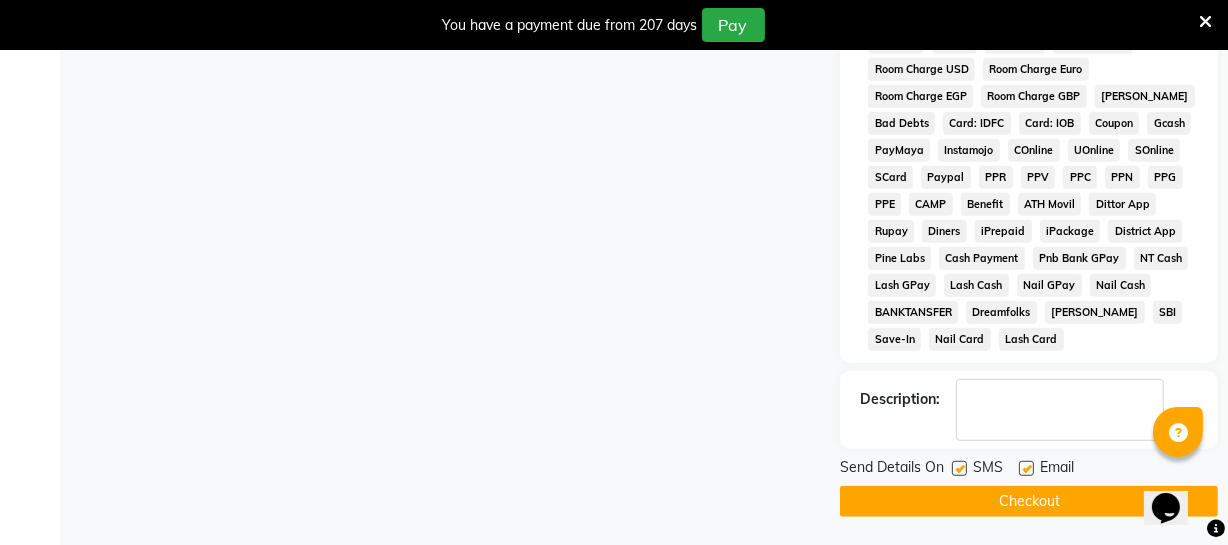 scroll, scrollTop: 1094, scrollLeft: 0, axis: vertical 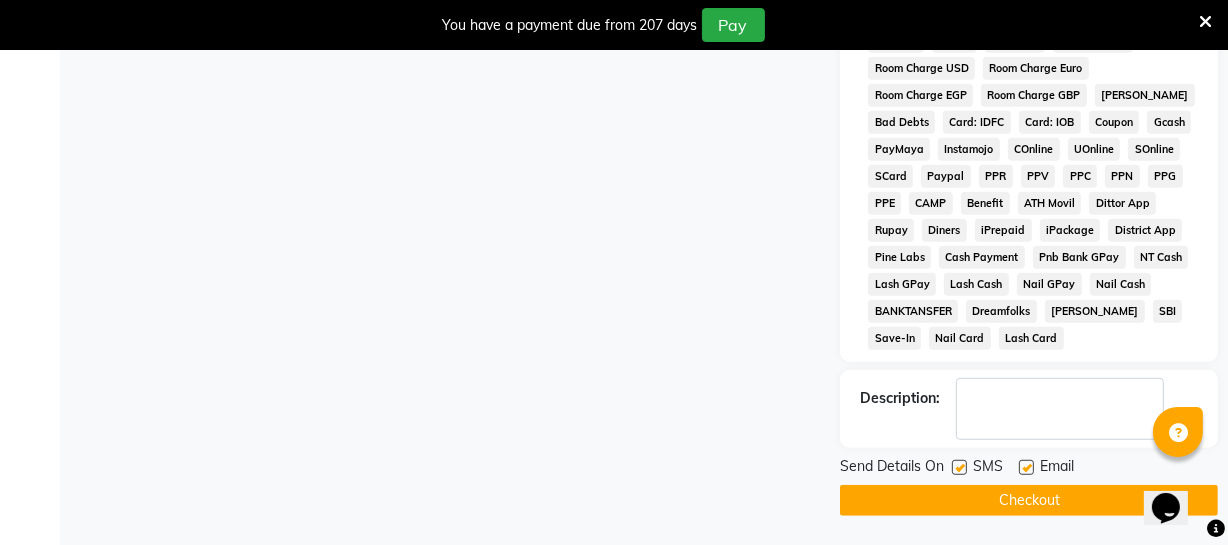 click on "Checkout" 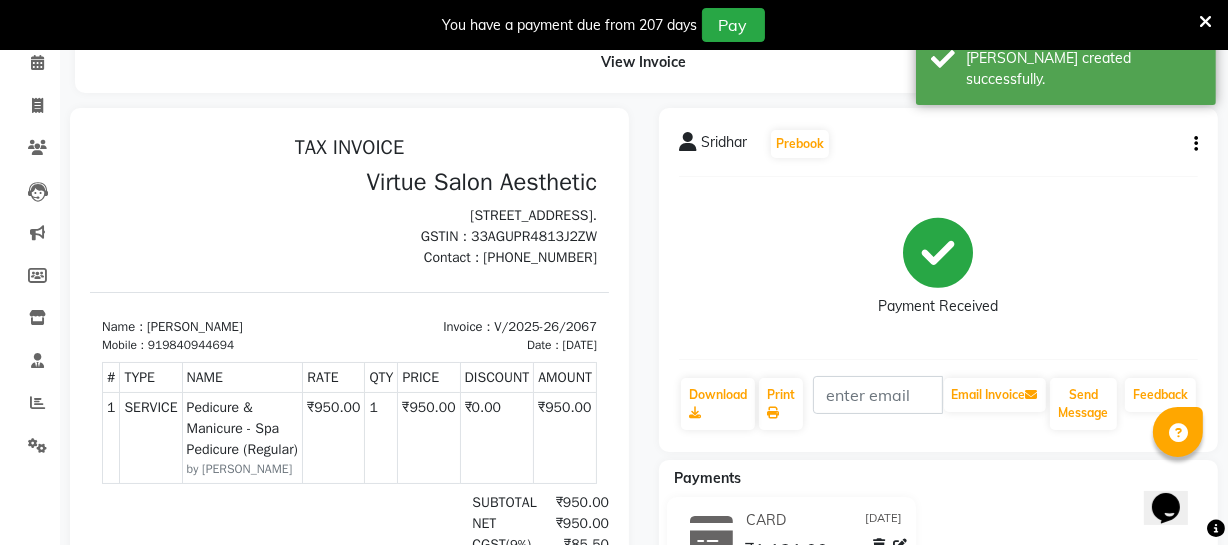 scroll, scrollTop: 0, scrollLeft: 0, axis: both 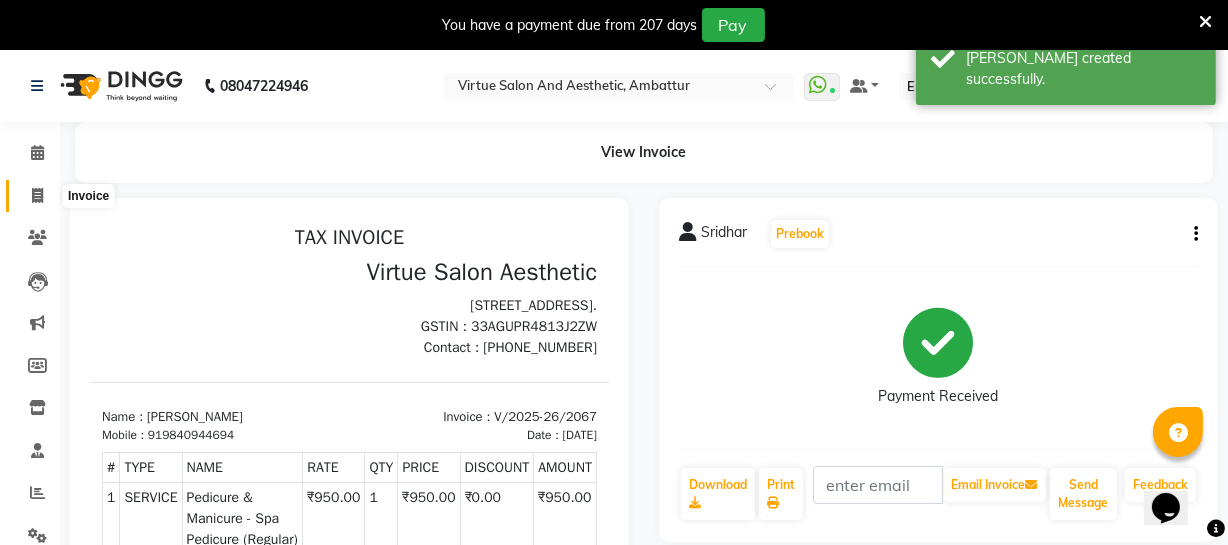 click 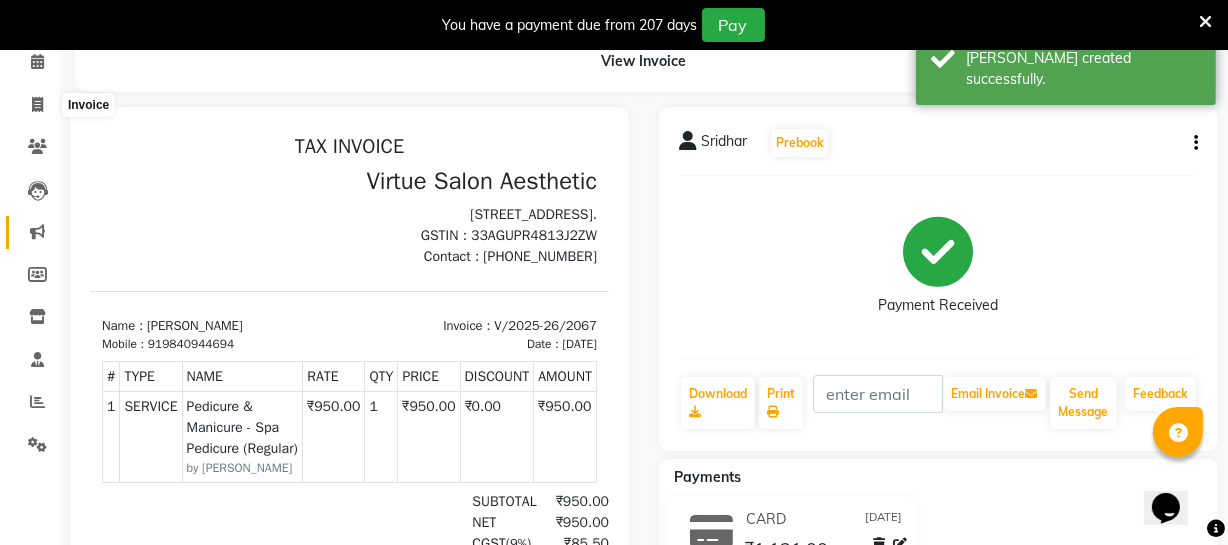 select on "service" 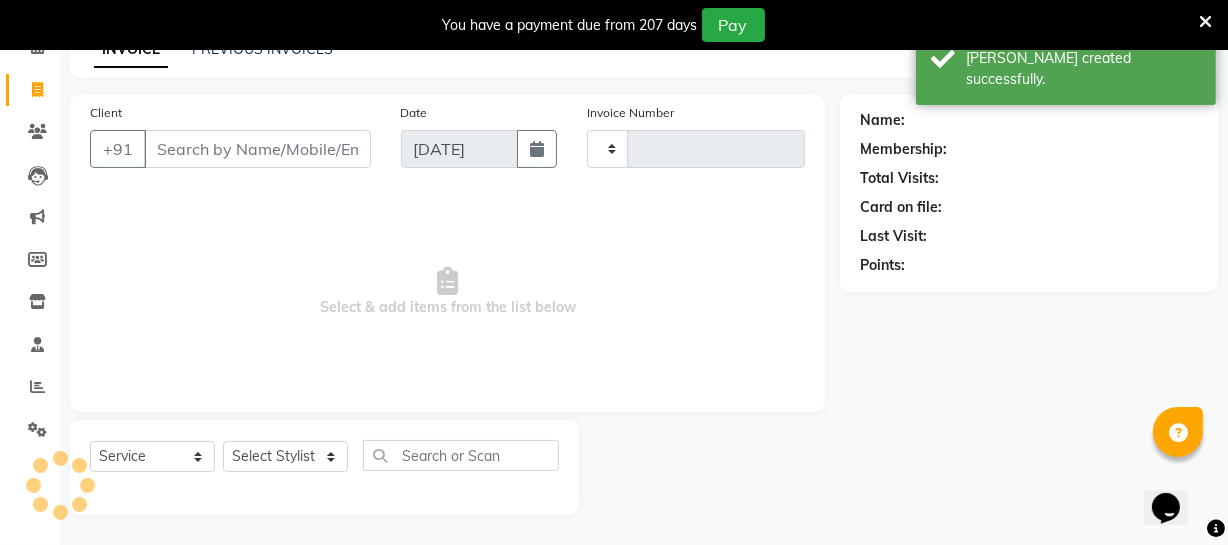 type on "2068" 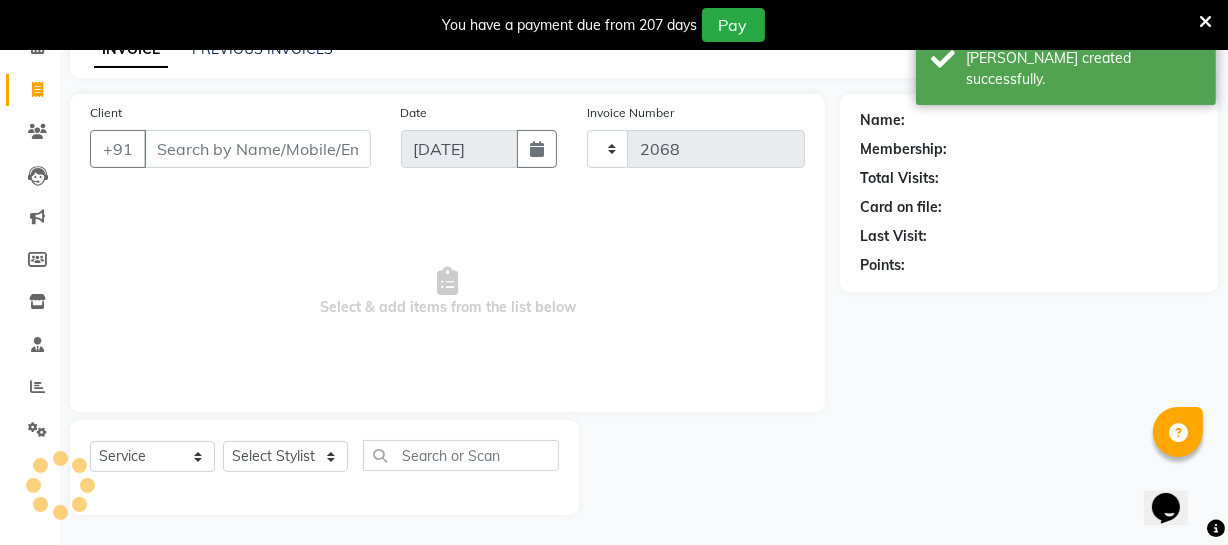 select on "5237" 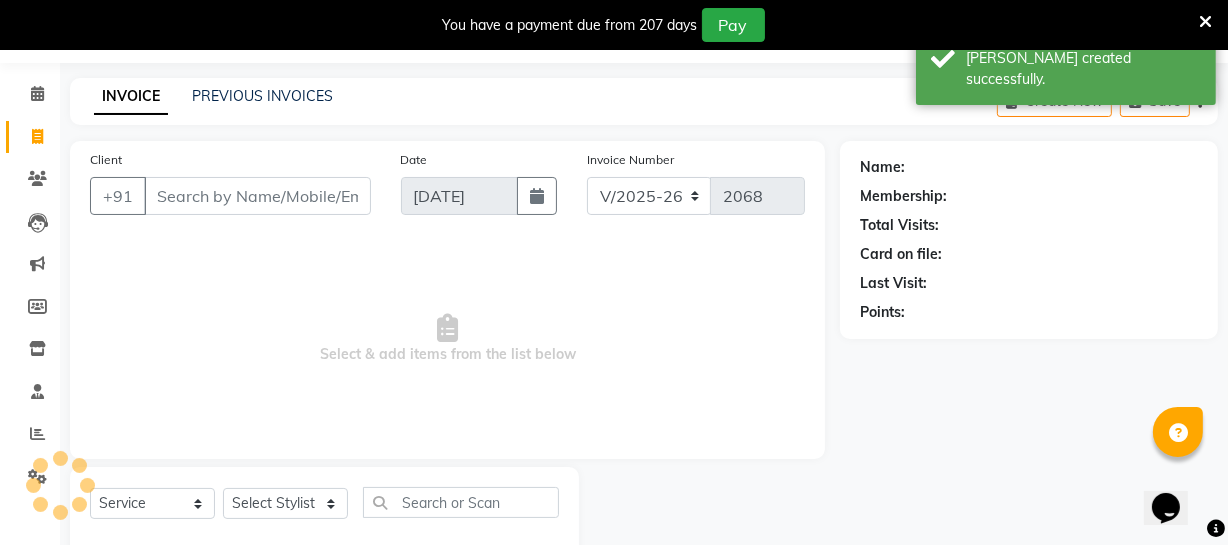 scroll, scrollTop: 16, scrollLeft: 0, axis: vertical 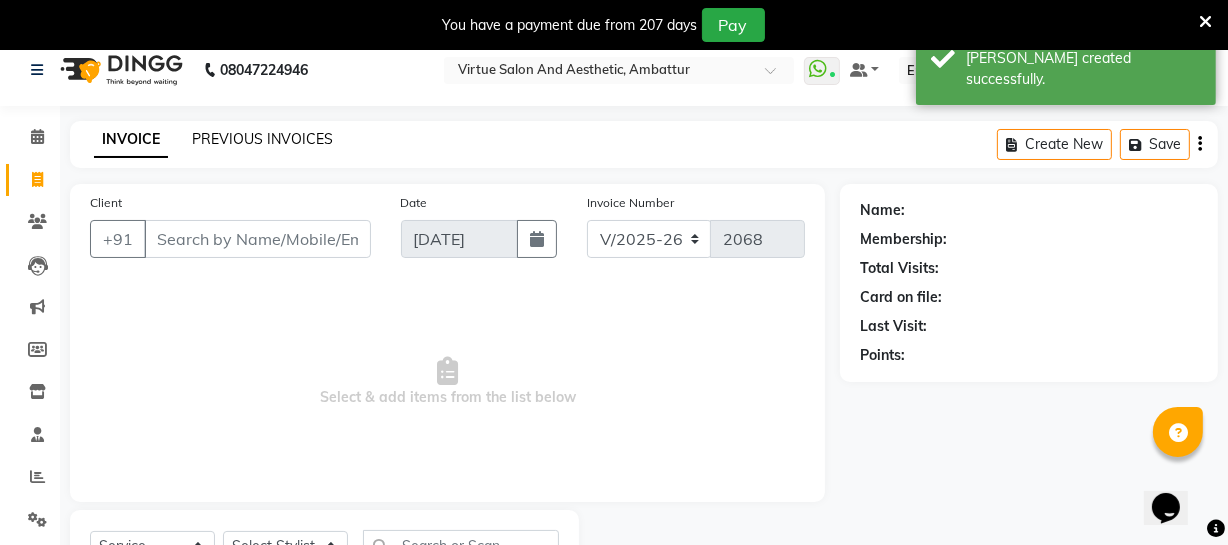 click on "PREVIOUS INVOICES" 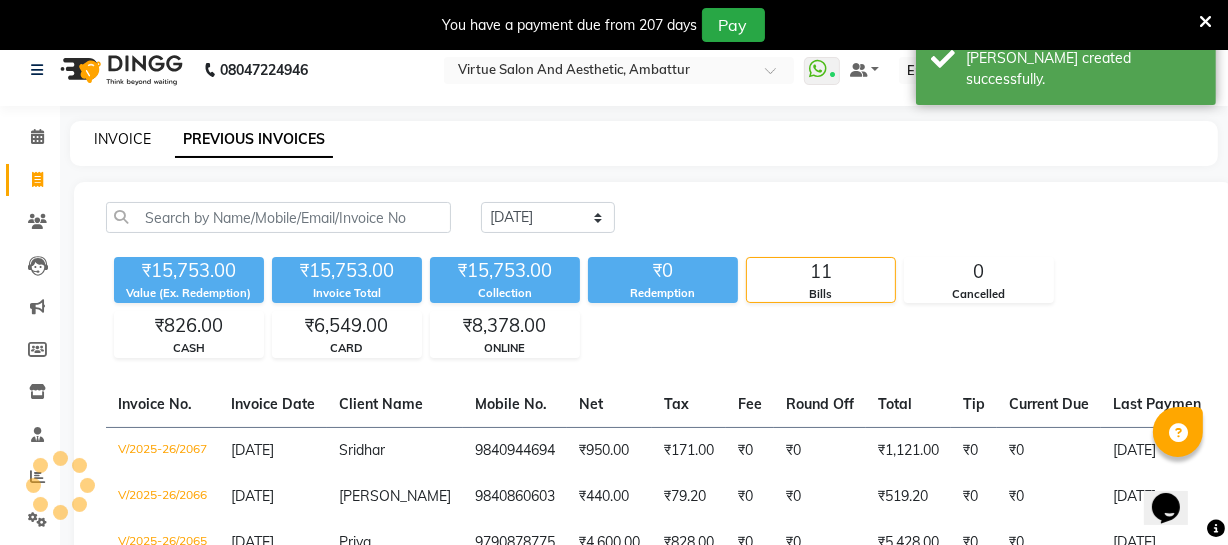 click on "INVOICE" 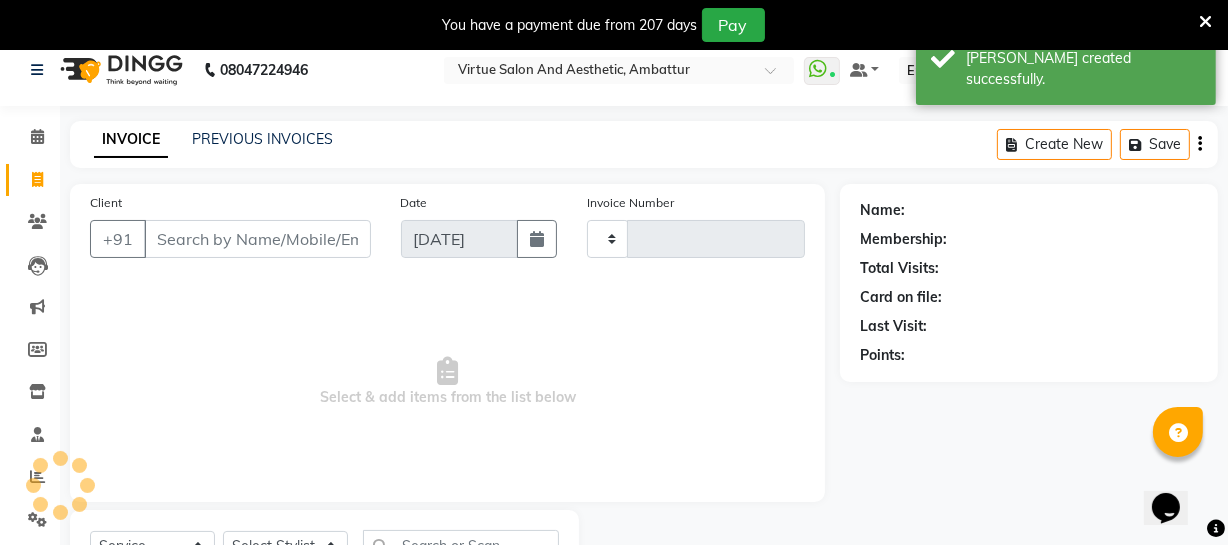 scroll, scrollTop: 107, scrollLeft: 0, axis: vertical 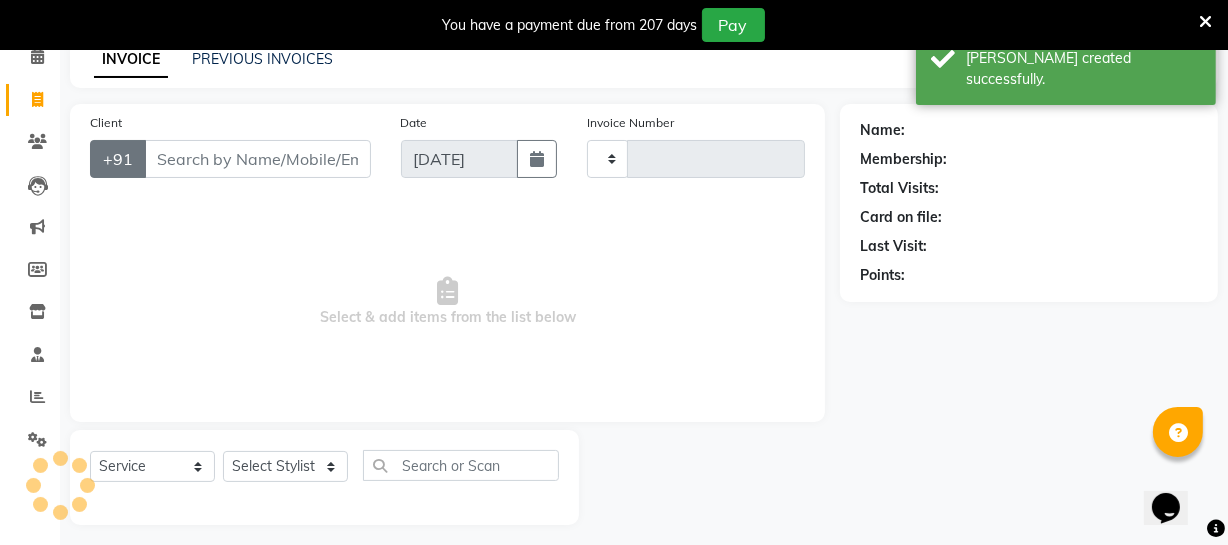type on "2068" 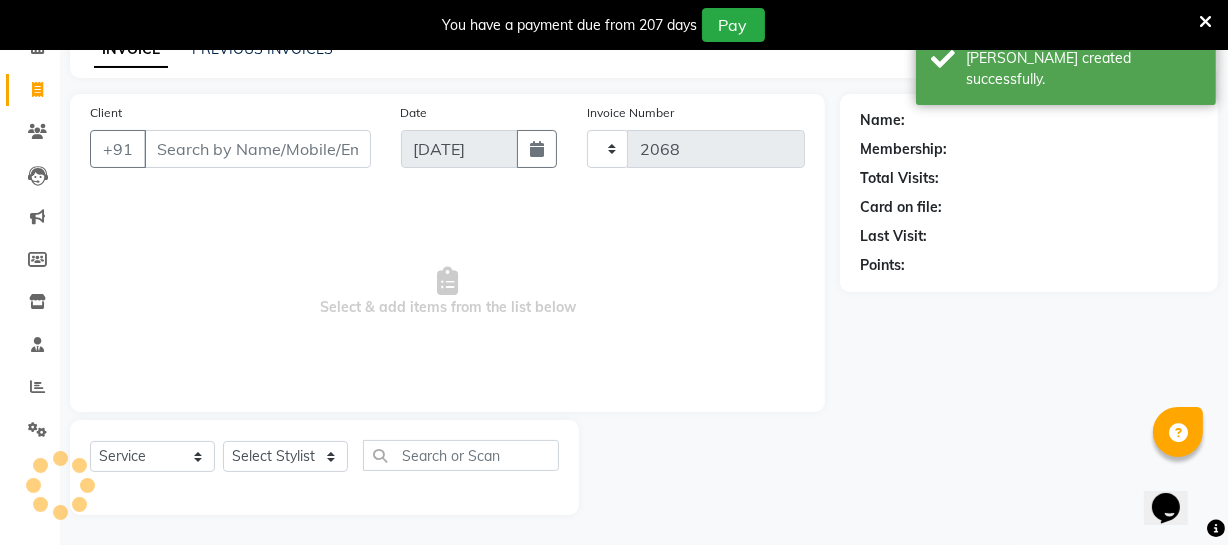 select on "5237" 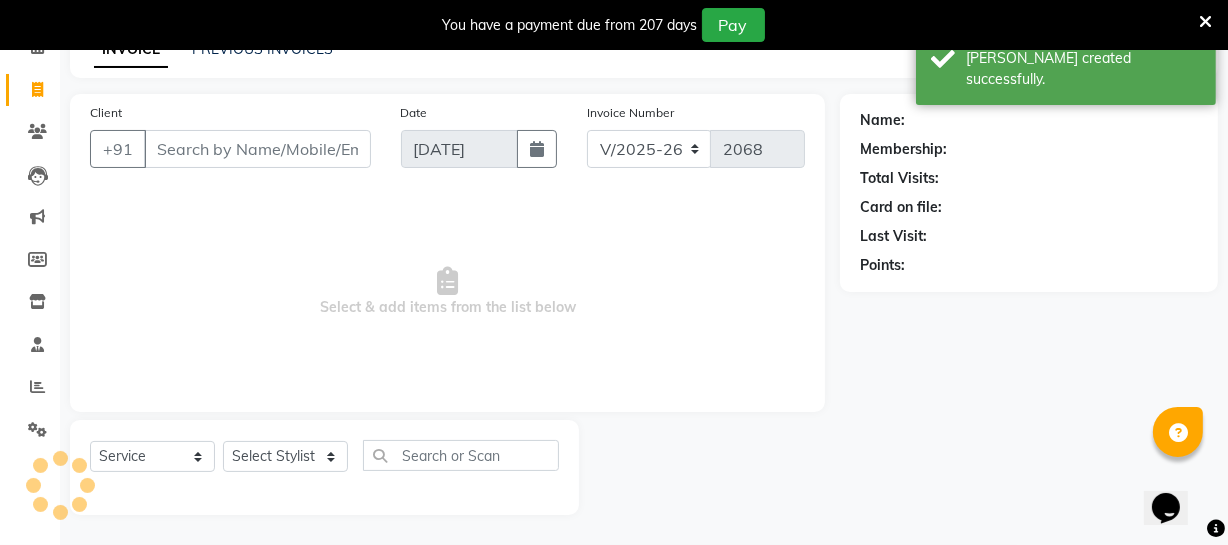 drag, startPoint x: 214, startPoint y: 153, endPoint x: 219, endPoint y: 143, distance: 11.18034 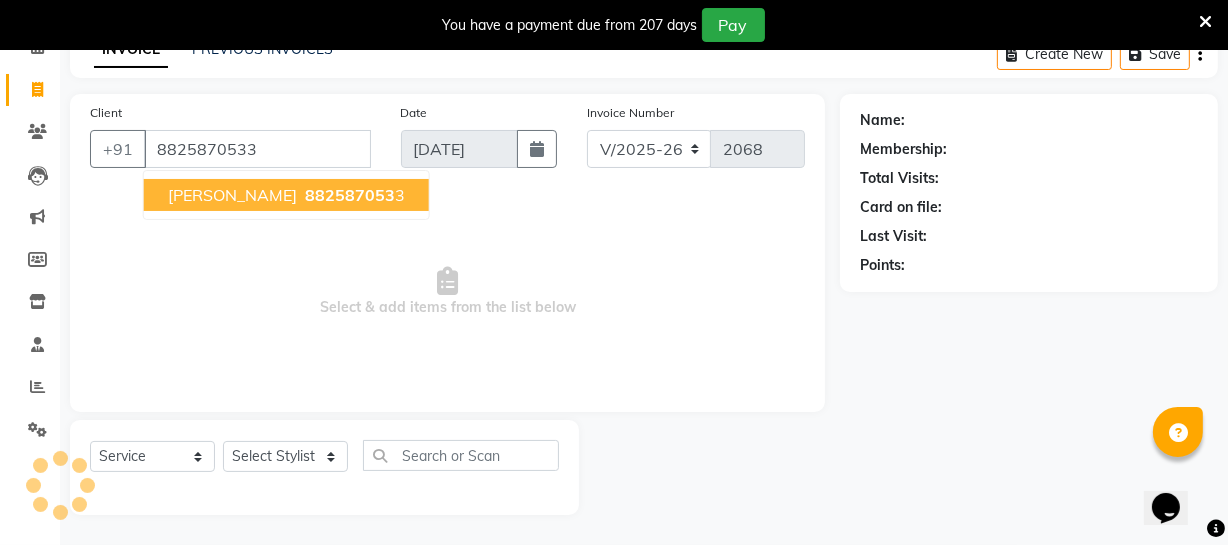 type on "8825870533" 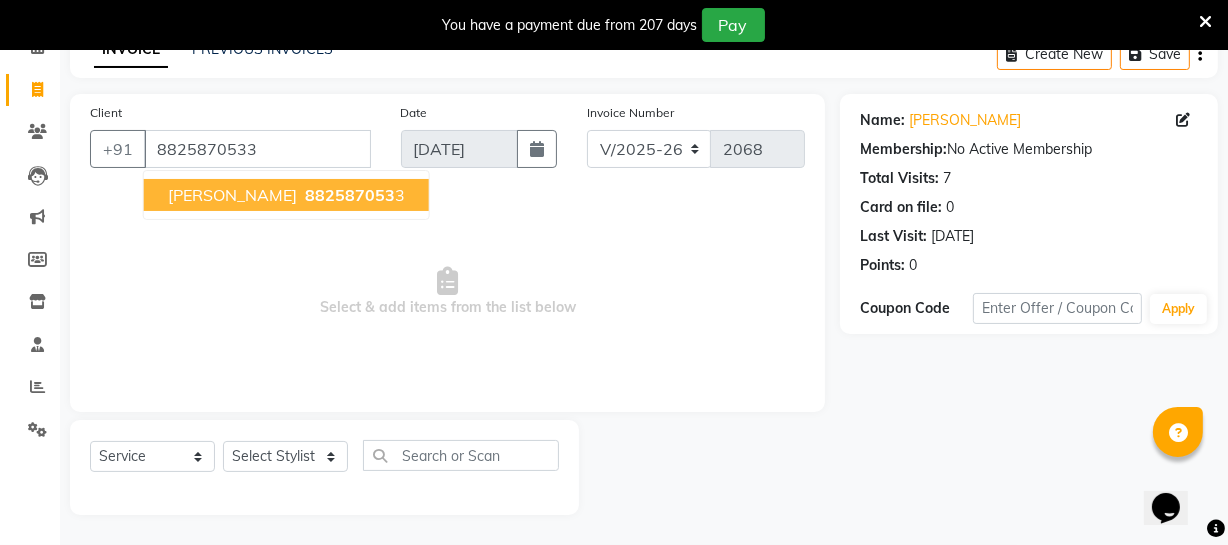 click on "882587053" at bounding box center [350, 195] 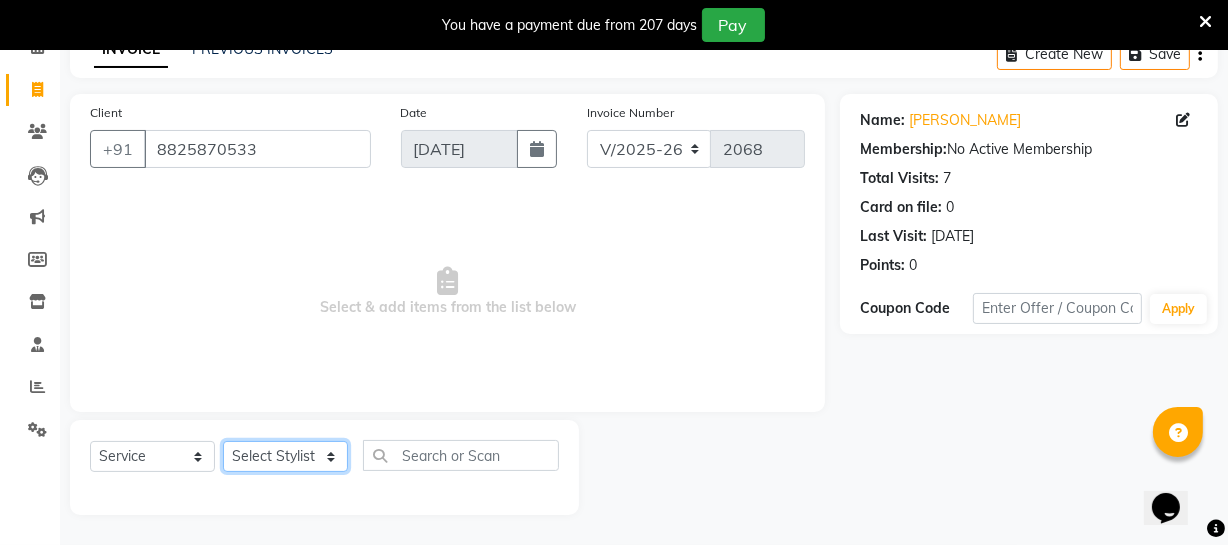 click on "Select Stylist [PERSON_NAME] [PERSON_NAME] [PERSON_NAME] [PERSON_NAME] [PERSON_NAME] [PERSON_NAME] Make up Mani Unisex Stylist [PERSON_NAME] [PERSON_NAME] [PERSON_NAME] Unisex Ramya [PERSON_NAME] Unisex [PERSON_NAME] [PERSON_NAME] [PERSON_NAME] Thiru Virtue Aesthetic Virtue Ambattur" 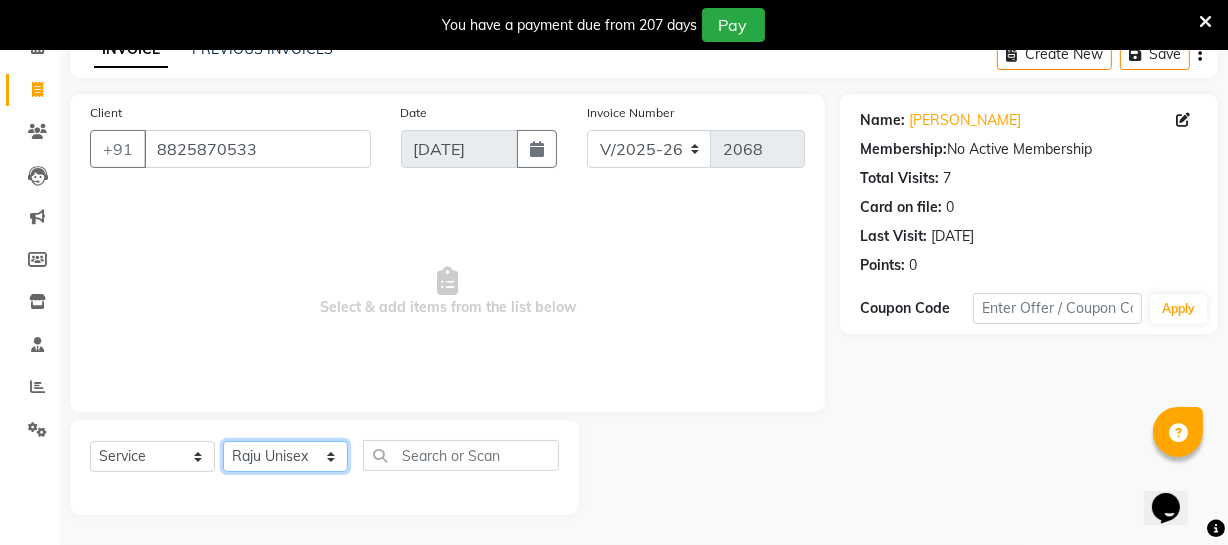 click on "Select Stylist [PERSON_NAME] [PERSON_NAME] [PERSON_NAME] [PERSON_NAME] [PERSON_NAME] [PERSON_NAME] Make up Mani Unisex Stylist [PERSON_NAME] [PERSON_NAME] [PERSON_NAME] Unisex Ramya [PERSON_NAME] Unisex [PERSON_NAME] [PERSON_NAME] [PERSON_NAME] Thiru Virtue Aesthetic Virtue Ambattur" 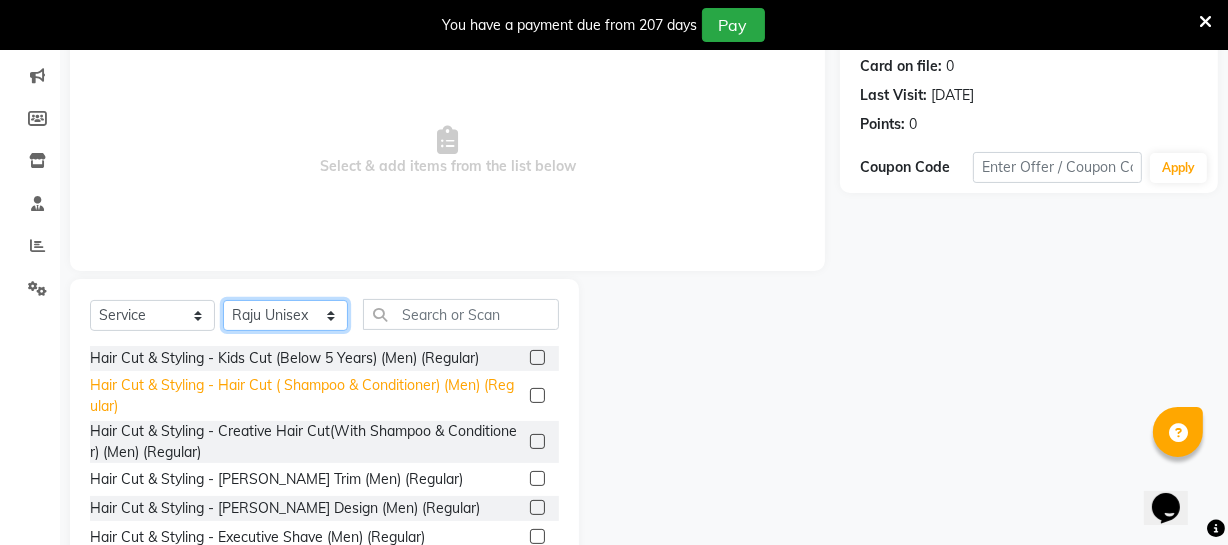 scroll, scrollTop: 307, scrollLeft: 0, axis: vertical 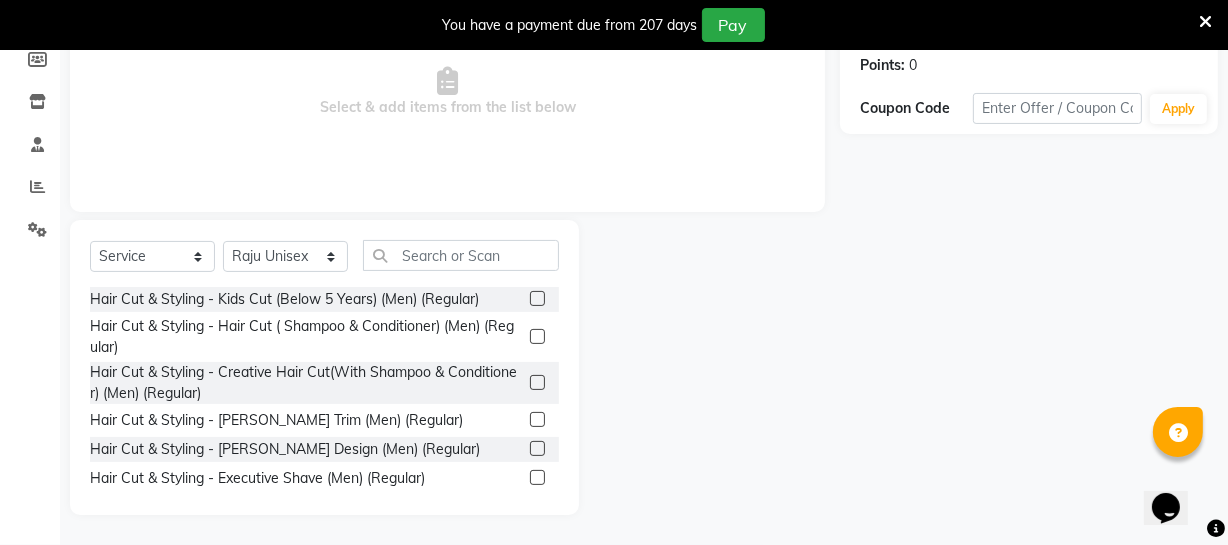 click 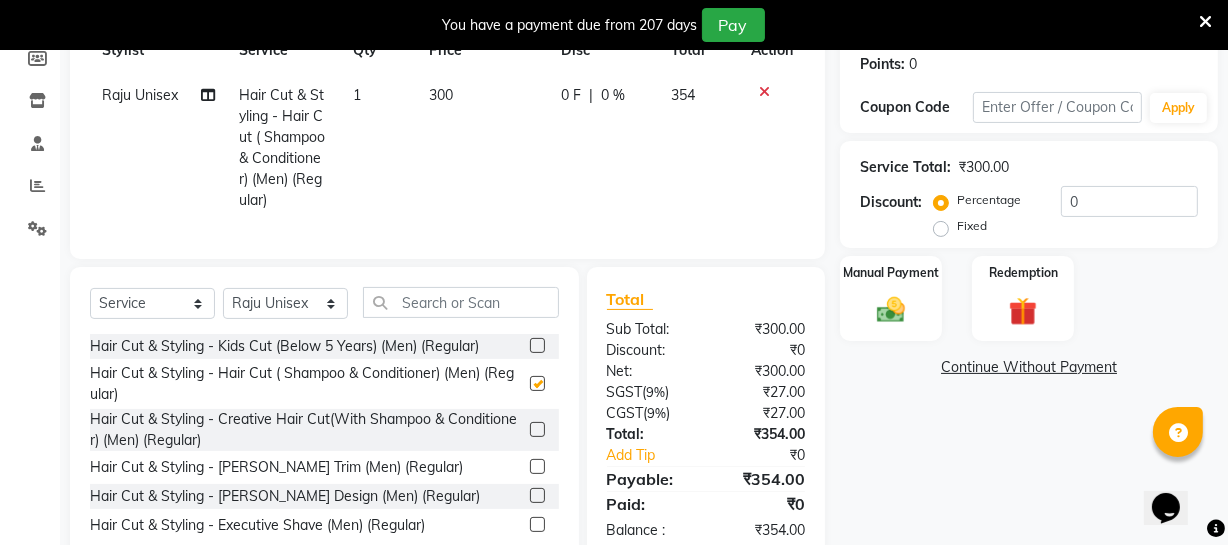 checkbox on "false" 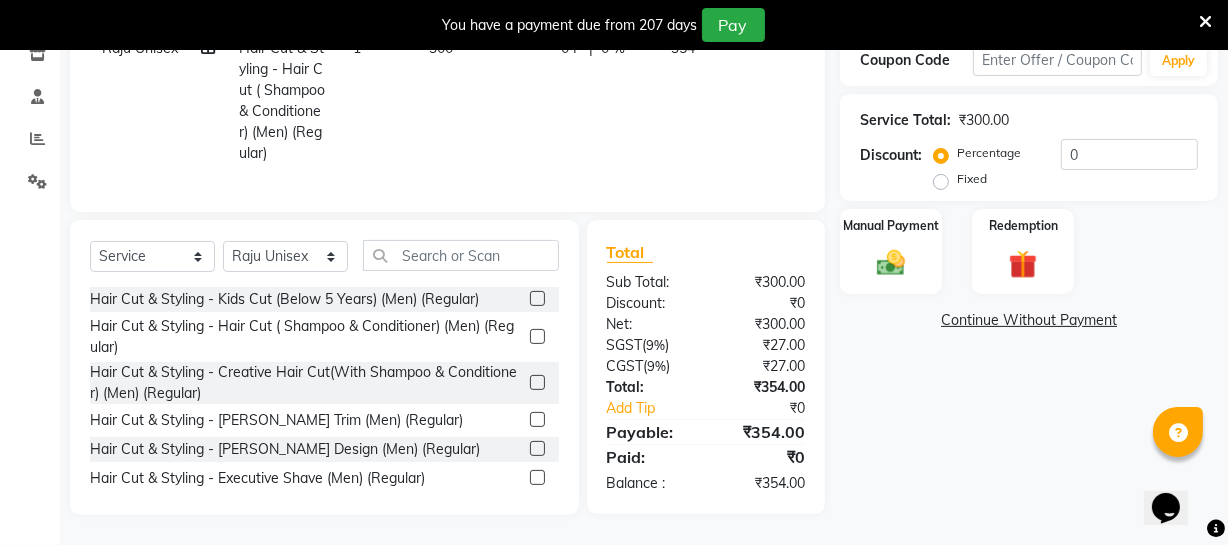 scroll, scrollTop: 368, scrollLeft: 0, axis: vertical 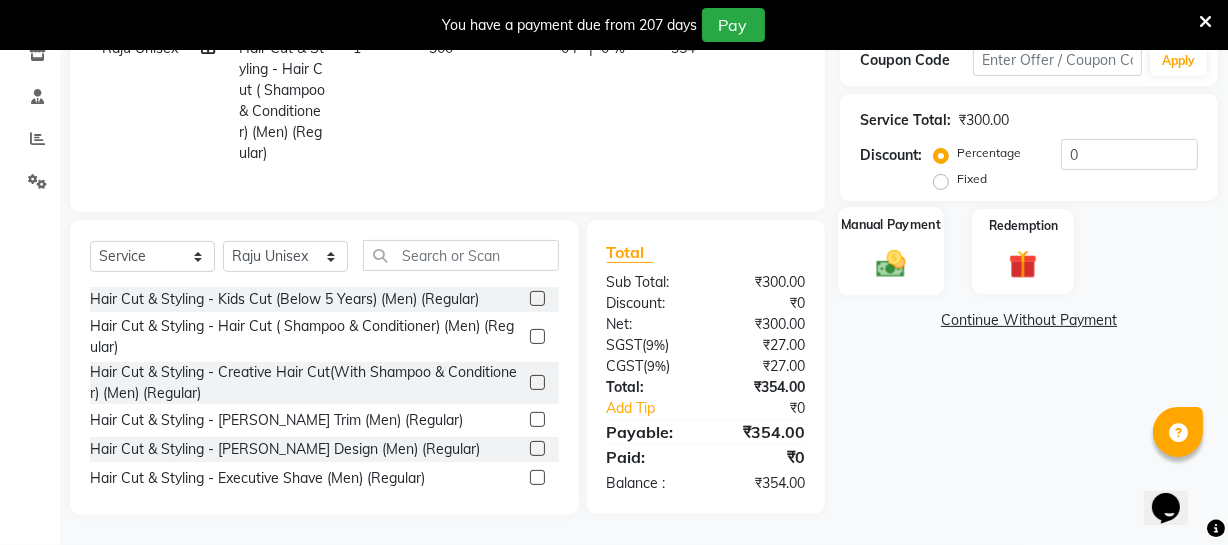 click on "Manual Payment" 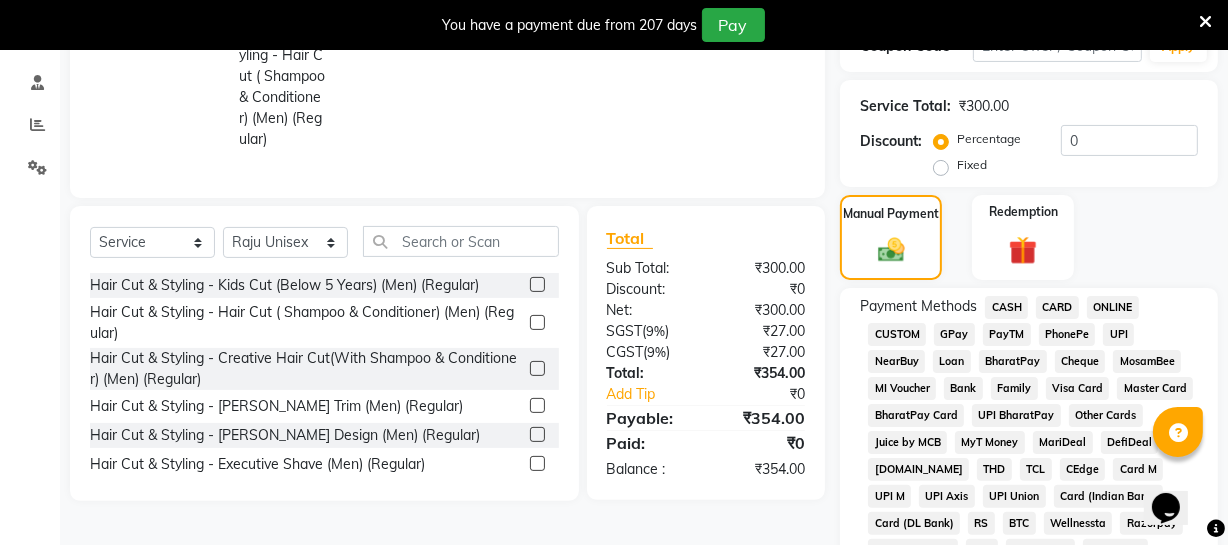 click on "ONLINE" 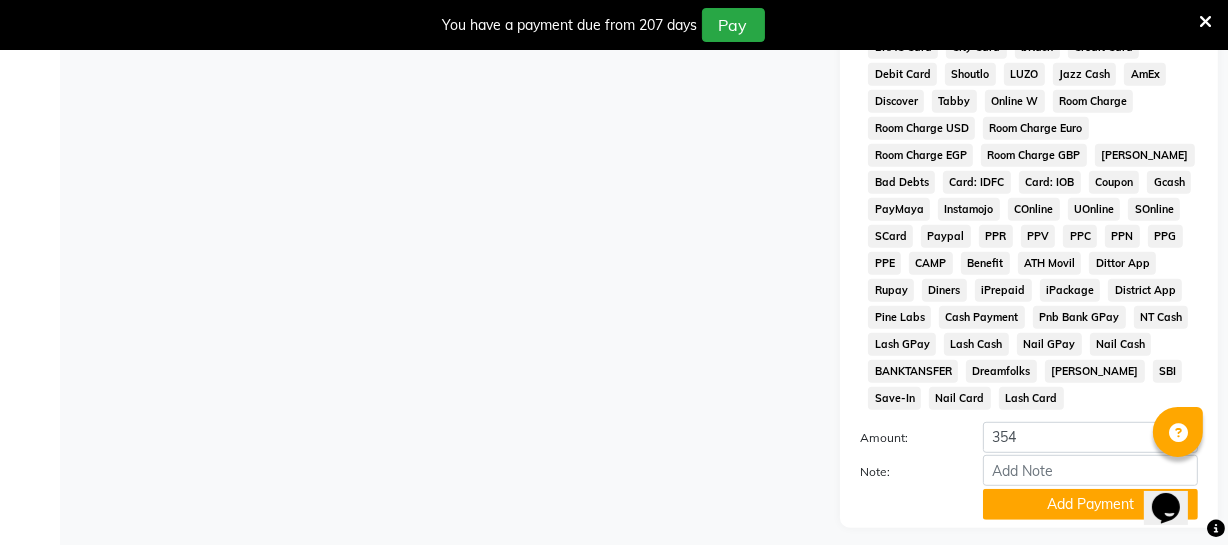 scroll, scrollTop: 1004, scrollLeft: 0, axis: vertical 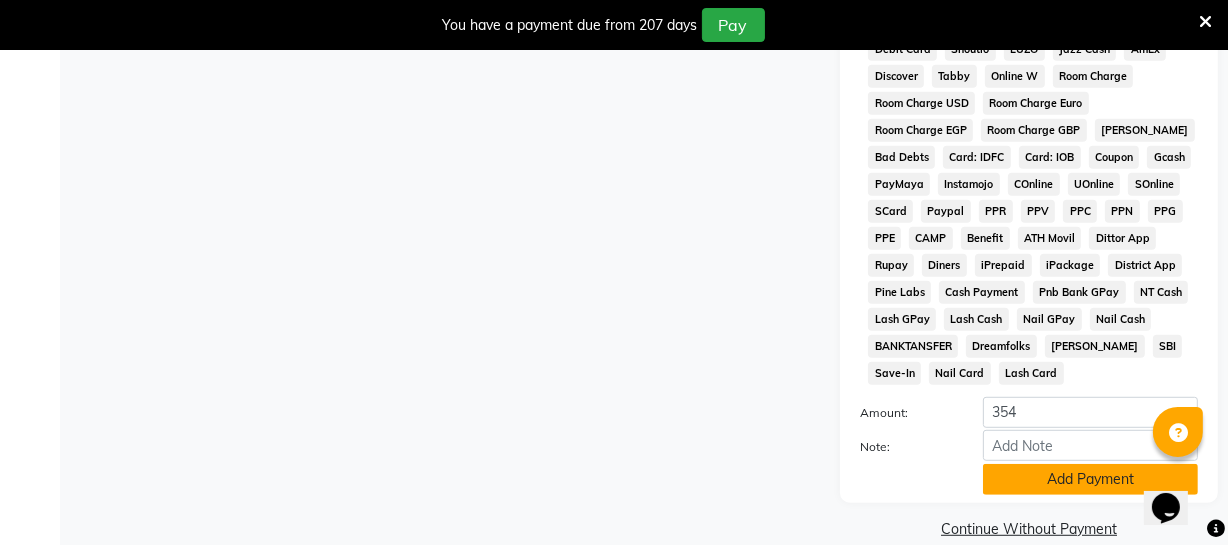 click on "Add Payment" 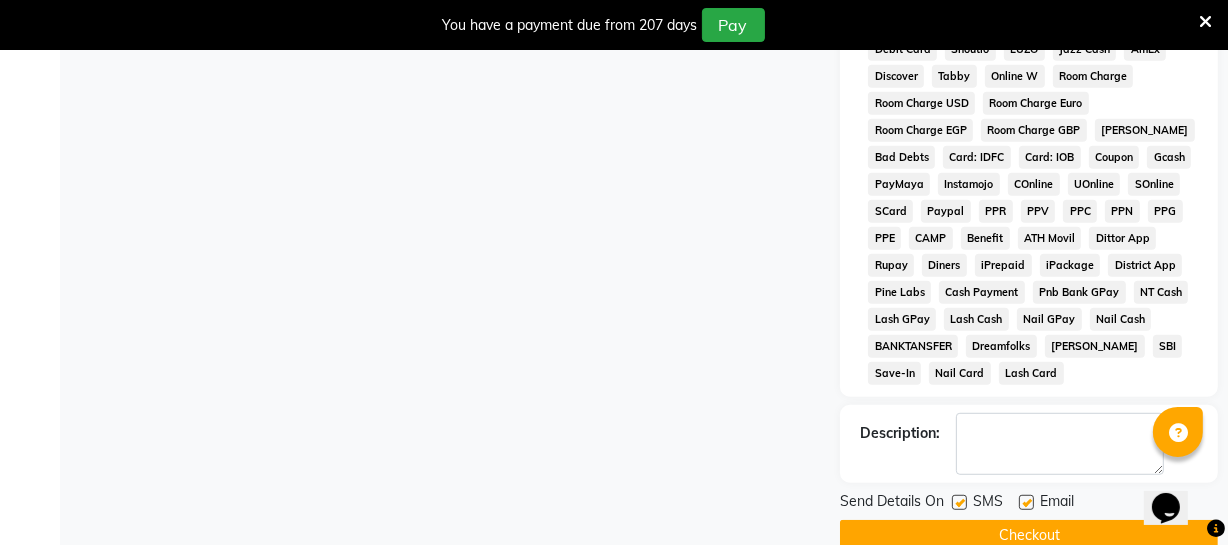 click on "Checkout" 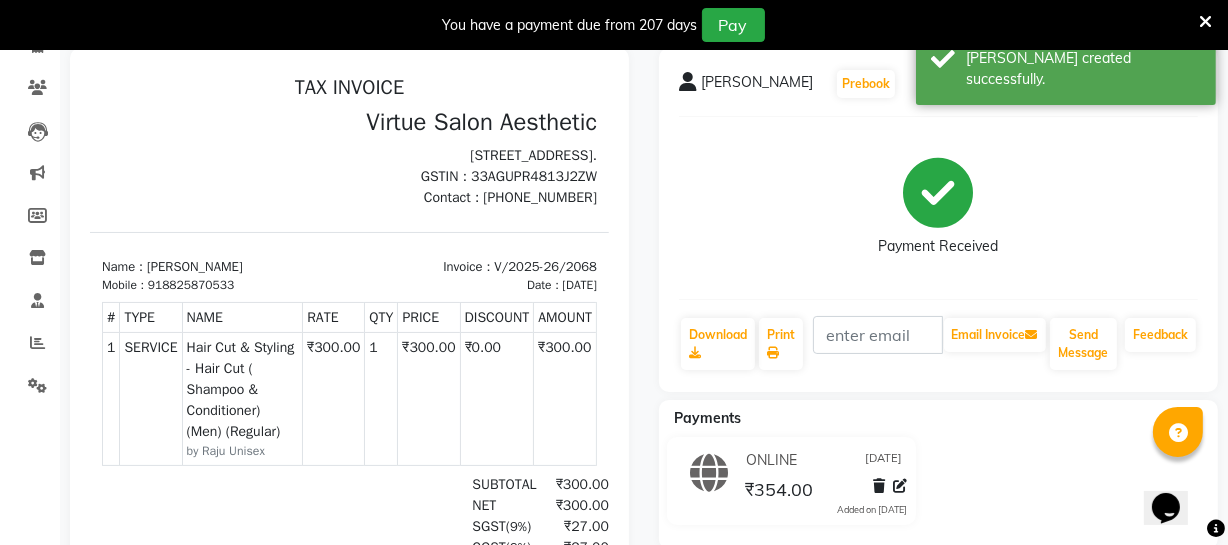 scroll, scrollTop: 0, scrollLeft: 0, axis: both 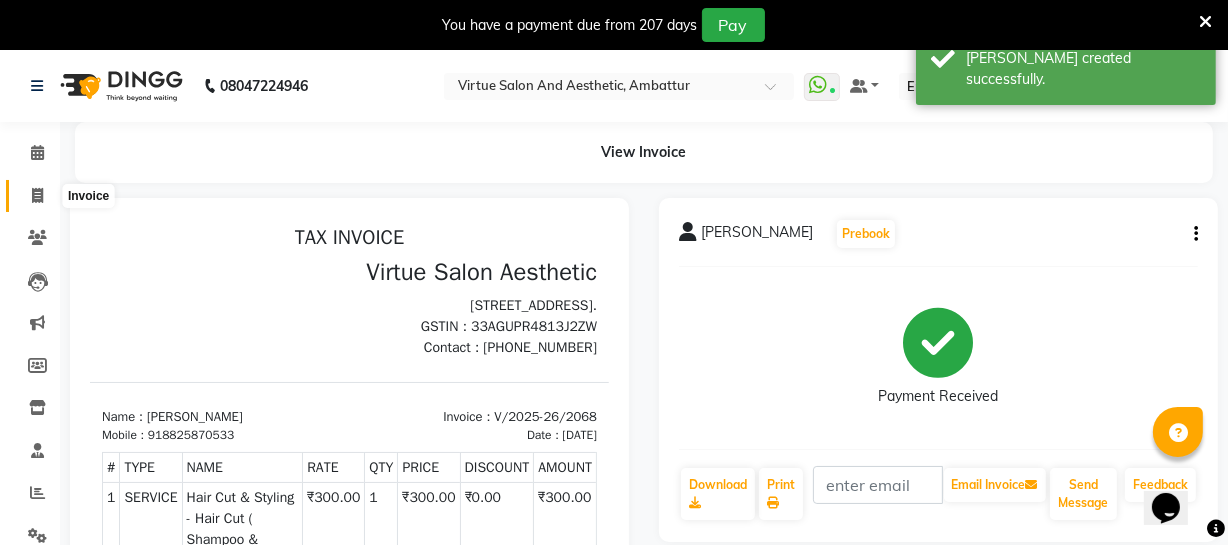 click 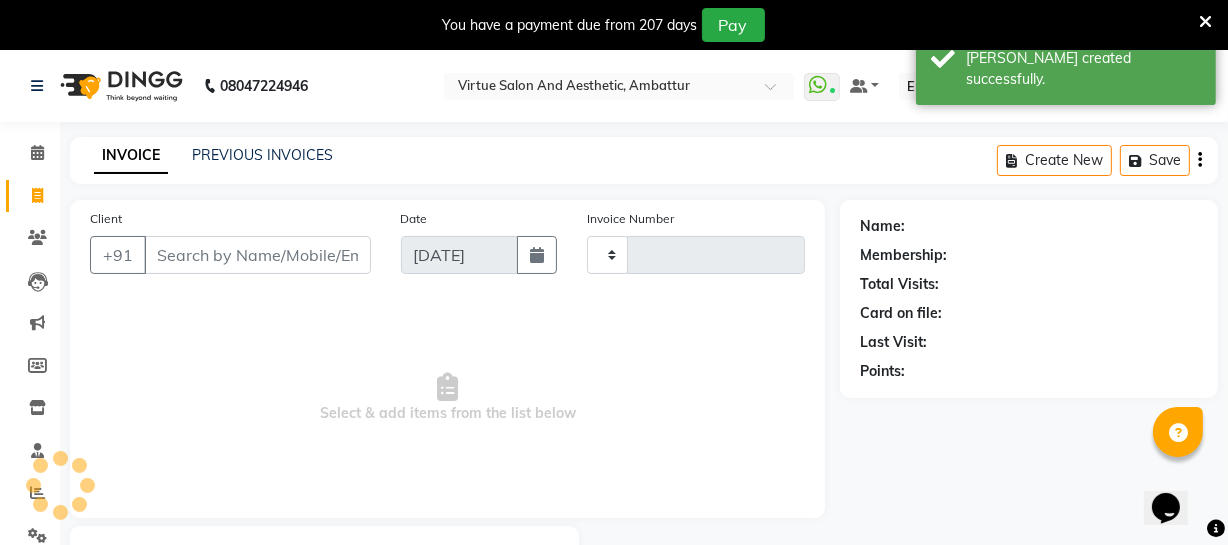 scroll, scrollTop: 107, scrollLeft: 0, axis: vertical 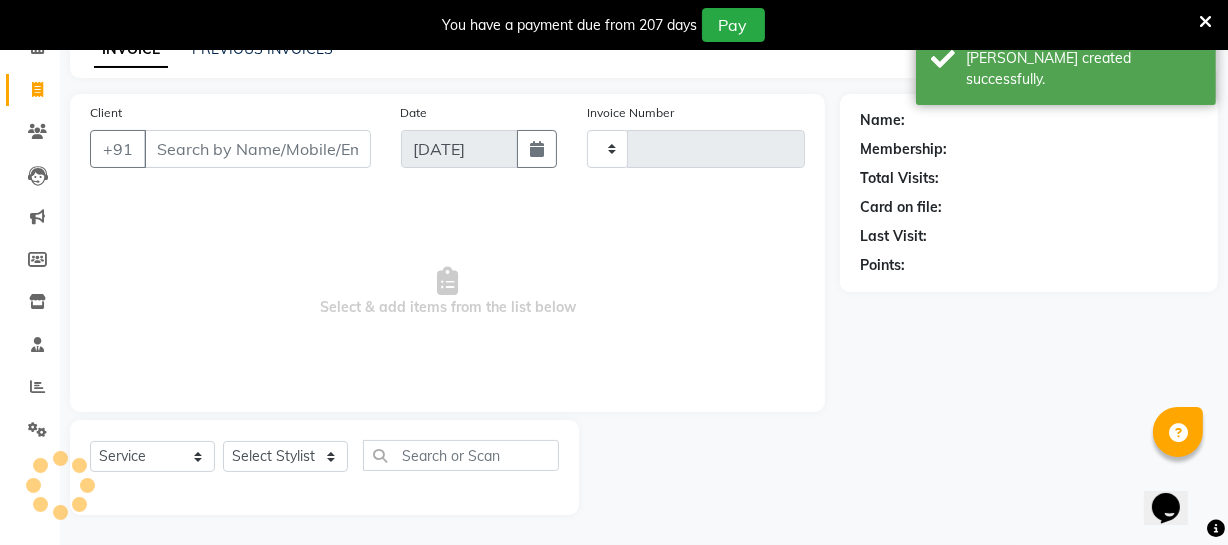 type on "2069" 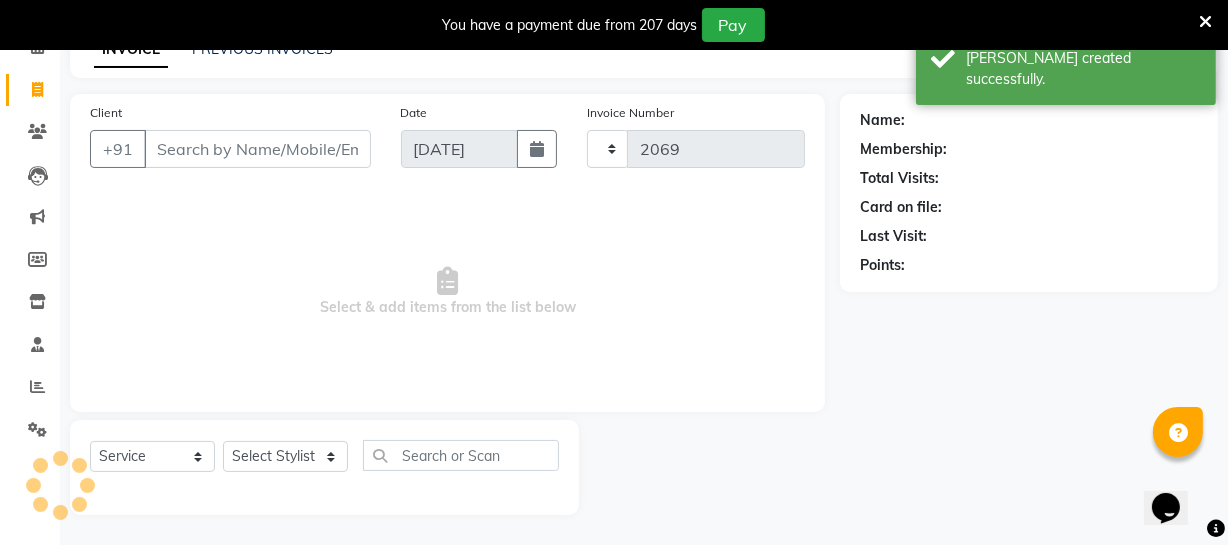 select on "5237" 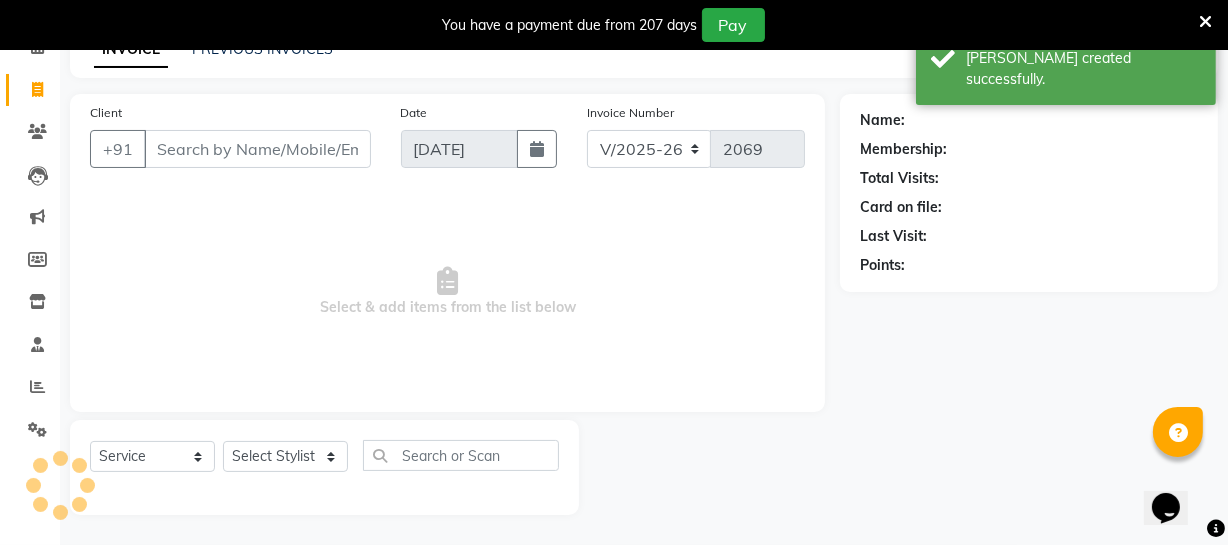 click on "Client" at bounding box center (257, 149) 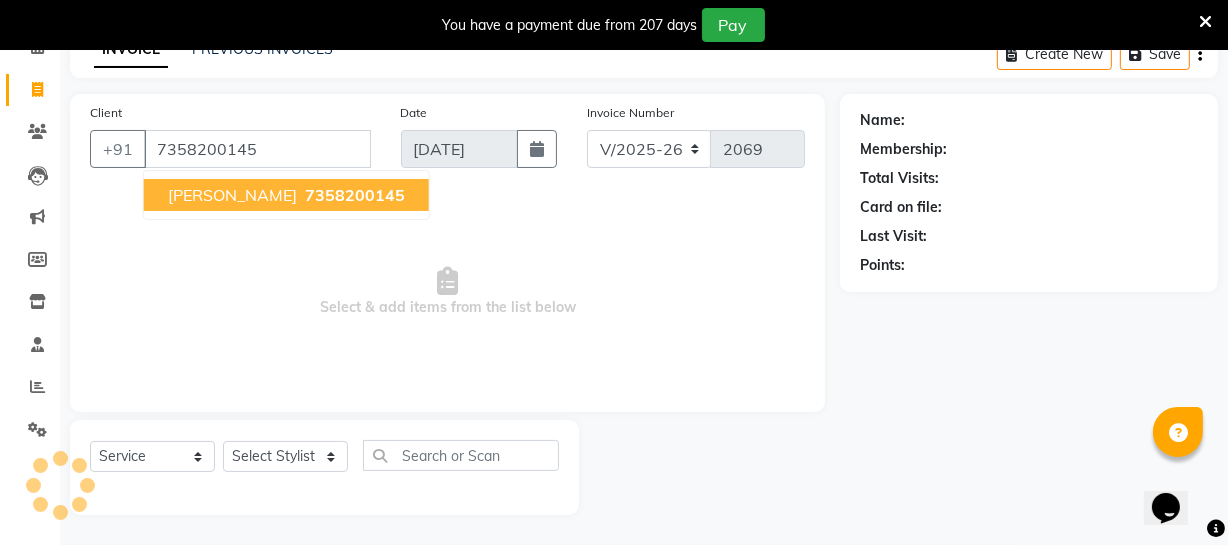 click on "[PERSON_NAME]" at bounding box center [232, 195] 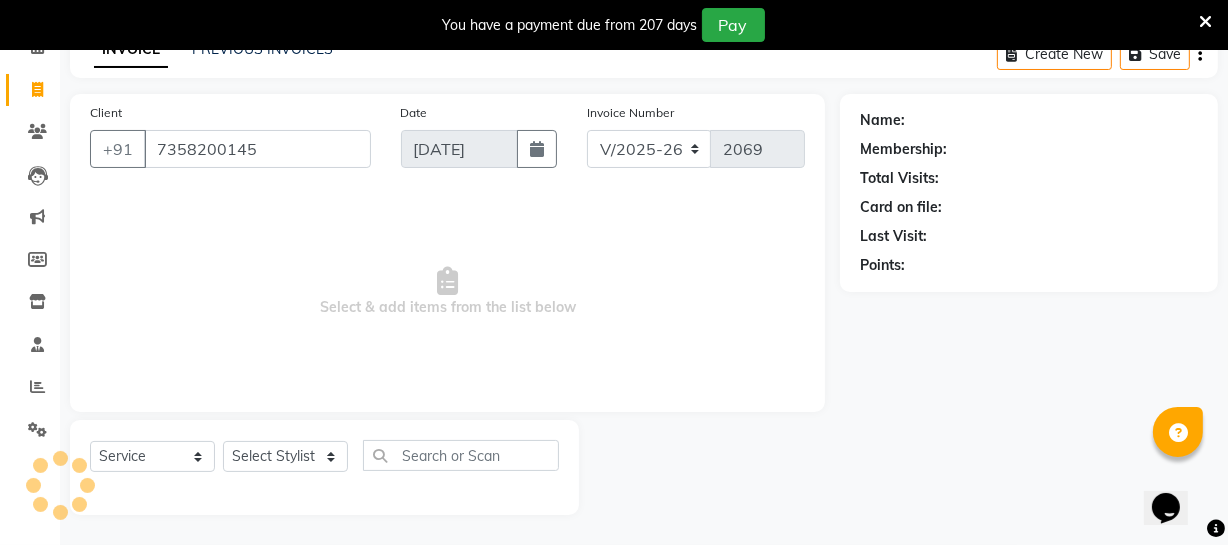type on "7358200145" 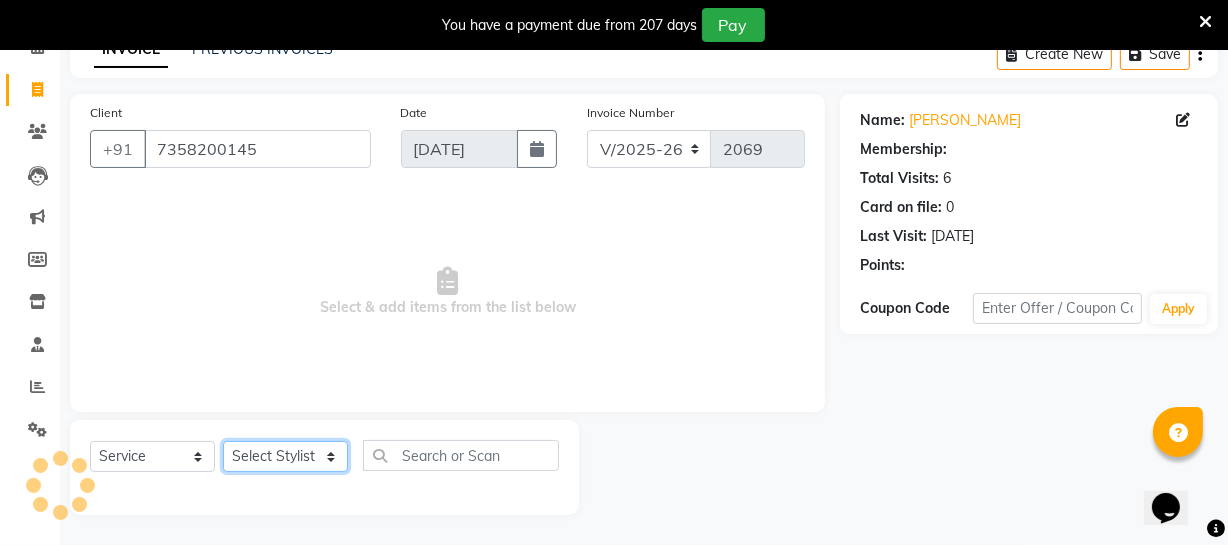 click on "Select Stylist [PERSON_NAME] [PERSON_NAME] [PERSON_NAME] [PERSON_NAME] [PERSON_NAME] [PERSON_NAME] Make up Mani Unisex Stylist [PERSON_NAME] [PERSON_NAME] [PERSON_NAME] Unisex Ramya [PERSON_NAME] Unisex [PERSON_NAME] [PERSON_NAME] [PERSON_NAME] Thiru Virtue Aesthetic Virtue Ambattur" 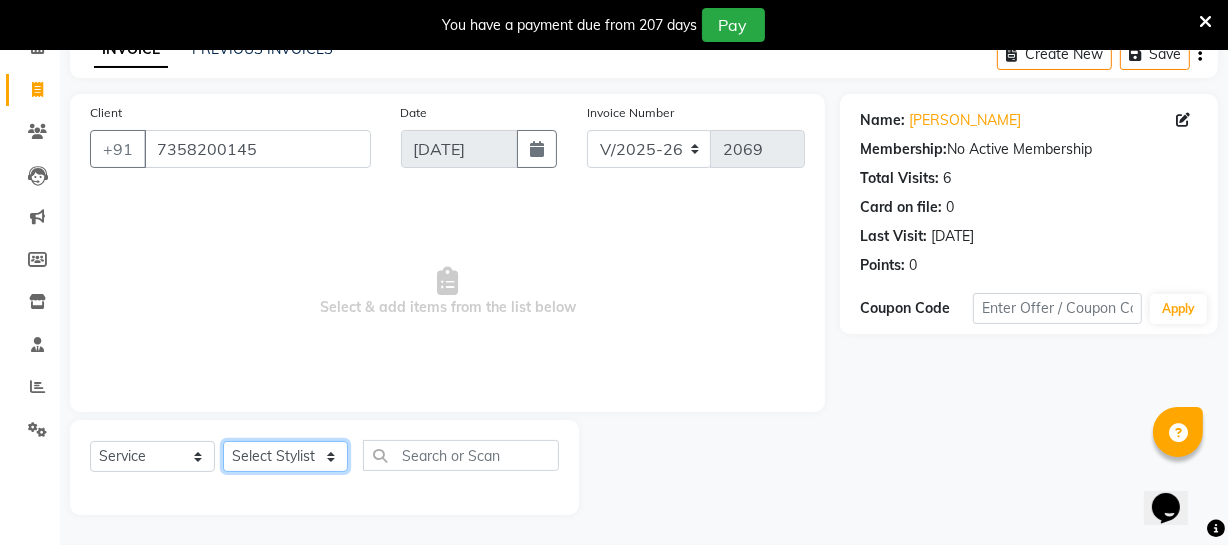 select on "71592" 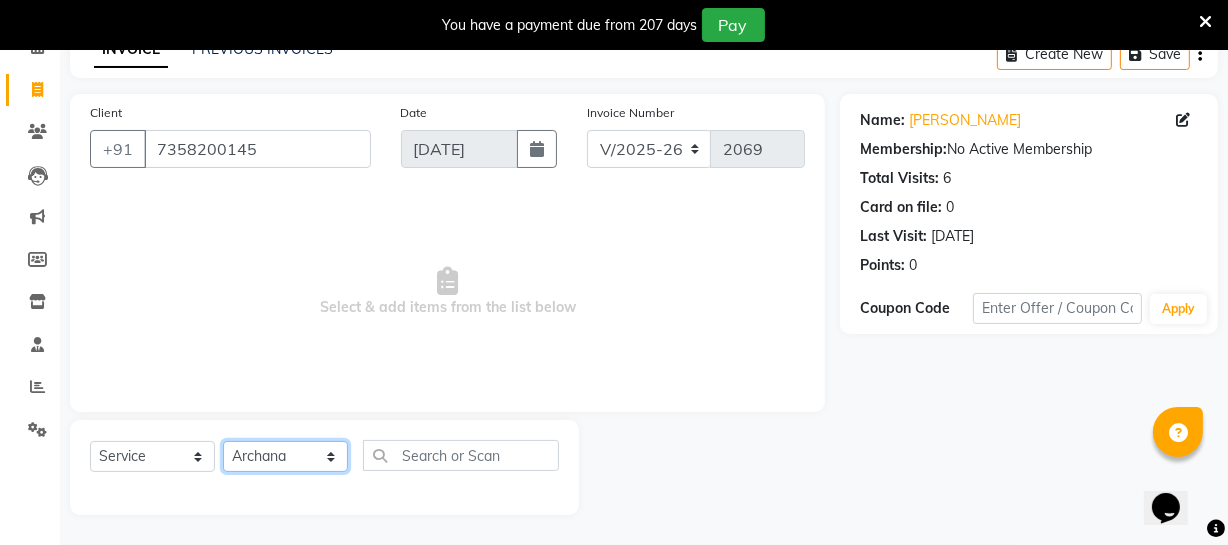 click on "Select Stylist [PERSON_NAME] [PERSON_NAME] [PERSON_NAME] [PERSON_NAME] [PERSON_NAME] [PERSON_NAME] Make up Mani Unisex Stylist [PERSON_NAME] [PERSON_NAME] [PERSON_NAME] Unisex Ramya [PERSON_NAME] Unisex [PERSON_NAME] [PERSON_NAME] [PERSON_NAME] Thiru Virtue Aesthetic Virtue Ambattur" 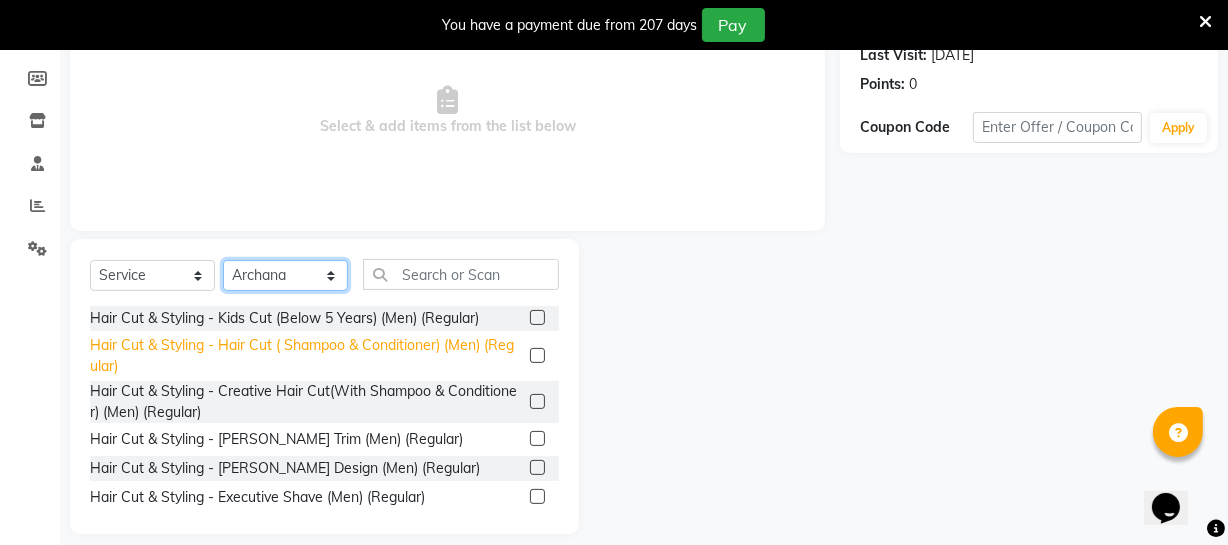 scroll, scrollTop: 289, scrollLeft: 0, axis: vertical 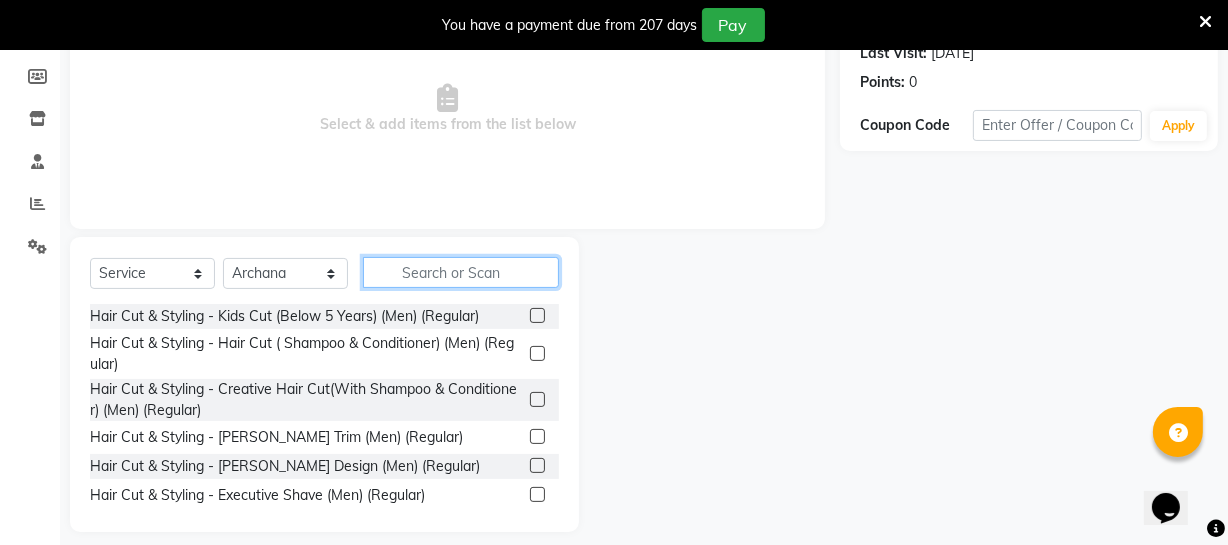 click 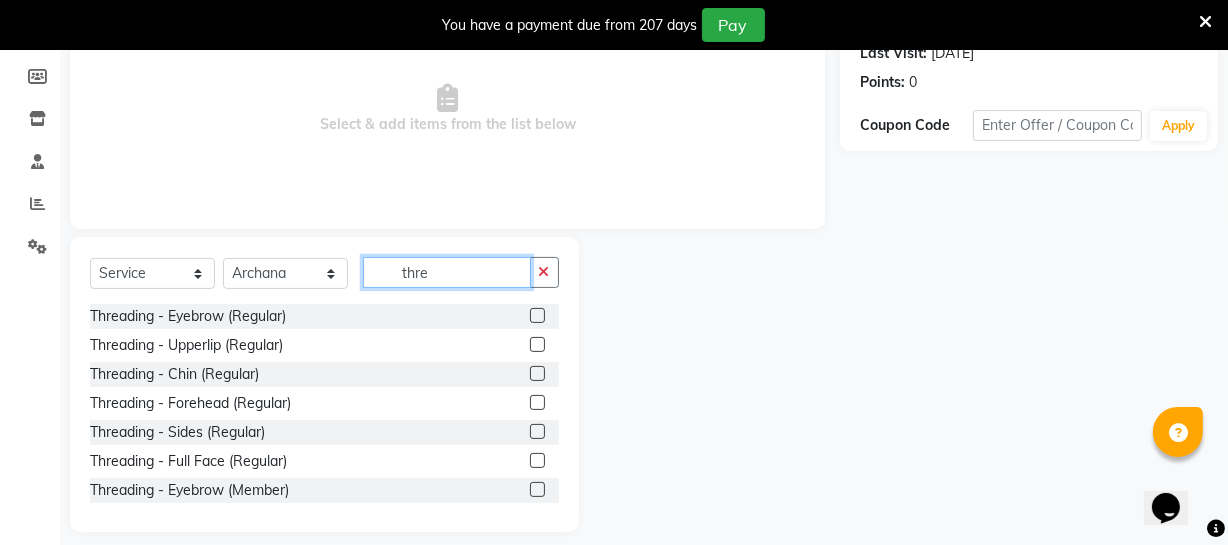 type on "thre" 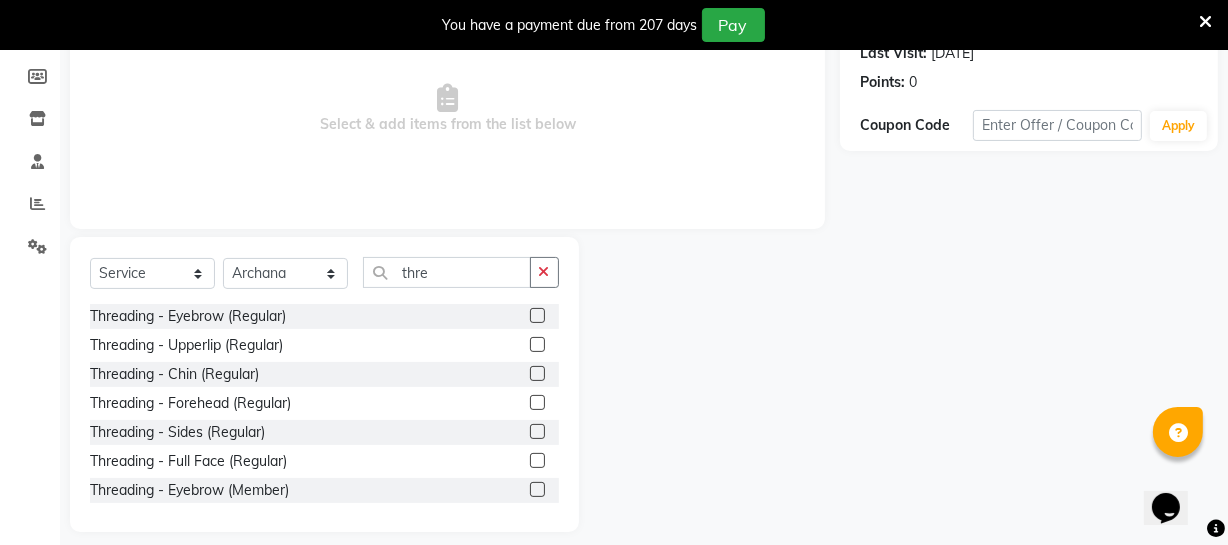 click on "Threading - Eyebrow  (Regular)" 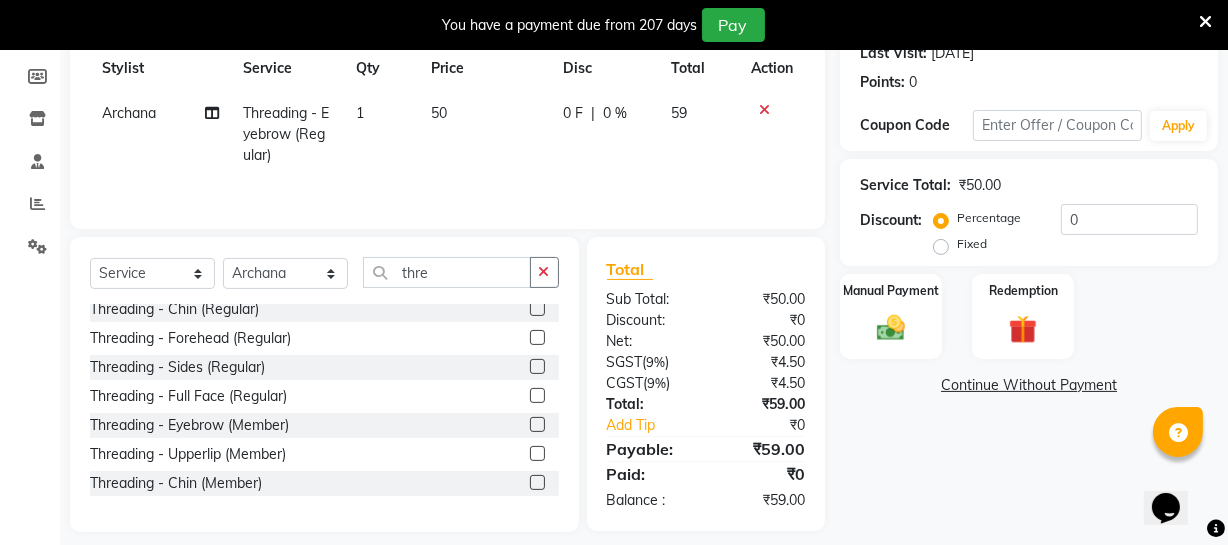 checkbox on "false" 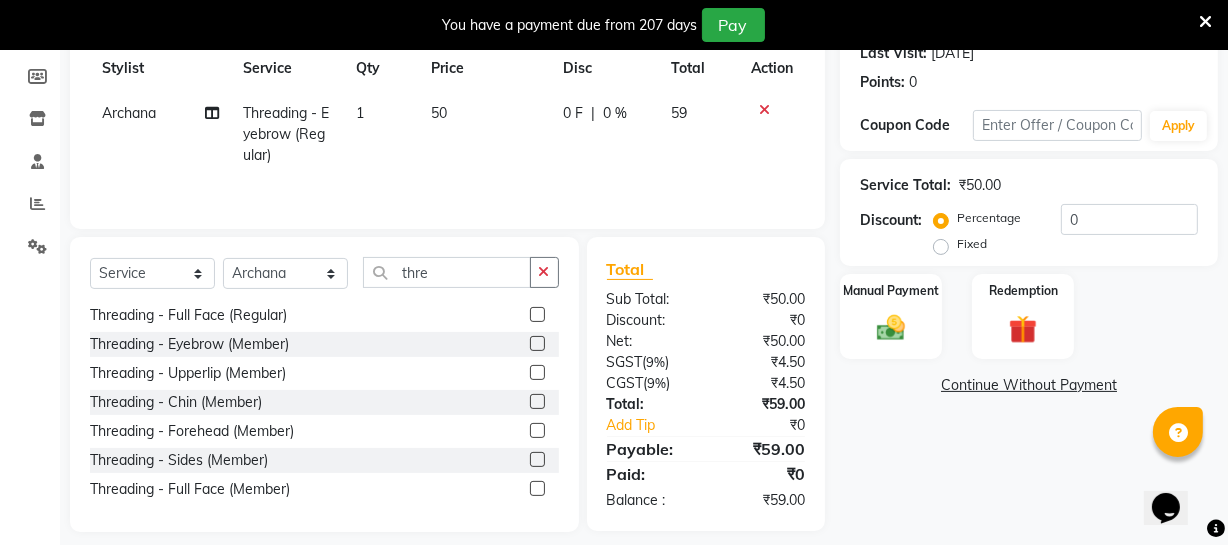 scroll, scrollTop: 148, scrollLeft: 0, axis: vertical 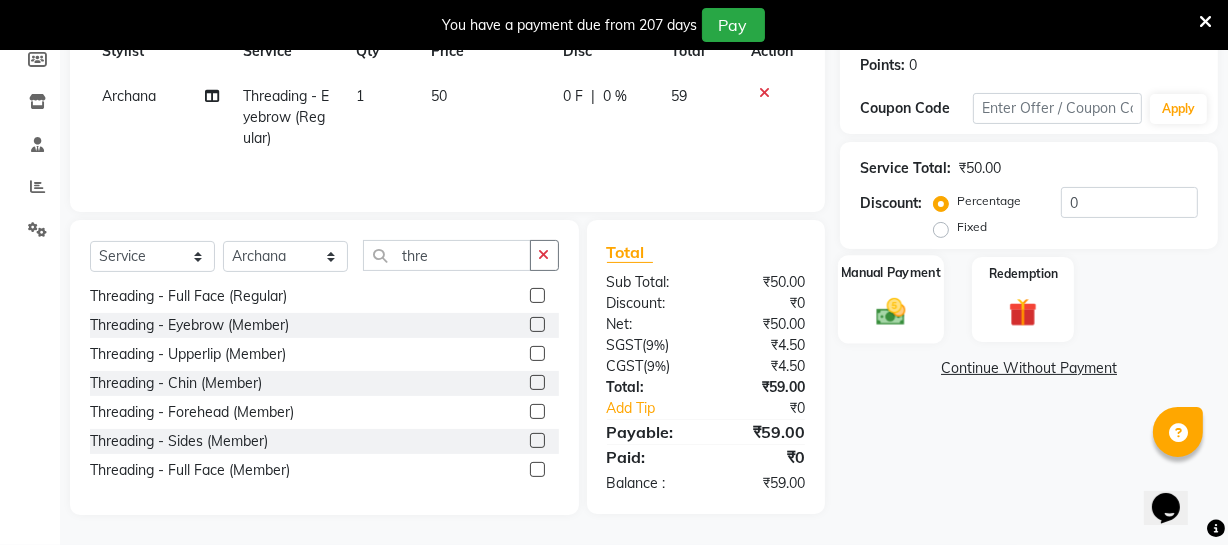 click 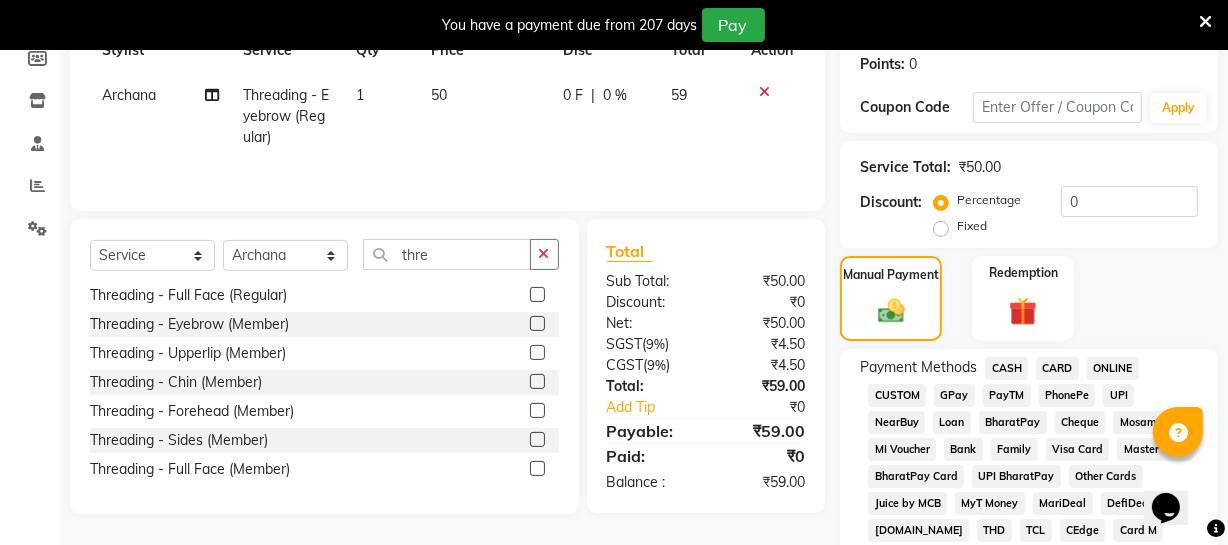 click on "ONLINE" 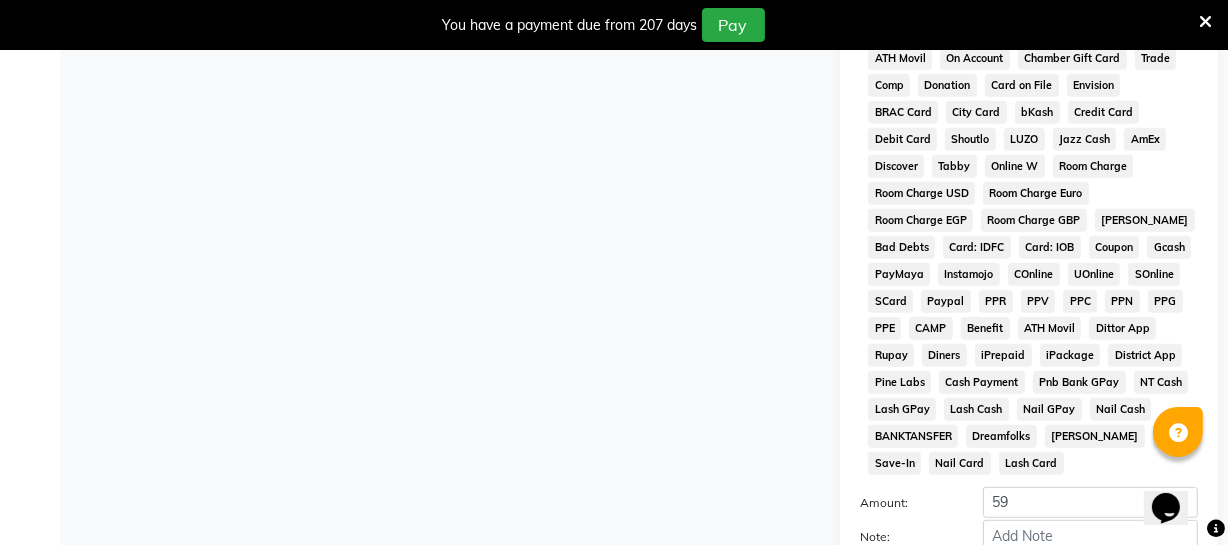 scroll, scrollTop: 943, scrollLeft: 0, axis: vertical 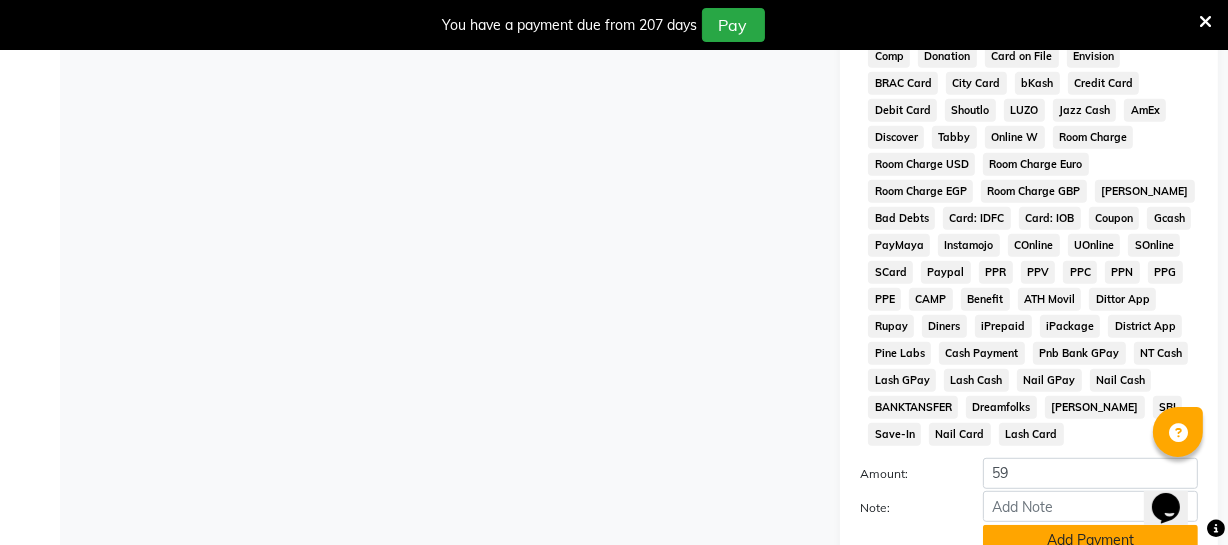 click on "Add Payment" 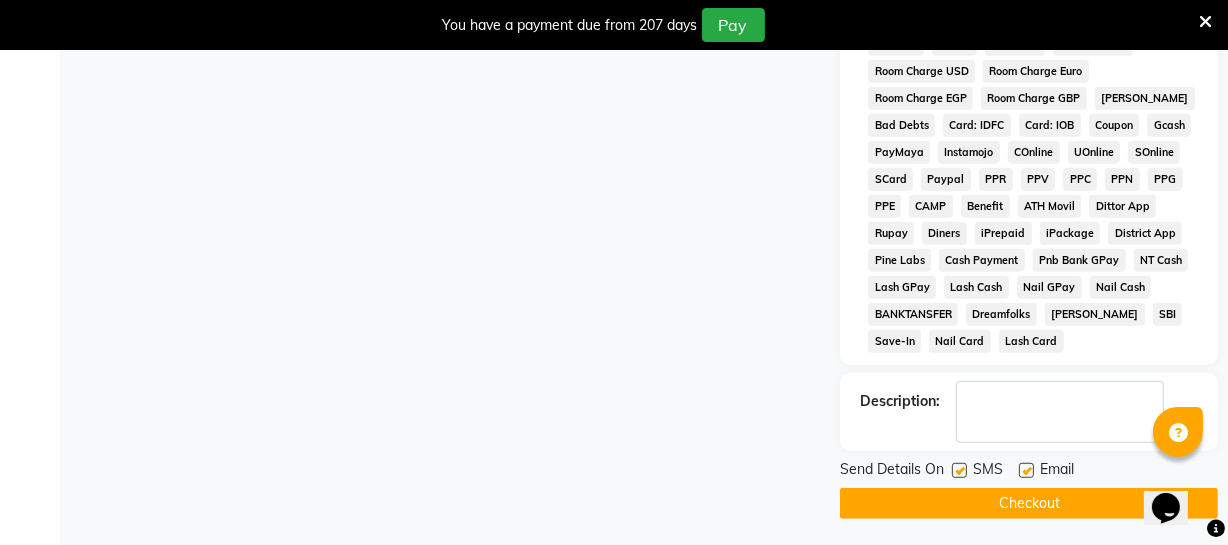 scroll, scrollTop: 1039, scrollLeft: 0, axis: vertical 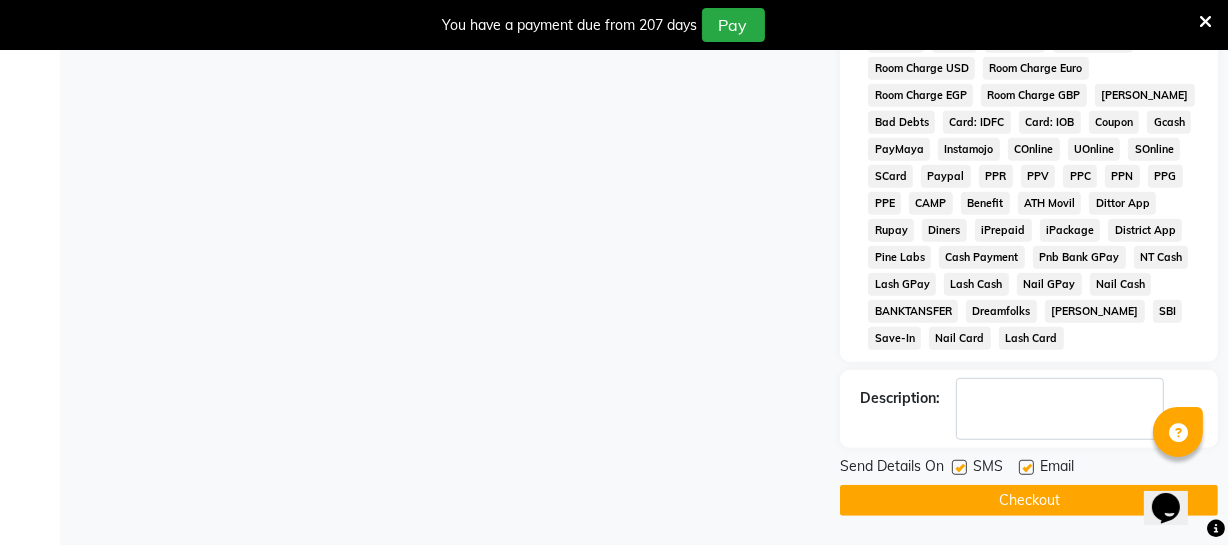 drag, startPoint x: 1067, startPoint y: 500, endPoint x: 1072, endPoint y: 491, distance: 10.29563 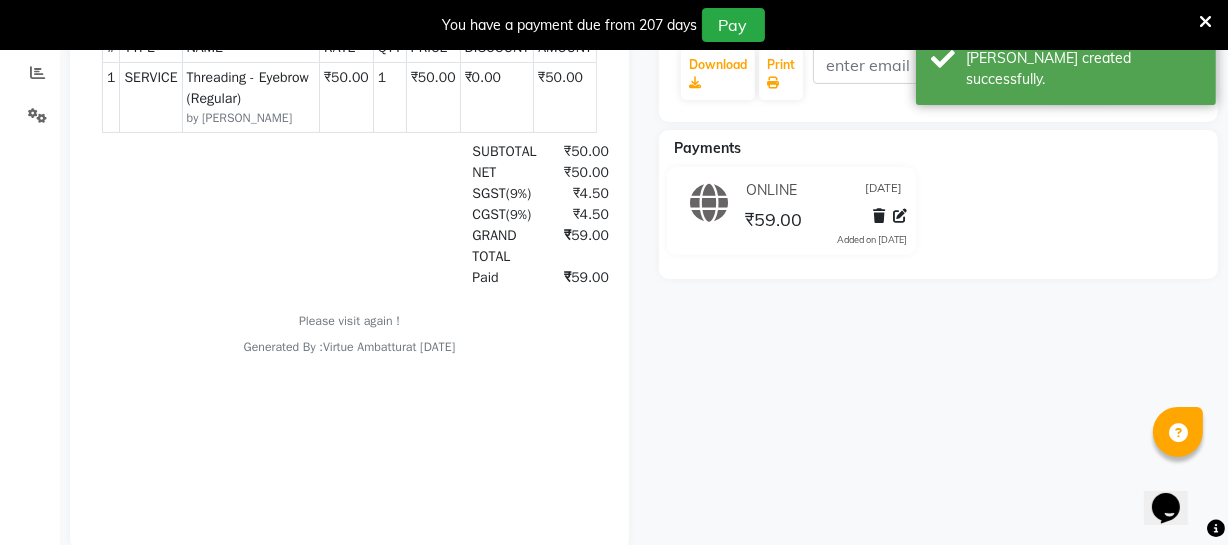 scroll, scrollTop: 0, scrollLeft: 0, axis: both 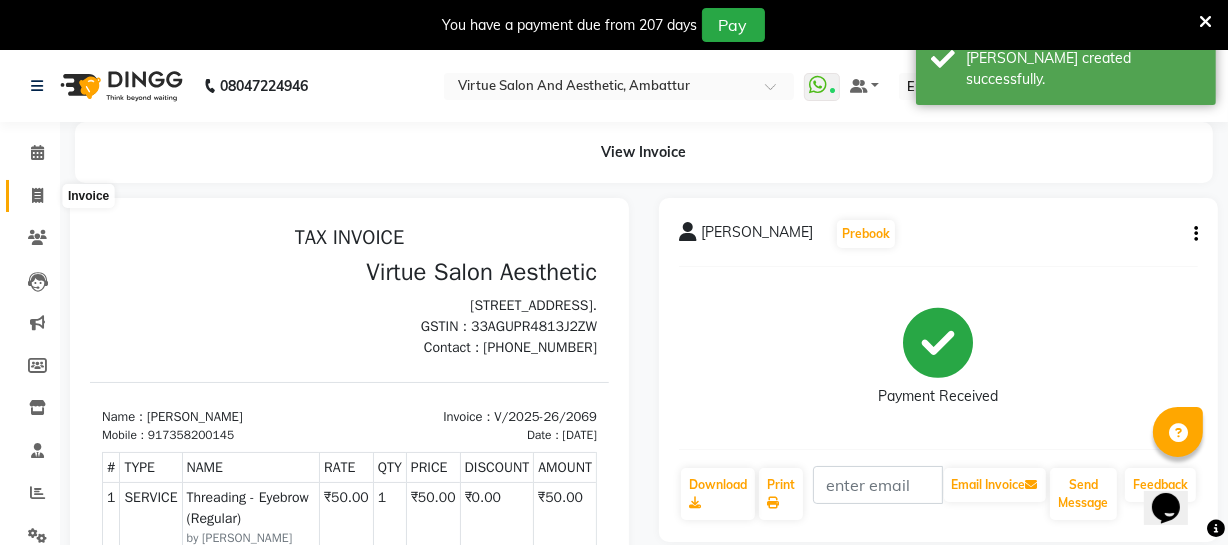 click 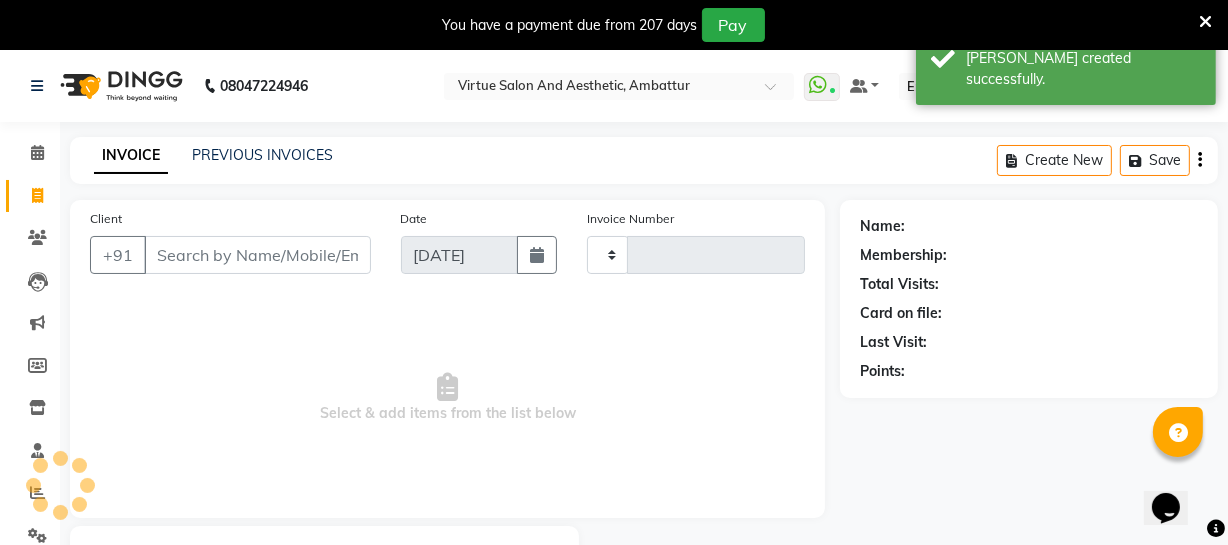 scroll, scrollTop: 107, scrollLeft: 0, axis: vertical 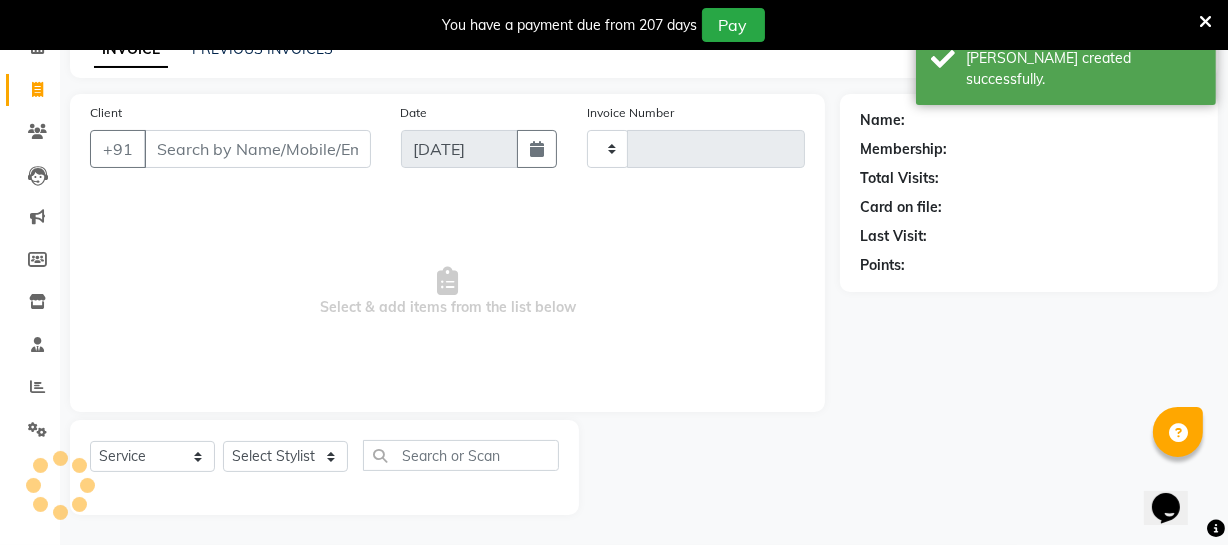 type on "2070" 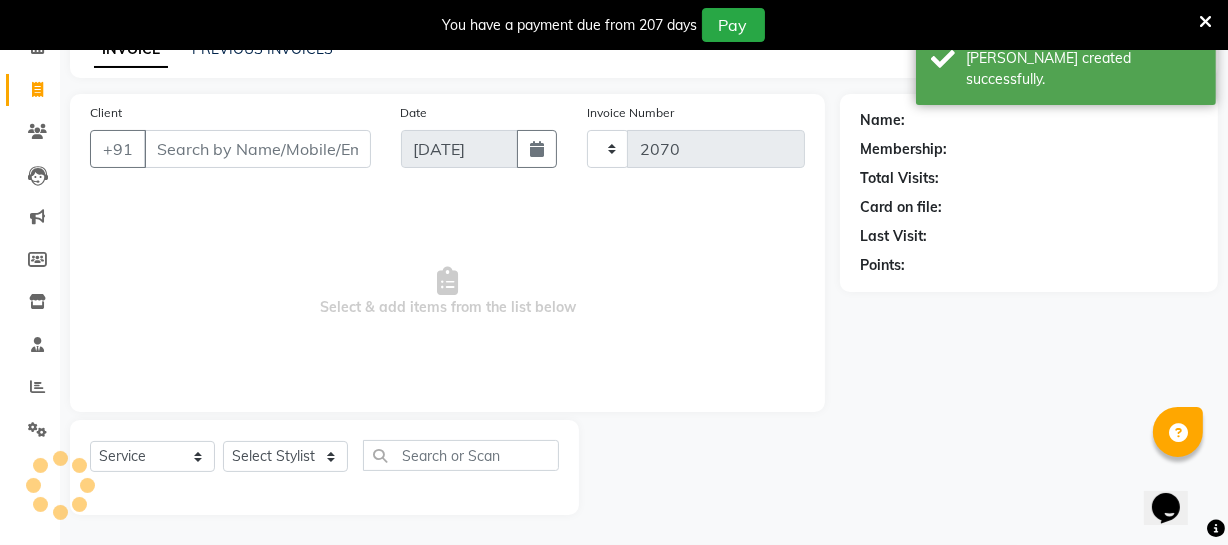 select on "5237" 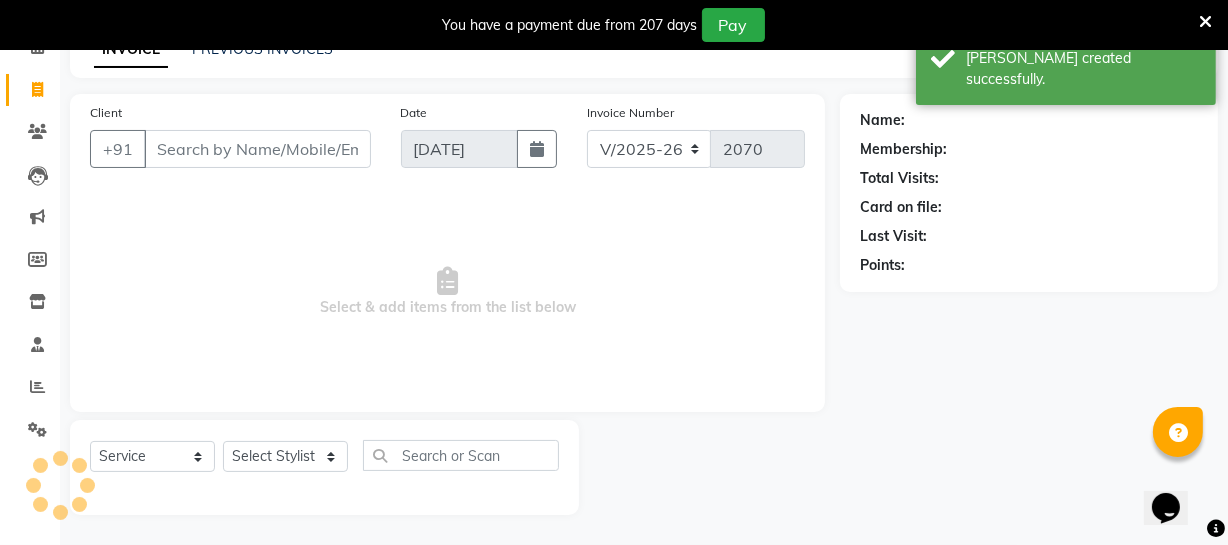 drag, startPoint x: 209, startPoint y: 150, endPoint x: 219, endPoint y: 136, distance: 17.20465 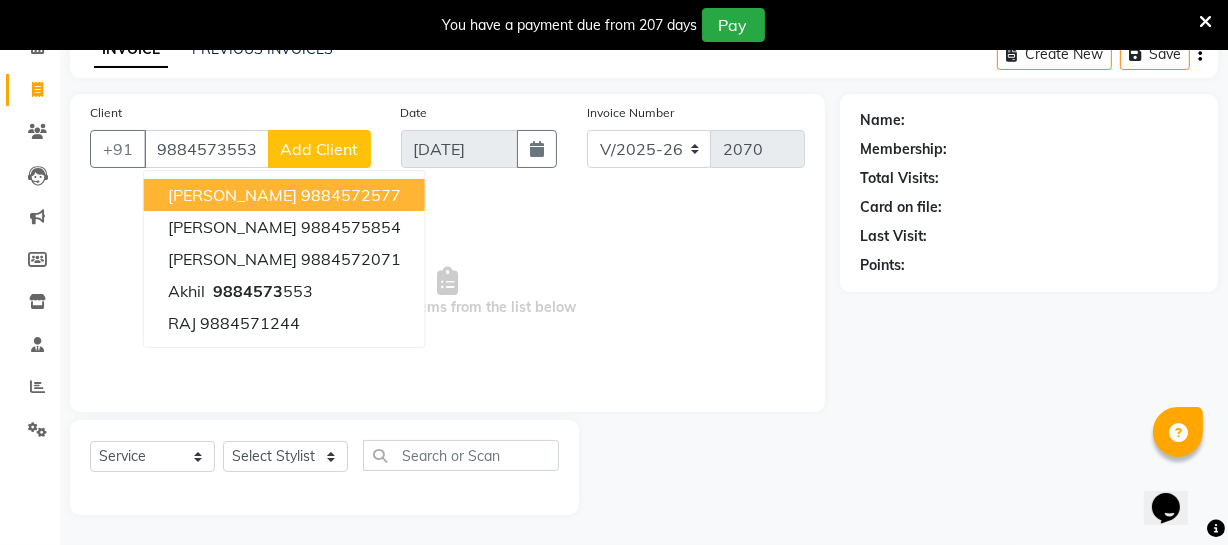 type on "9884573553" 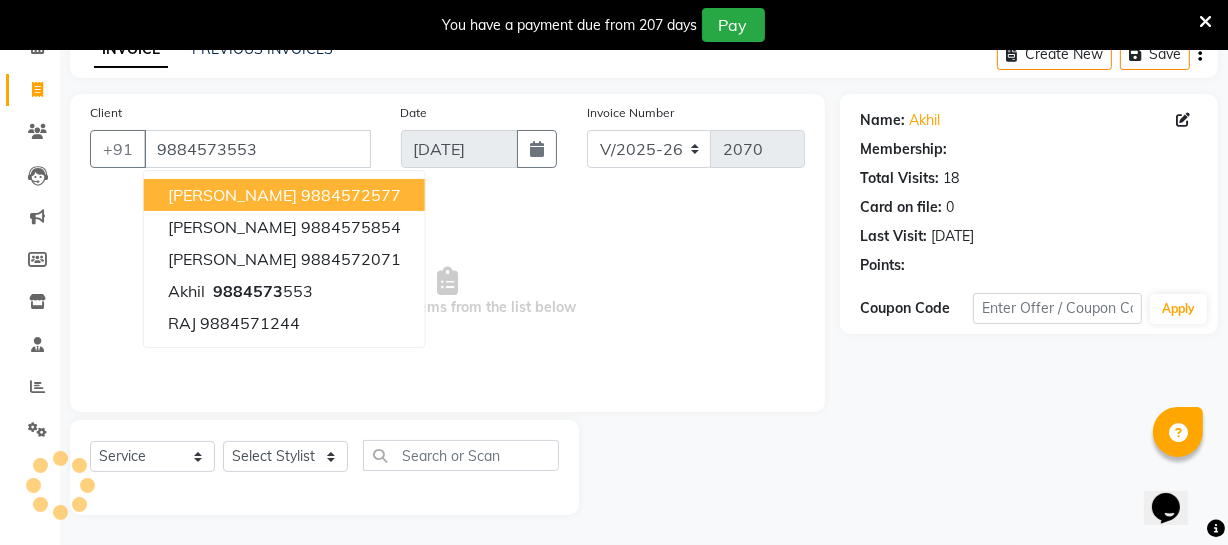 select on "1: Object" 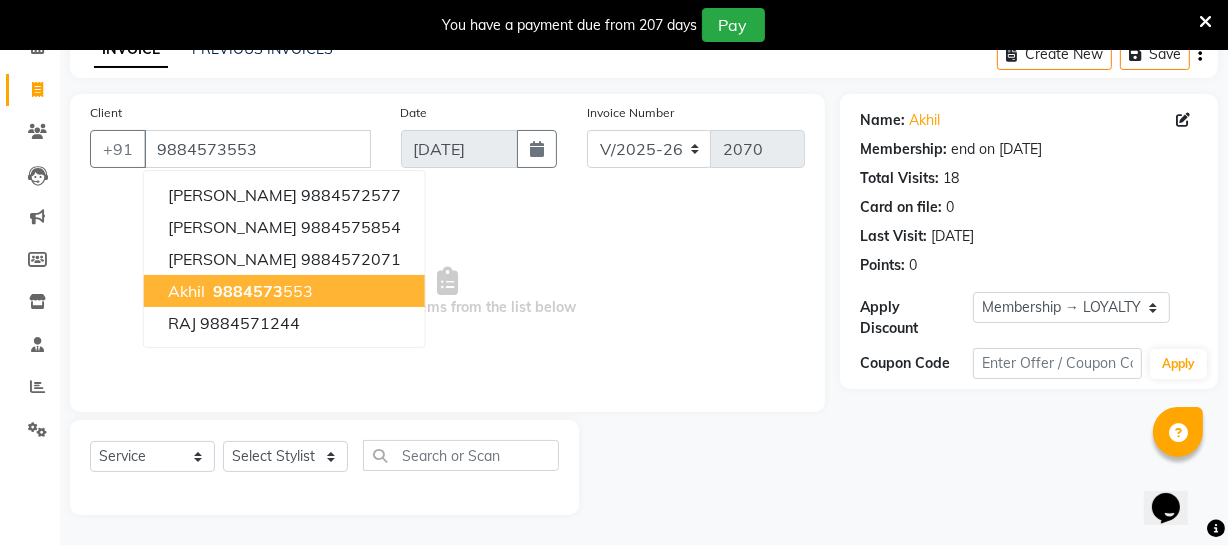click on "9884573" at bounding box center [248, 291] 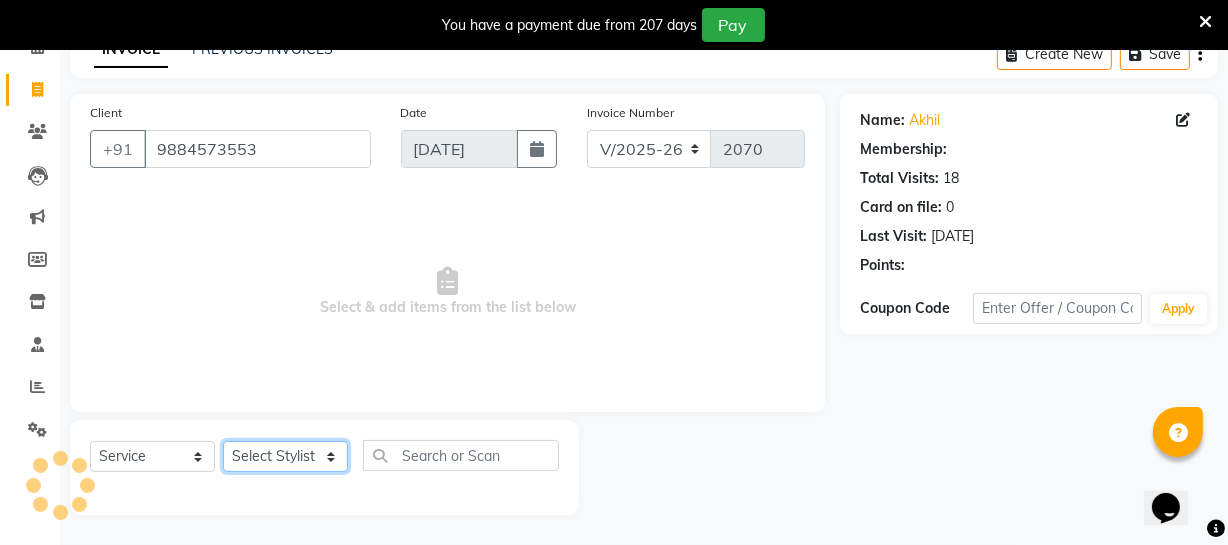 select on "1: Object" 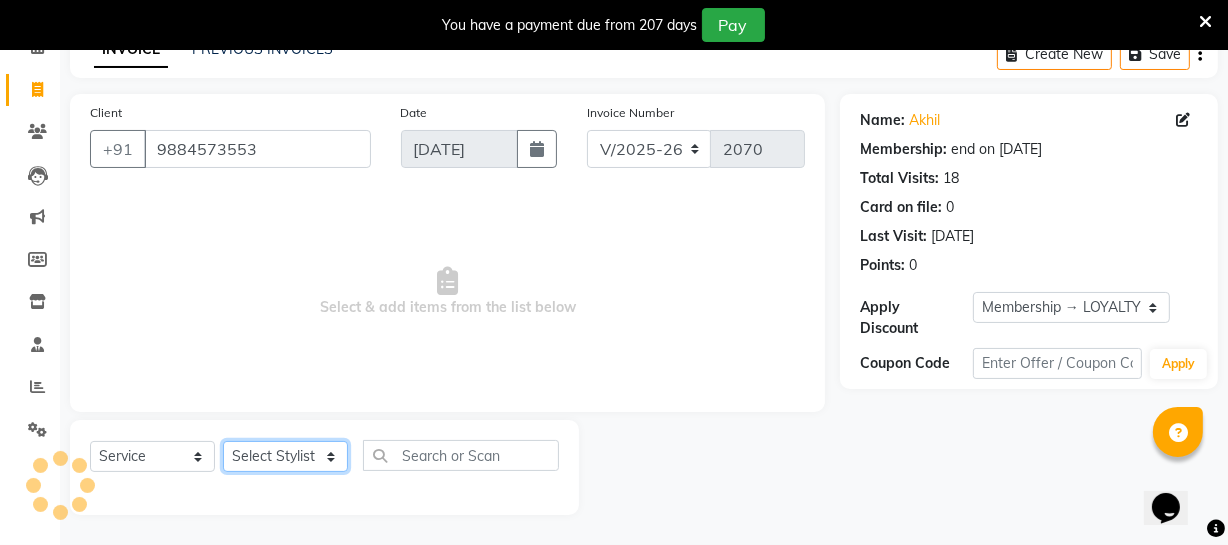 click on "Select Stylist [PERSON_NAME] [PERSON_NAME] [PERSON_NAME] [PERSON_NAME] [PERSON_NAME] [PERSON_NAME] Make up Mani Unisex Stylist [PERSON_NAME] [PERSON_NAME] [PERSON_NAME] Unisex Ramya [PERSON_NAME] Unisex [PERSON_NAME] [PERSON_NAME] [PERSON_NAME] Thiru Virtue Aesthetic Virtue Ambattur" 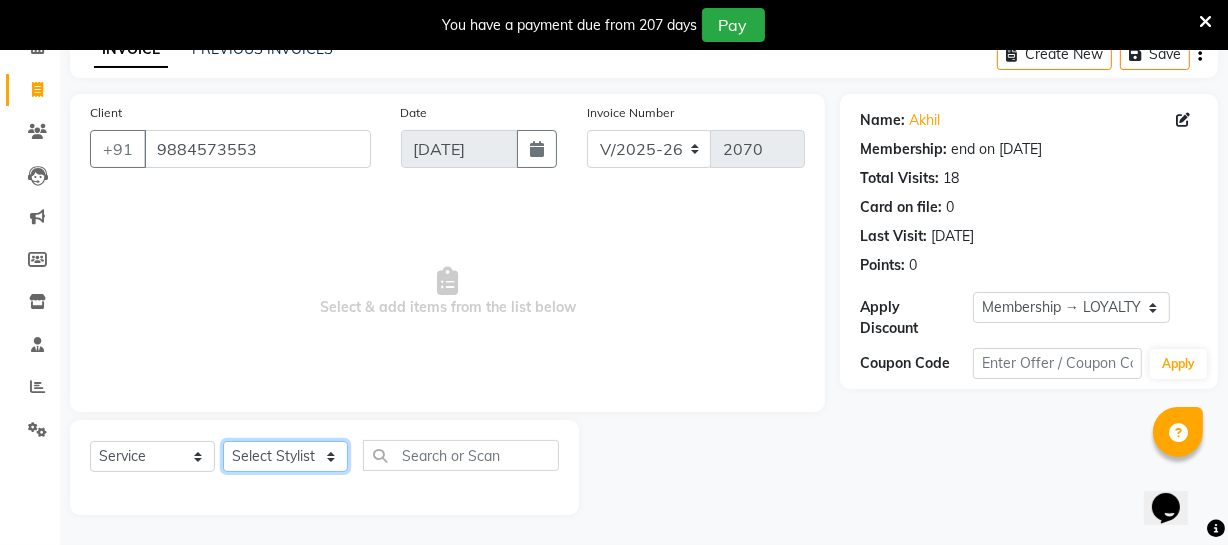 select on "71592" 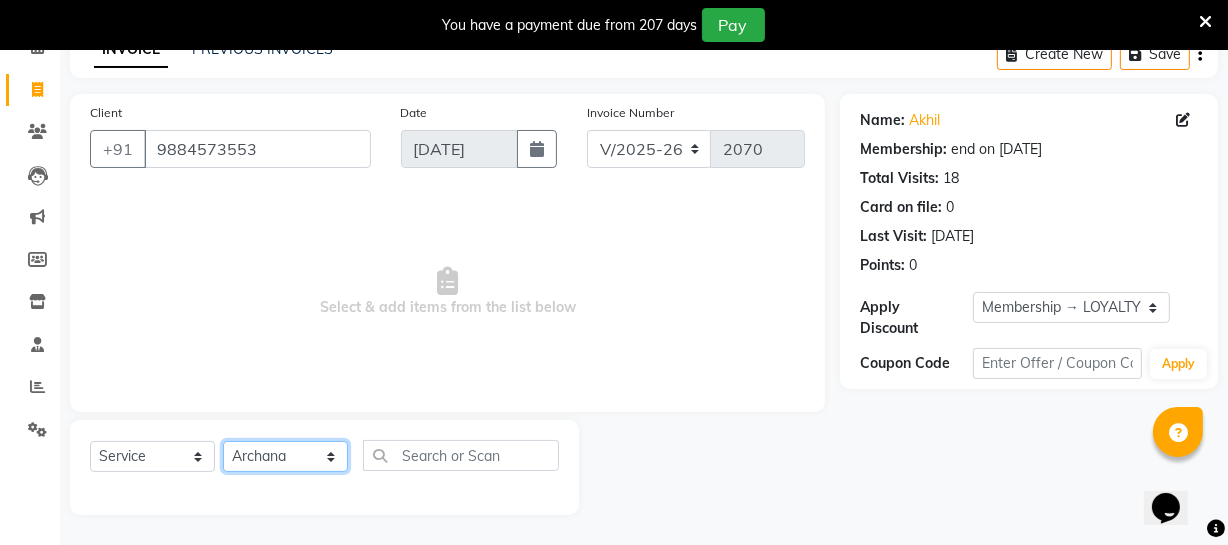 click on "Select Stylist [PERSON_NAME] [PERSON_NAME] [PERSON_NAME] [PERSON_NAME] [PERSON_NAME] [PERSON_NAME] Make up Mani Unisex Stylist [PERSON_NAME] [PERSON_NAME] [PERSON_NAME] Unisex Ramya [PERSON_NAME] Unisex [PERSON_NAME] [PERSON_NAME] [PERSON_NAME] Thiru Virtue Aesthetic Virtue Ambattur" 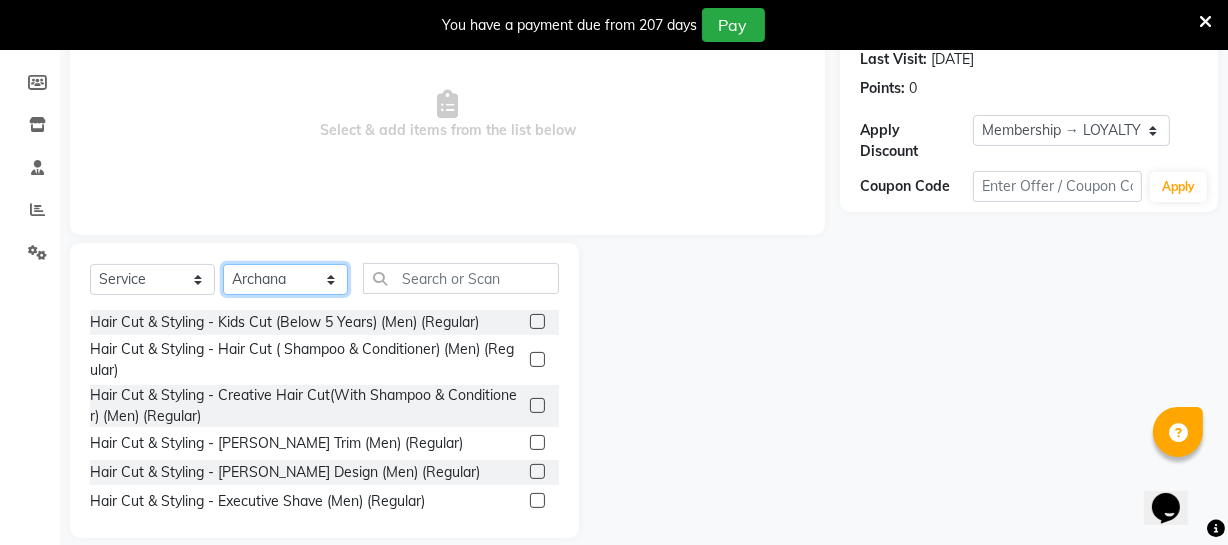 scroll, scrollTop: 289, scrollLeft: 0, axis: vertical 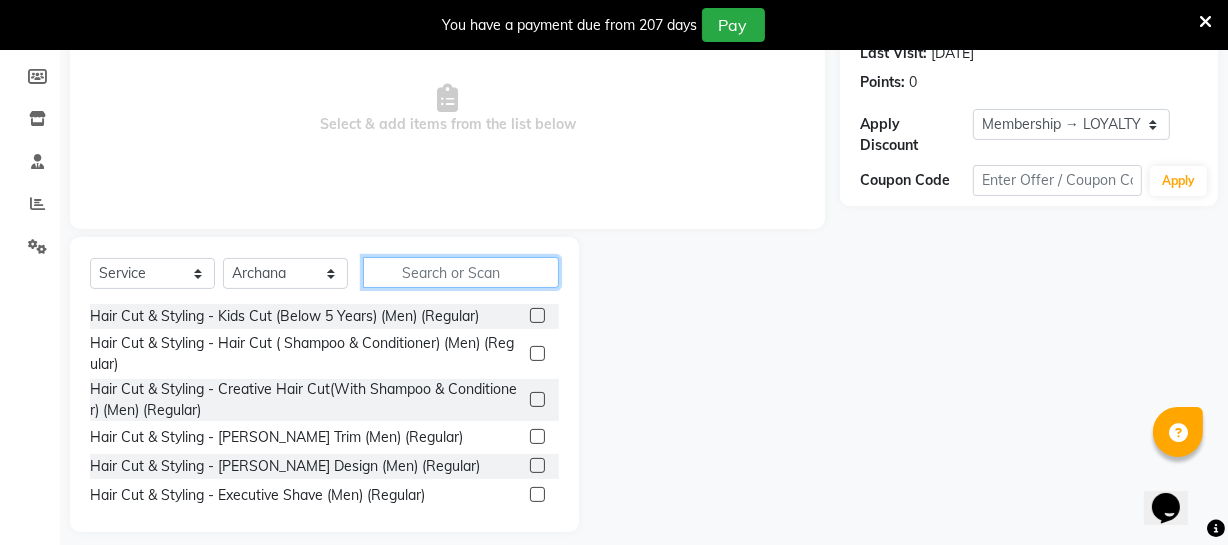 click 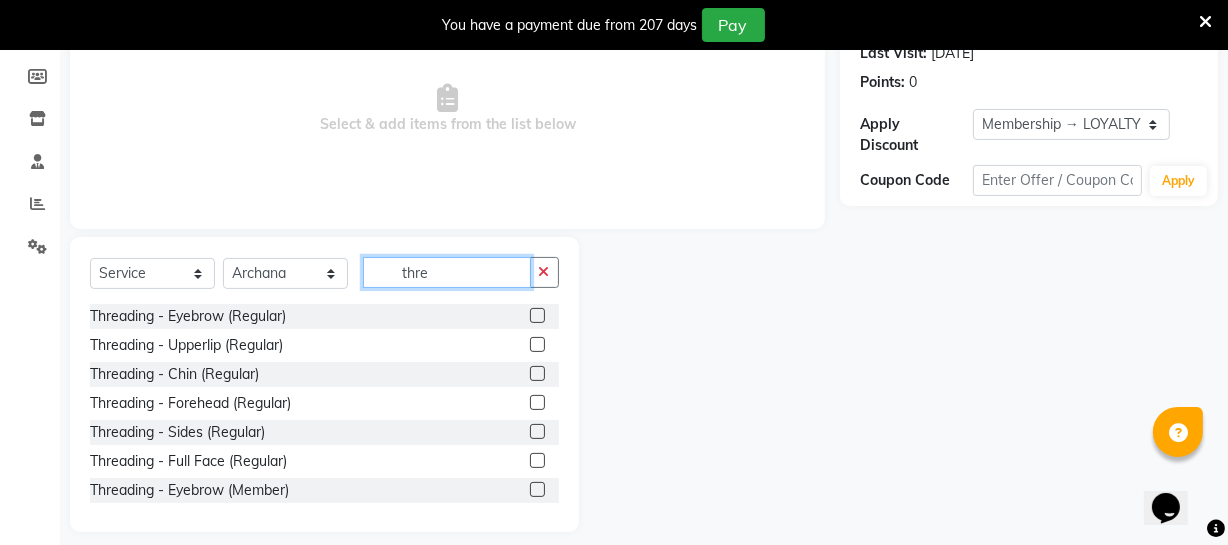 type on "thre" 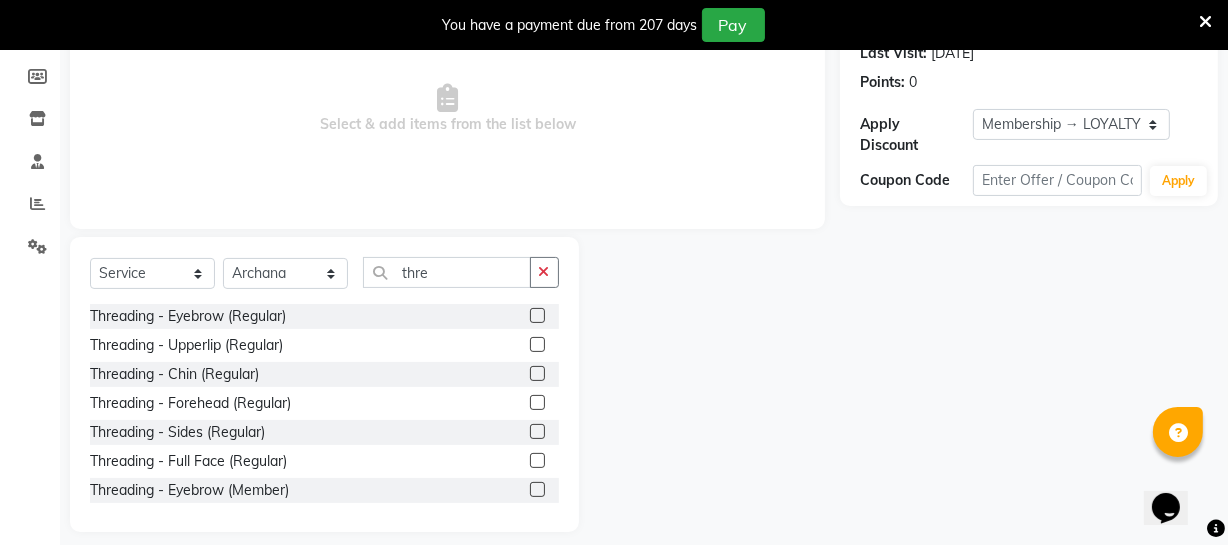 click 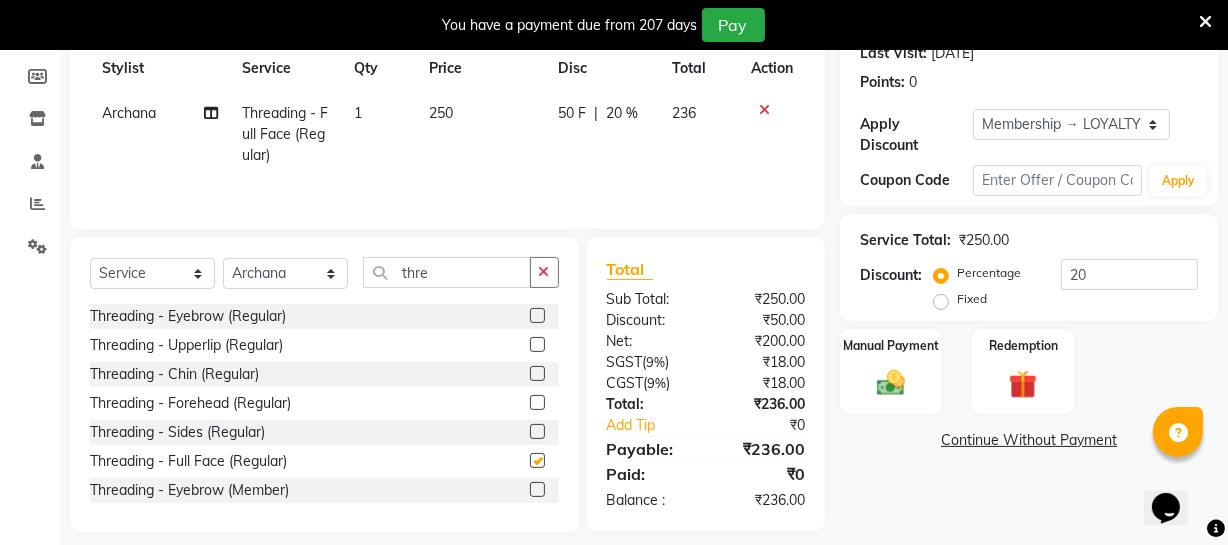 checkbox on "false" 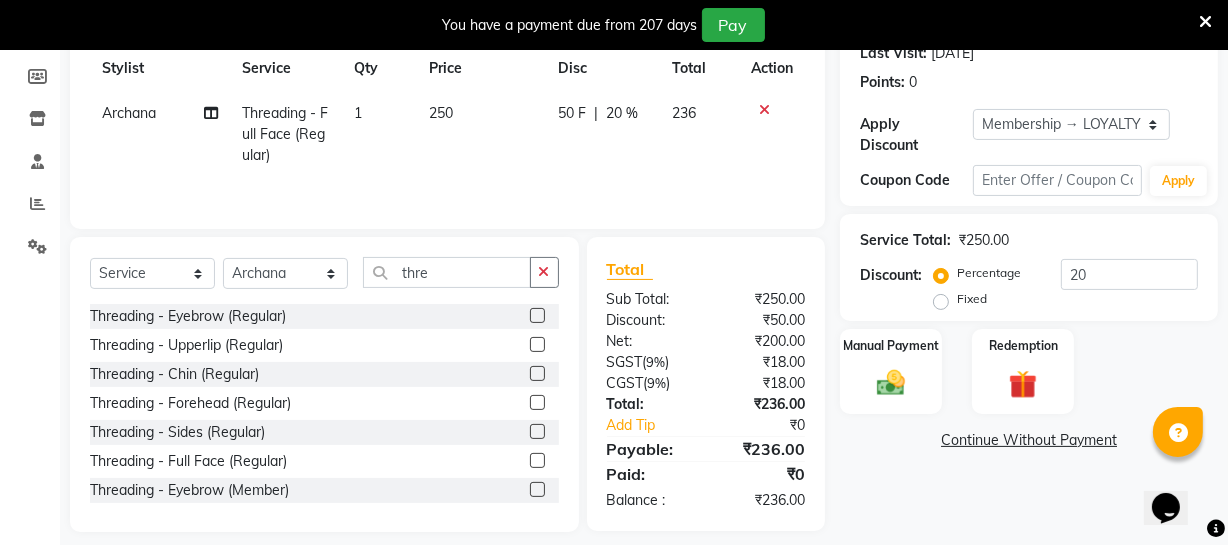 click on "250" 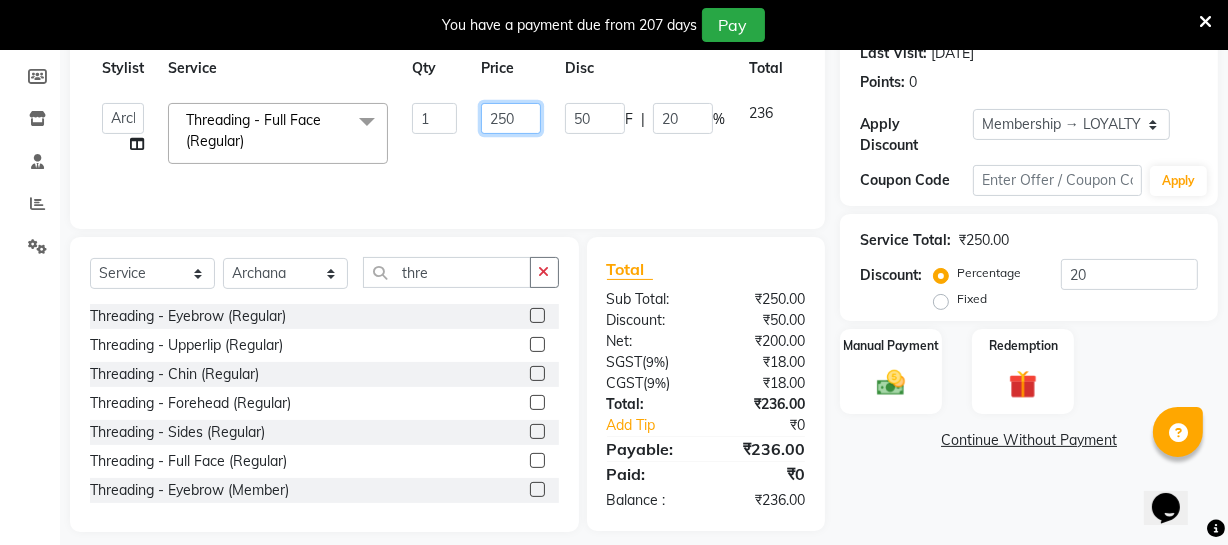 drag, startPoint x: 520, startPoint y: 119, endPoint x: 478, endPoint y: 106, distance: 43.965897 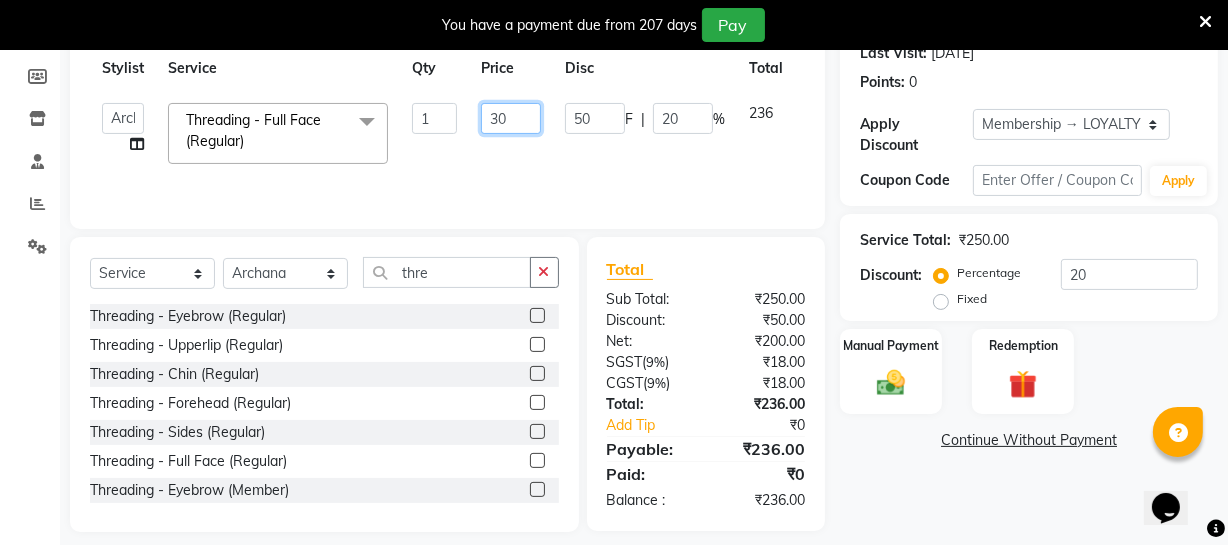 type on "300" 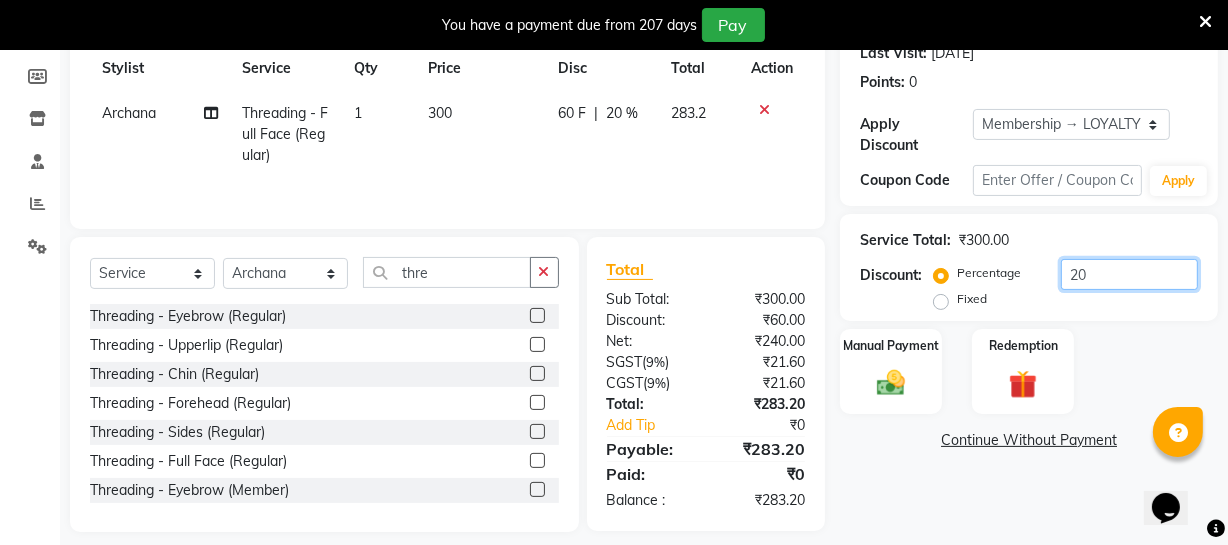 drag, startPoint x: 1117, startPoint y: 273, endPoint x: 1008, endPoint y: 276, distance: 109.041275 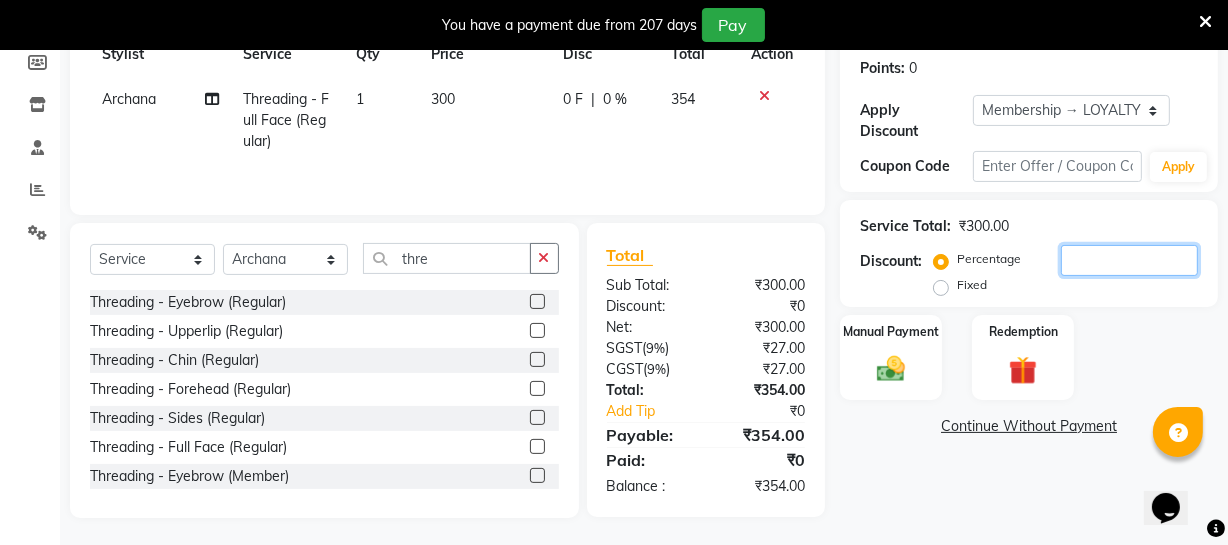 scroll, scrollTop: 307, scrollLeft: 0, axis: vertical 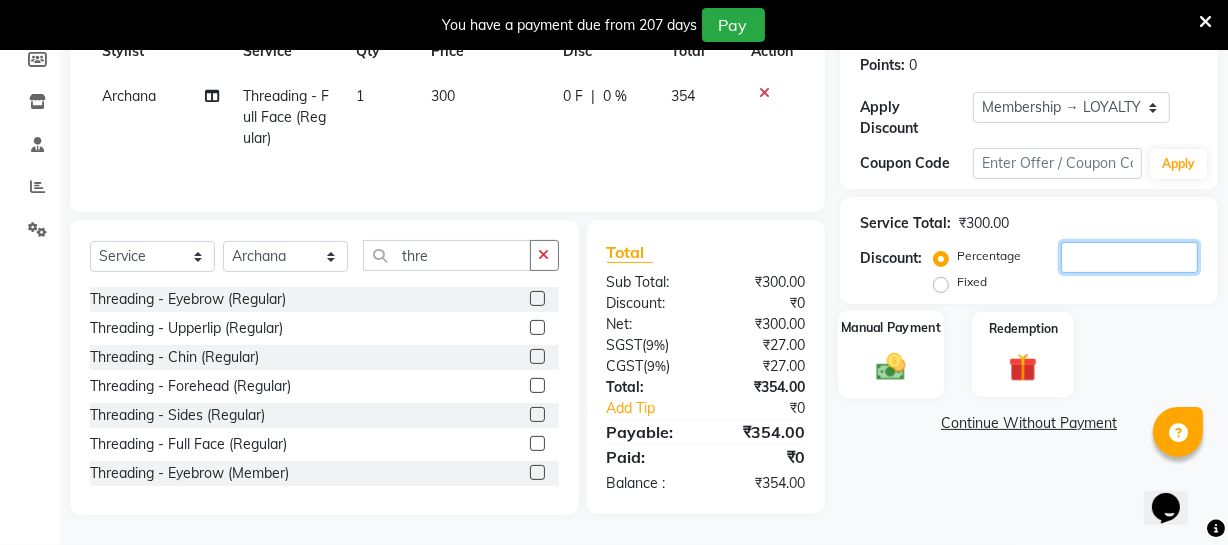 type 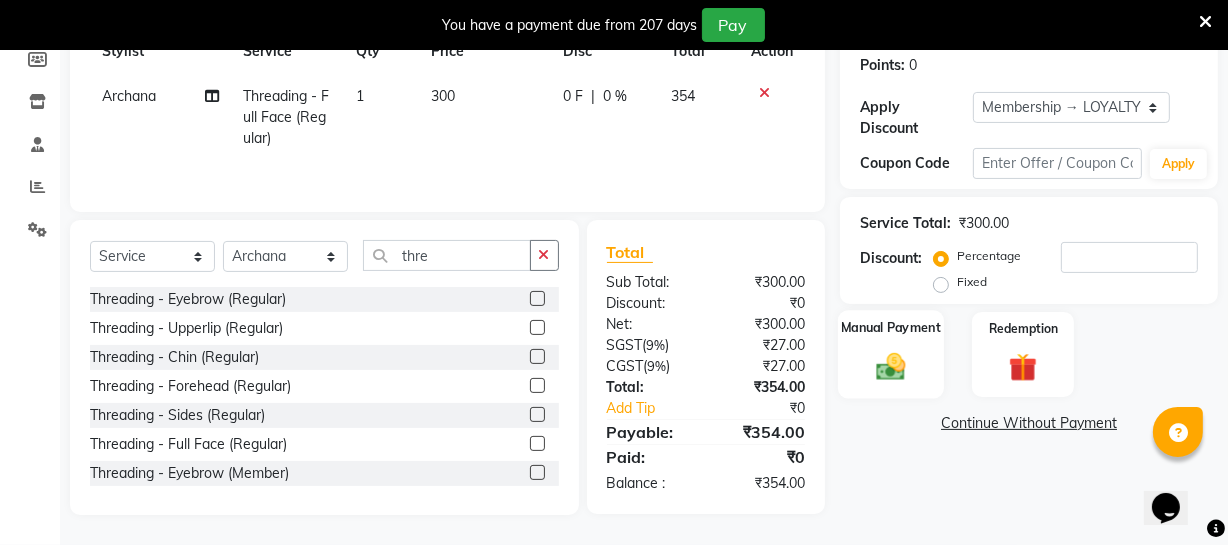 click on "Manual Payment" 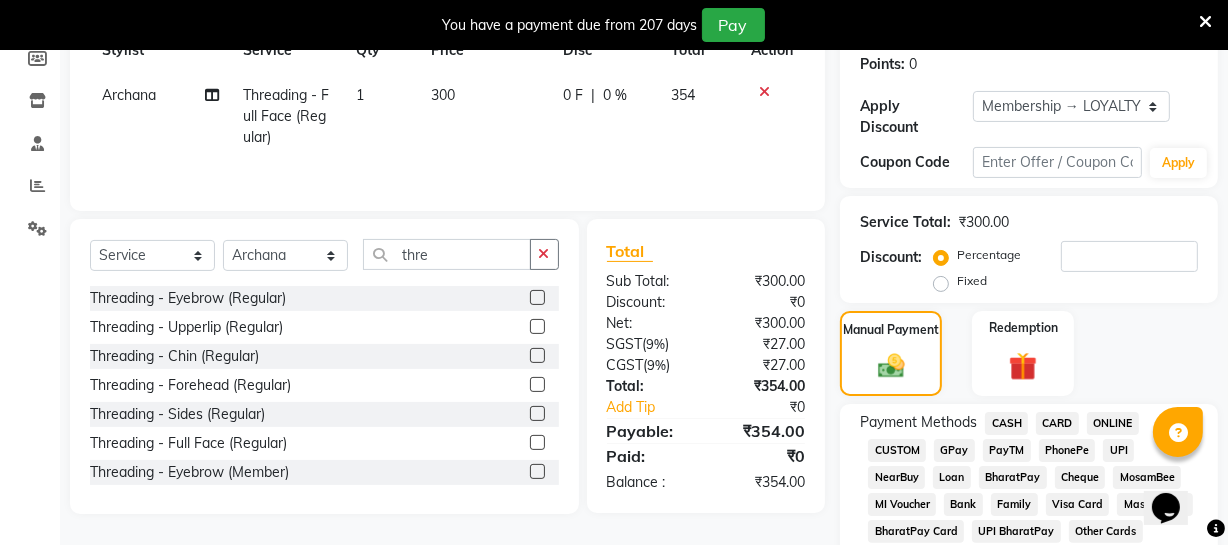 click on "ONLINE" 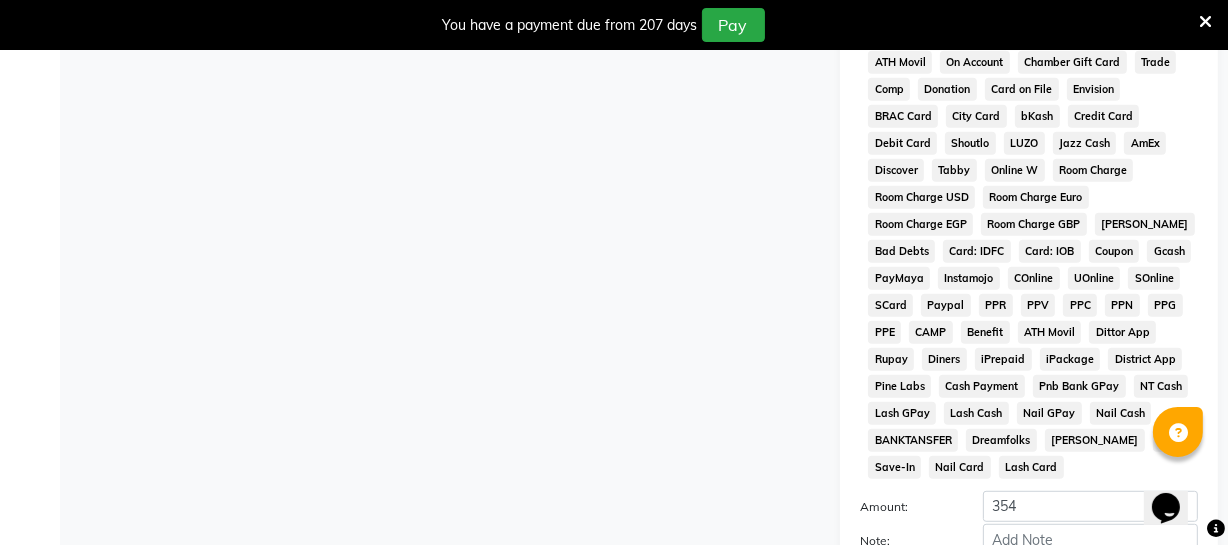 scroll, scrollTop: 1034, scrollLeft: 0, axis: vertical 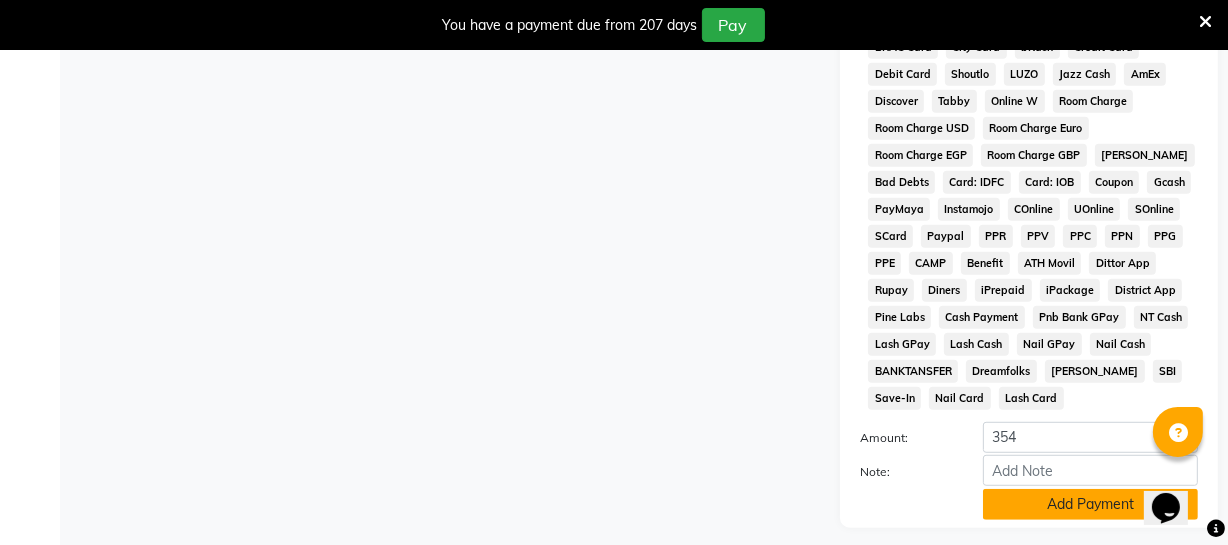 click on "Add Payment" 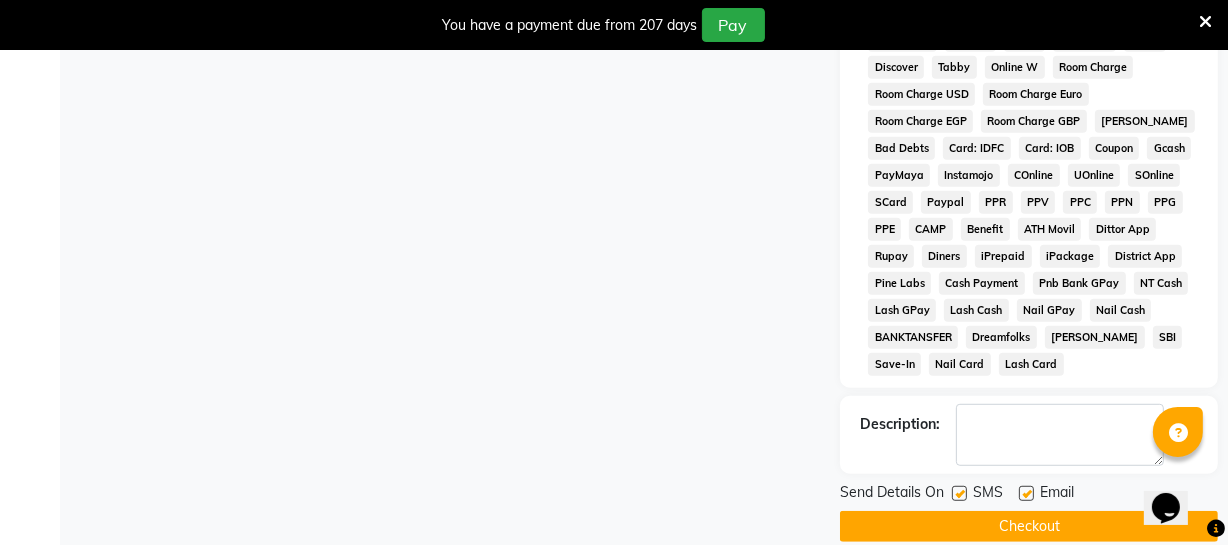 scroll, scrollTop: 1094, scrollLeft: 0, axis: vertical 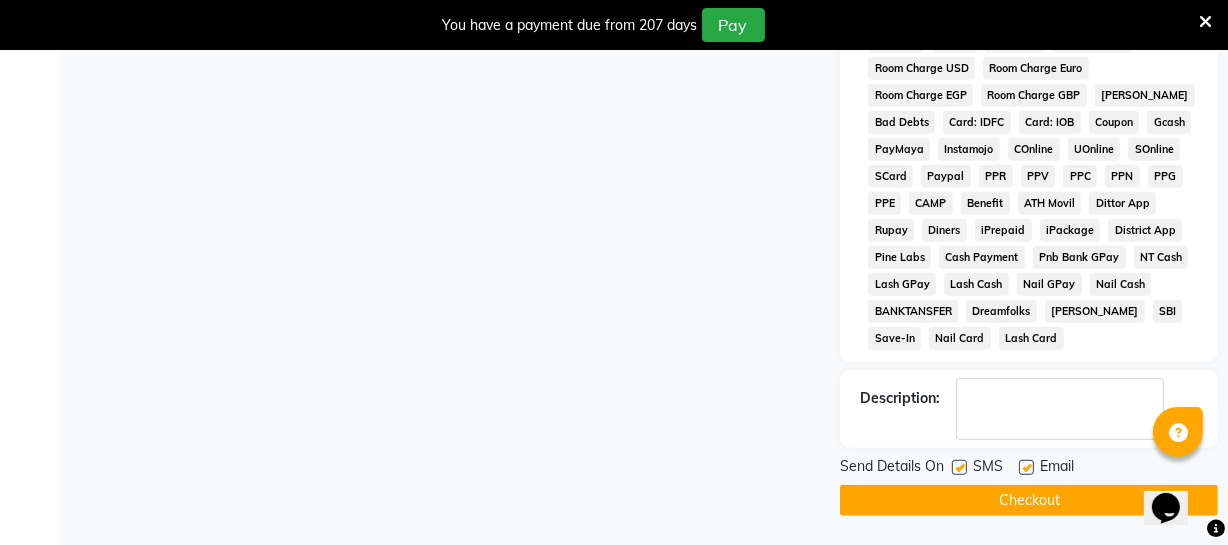 click on "Checkout" 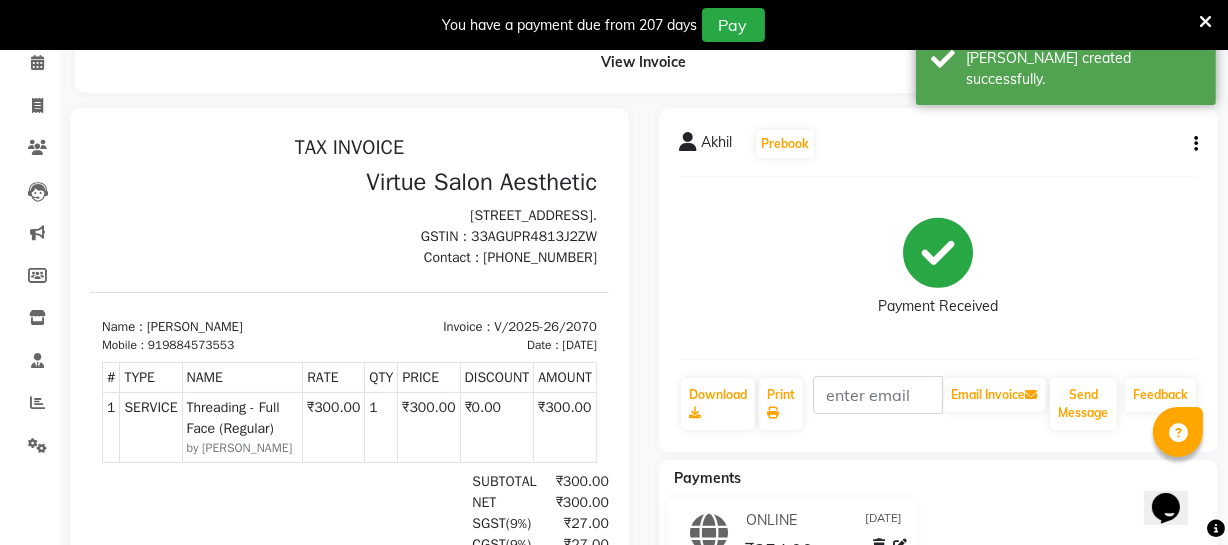 scroll, scrollTop: 0, scrollLeft: 0, axis: both 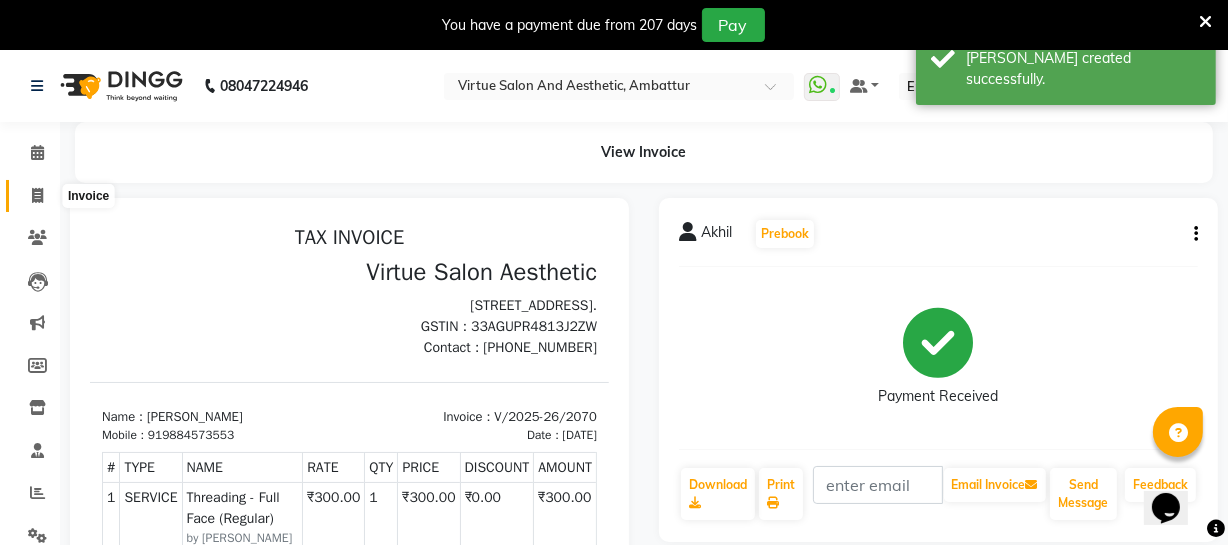 click 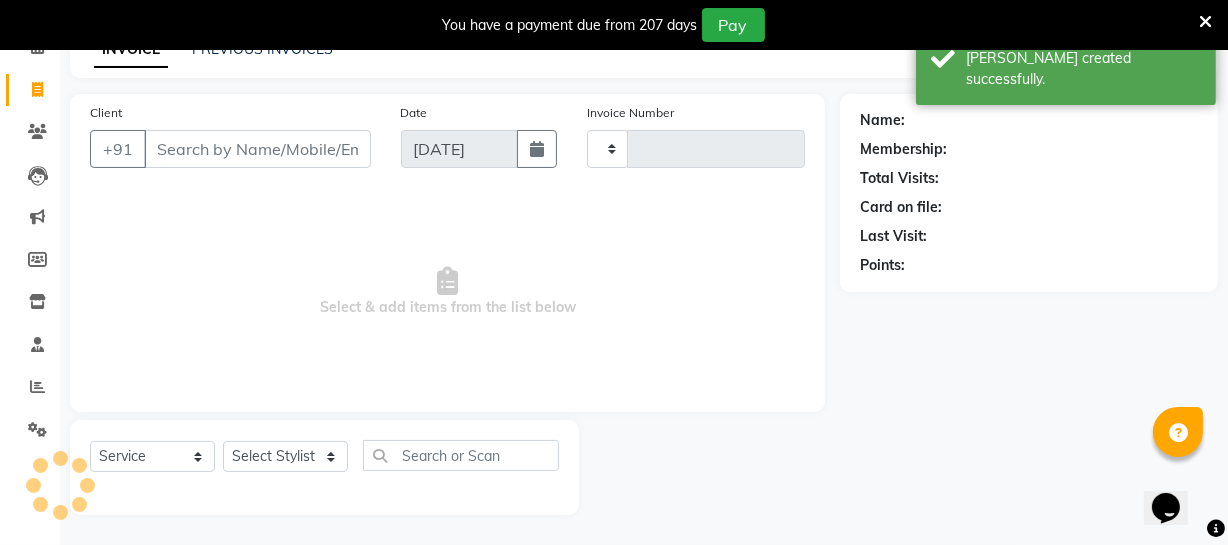 type on "2071" 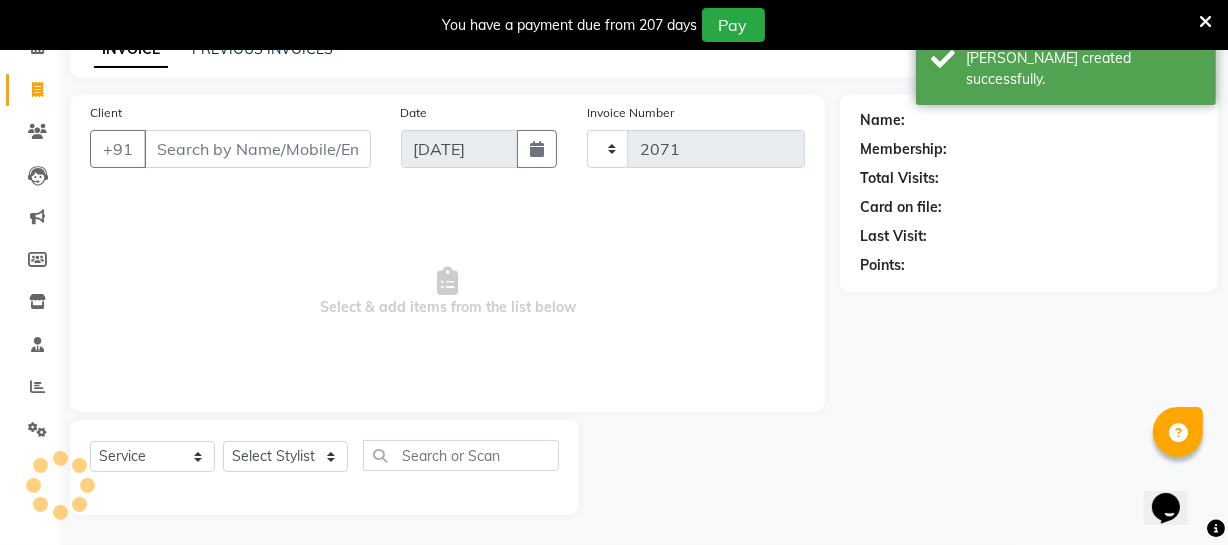 select on "5237" 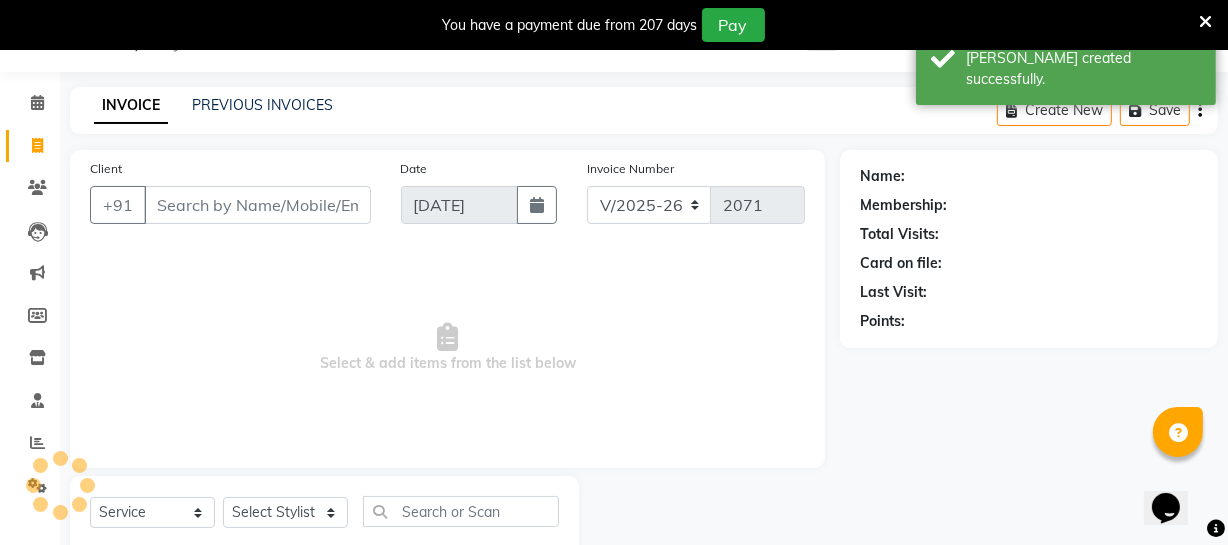 scroll, scrollTop: 0, scrollLeft: 0, axis: both 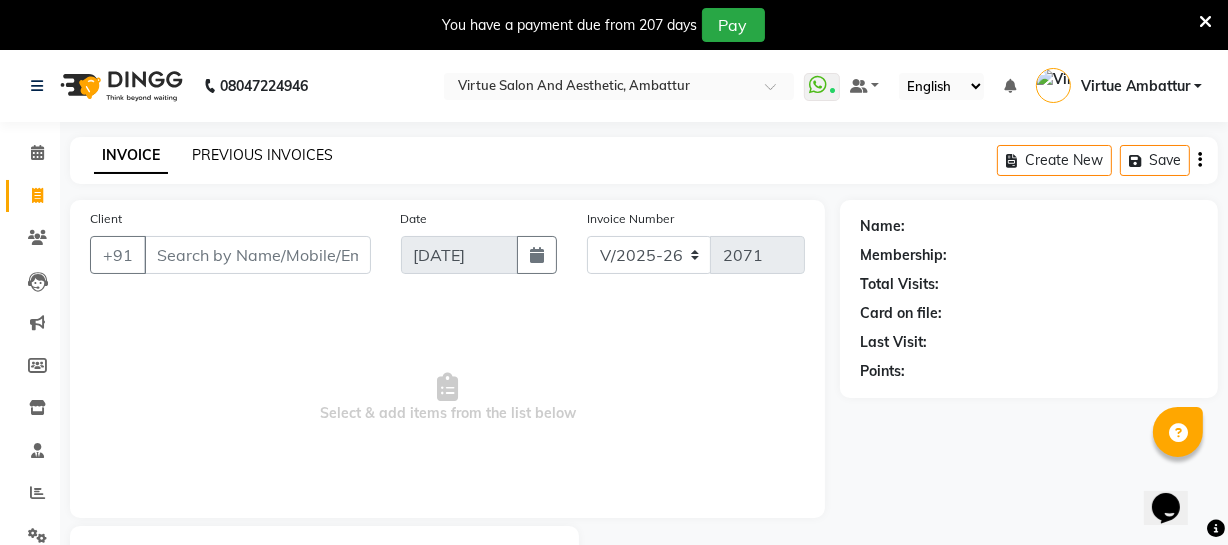 click on "PREVIOUS INVOICES" 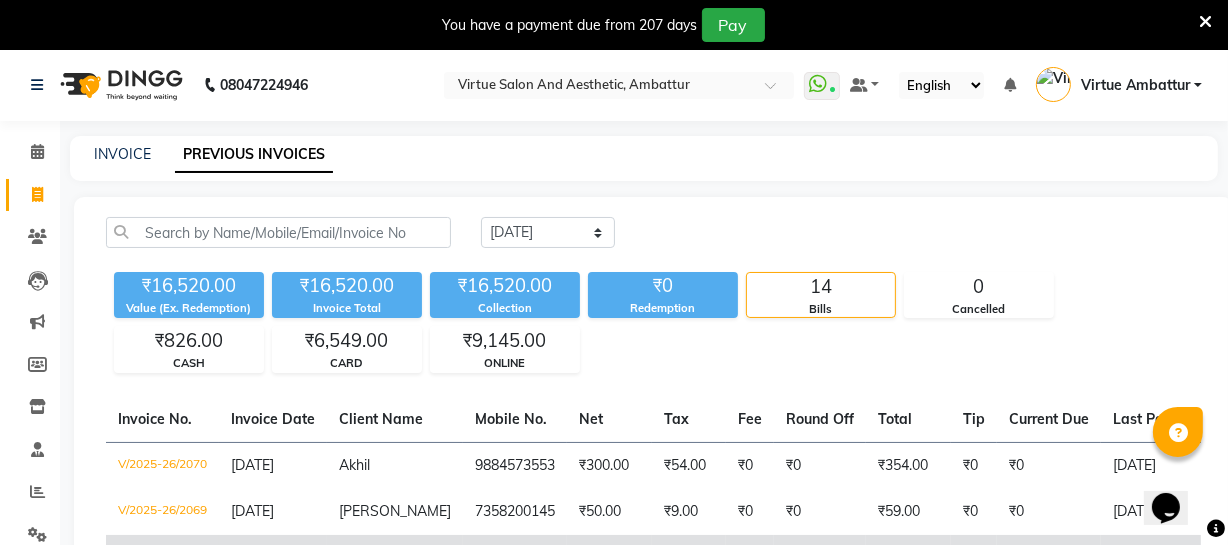 scroll, scrollTop: 0, scrollLeft: 0, axis: both 